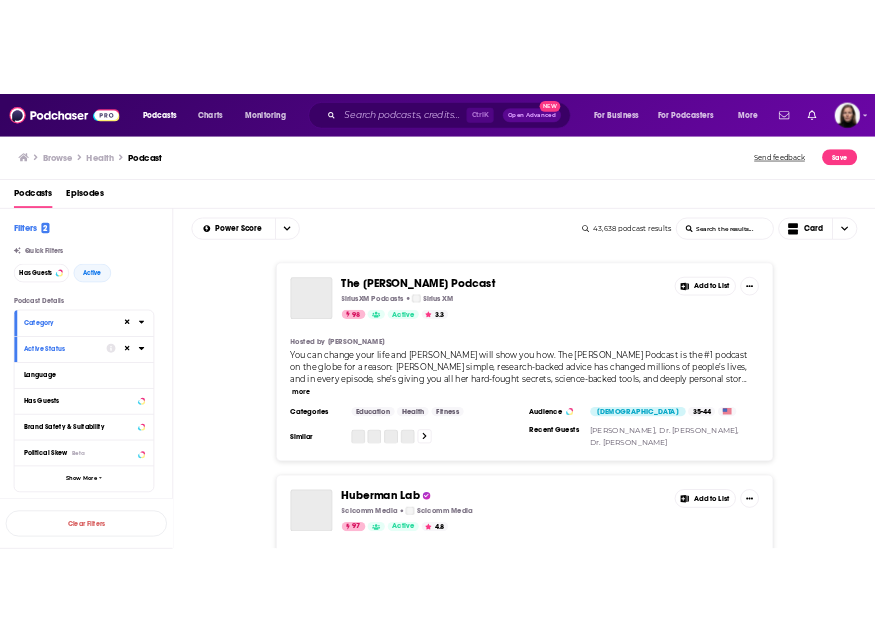 scroll, scrollTop: 0, scrollLeft: 0, axis: both 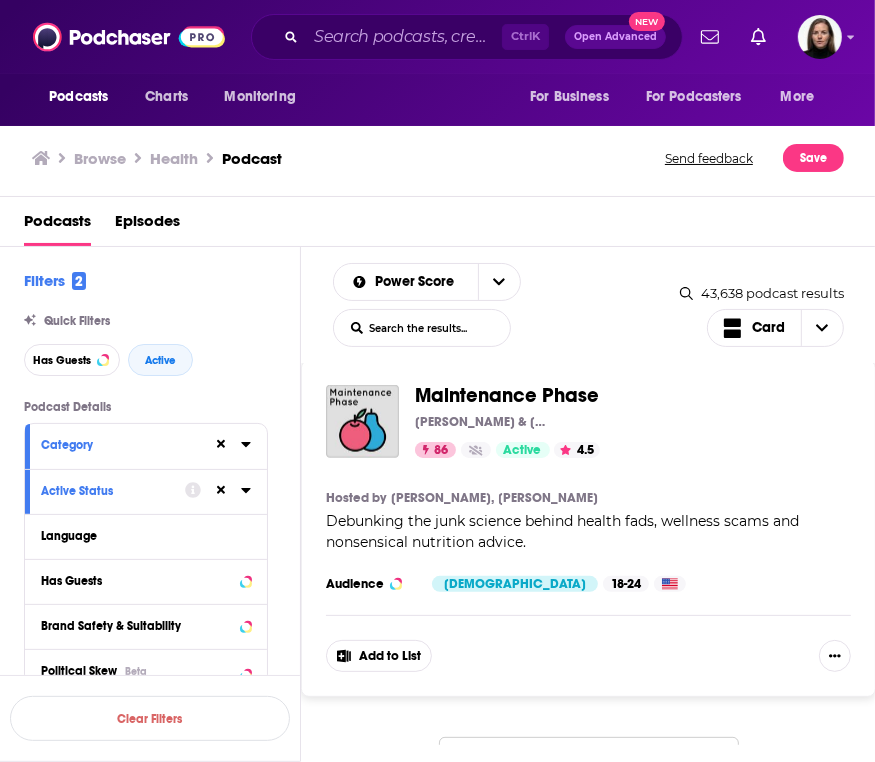 click on "Load More..." at bounding box center [589, 764] 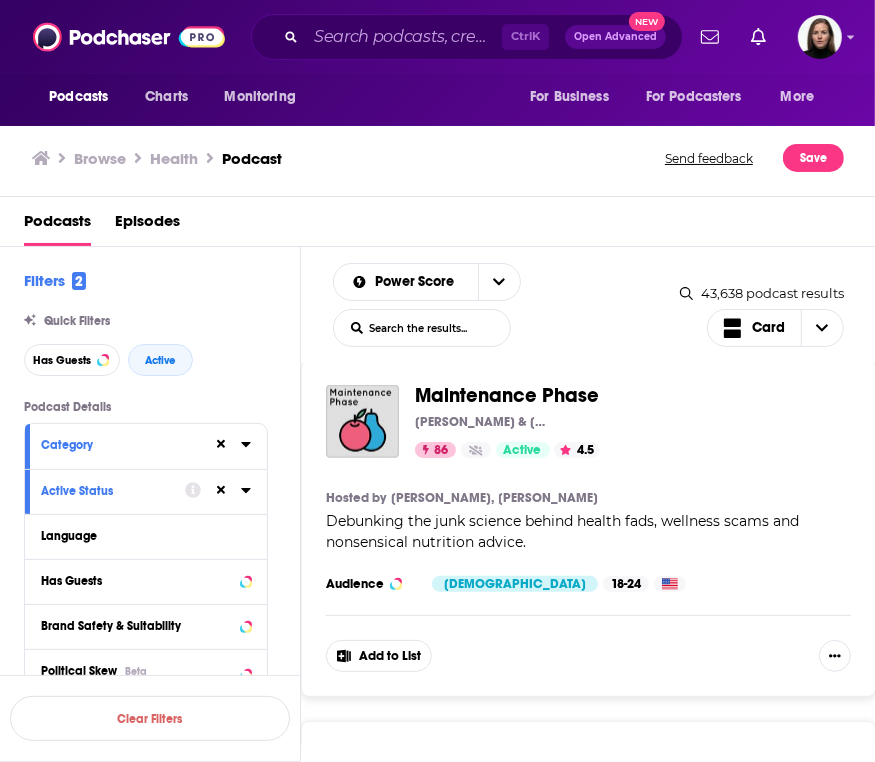 click on "The Mel Robbins Podcast SiriusXM Podcasts Sirius XM 98 Active 3.3 Categories Education + 6 Add to List Hosted by   Mel Robbins You can change your life and Mel Robbins will show you how. The Mel Robbins Podcast is the #1 podcast on the globe for a reason: Mel’s simple, research-backed advice has changed millions of people’s lives, and in every episode, she’s giving you all her hard-fought secrets, science-backed tools, and deeply personal stor ...   more Categories Education + 6 Audience Female 35-44 Similar Recent Guests Charles Duhigg, Dr. Caroline Leaf, Dr. Jeremy London Add to List Huberman Lab Scicomm Media Scicomm Media 97 Active 4.8 Categories Health + 2 Add to List Hosted by   Dr. Andrew Huberman ...   more Categories Health + 2 Audience Male 25-34 Similar Recent Guests Harold McGee, Alan Aragon, Dr. Marc Berman Add to List On Purpose with Jay Shetty iHeart Podcasts iHeartRadio 94 Active 4.8 Categories Health + 3 Add to List Hosted by   Jay Shetty ...   more Categories Health + 3 Audience Female" at bounding box center [588, -2020] 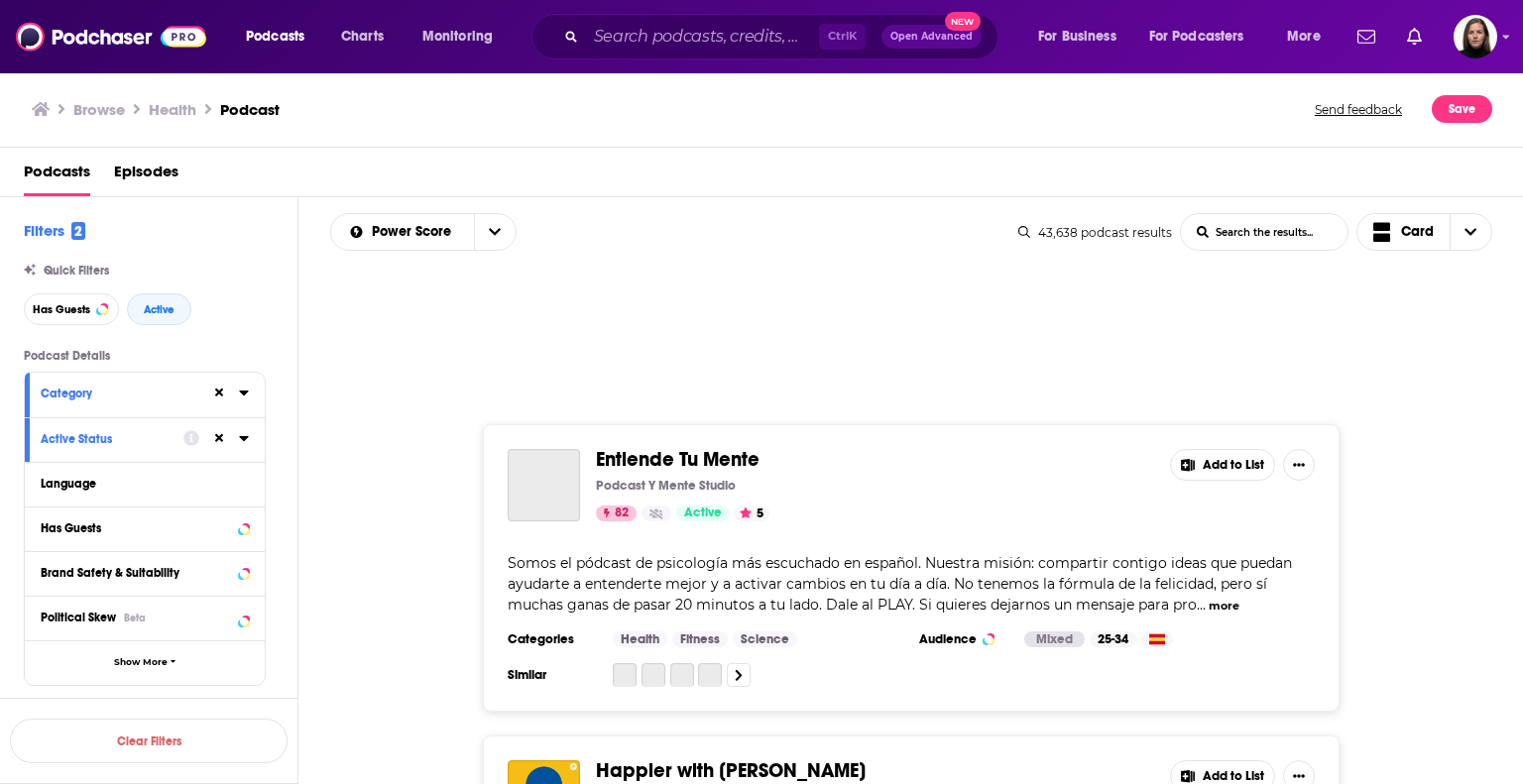 scroll, scrollTop: 13983, scrollLeft: 0, axis: vertical 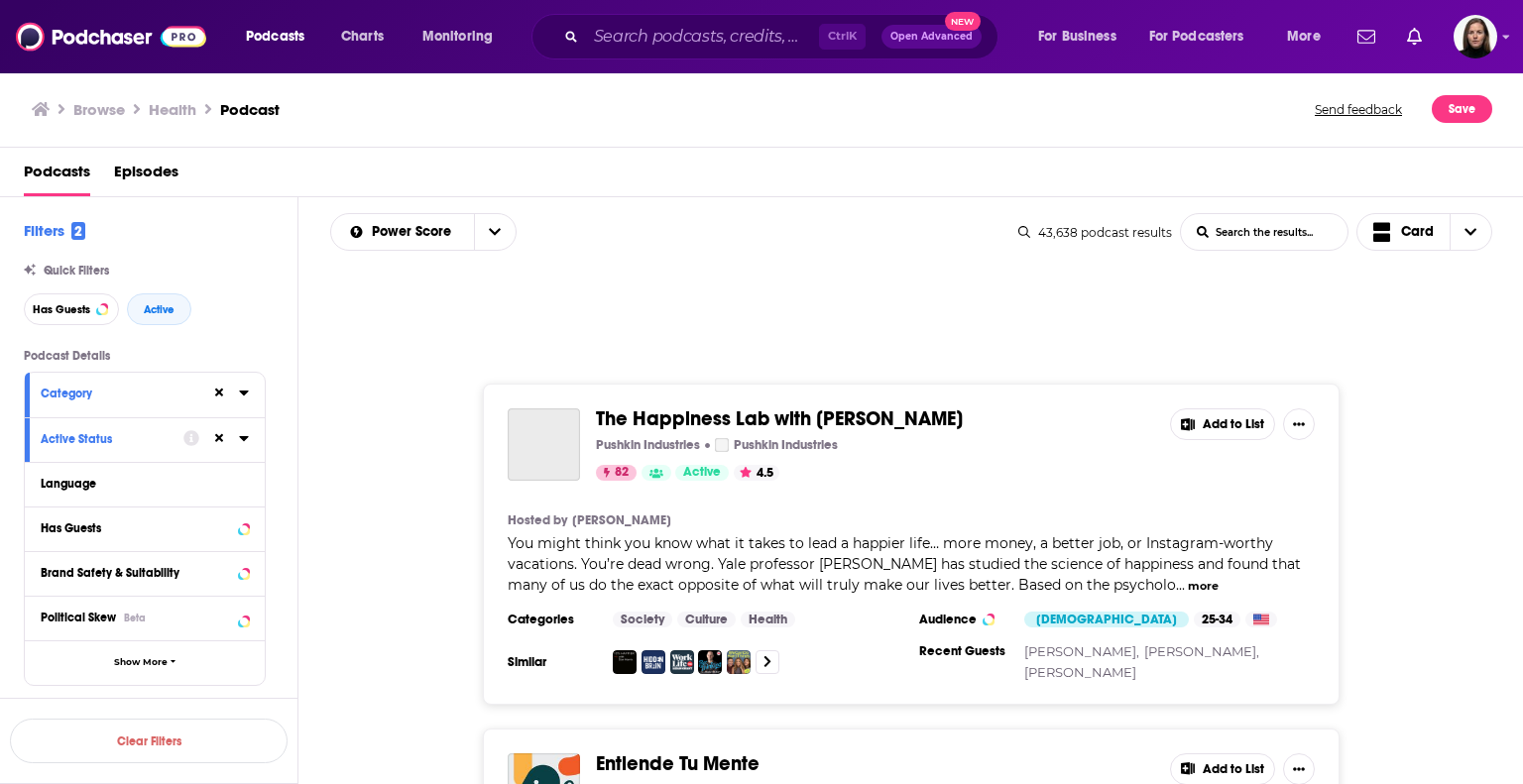 click on "Category" at bounding box center (145, 394) 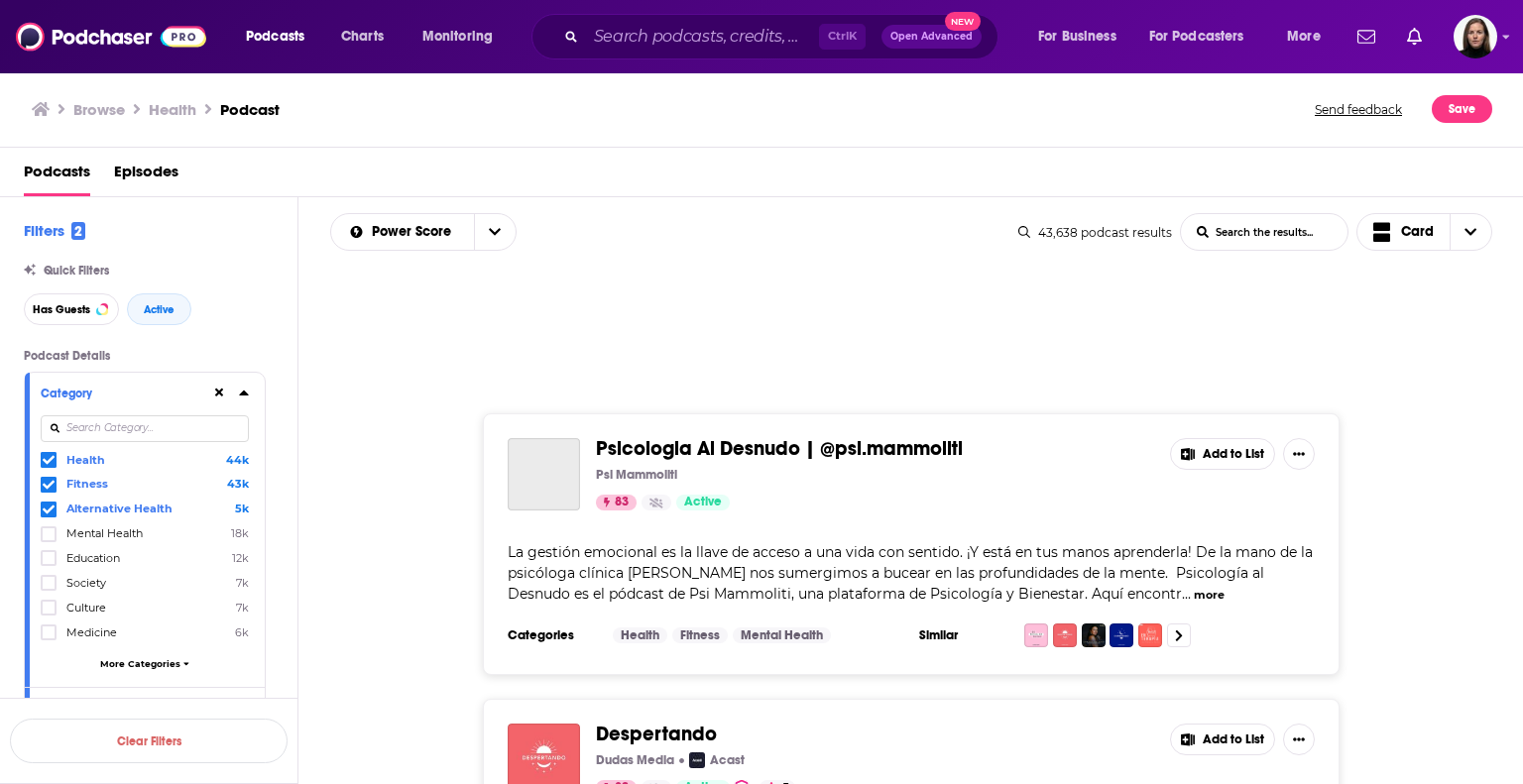 scroll, scrollTop: 13488, scrollLeft: 0, axis: vertical 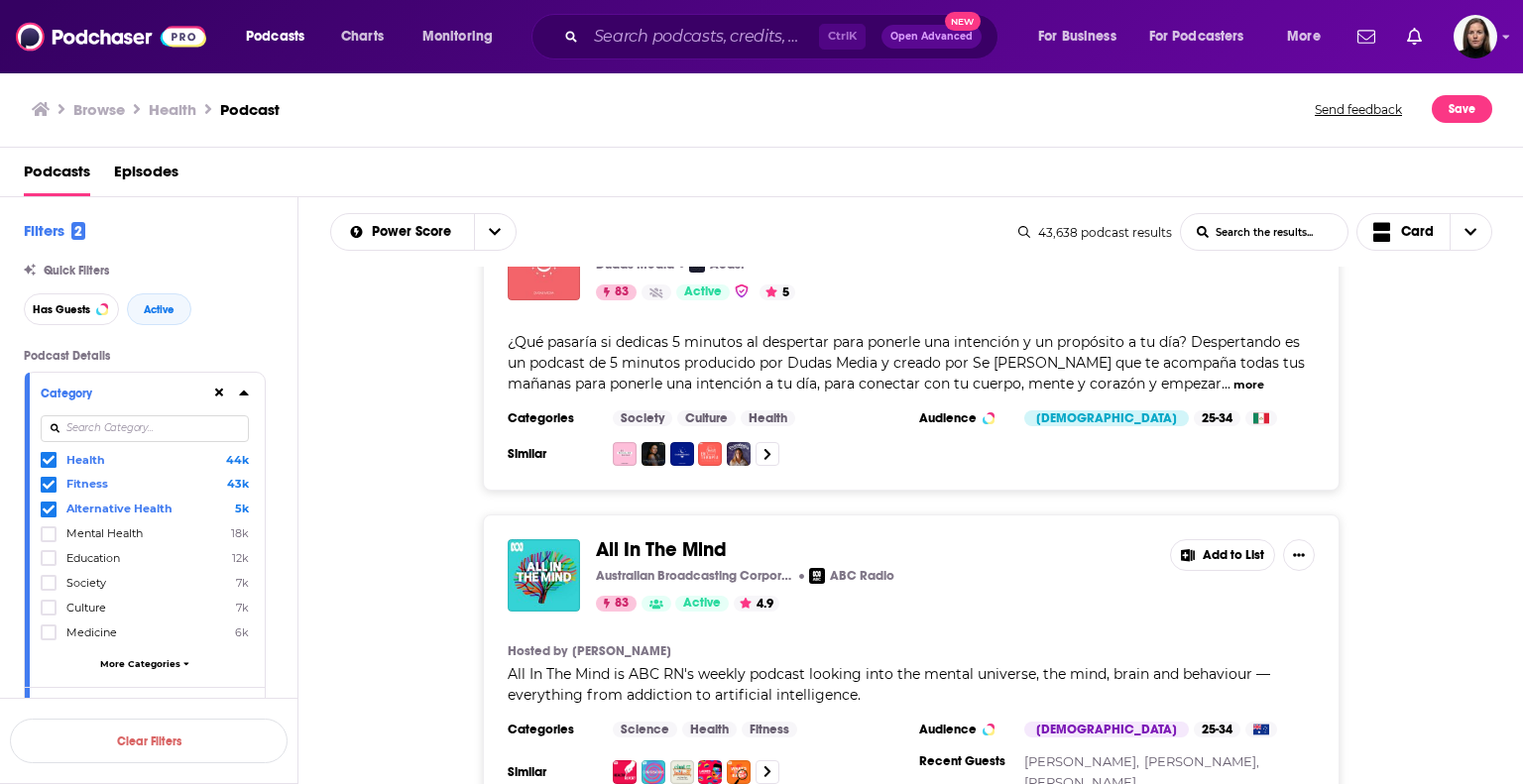 click on "The Mel Robbins Podcast SiriusXM Podcasts Sirius XM 98 Active 3.3 Add to List Hosted by   Mel Robbins You can change your life and Mel Robbins will show you how. The Mel Robbins Podcast is the #1 podcast on the globe for a reason: Mel’s simple, research-backed advice has changed millions of people’s lives, and in every episode, she’s giving you all her hard-fought secrets, science-backed tools, and deeply personal stor ...   more Categories Education Health Fitness Audience Female 35-44 Similar Recent Guests Charles Duhigg, Dr. Caroline Leaf, Dr. Jeremy London Add to List Huberman Lab Scicomm Media Scicomm Media 97 Active 4.8 Add to List Hosted by   Dr. Andrew Huberman The Huberman Lab podcast is hosted by Andrew Huberman, Ph.D., a neuroscientist and tenured professor in the department of neurobiology, and by courtesy, psychiatry and behavioral sciences at Stanford School of Medicine. The podcast discusses neuroscience and science-based tools, including how our brain and its connecti ...   more Health" at bounding box center (911, -4970) 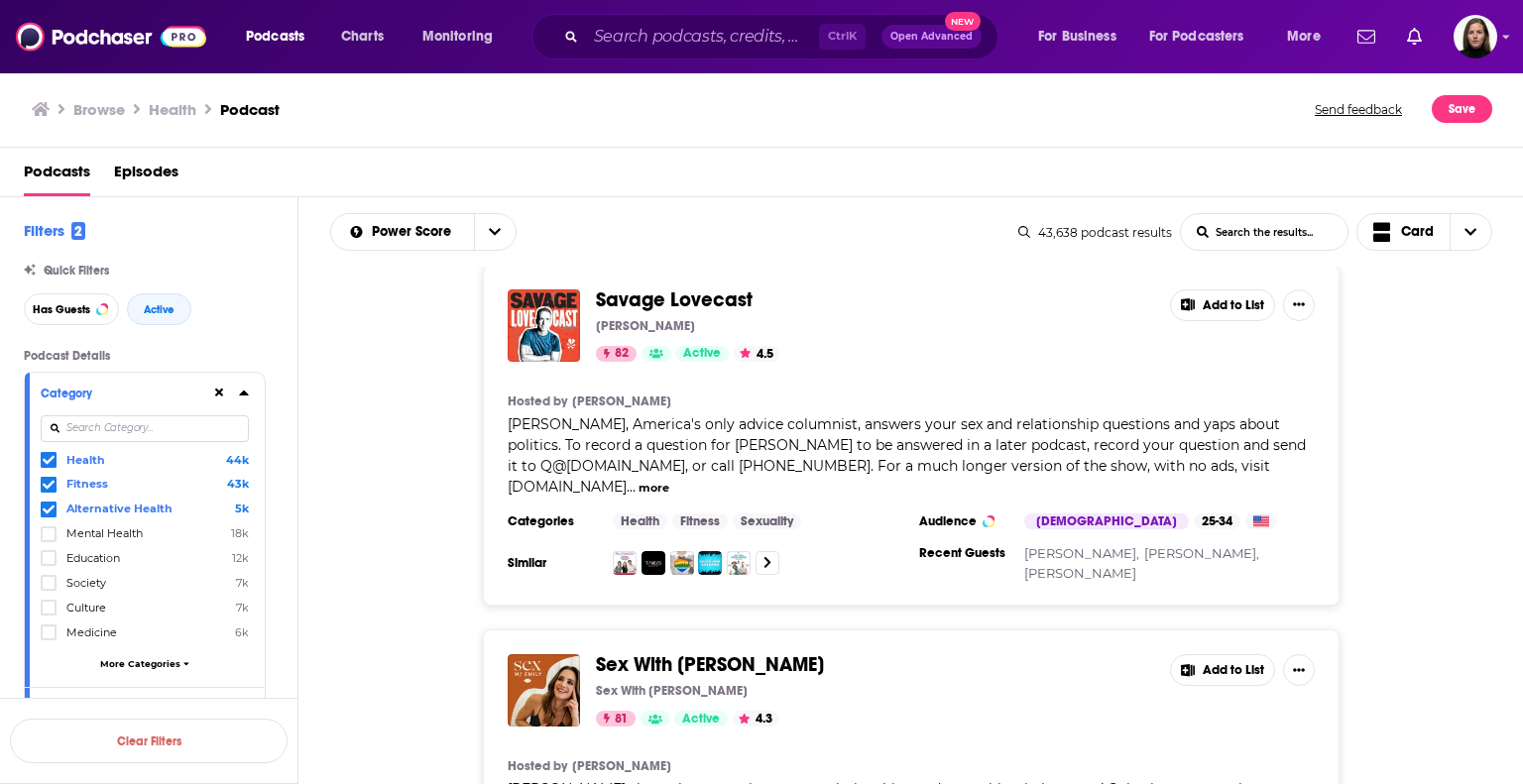 scroll, scrollTop: 15731, scrollLeft: 0, axis: vertical 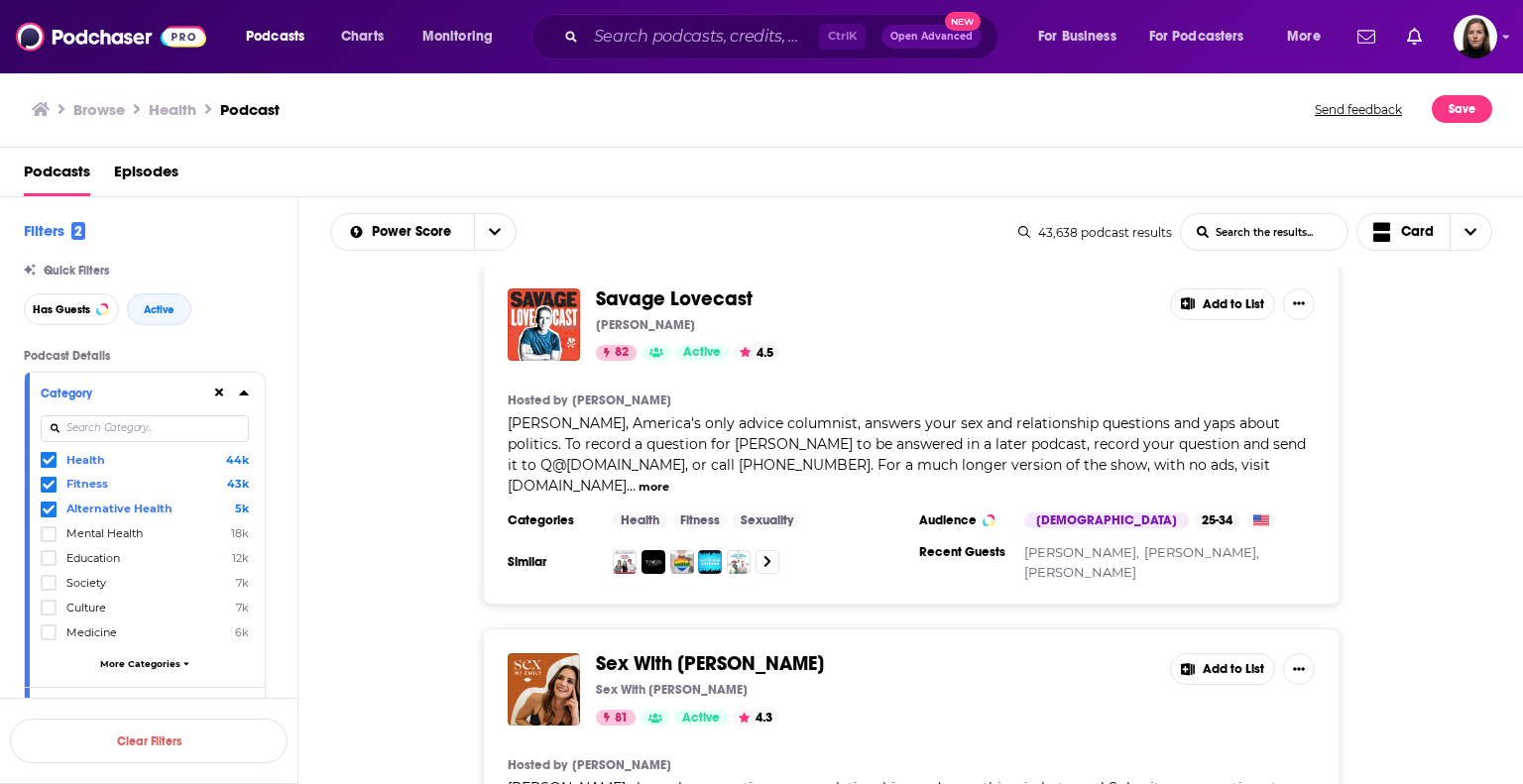 click on "Load More..." at bounding box center [911, 1058] 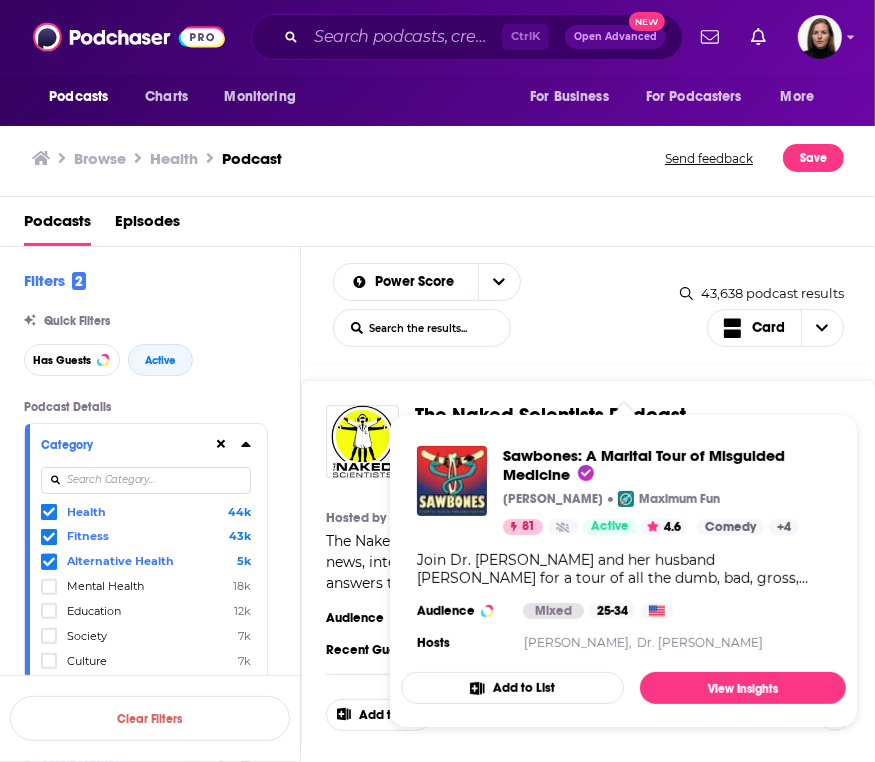 scroll, scrollTop: 22371, scrollLeft: 0, axis: vertical 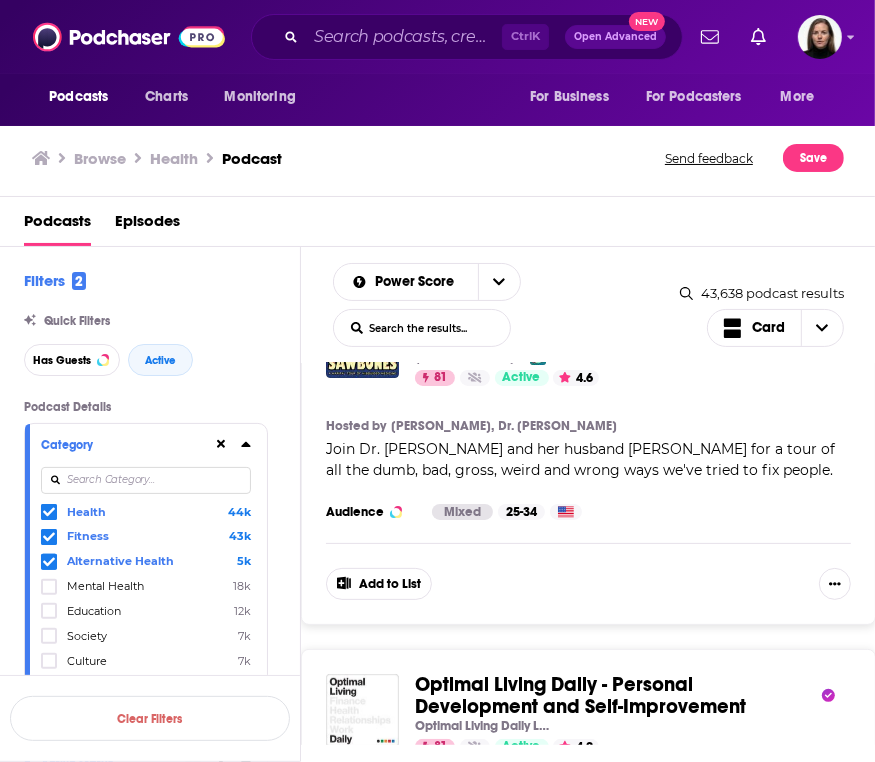 click on "Power Score List Search Input Search the results... Card 43,638   podcast   results List Search Input Search the results... Card" at bounding box center (588, 305) 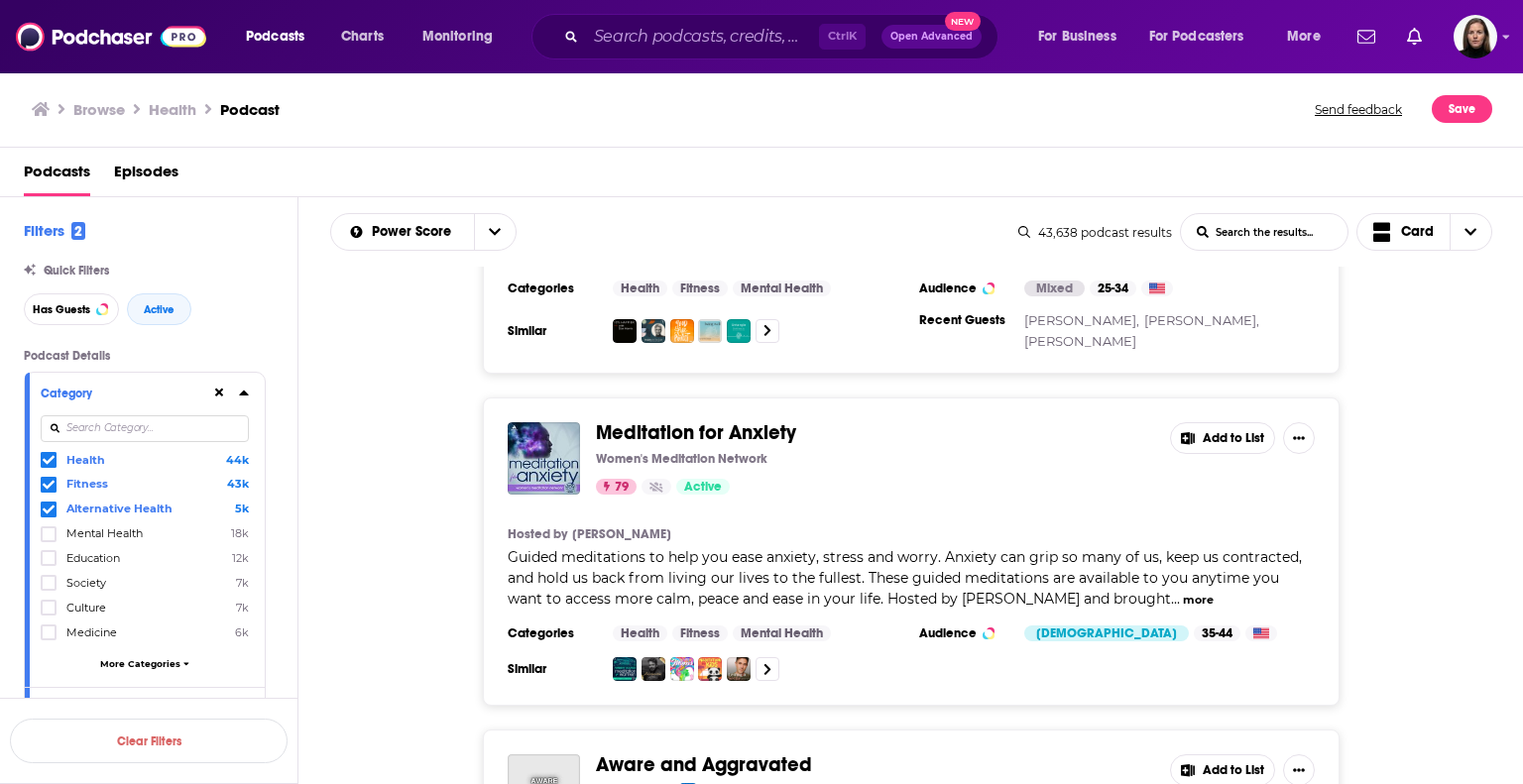 scroll, scrollTop: 23505, scrollLeft: 0, axis: vertical 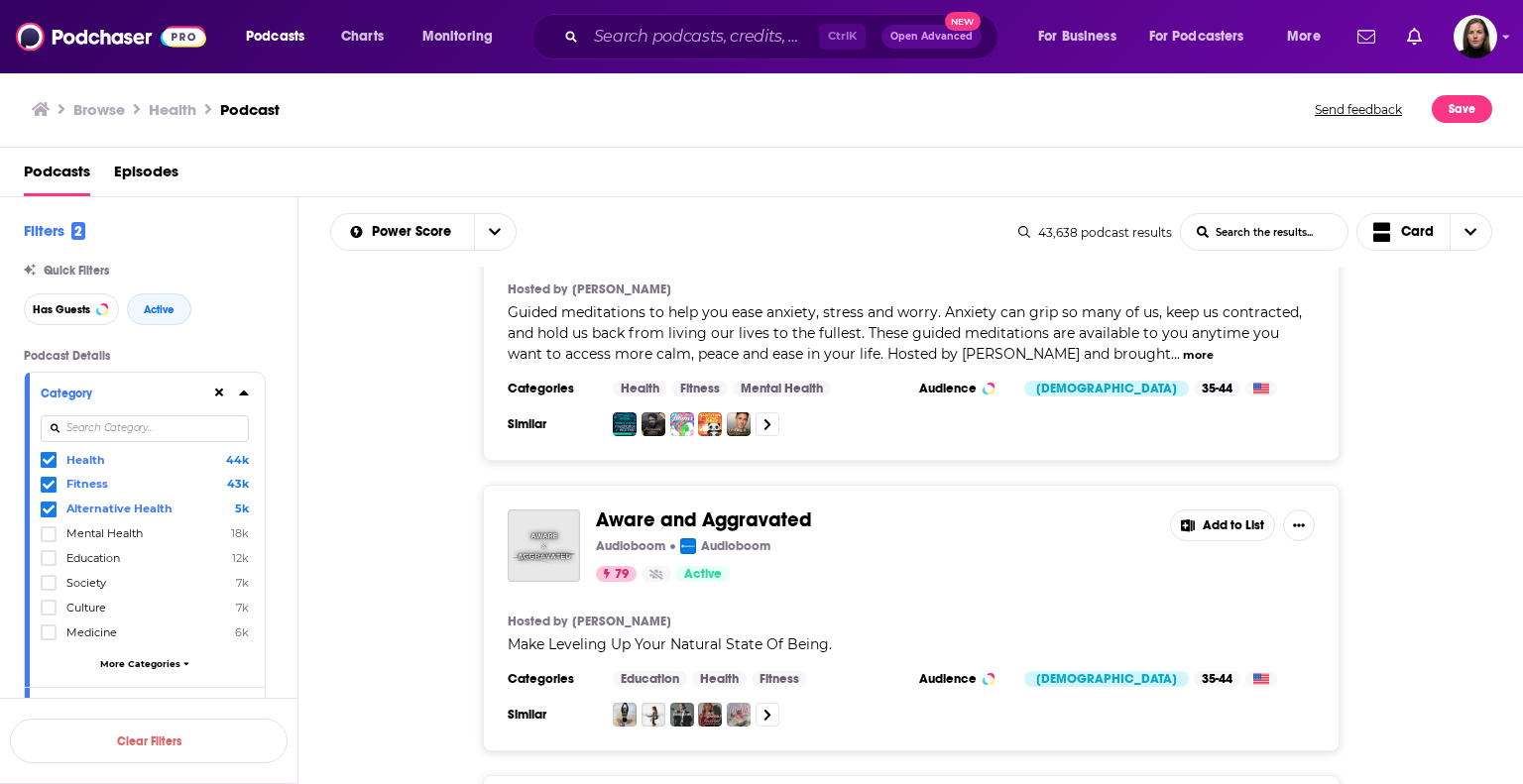 click on "Load More..." at bounding box center [911, 1171] 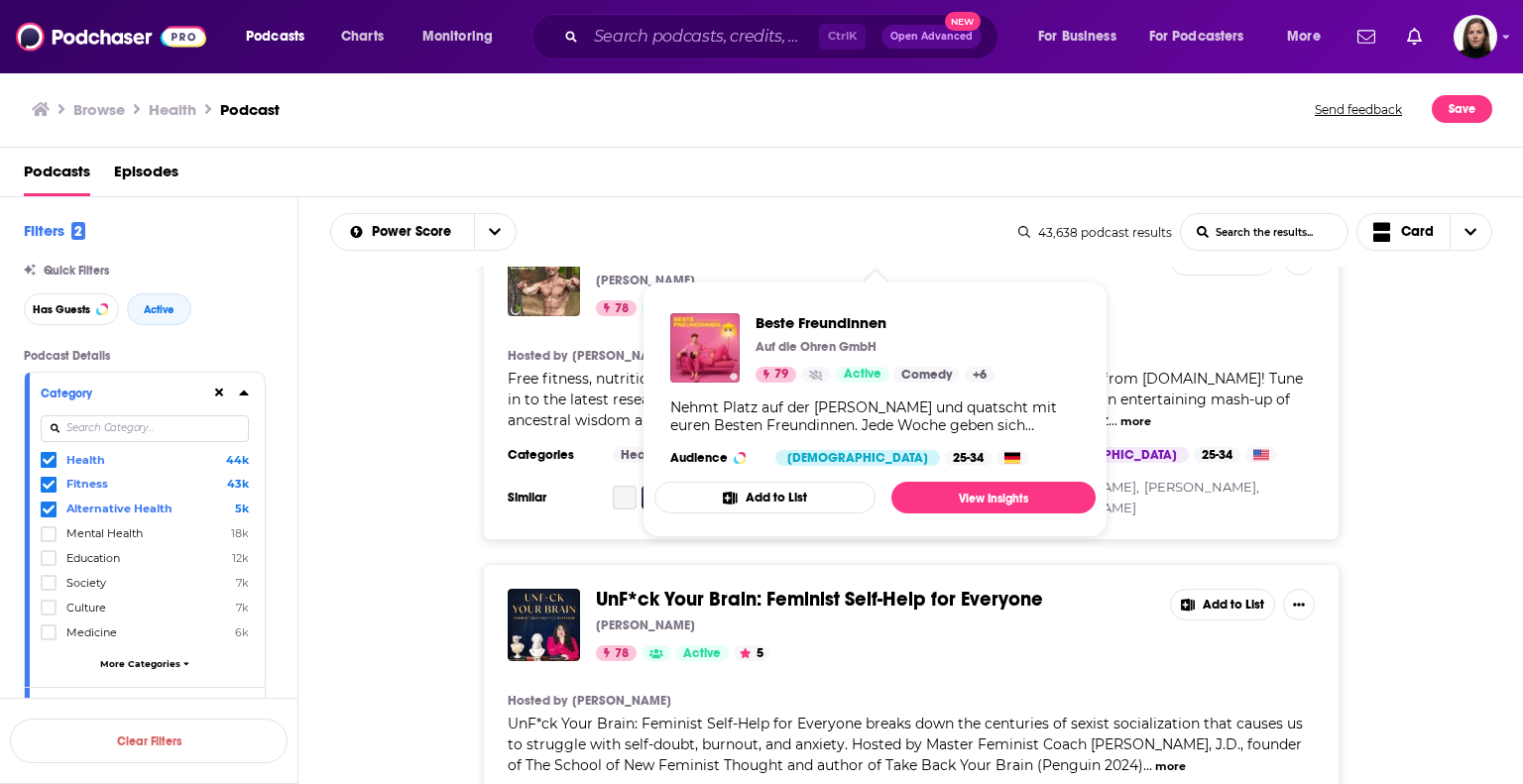 scroll, scrollTop: 28164, scrollLeft: 0, axis: vertical 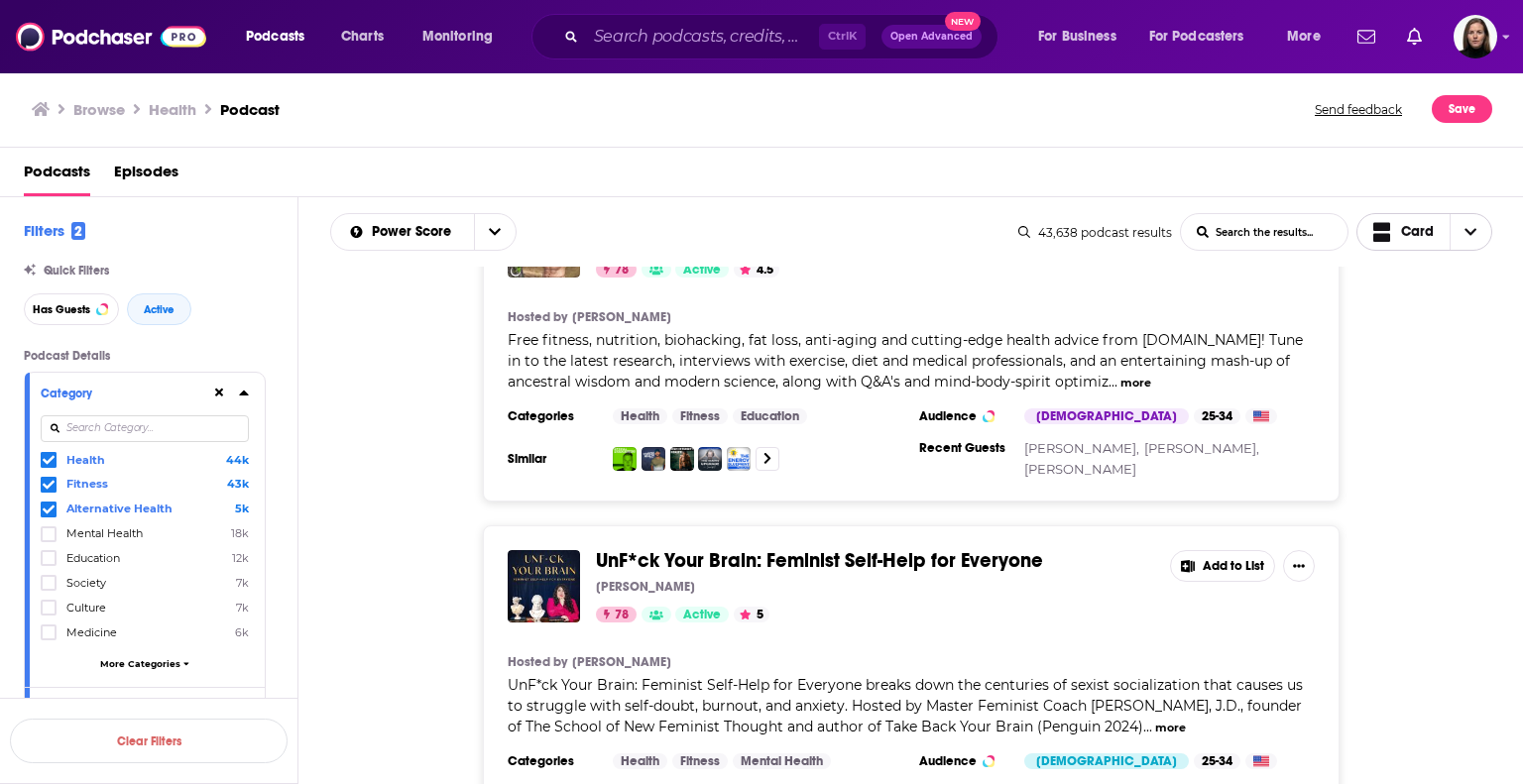 click on "Card" at bounding box center (1417, 232) 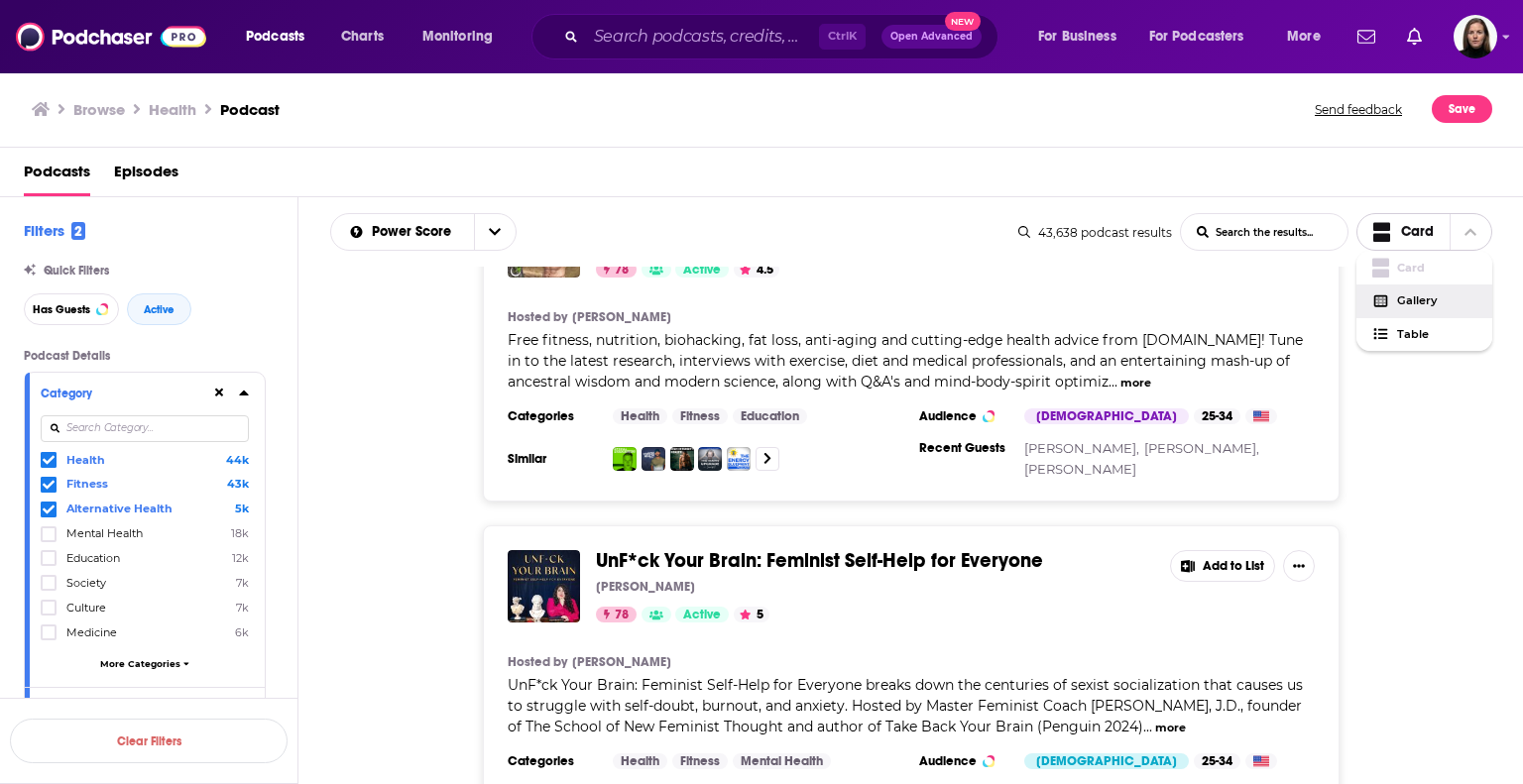 click 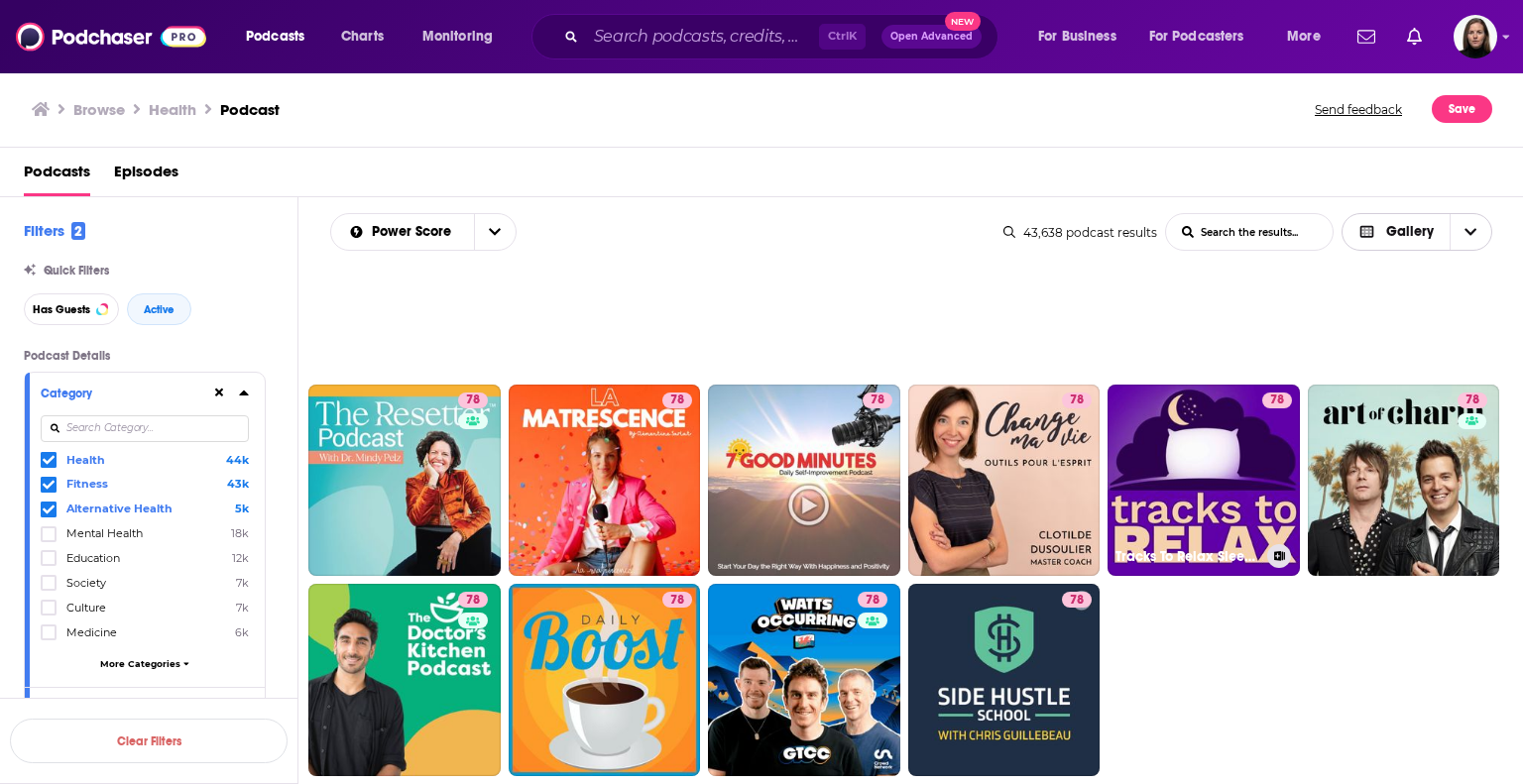 scroll, scrollTop: 3001, scrollLeft: 0, axis: vertical 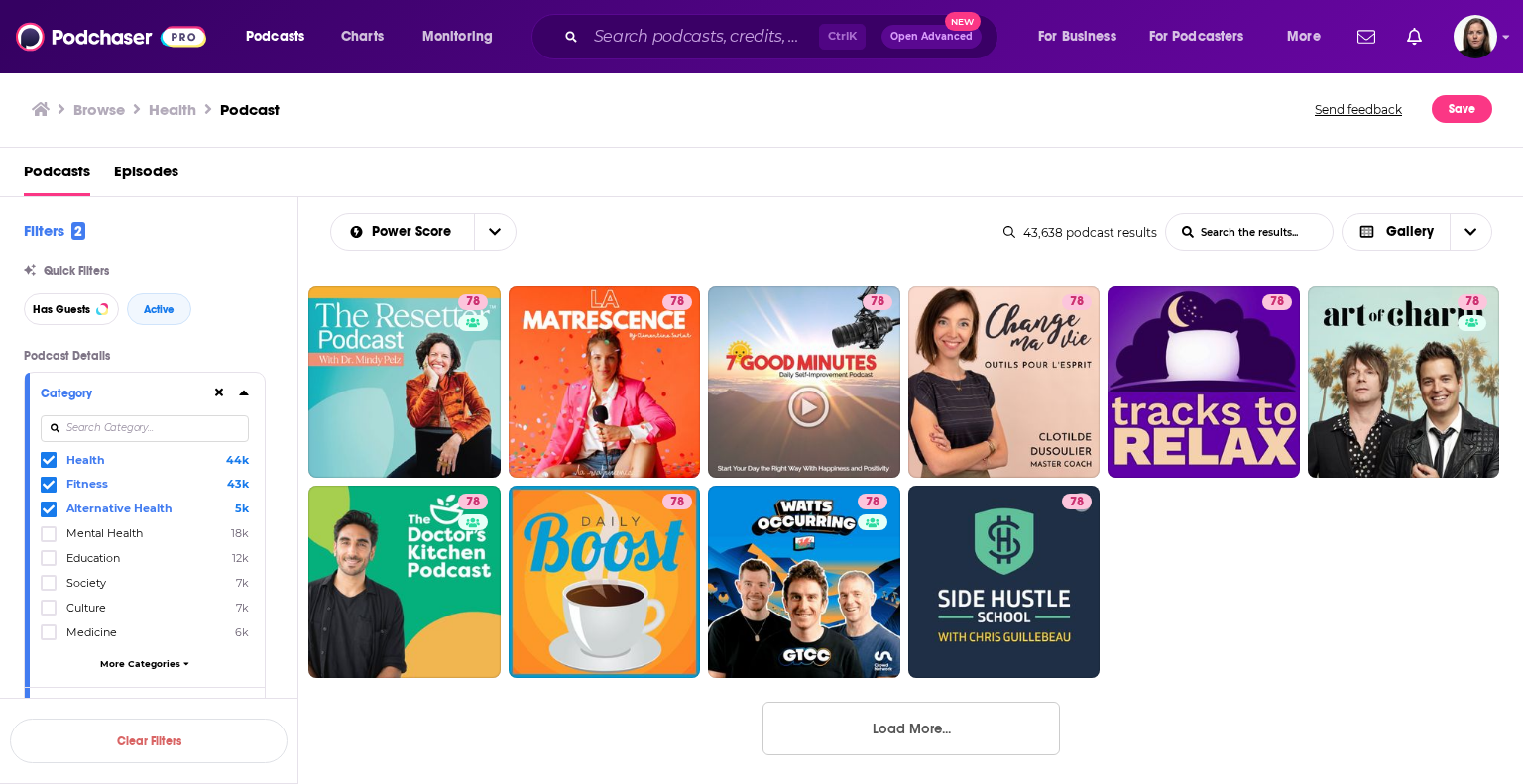 click on "Load More..." at bounding box center [911, 728] 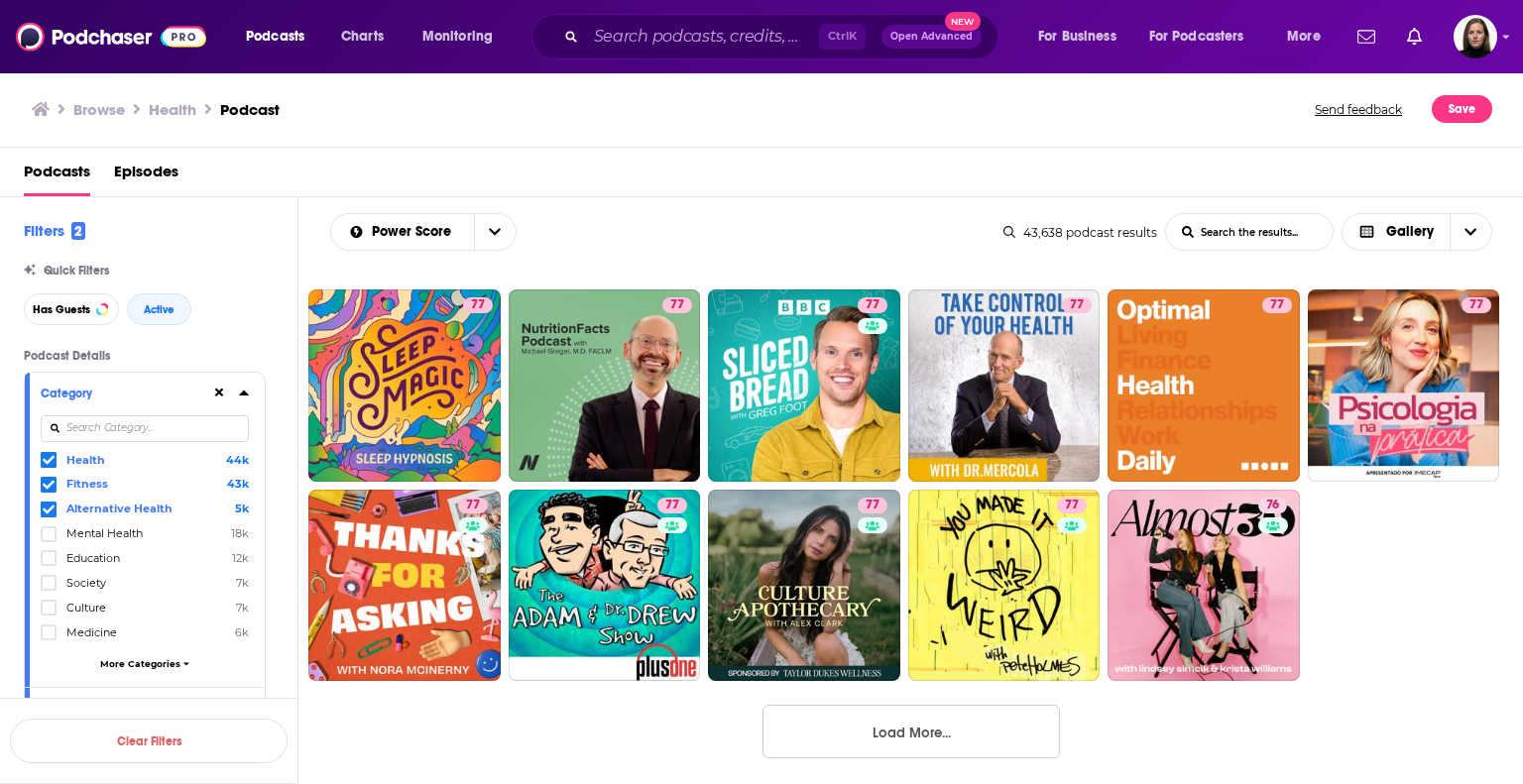 scroll, scrollTop: 3801, scrollLeft: 0, axis: vertical 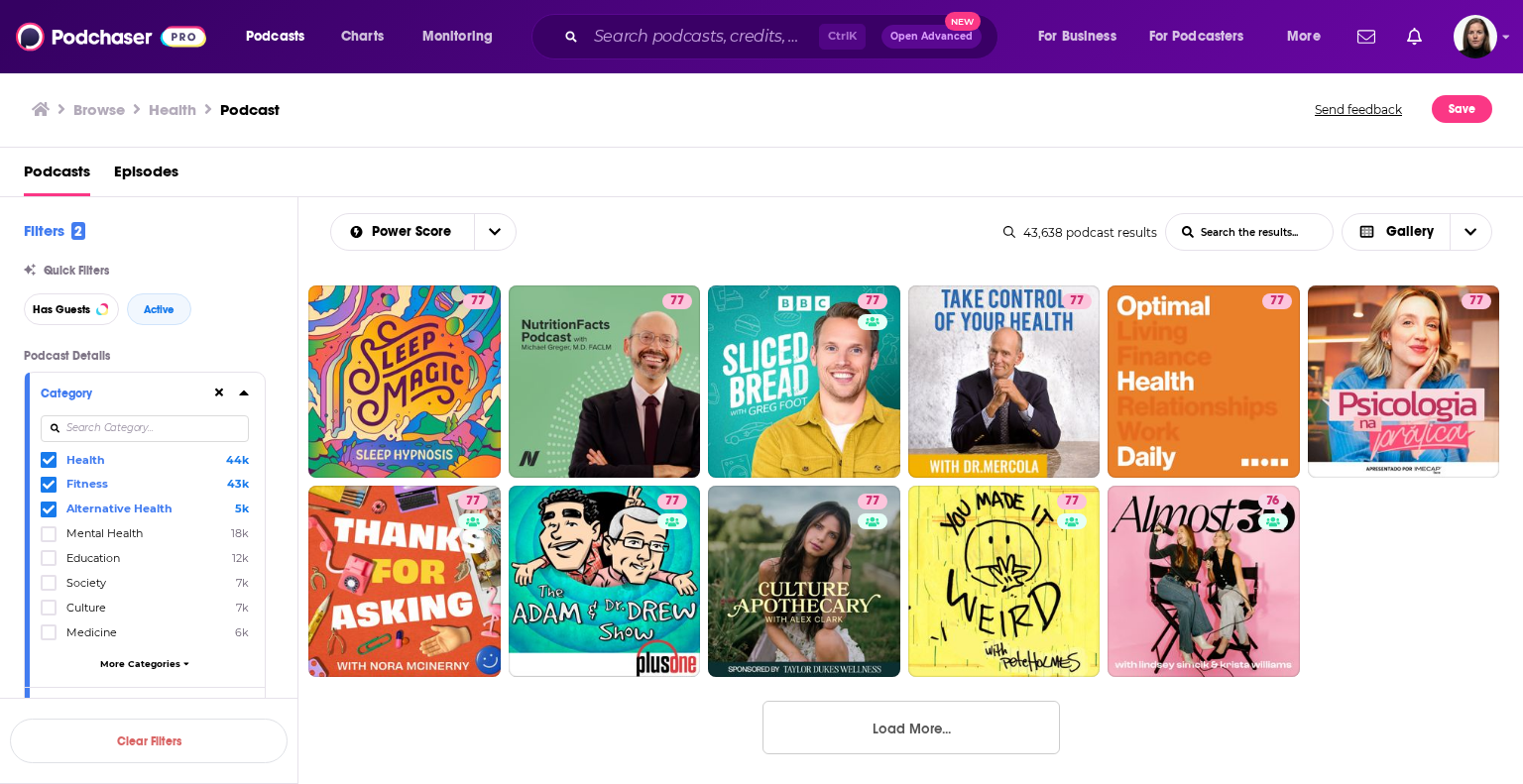 click on "98 97 94 93 93 93 92 91 90 90 89 89 88 88 88 87 87 87 87 86 86 86 86 86 86 86 86 86 85 85 85 85 85 84 84 84 84 84 84 83 83 83 83 83 83 82 82 82 82 81 81 81 81 81 81 81 81 81 81 80 80 80 80 80 80 80 79 79 79 79 79 79 79 79 79 79 79 79 79 79 79 79 79 79 78 78 78 78 78 78 78 78 78 78 78 78 78 78 78 78 78 78 78 78 77 77 77 77 77 77 77 77 77 77 77 77 77 77 77 77 77 77 77 77 76 Load More..." at bounding box center (911, 525) 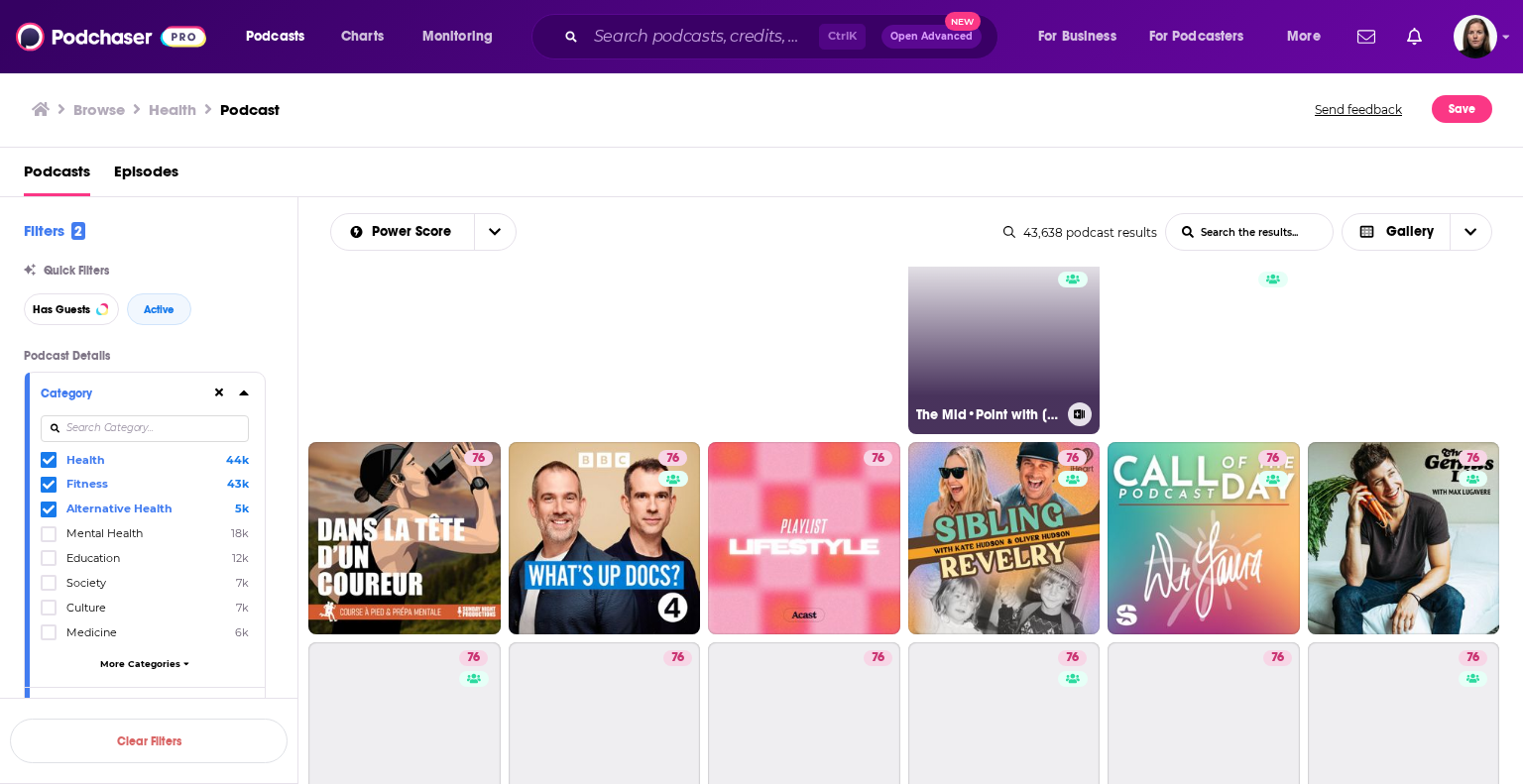 scroll, scrollTop: 4495, scrollLeft: 0, axis: vertical 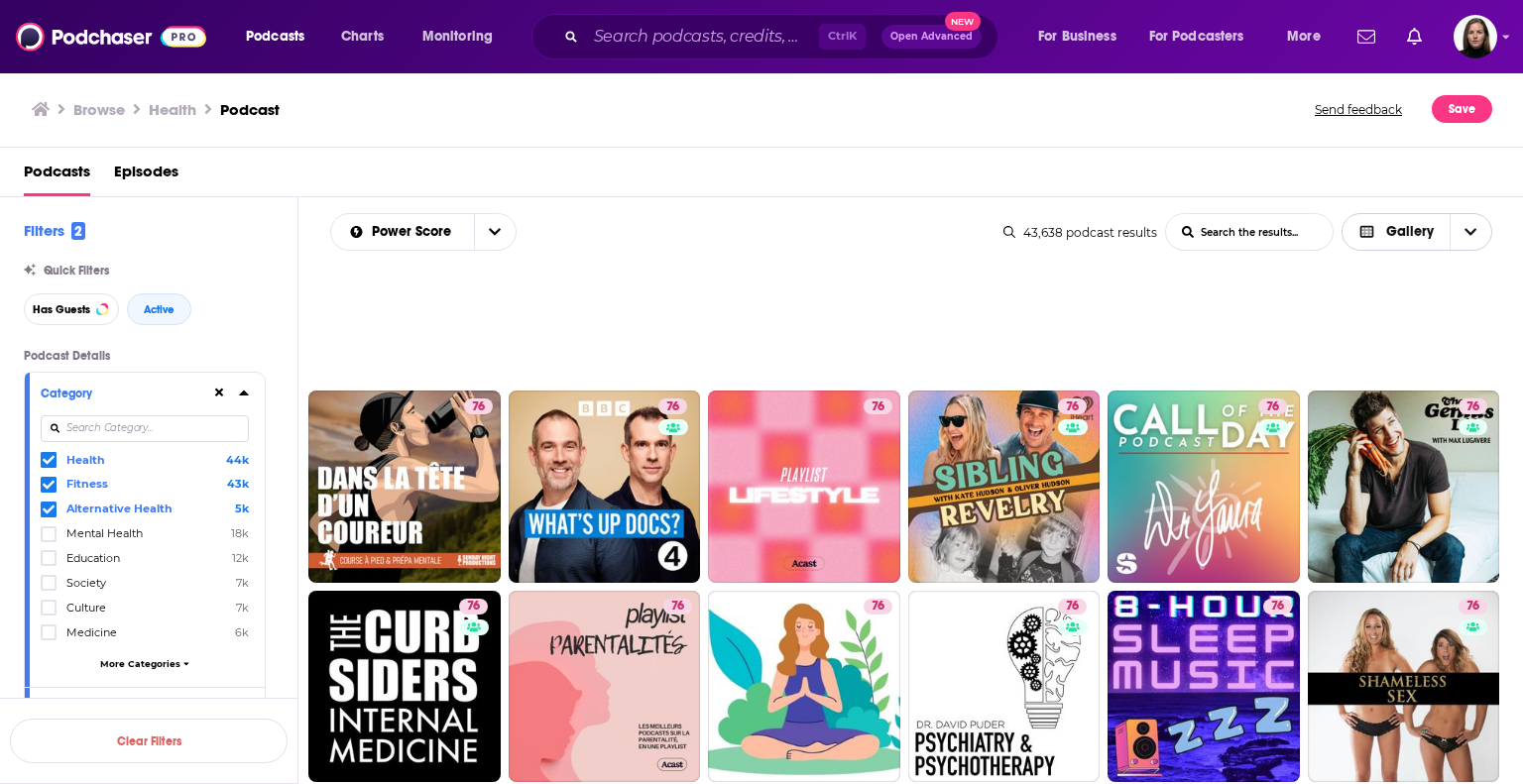 click on "Gallery" at bounding box center [1410, 232] 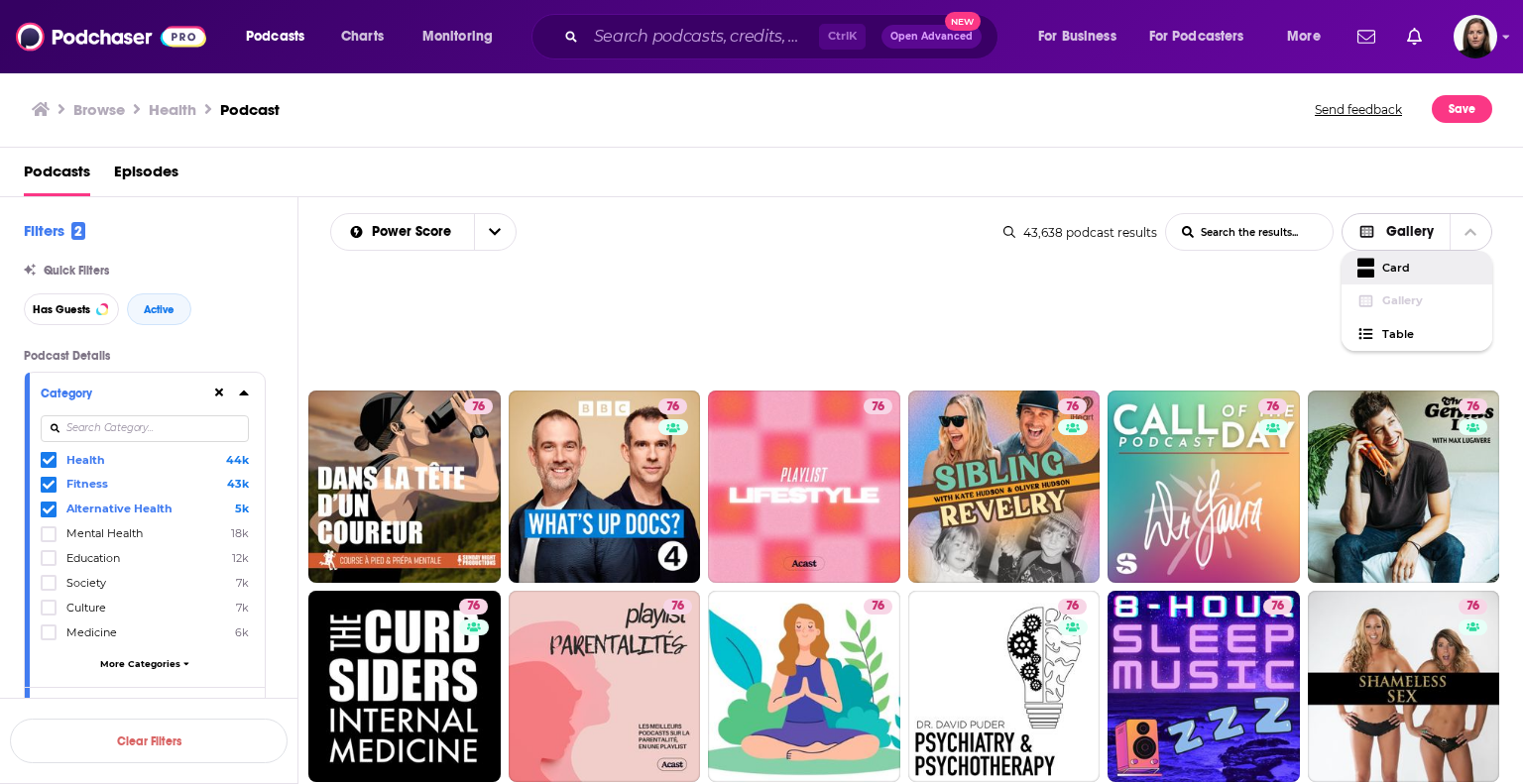 click on "Card" at bounding box center (1429, 268) 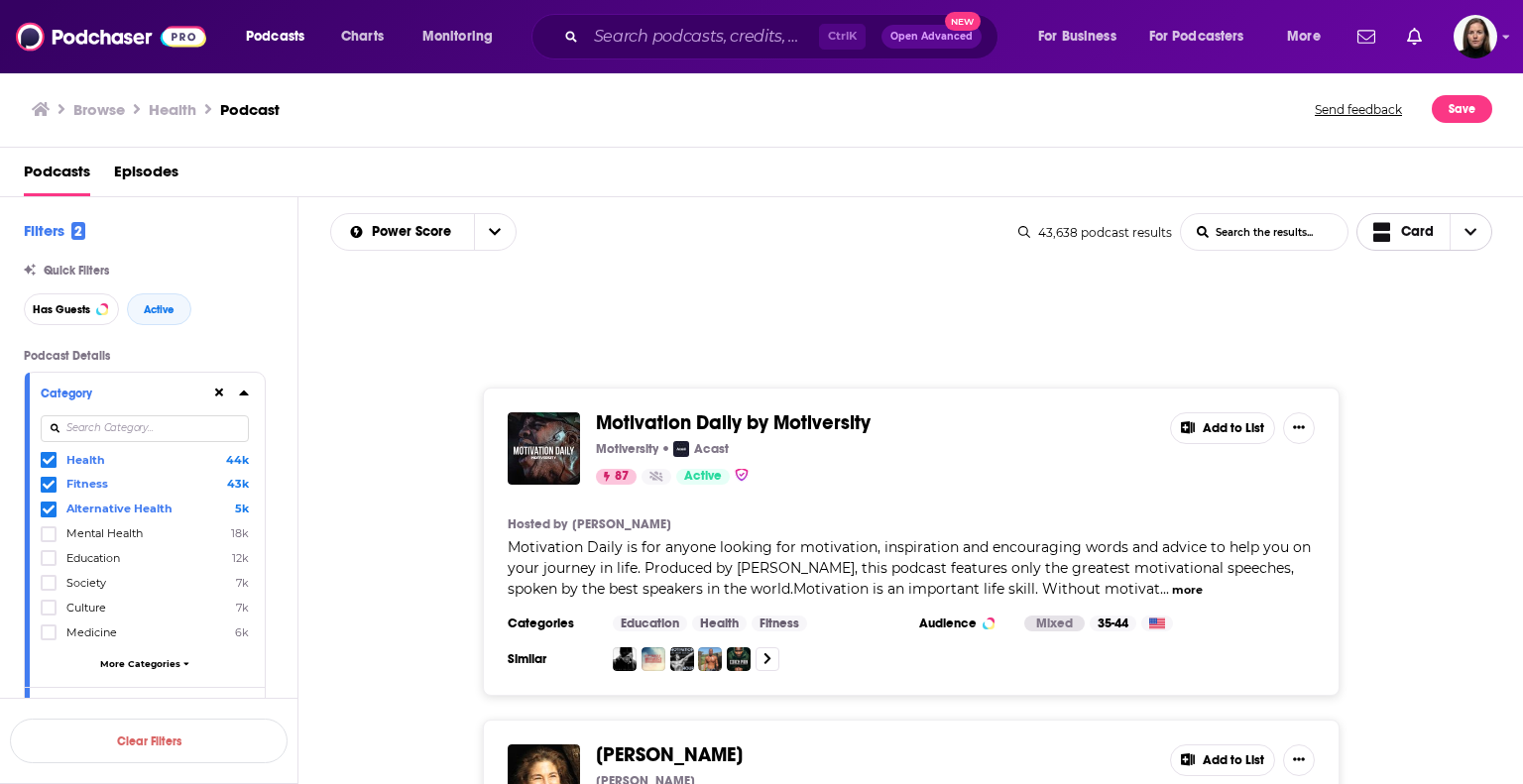 click on "Card" at bounding box center (1417, 232) 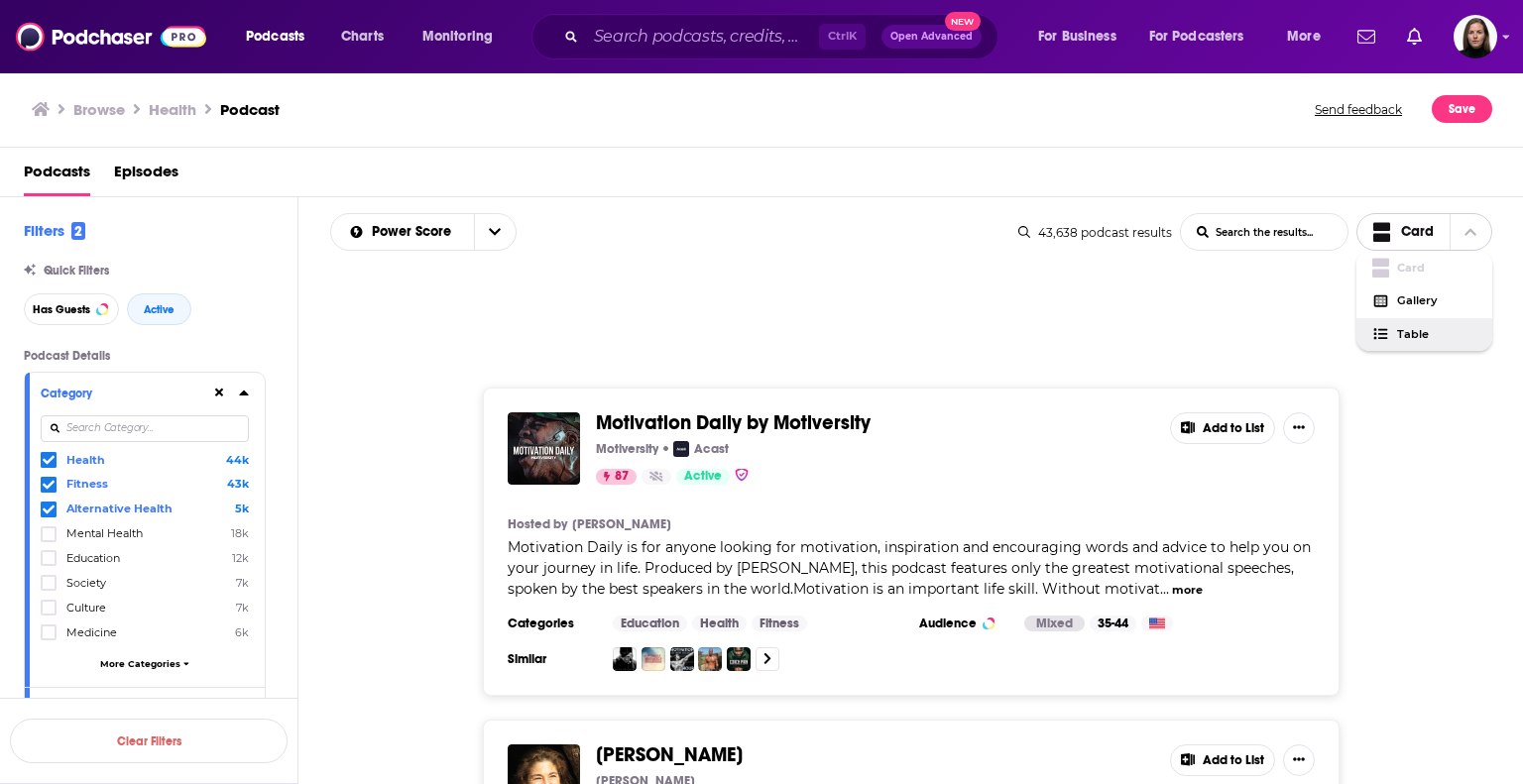 drag, startPoint x: 1448, startPoint y: 324, endPoint x: 1441, endPoint y: 332, distance: 10.630146 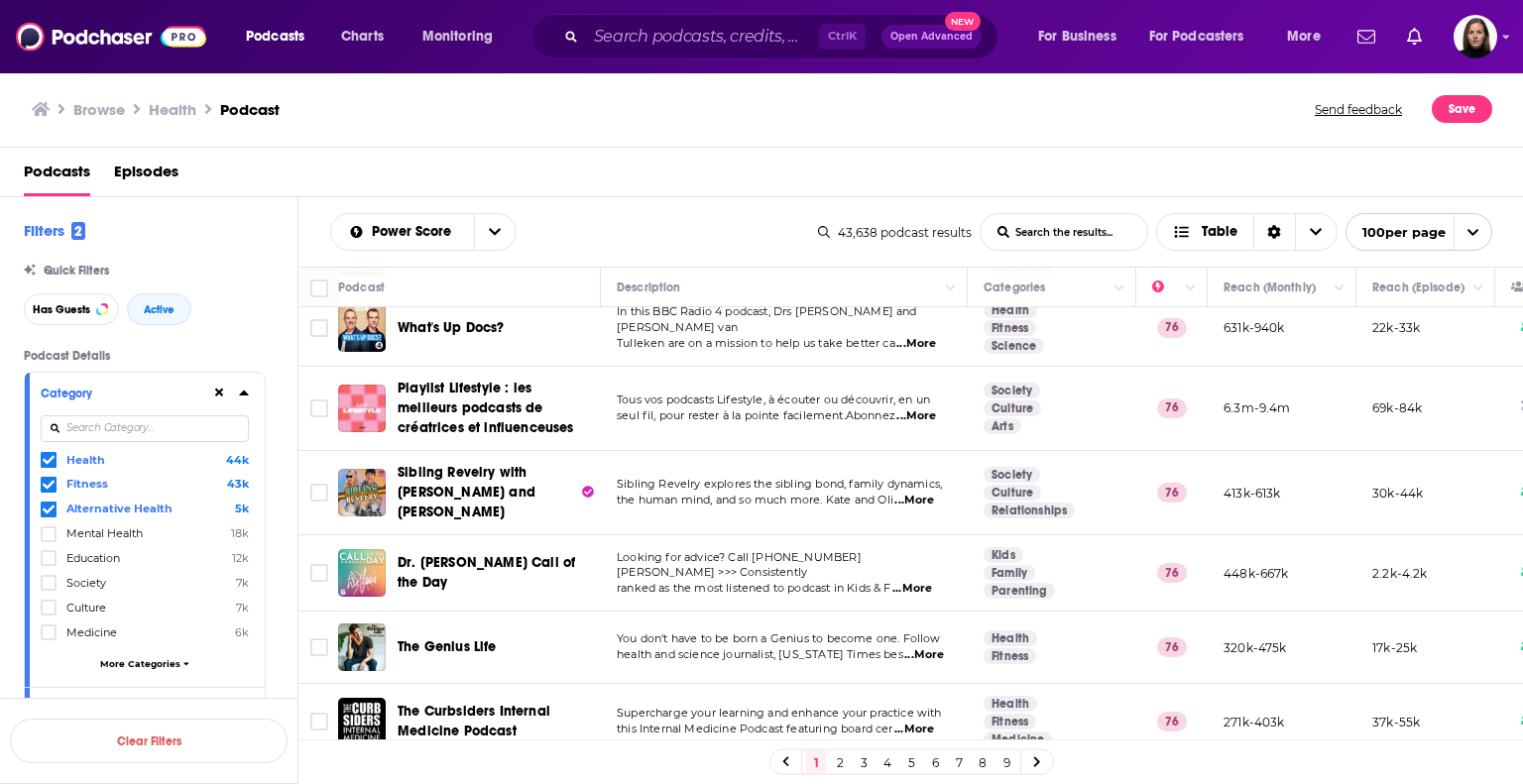 scroll, scrollTop: 11103, scrollLeft: 0, axis: vertical 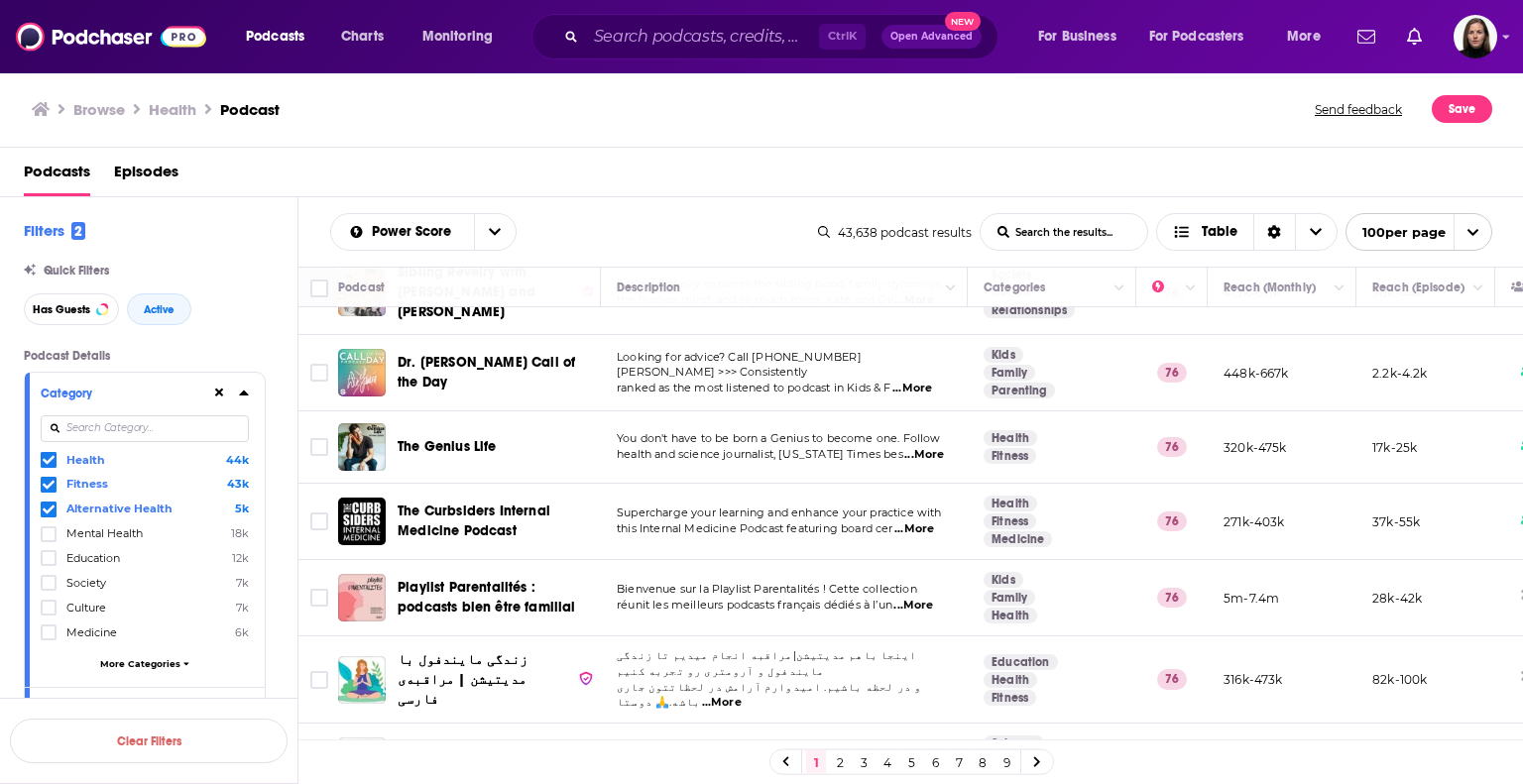 click on "2" at bounding box center [840, 762] 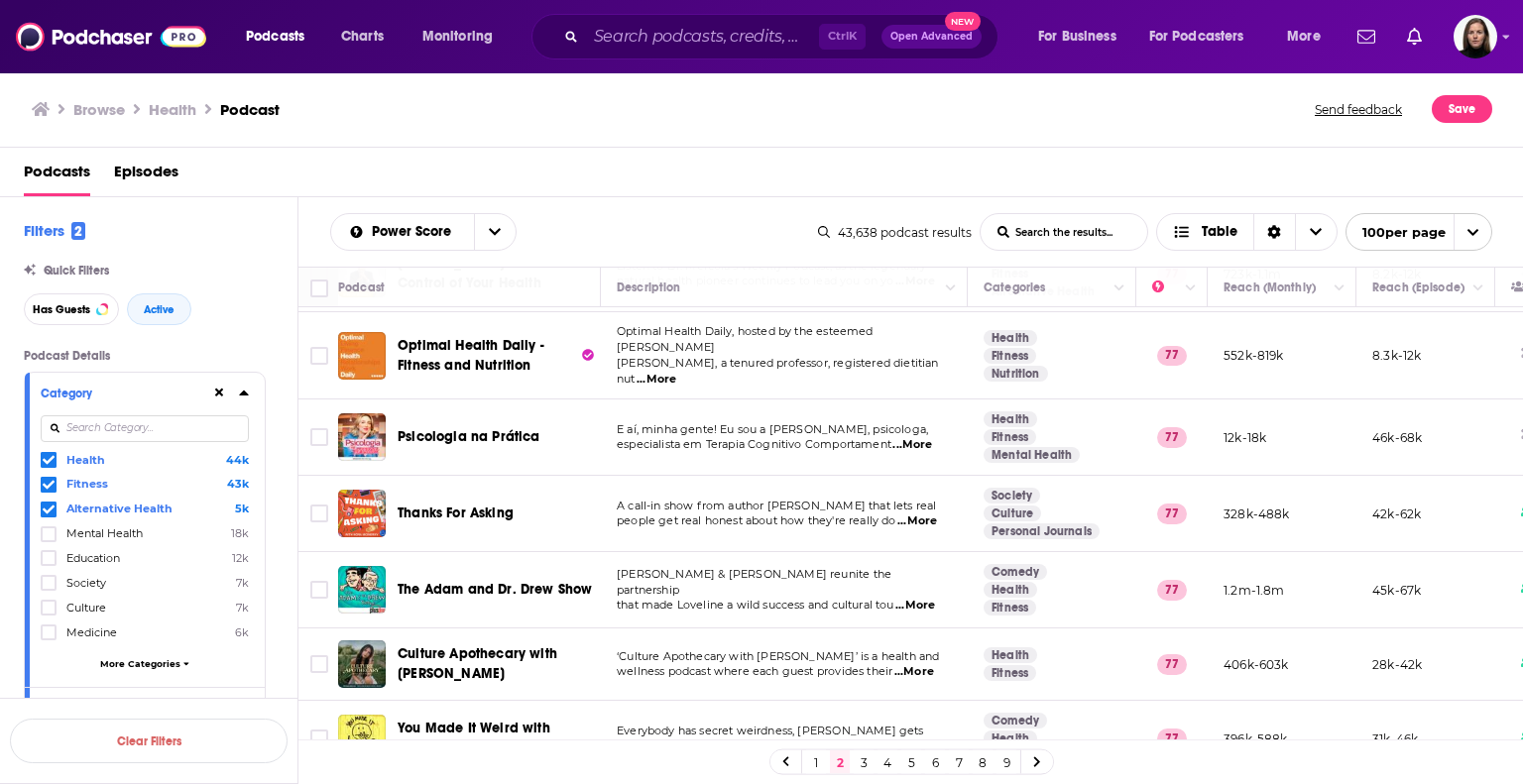 scroll, scrollTop: 1388, scrollLeft: 0, axis: vertical 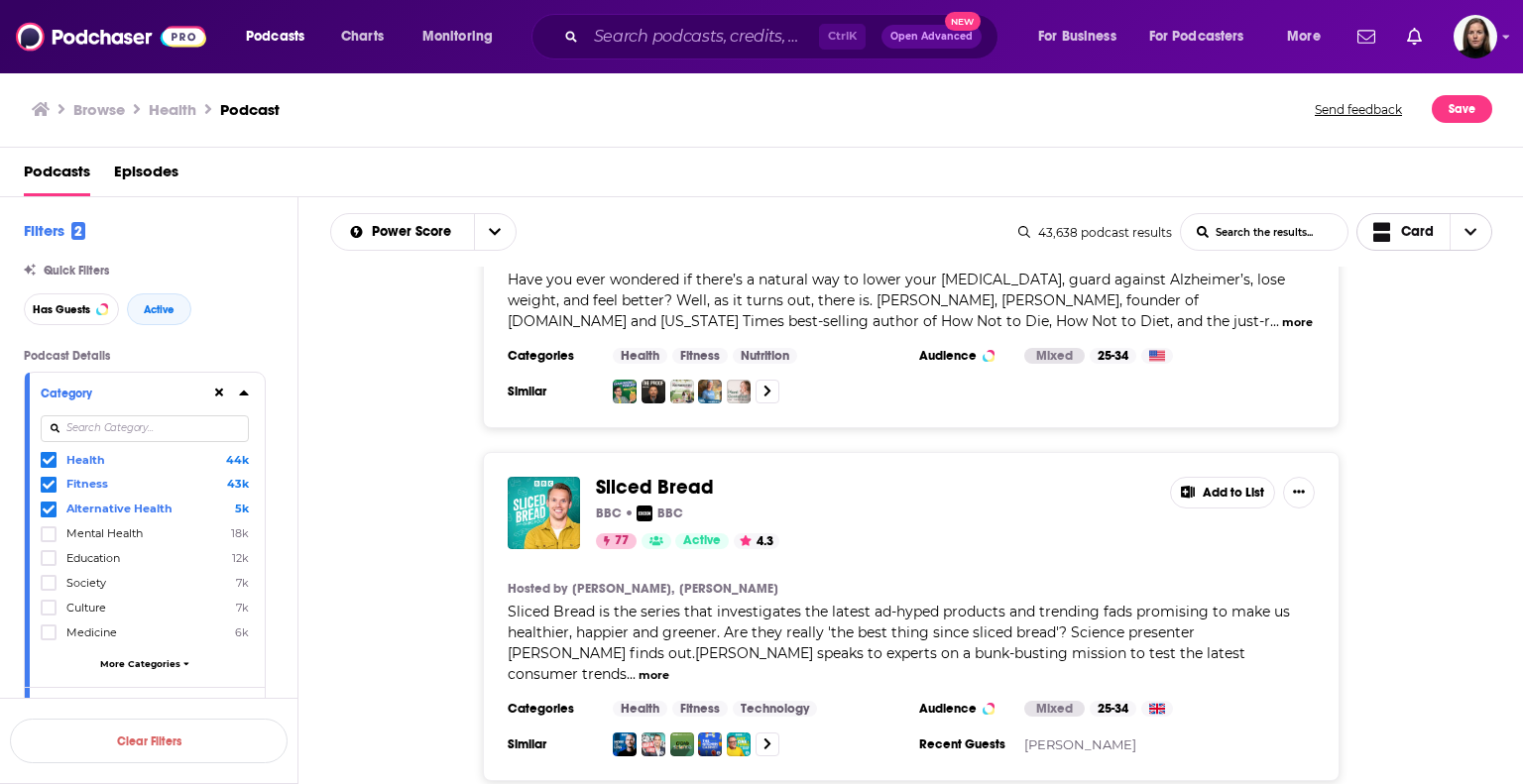 click on "Card" at bounding box center (1404, 232) 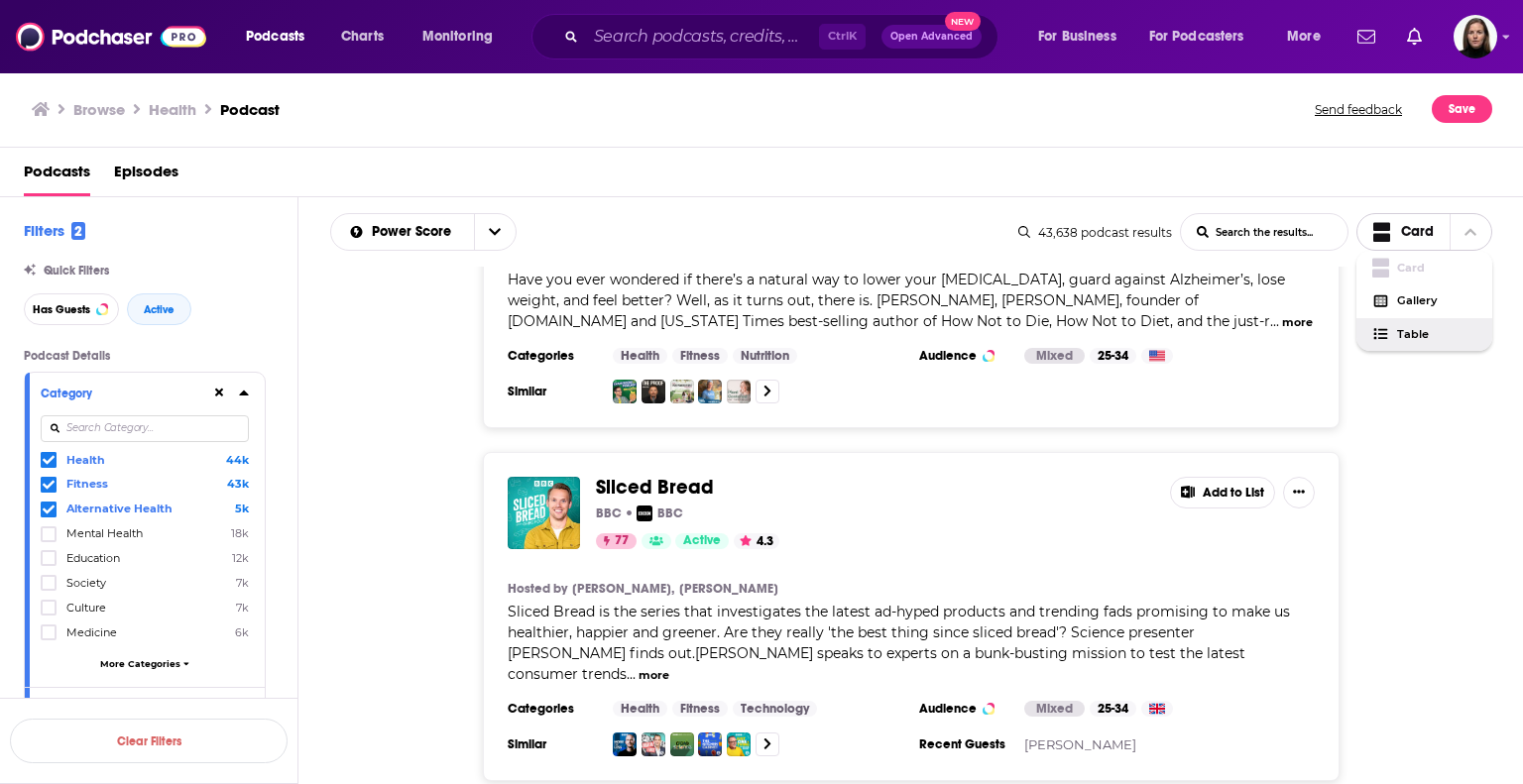 click on "Table" at bounding box center [1425, 335] 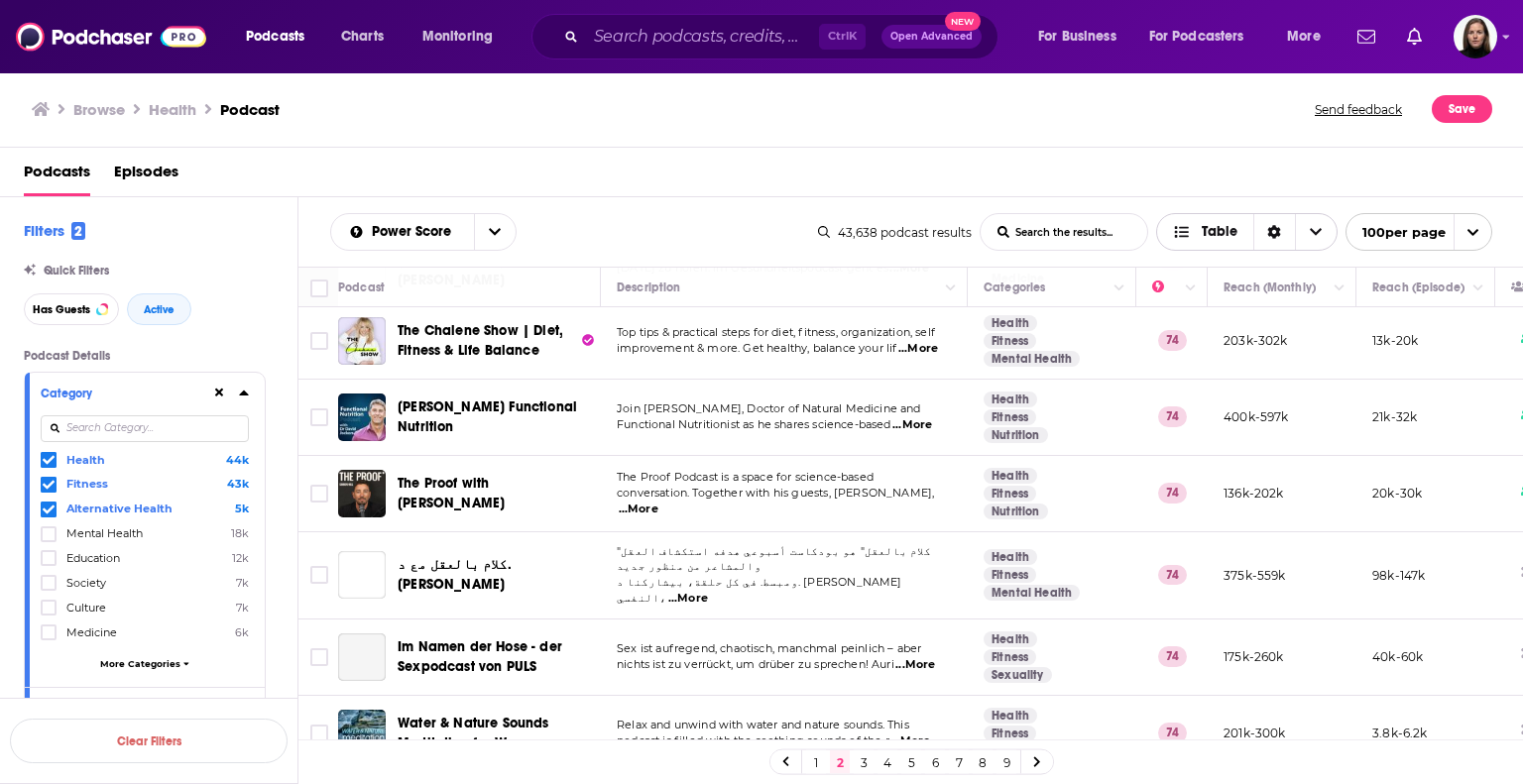 scroll, scrollTop: 7240, scrollLeft: 0, axis: vertical 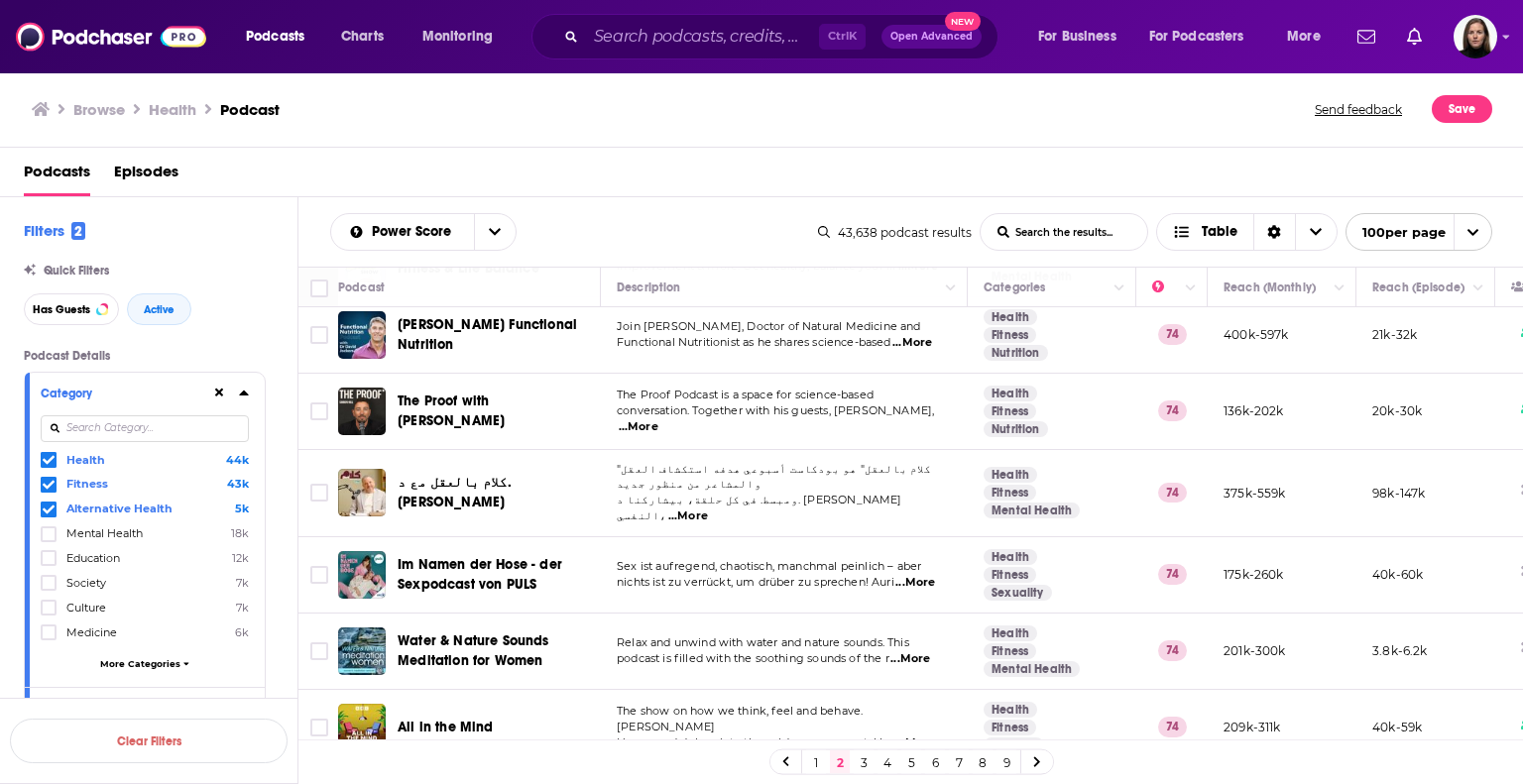 click on "3" at bounding box center (864, 762) 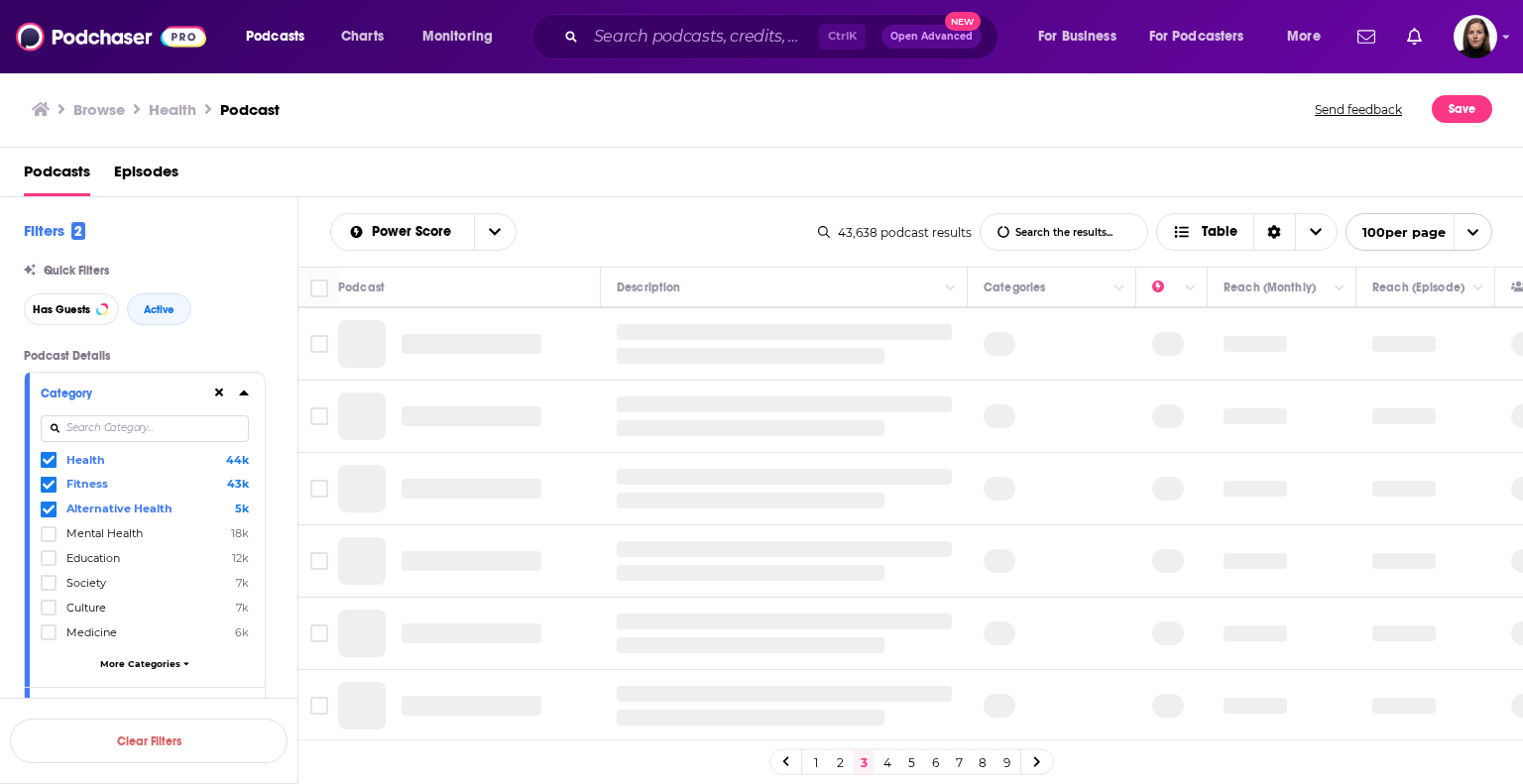 scroll, scrollTop: 0, scrollLeft: 0, axis: both 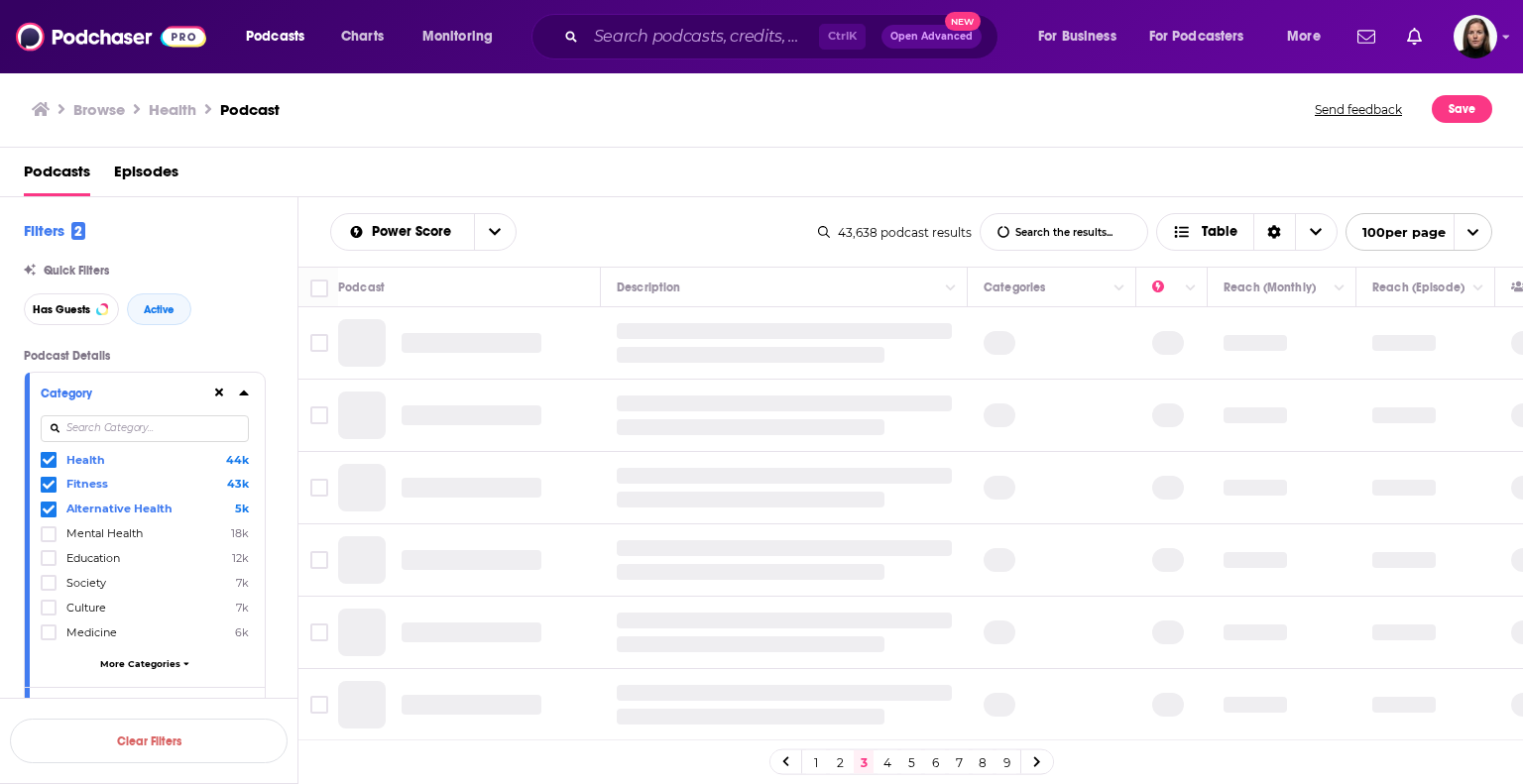 click at bounding box center [1472, 232] 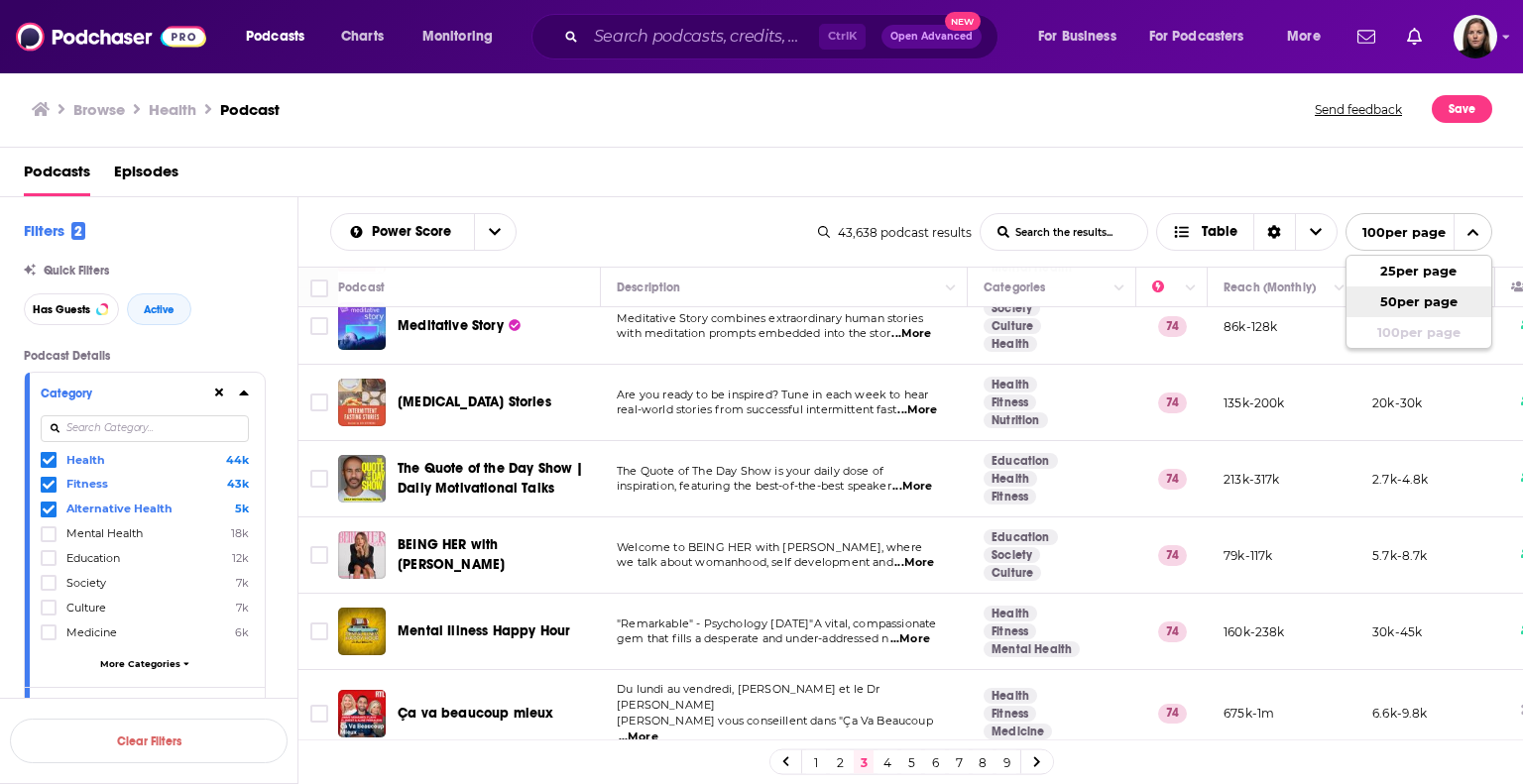 scroll, scrollTop: 198, scrollLeft: 0, axis: vertical 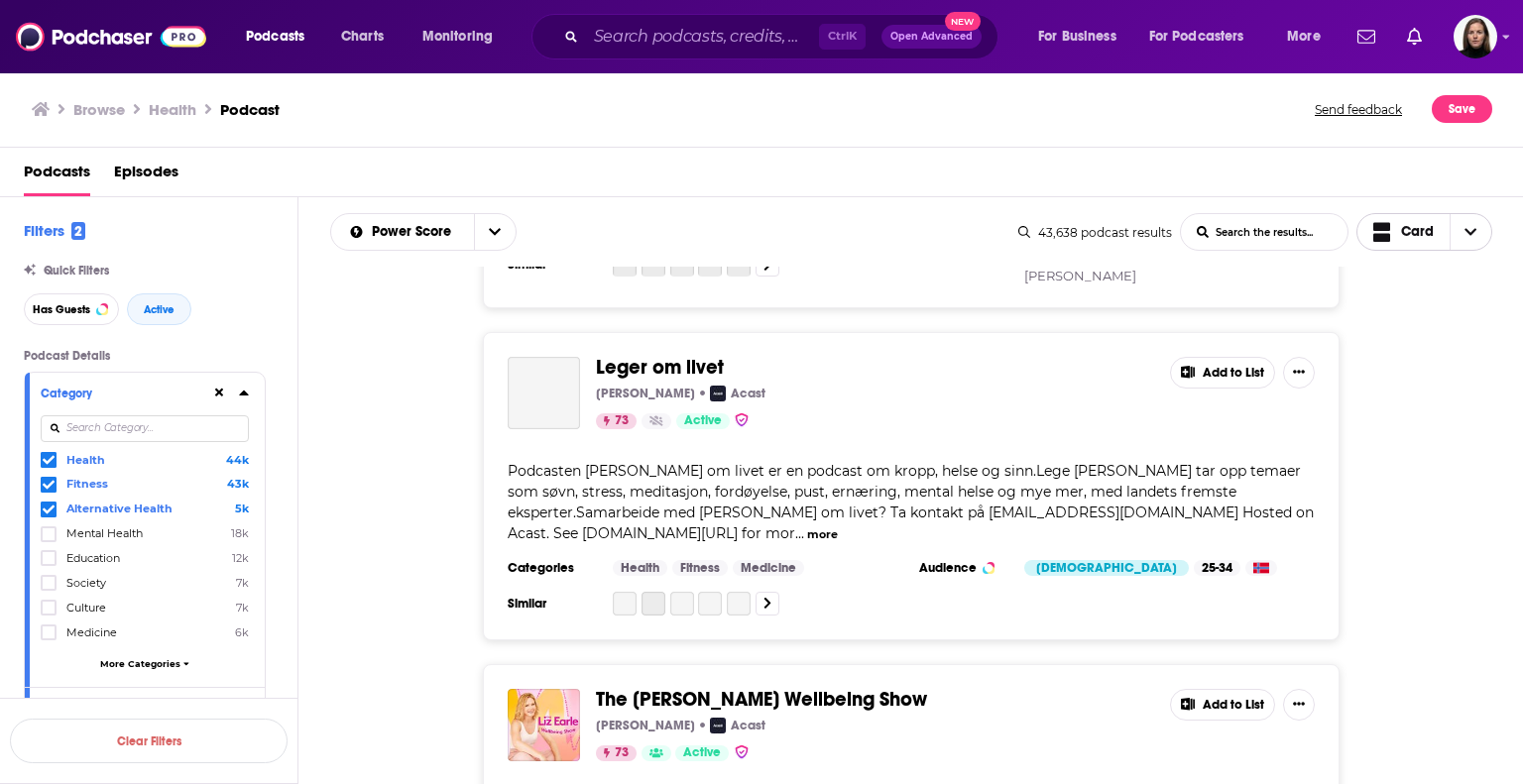 click on "Card" at bounding box center (1417, 232) 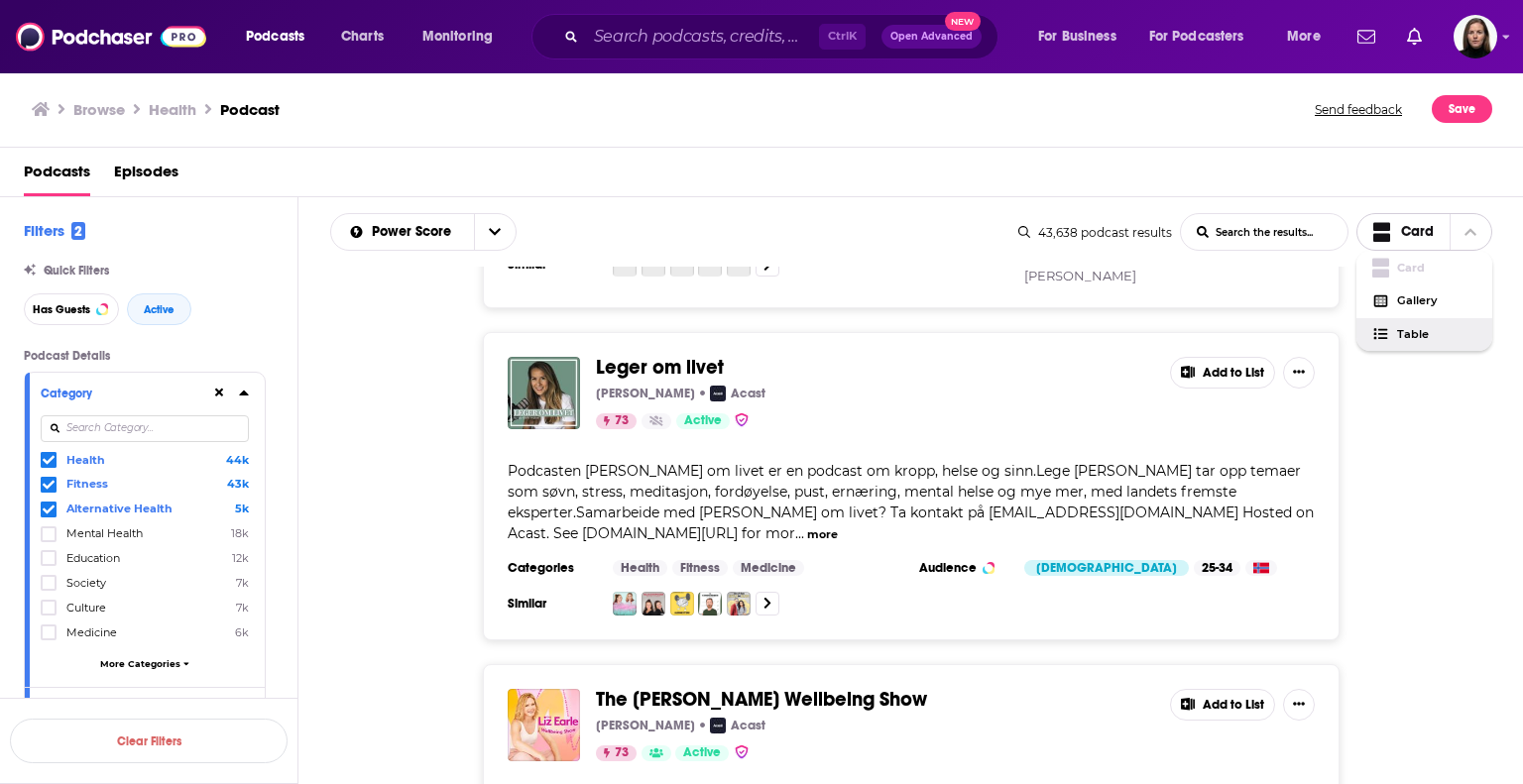 click on "Table" at bounding box center [1437, 334] 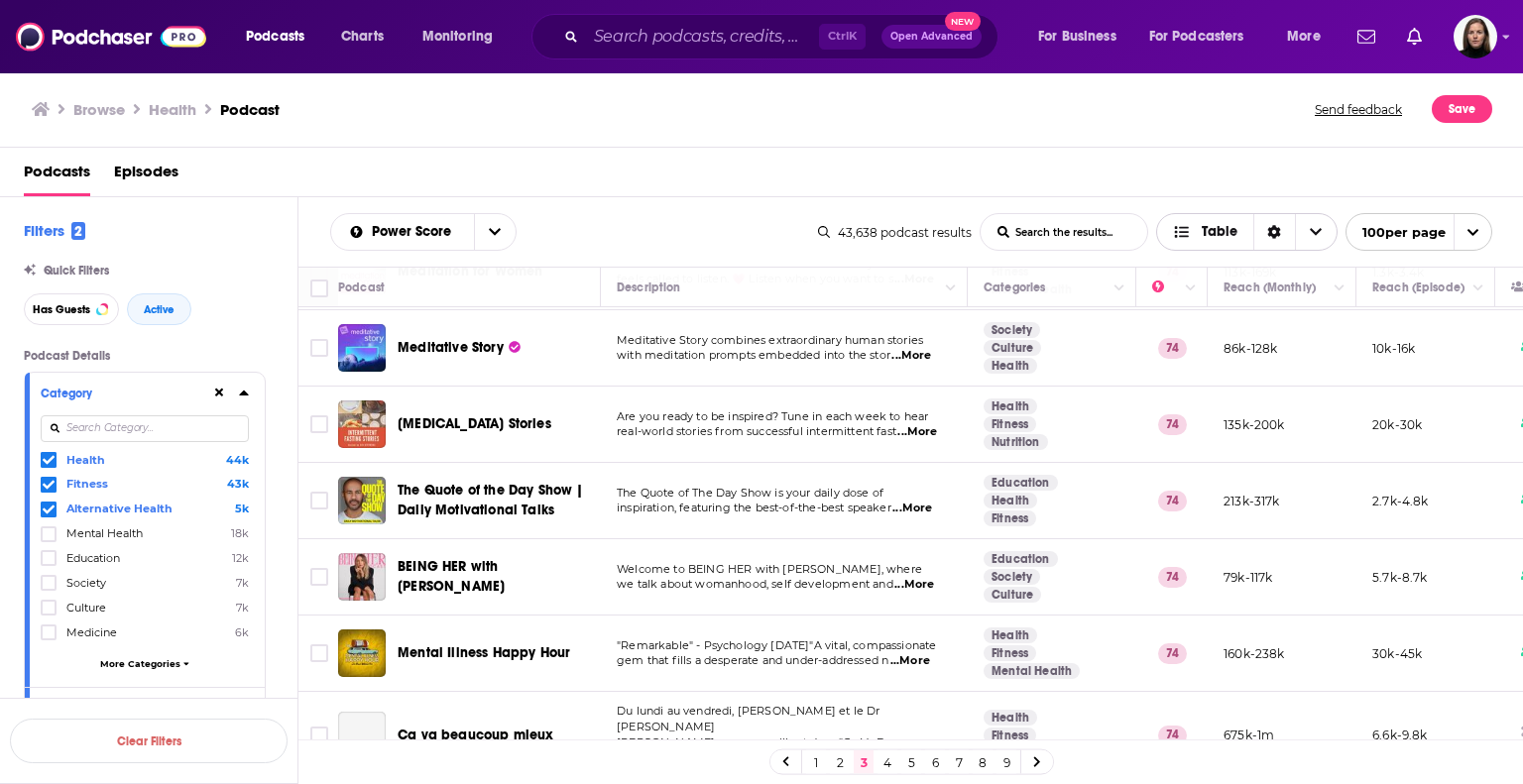 scroll, scrollTop: 198, scrollLeft: 0, axis: vertical 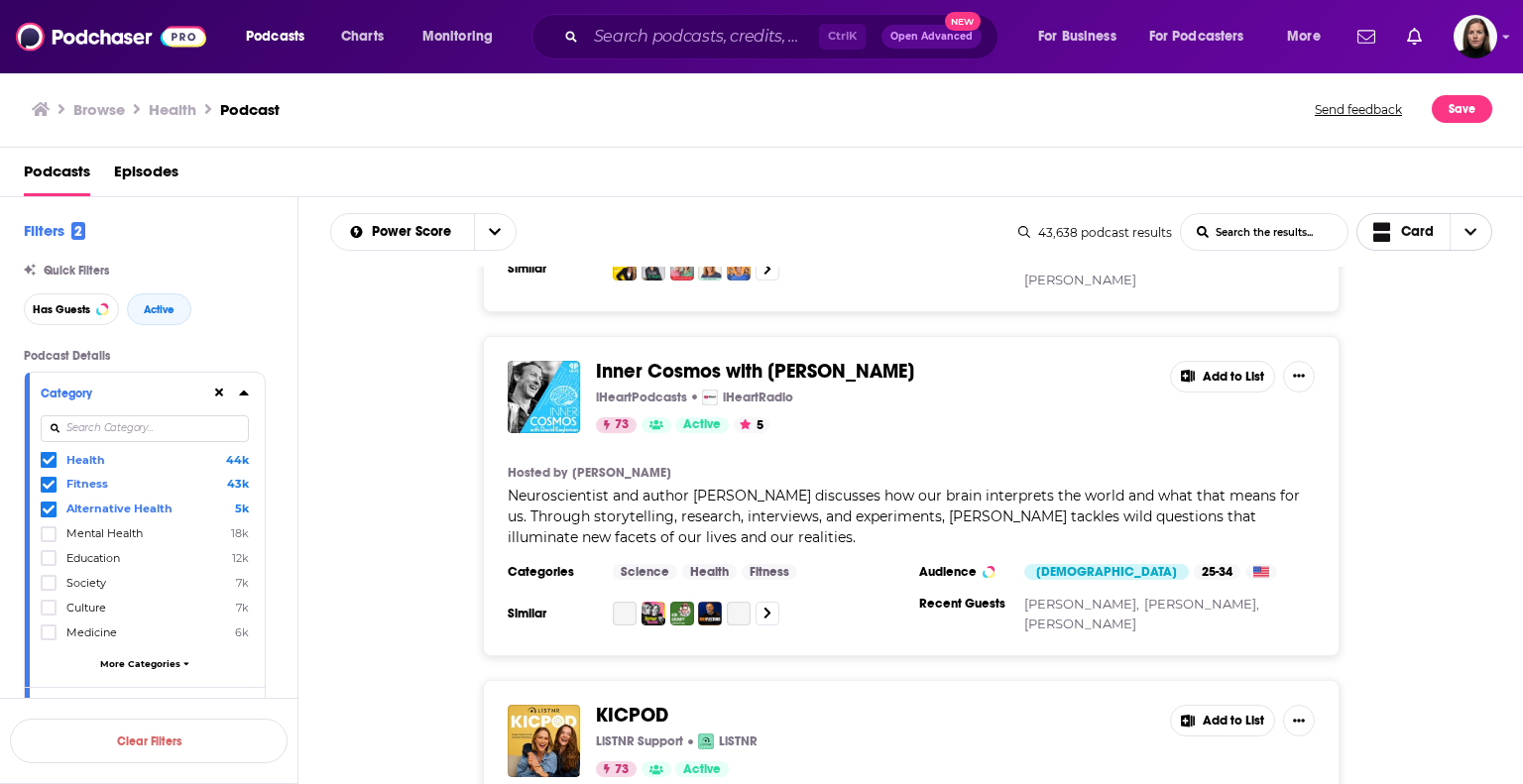 click 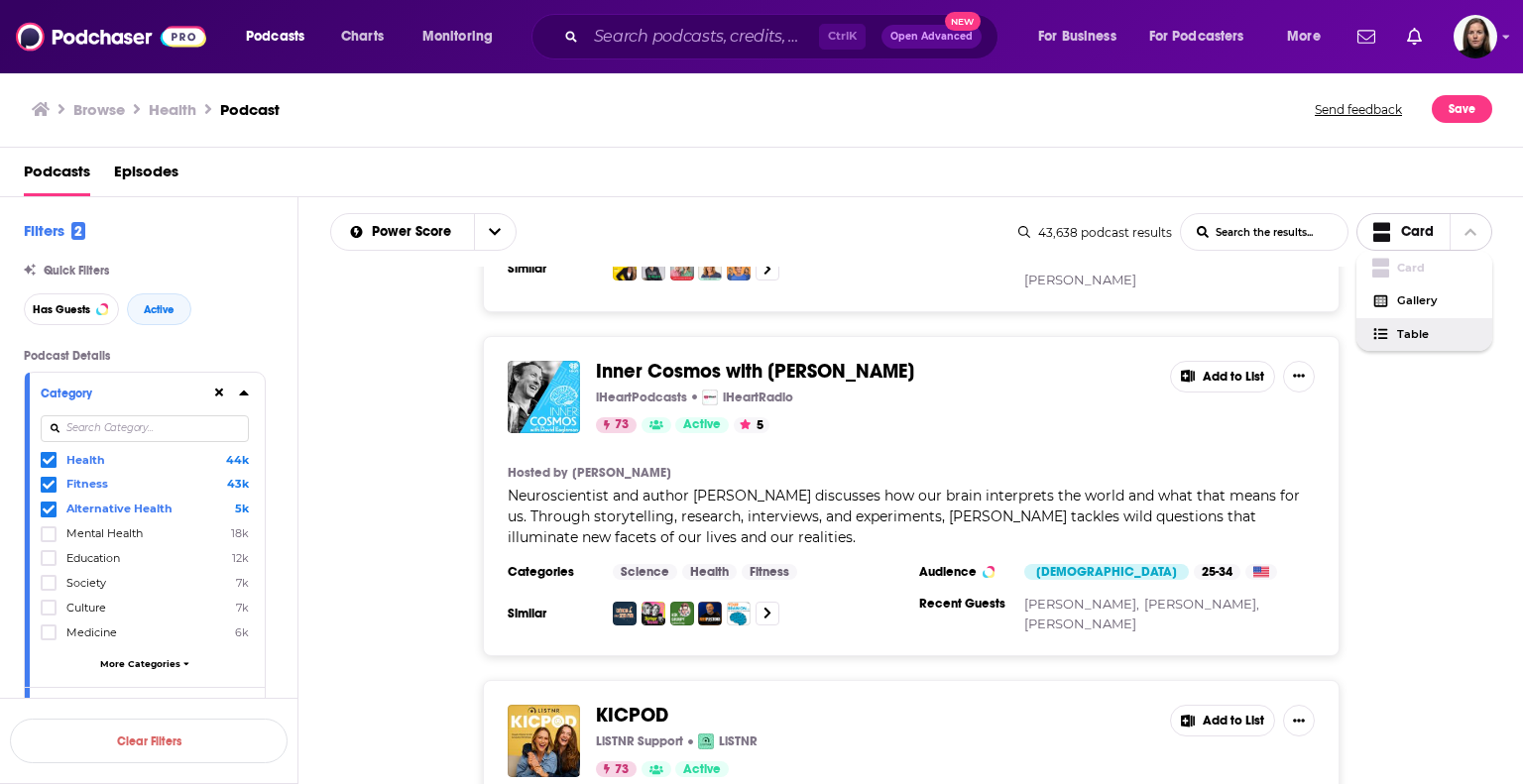 click on "Table" at bounding box center (1437, 334) 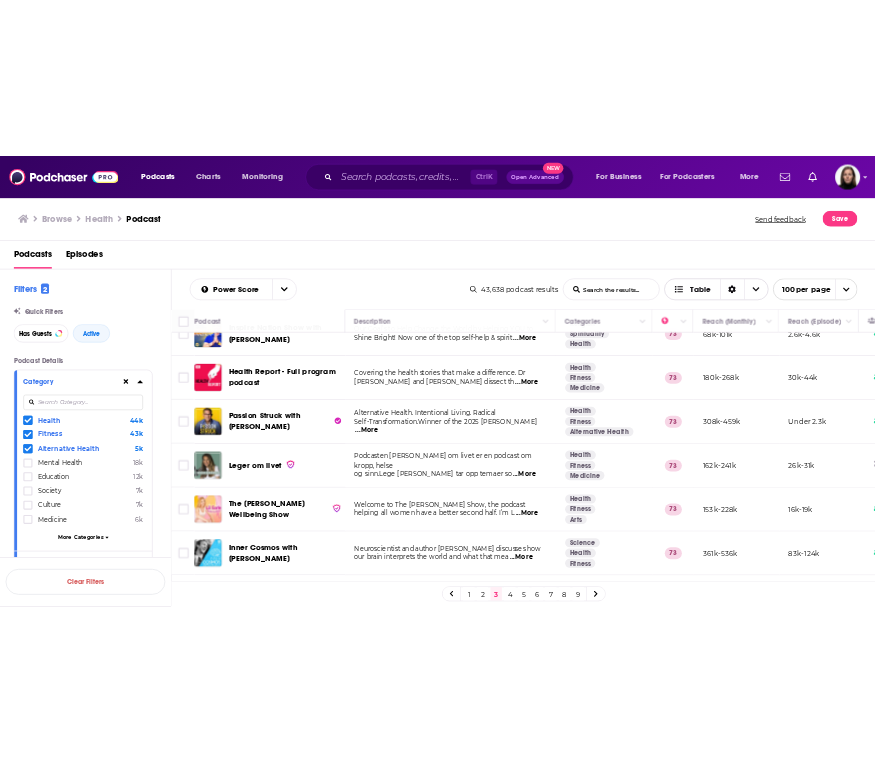 scroll, scrollTop: 1000, scrollLeft: 0, axis: vertical 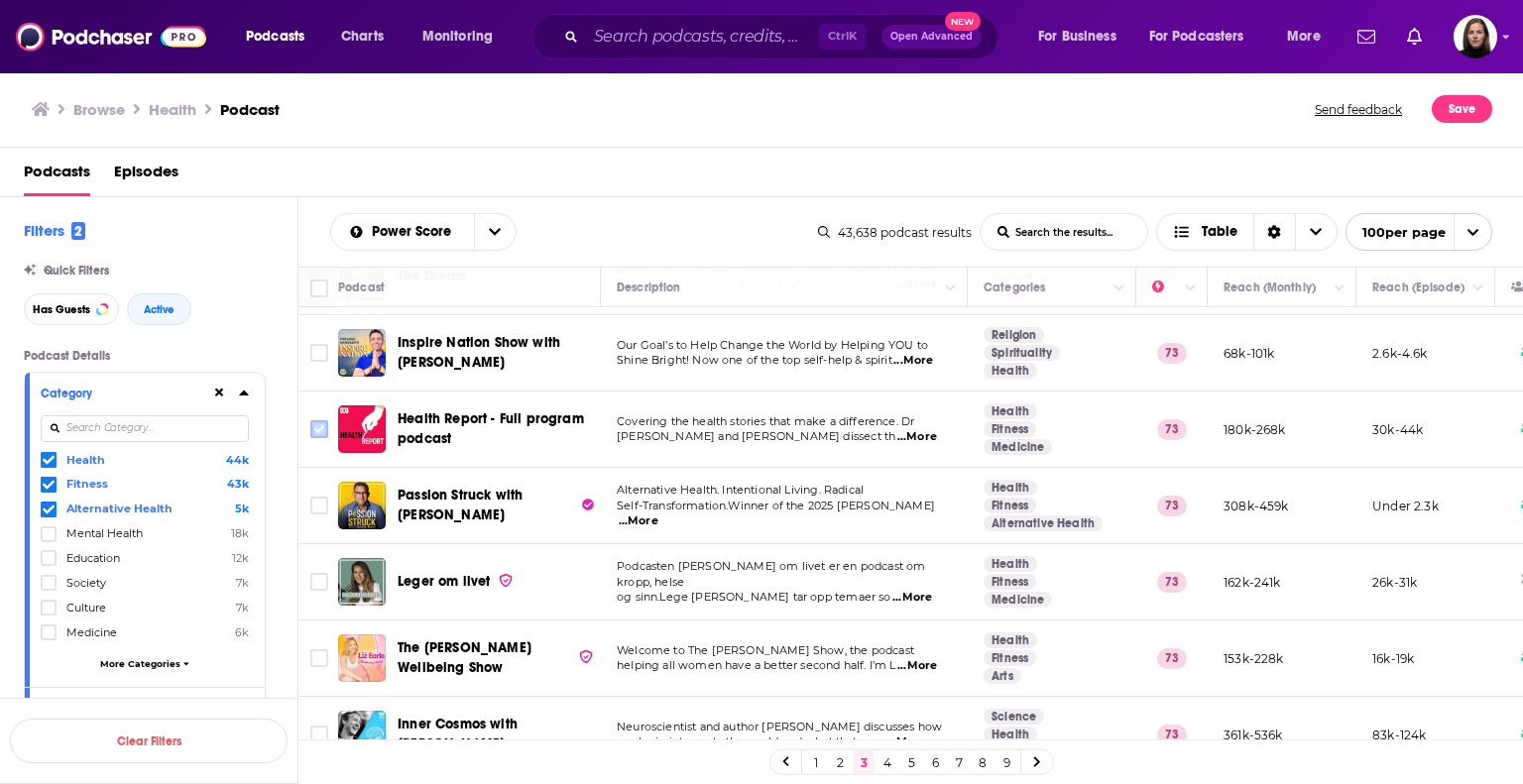 click at bounding box center [319, 429] 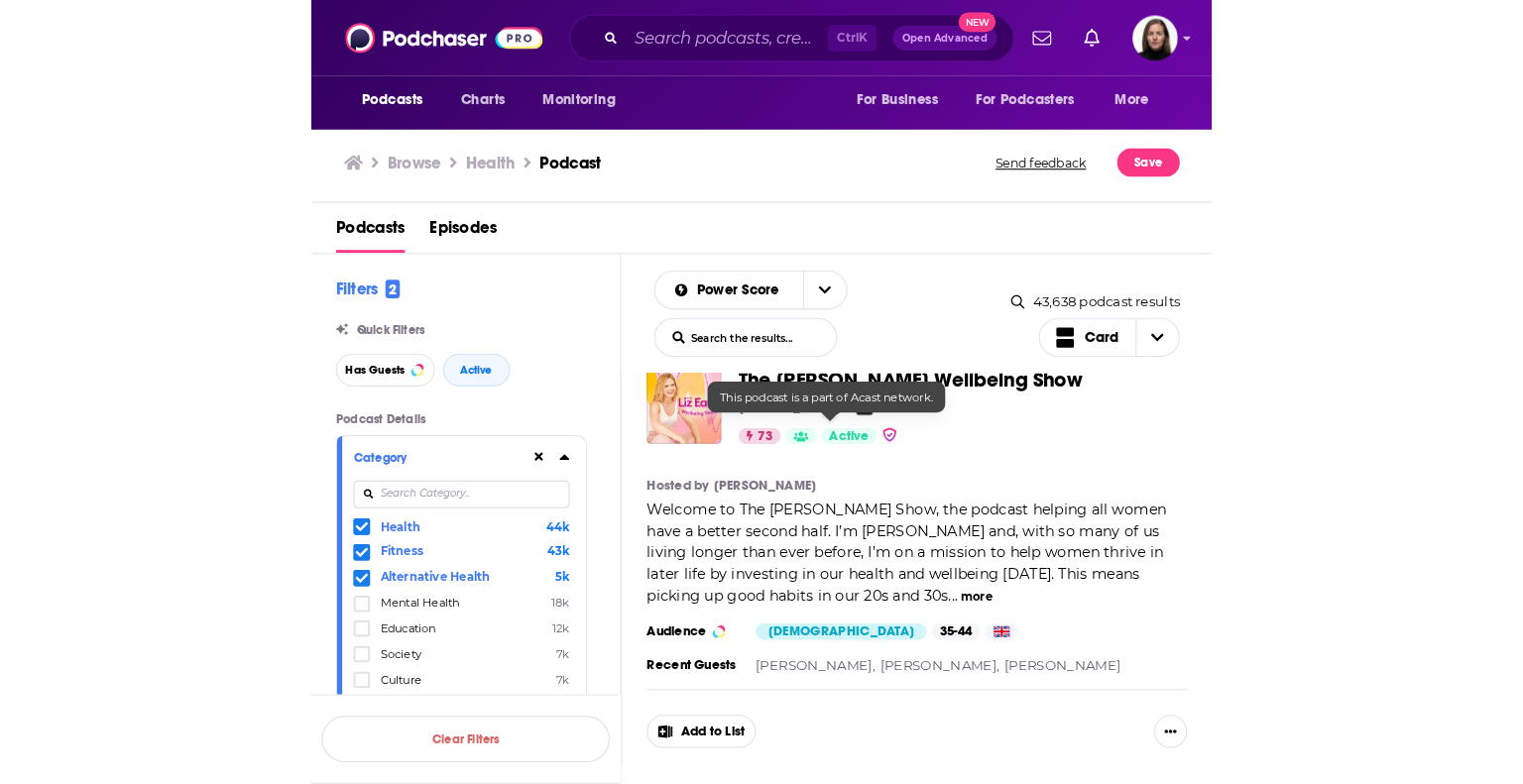 scroll, scrollTop: 5882, scrollLeft: 0, axis: vertical 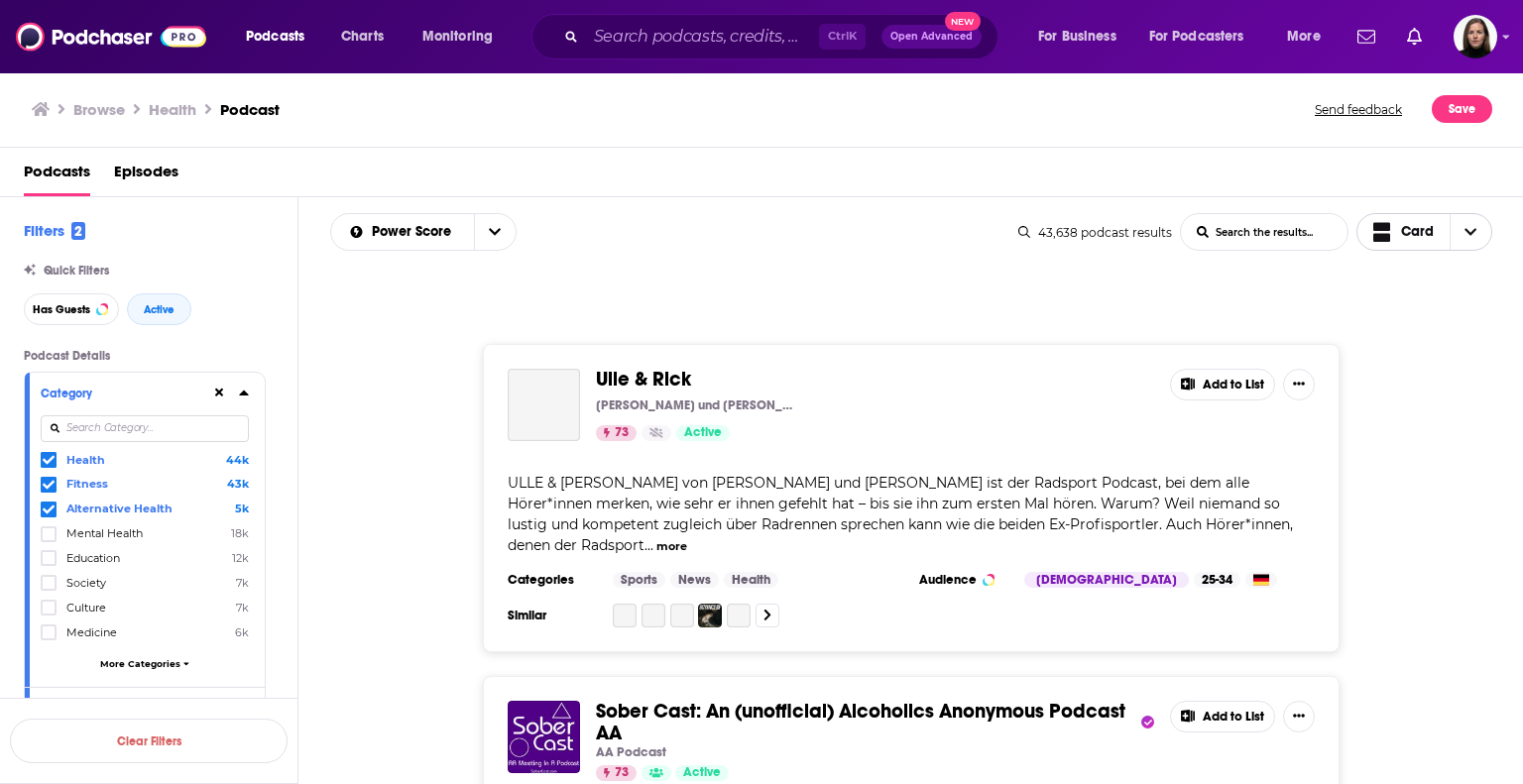 click 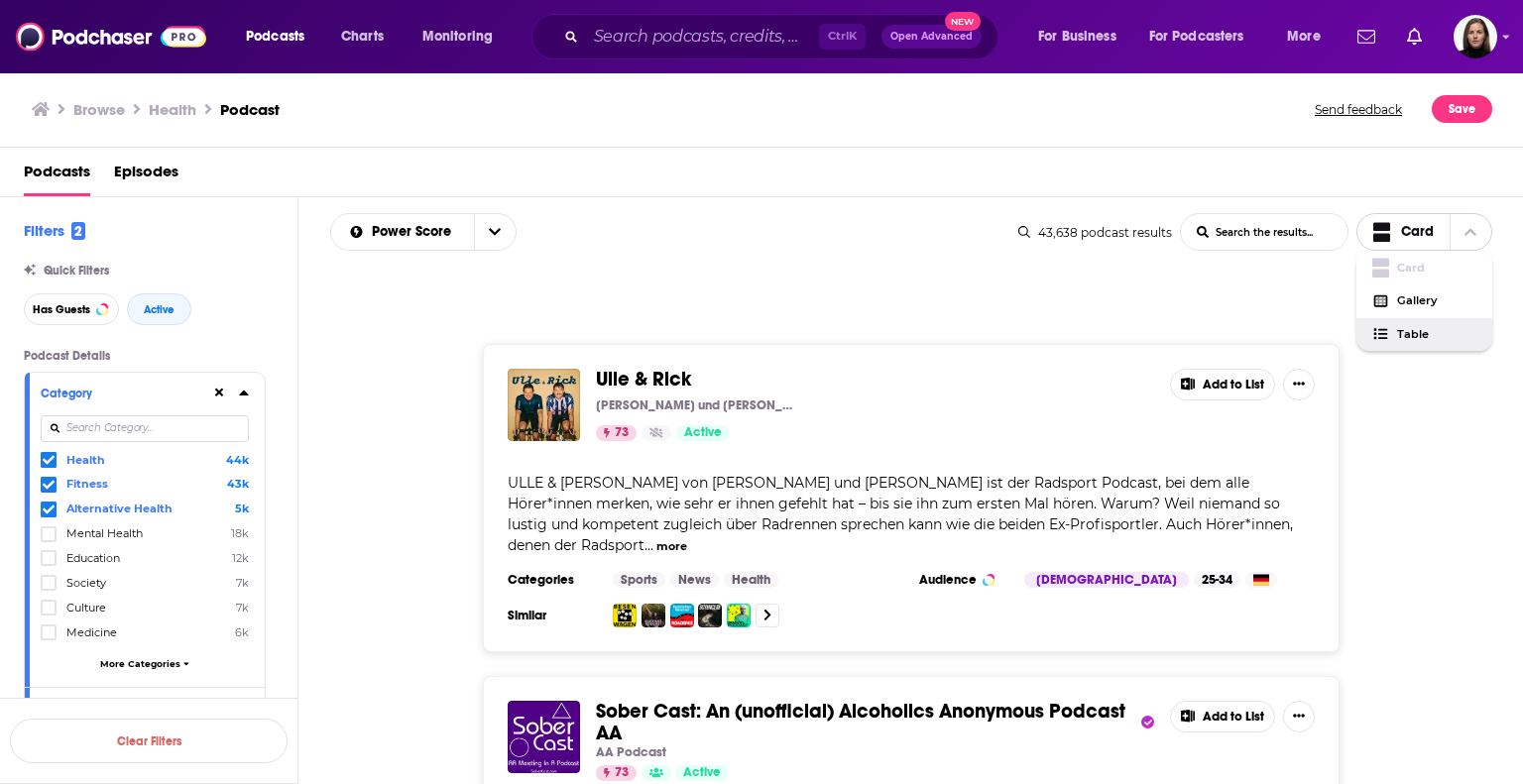 click on "Table" at bounding box center [1425, 335] 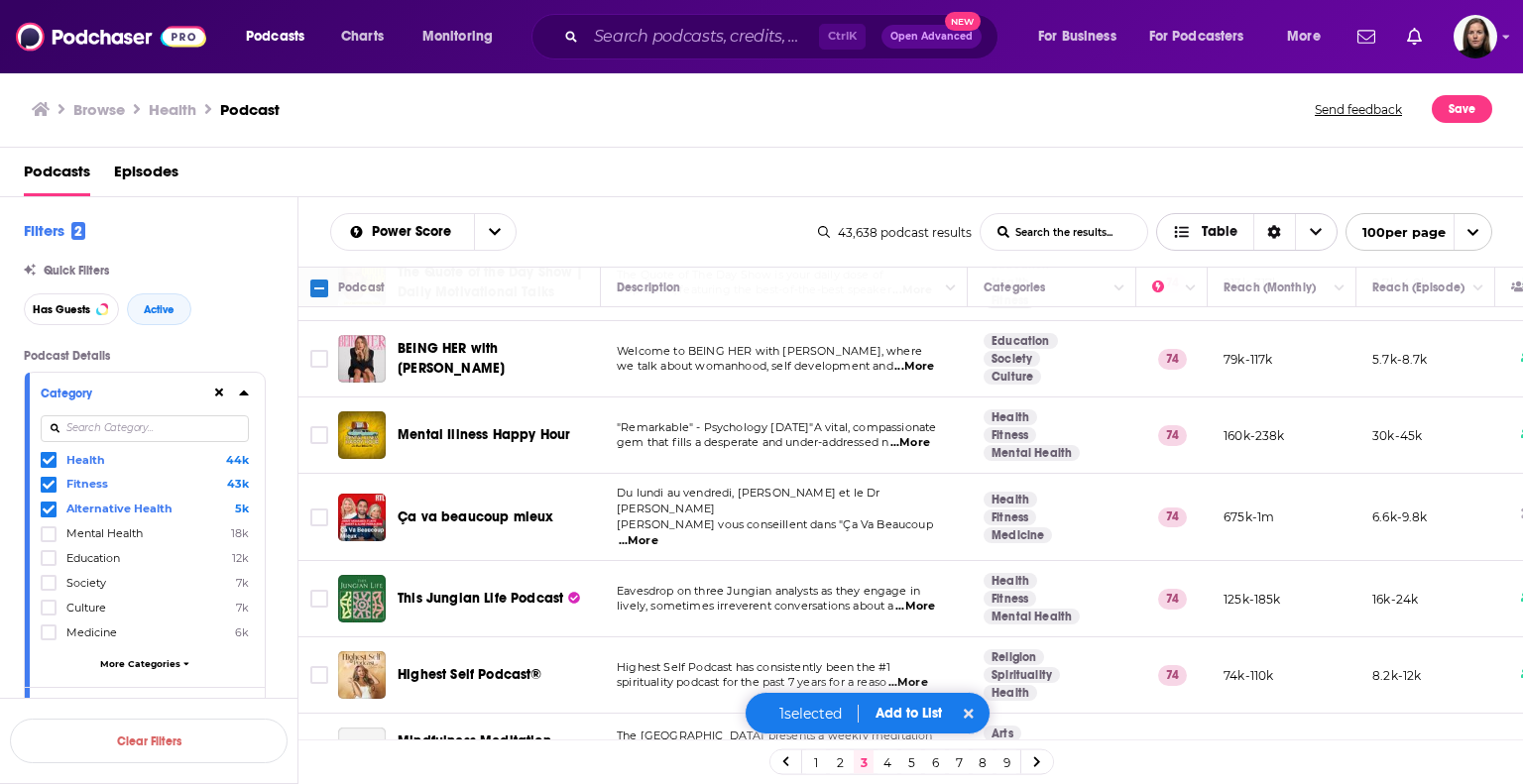 scroll, scrollTop: 396, scrollLeft: 0, axis: vertical 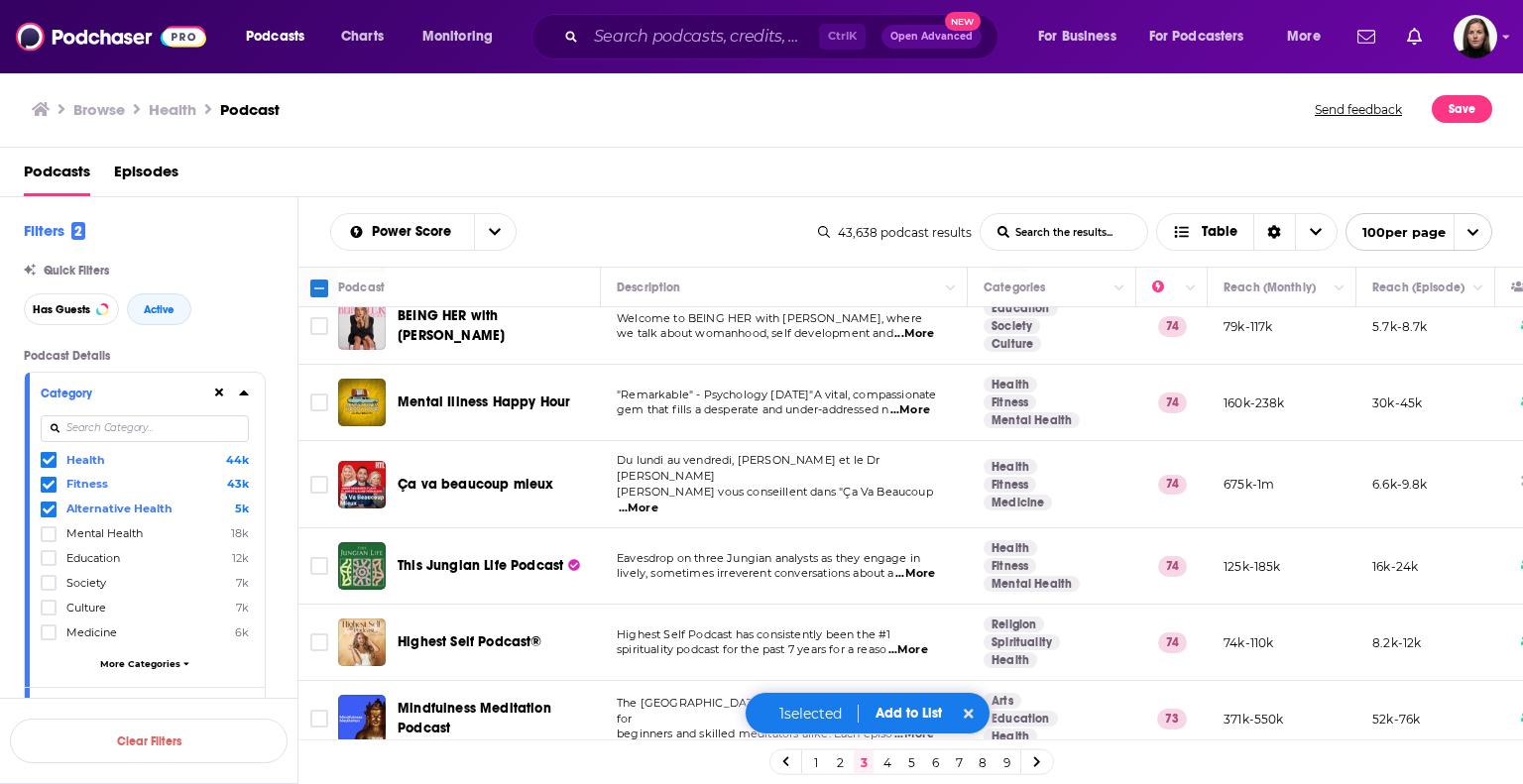click at bounding box center (319, 288) 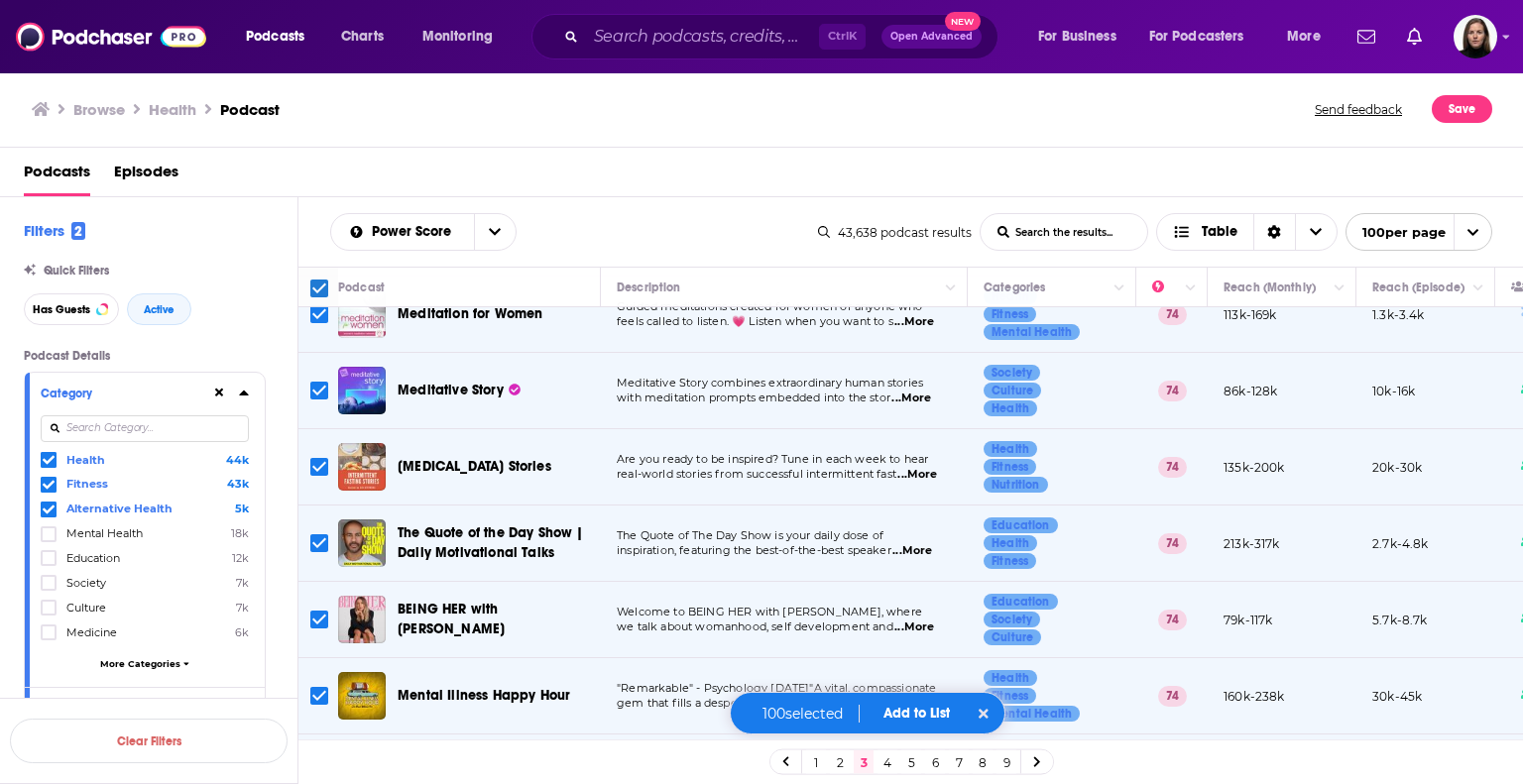 scroll, scrollTop: 99, scrollLeft: 0, axis: vertical 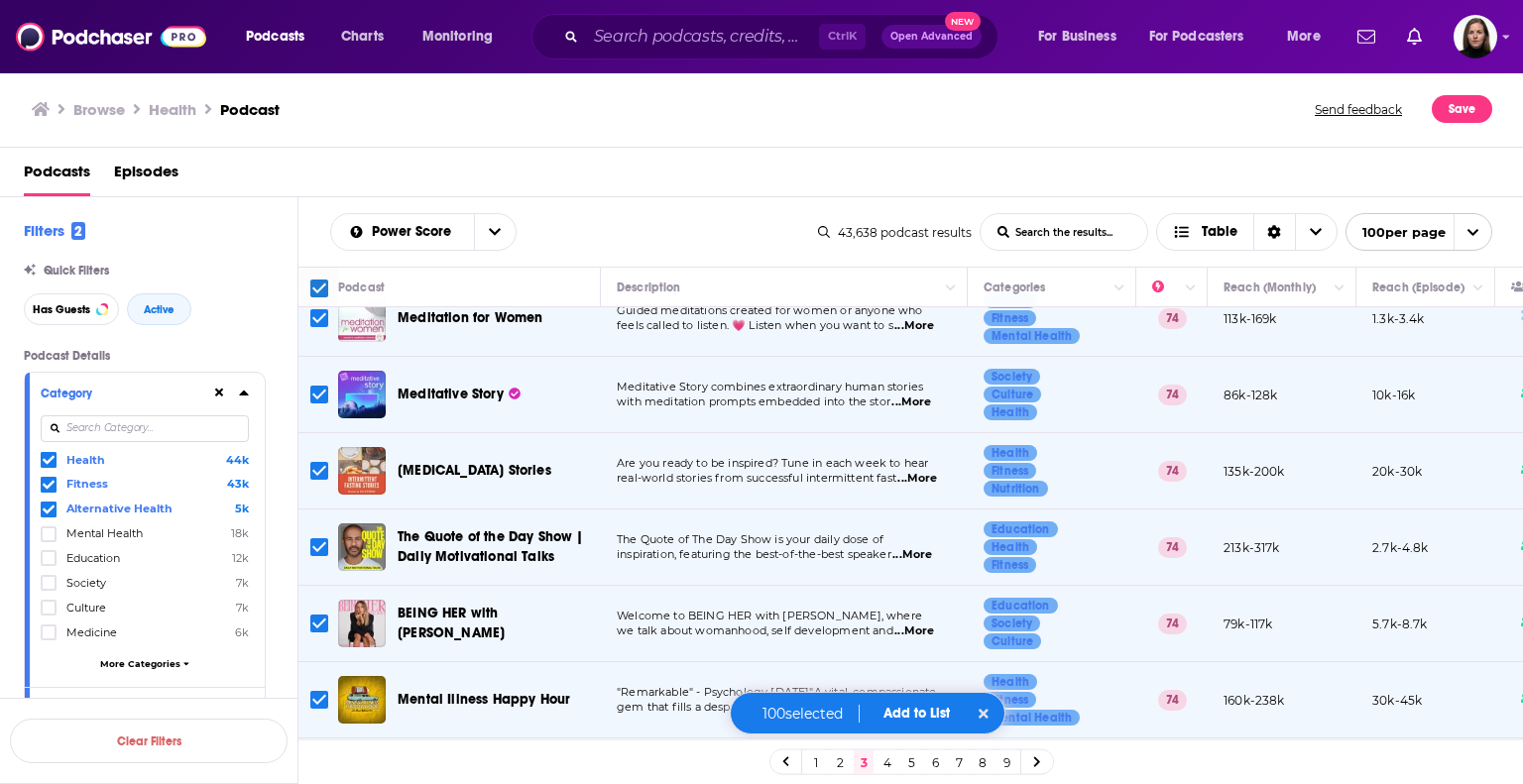 click at bounding box center (318, 287) 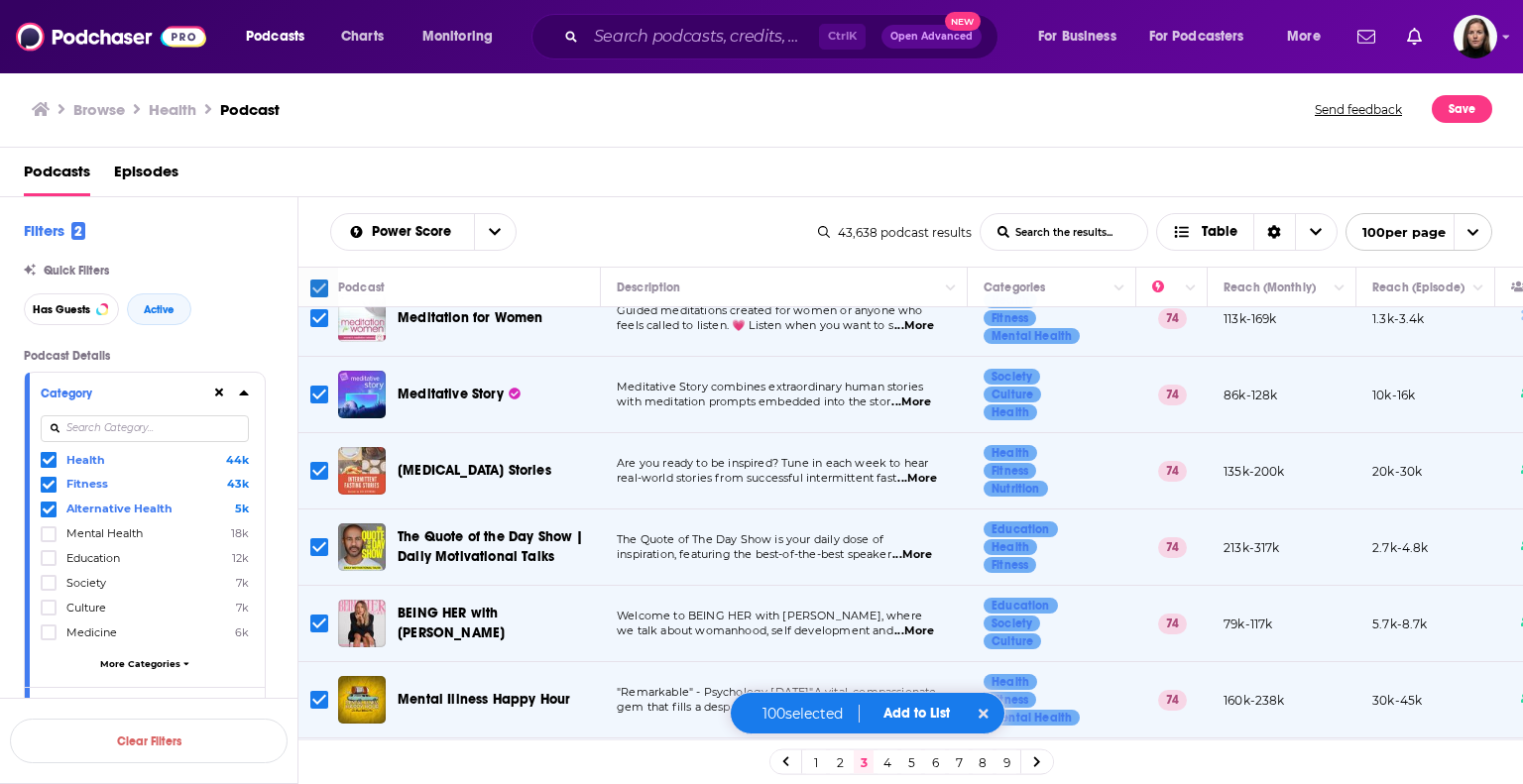 click at bounding box center (319, 288) 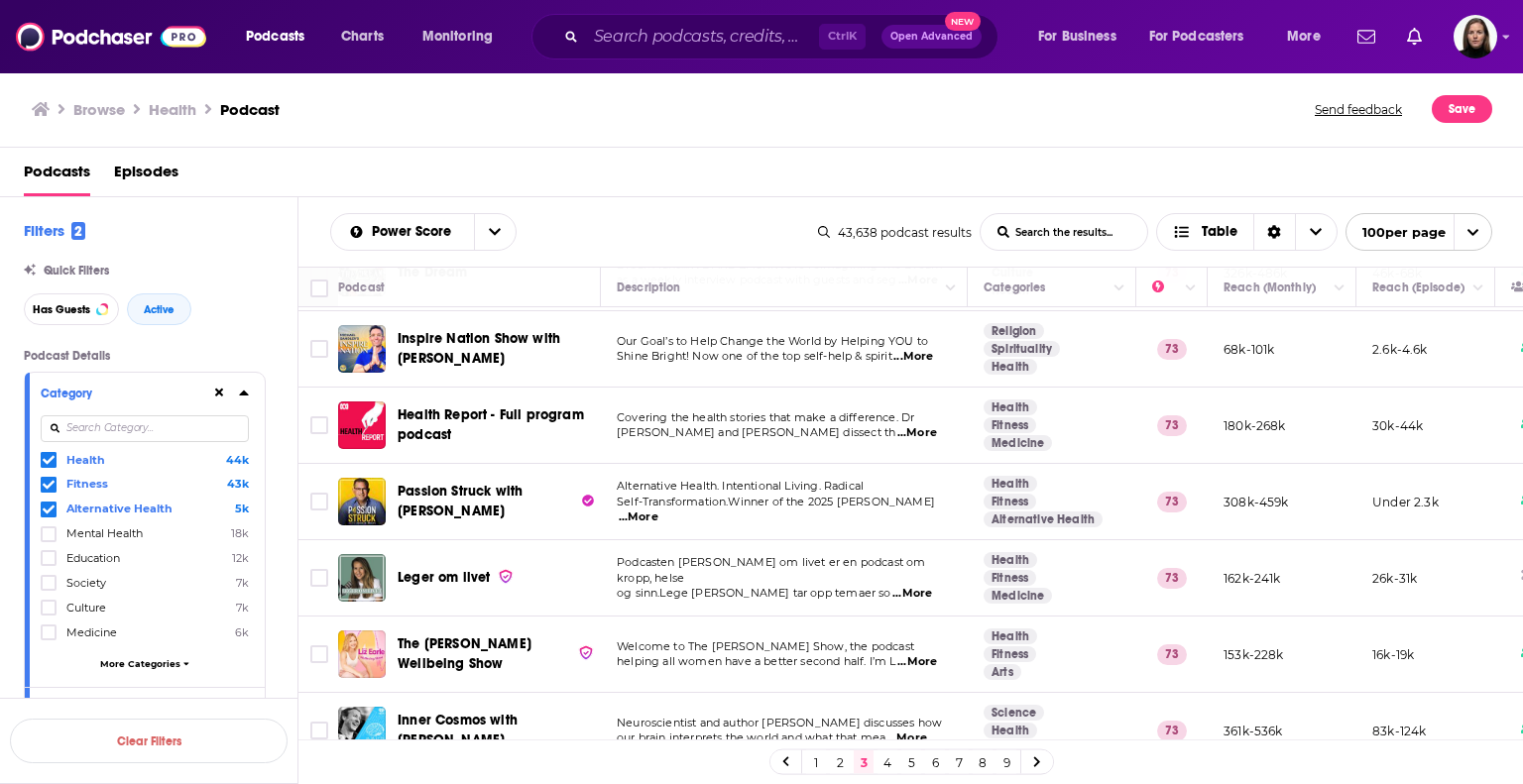 scroll, scrollTop: 1090, scrollLeft: 0, axis: vertical 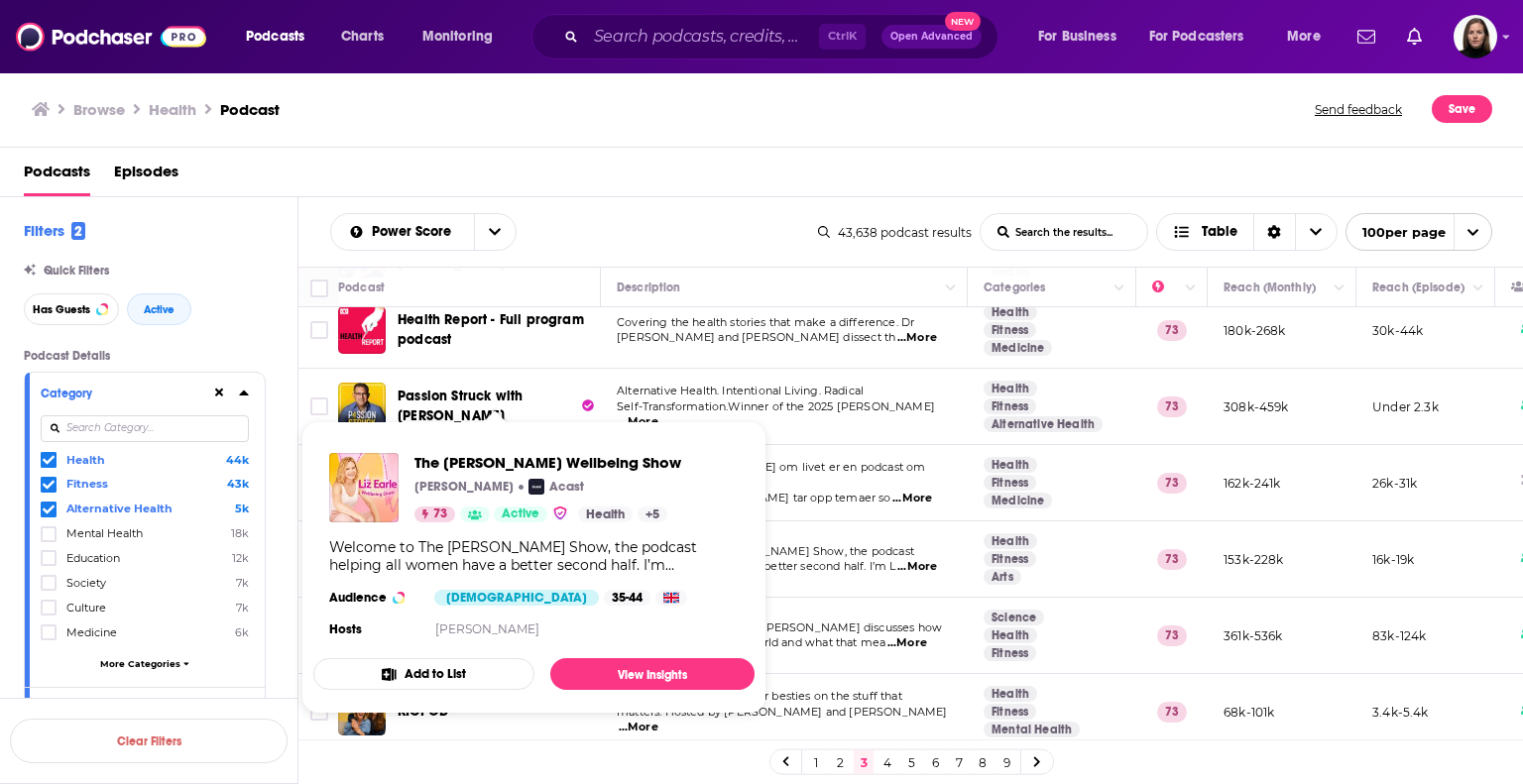 drag, startPoint x: 435, startPoint y: 536, endPoint x: 318, endPoint y: 144, distance: 409.08801 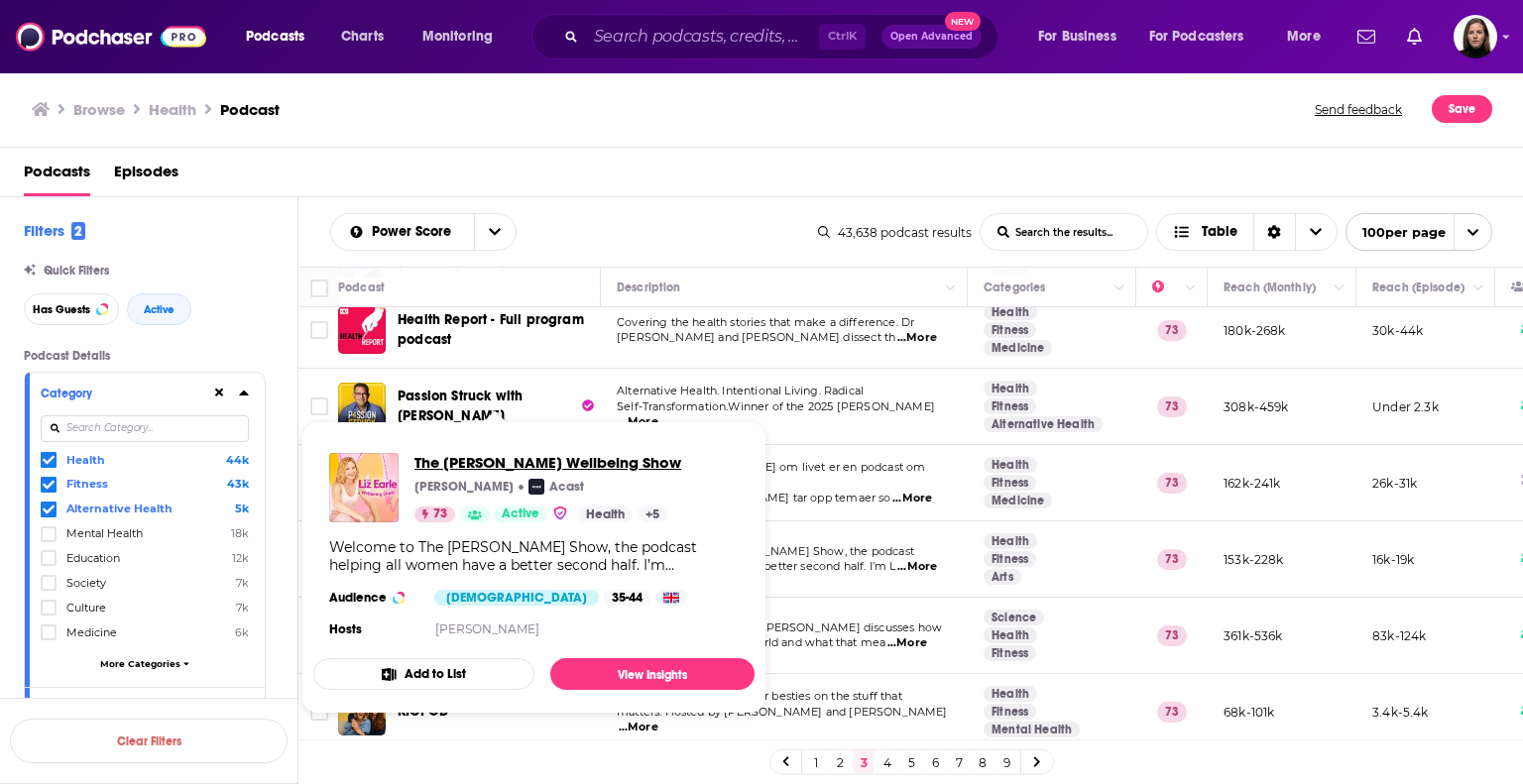 drag, startPoint x: 445, startPoint y: 525, endPoint x: 426, endPoint y: 467, distance: 61.032778 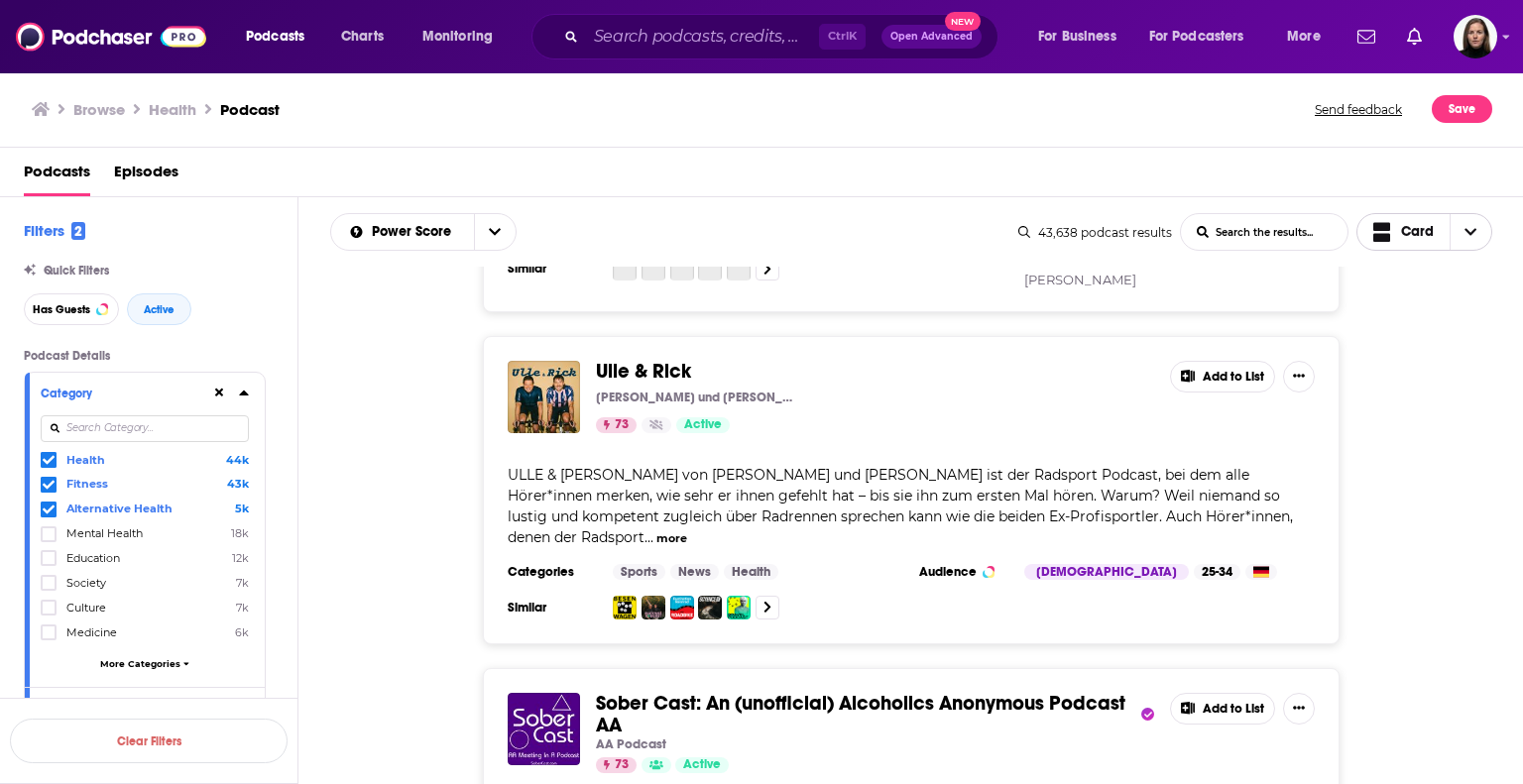 click 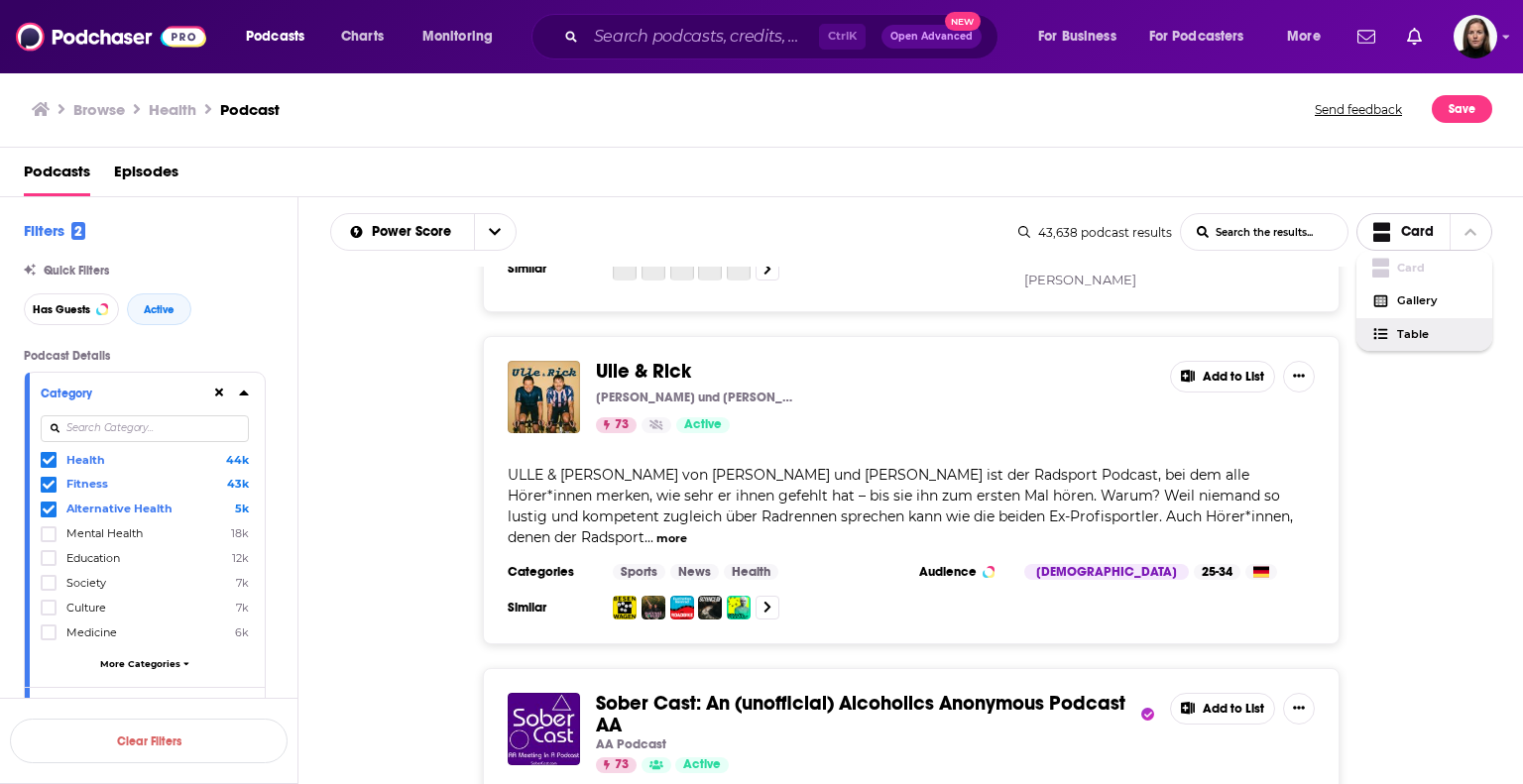 click on "Table" at bounding box center (1437, 334) 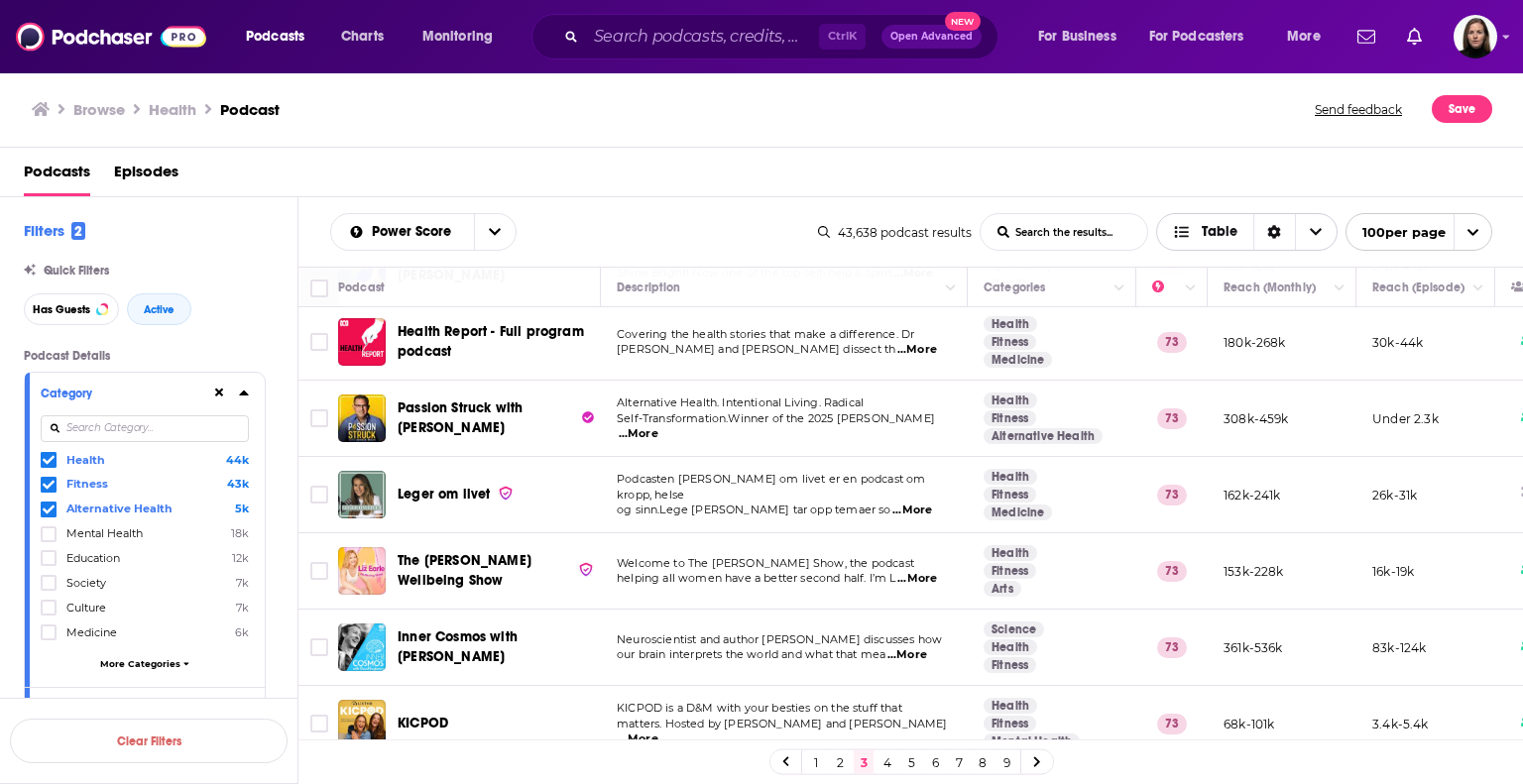 scroll, scrollTop: 1090, scrollLeft: 0, axis: vertical 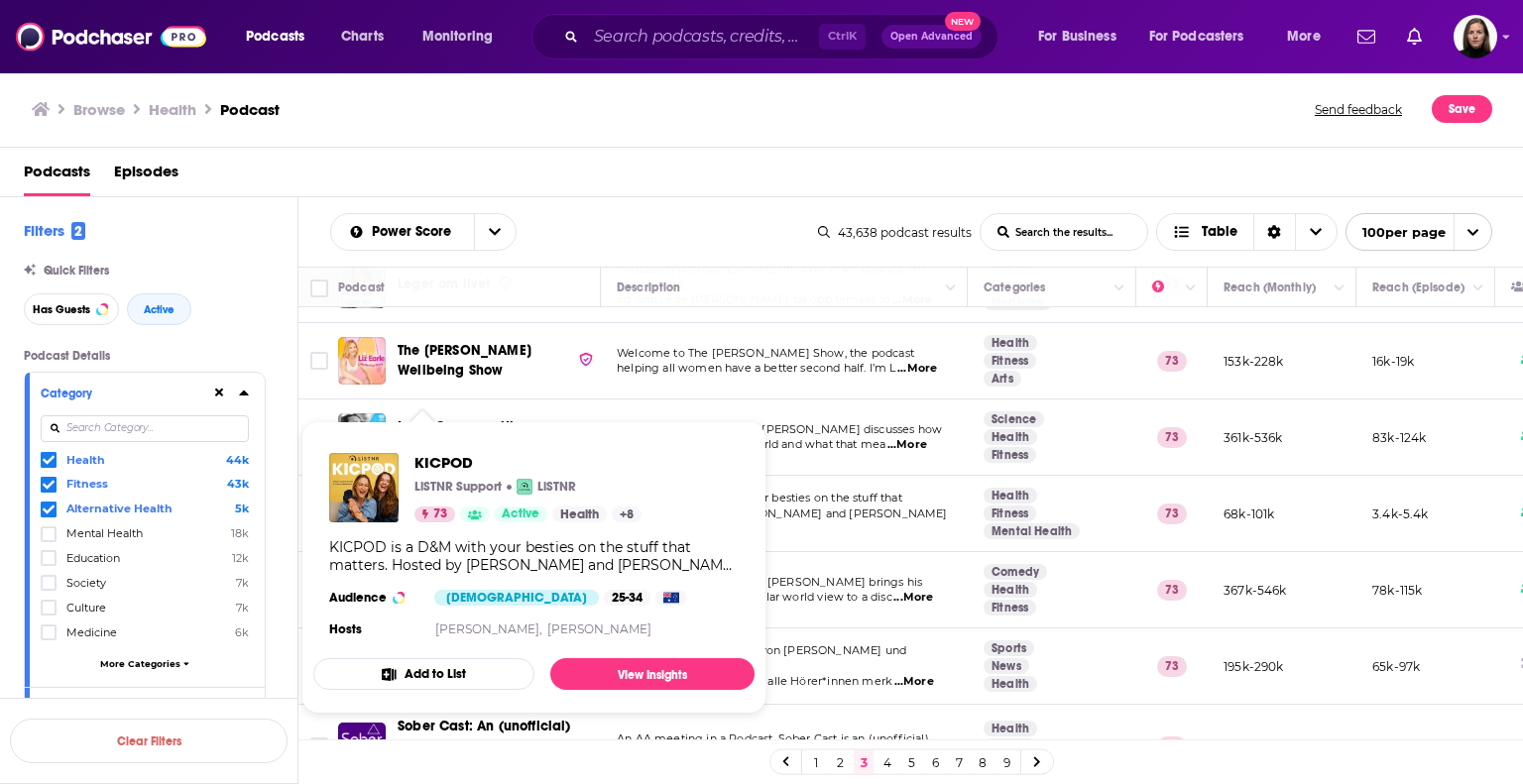 drag, startPoint x: 413, startPoint y: 499, endPoint x: 952, endPoint y: 122, distance: 657.7614 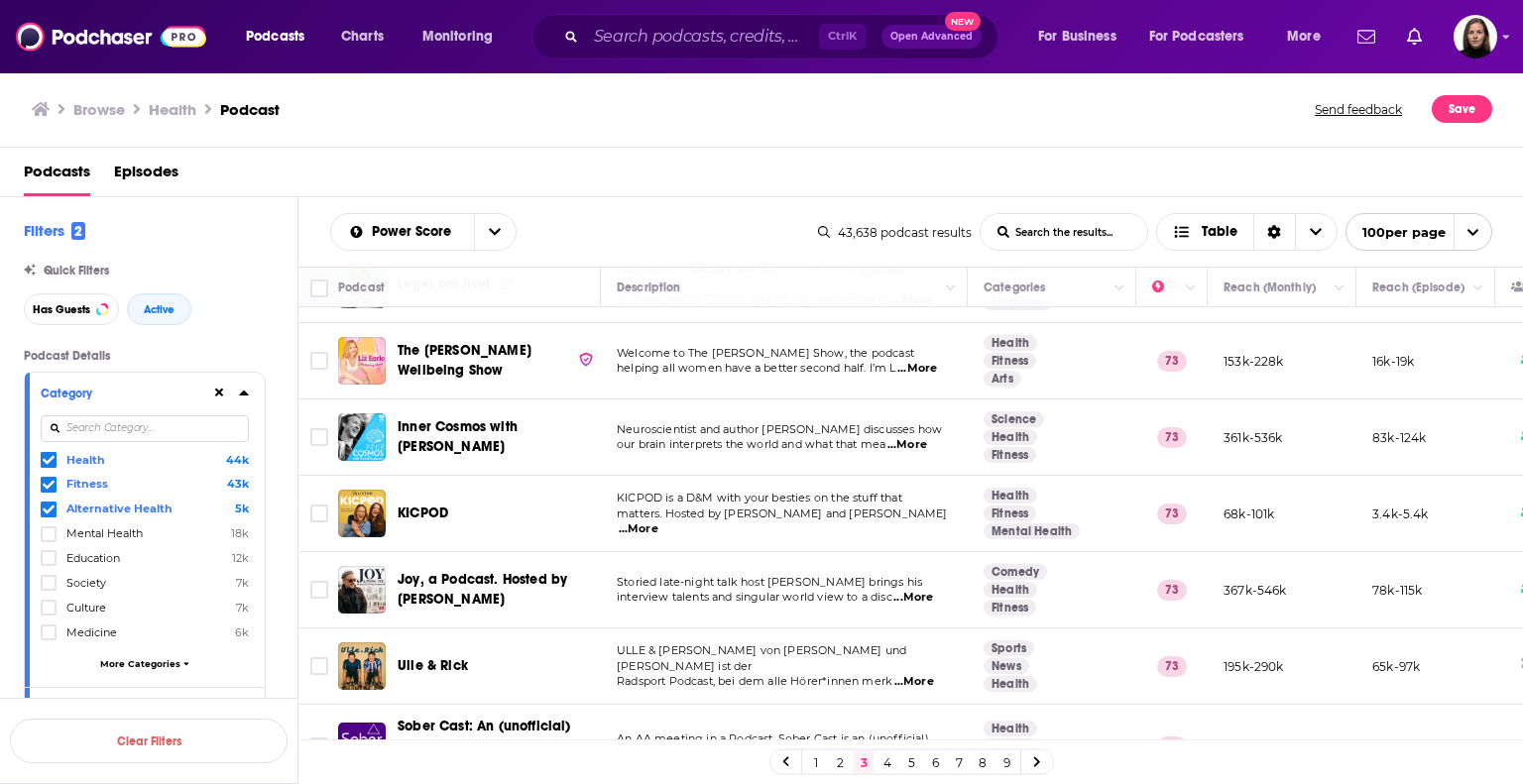 click on "Browse Health Podcast" at bounding box center (674, 109) 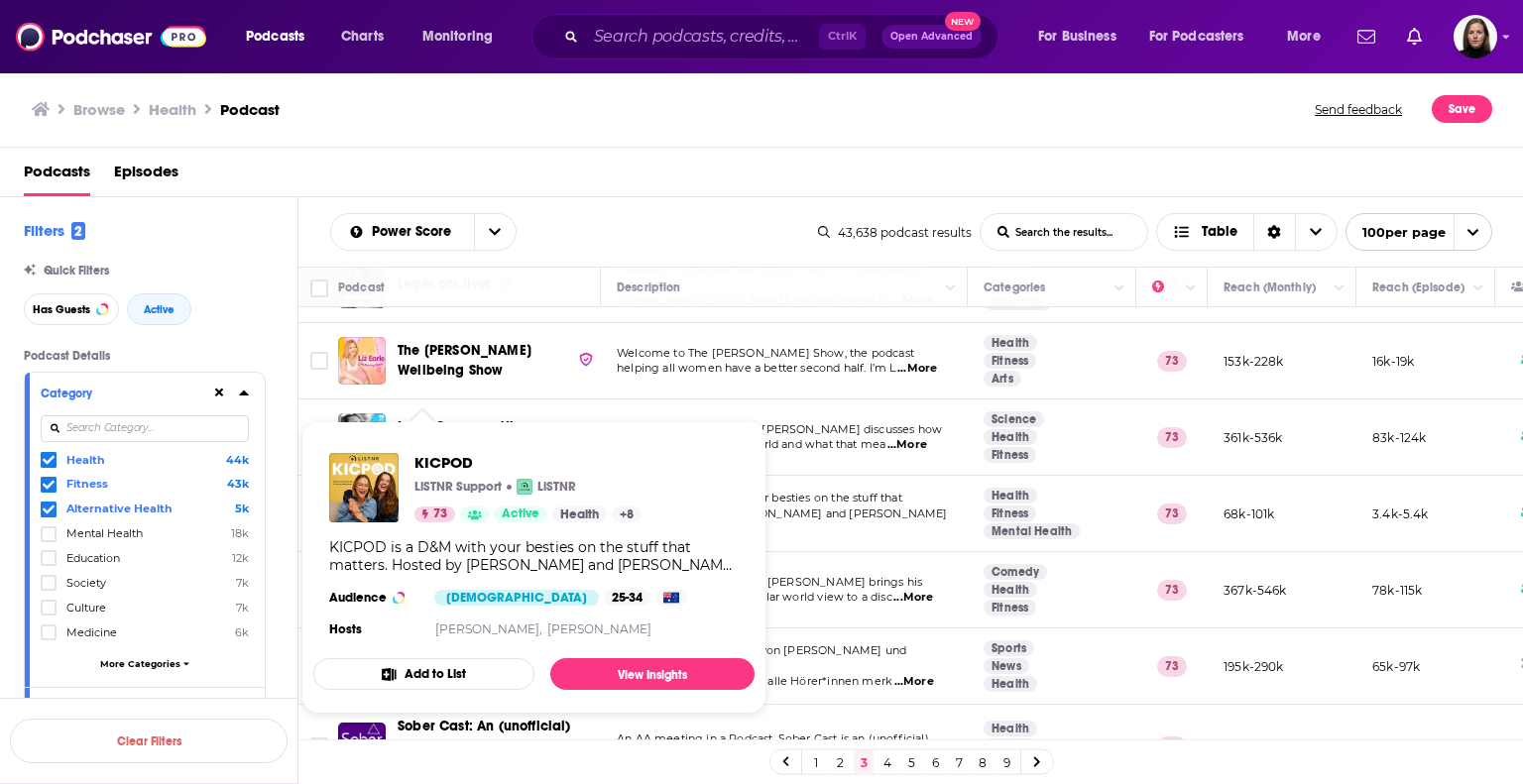 drag, startPoint x: 424, startPoint y: 491, endPoint x: 884, endPoint y: 159, distance: 567.2953 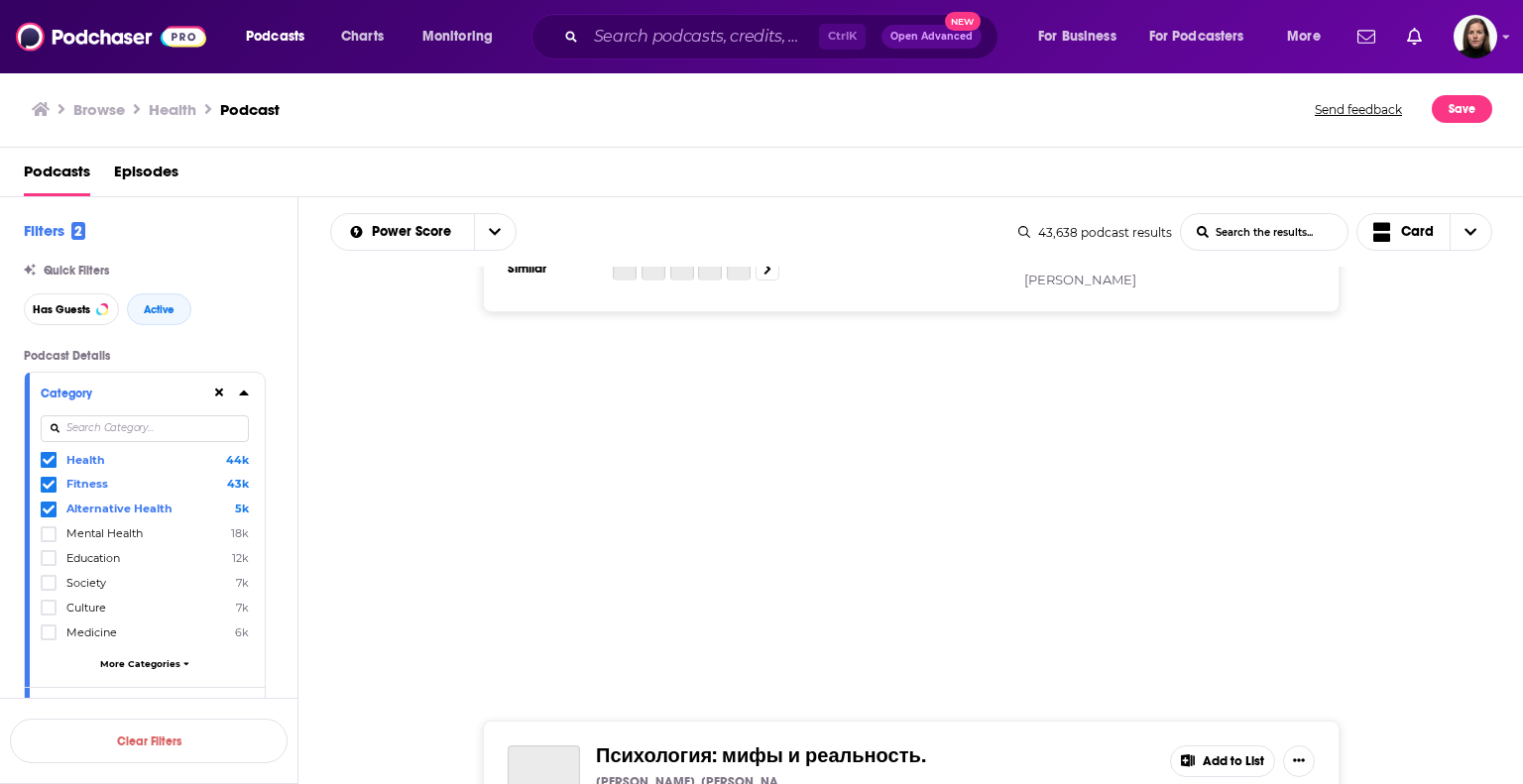 scroll, scrollTop: 6339, scrollLeft: 0, axis: vertical 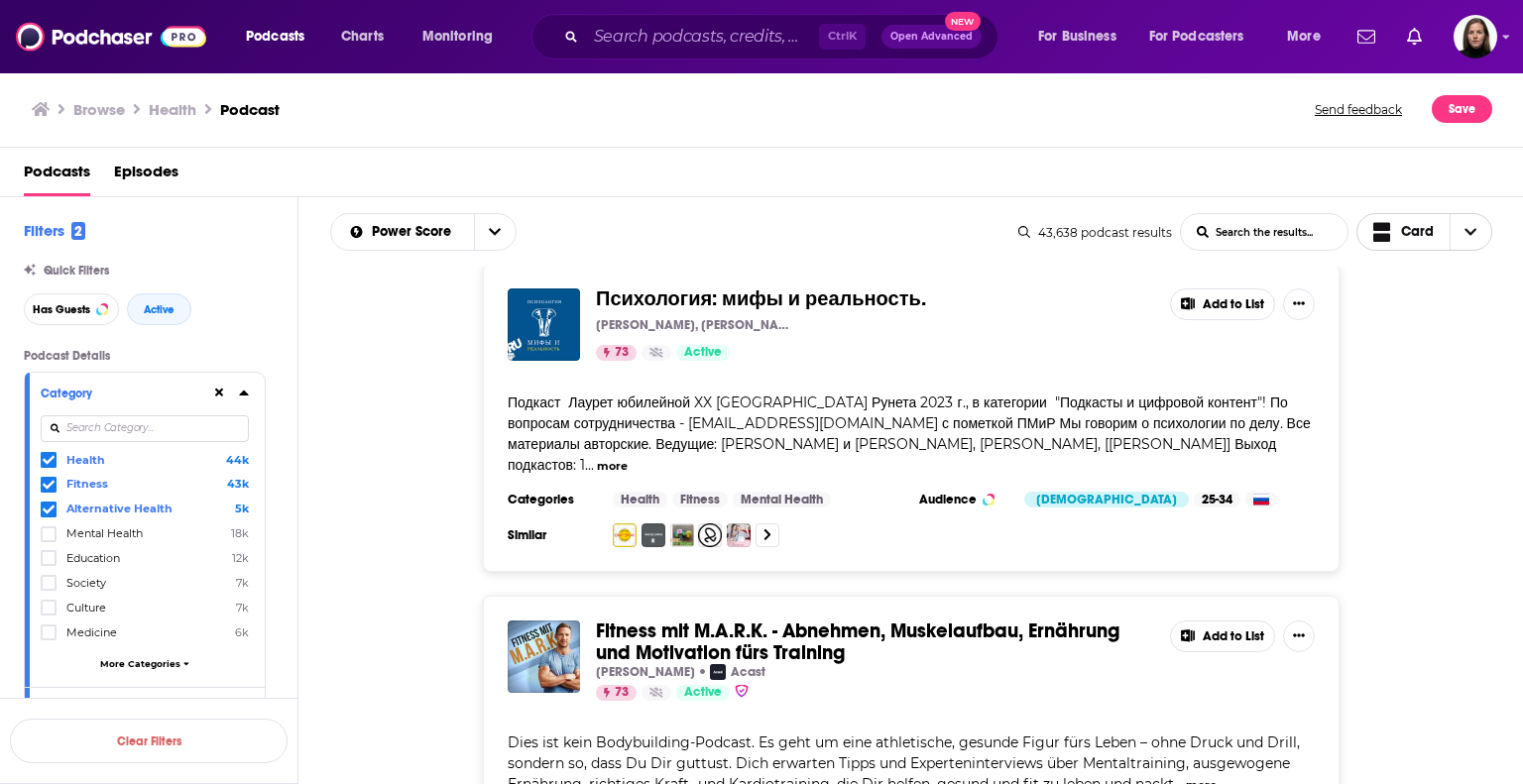 click 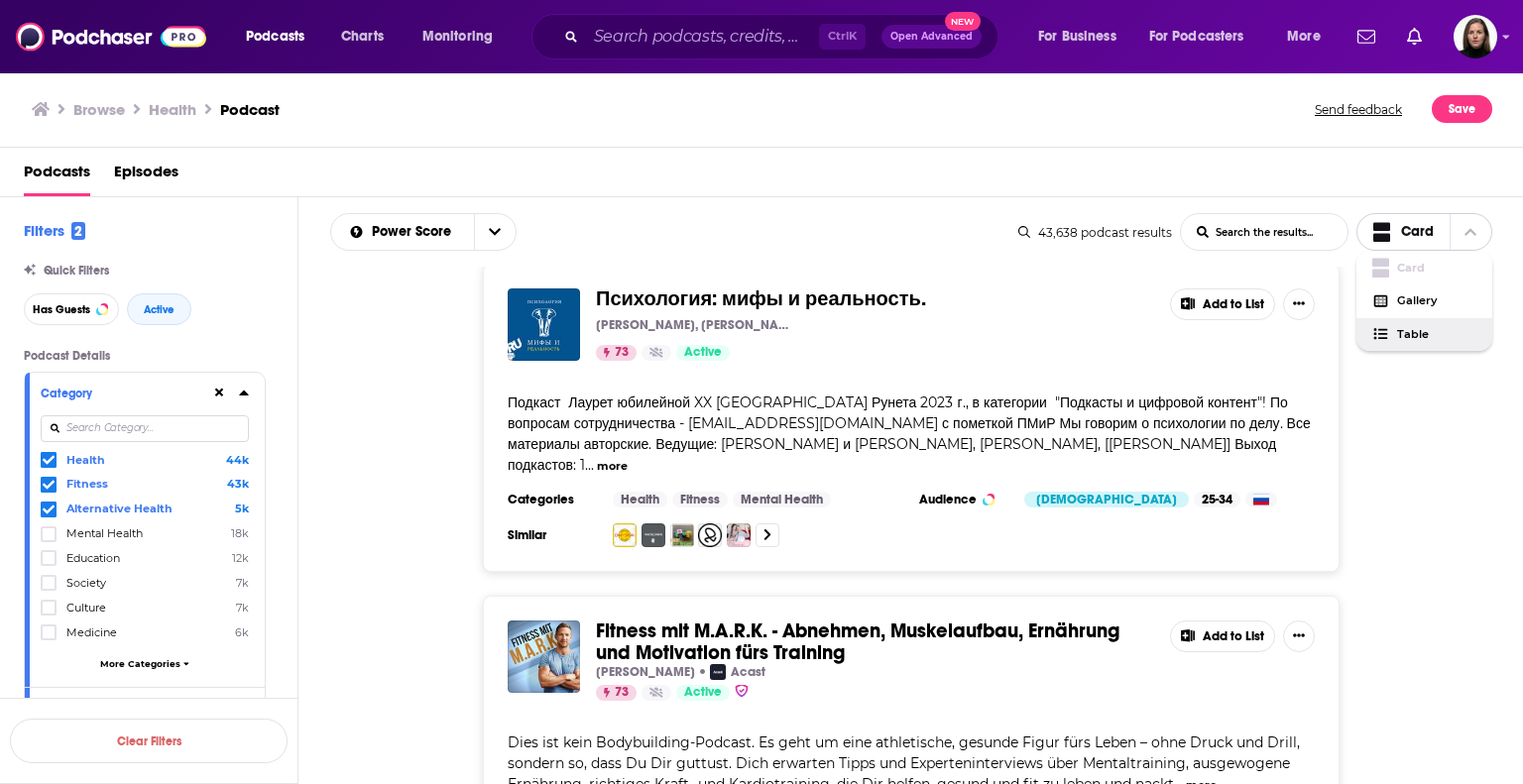 click on "Table" at bounding box center [1437, 334] 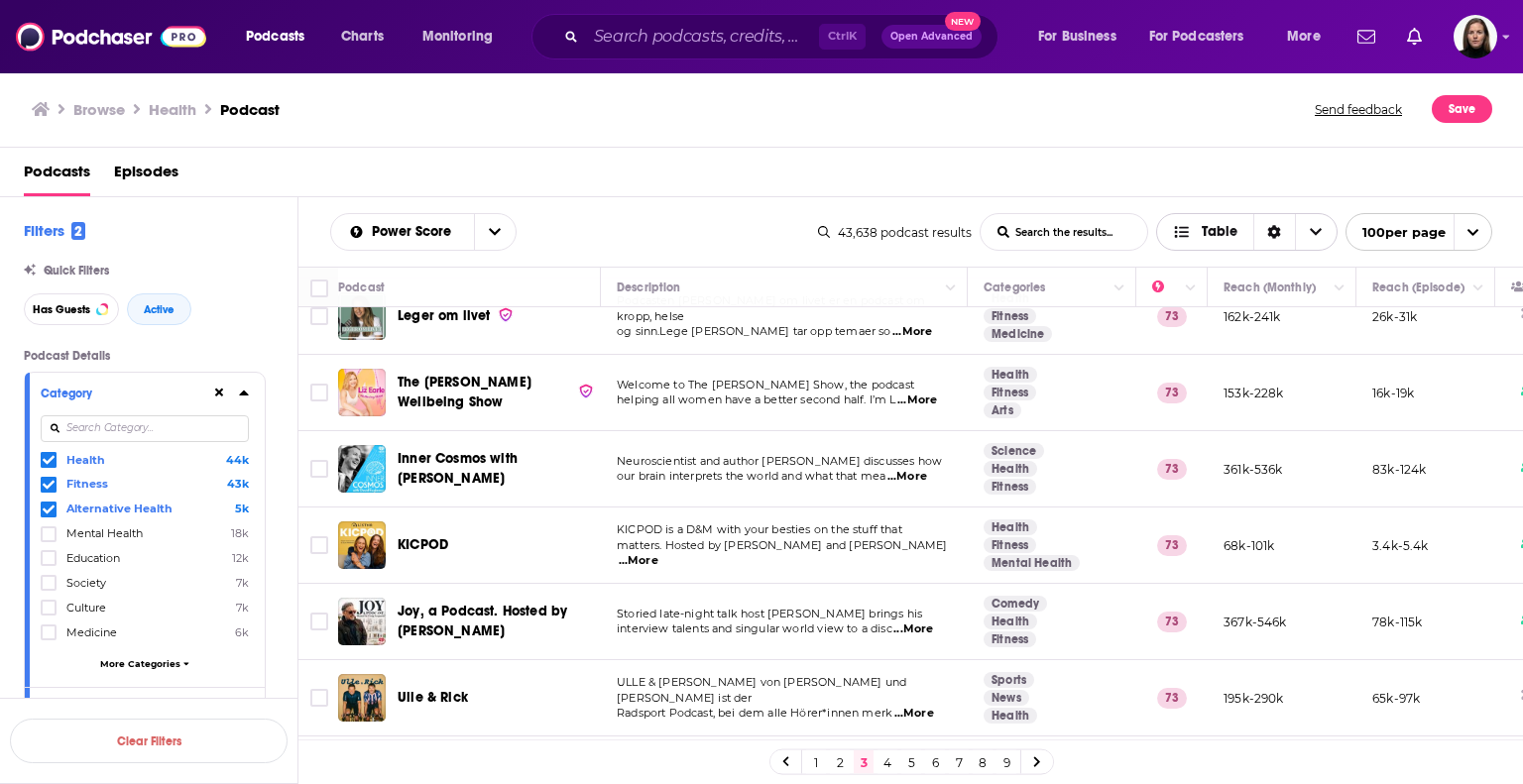 scroll, scrollTop: 1288, scrollLeft: 0, axis: vertical 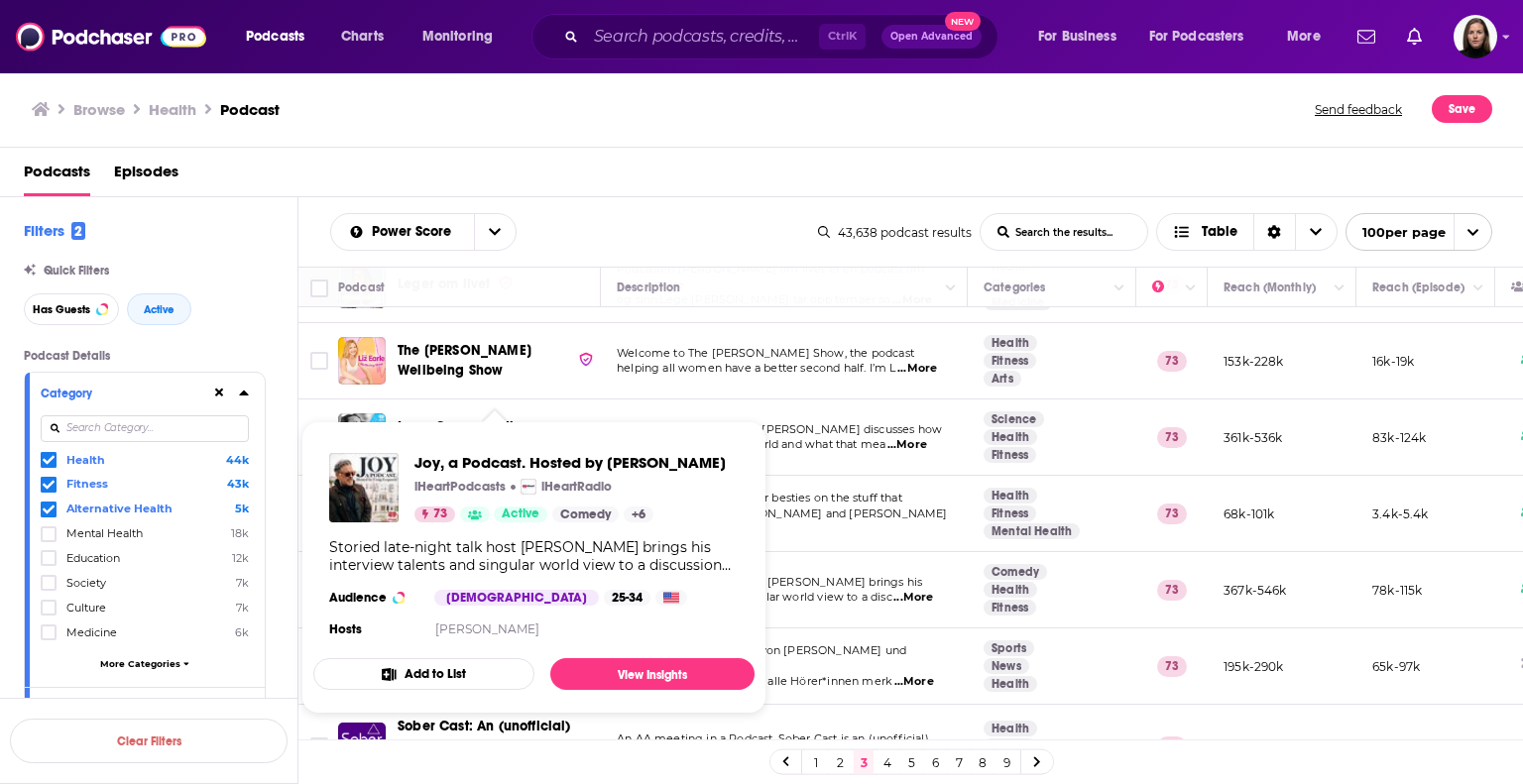 drag, startPoint x: 475, startPoint y: 564, endPoint x: 394, endPoint y: 434, distance: 153.16984 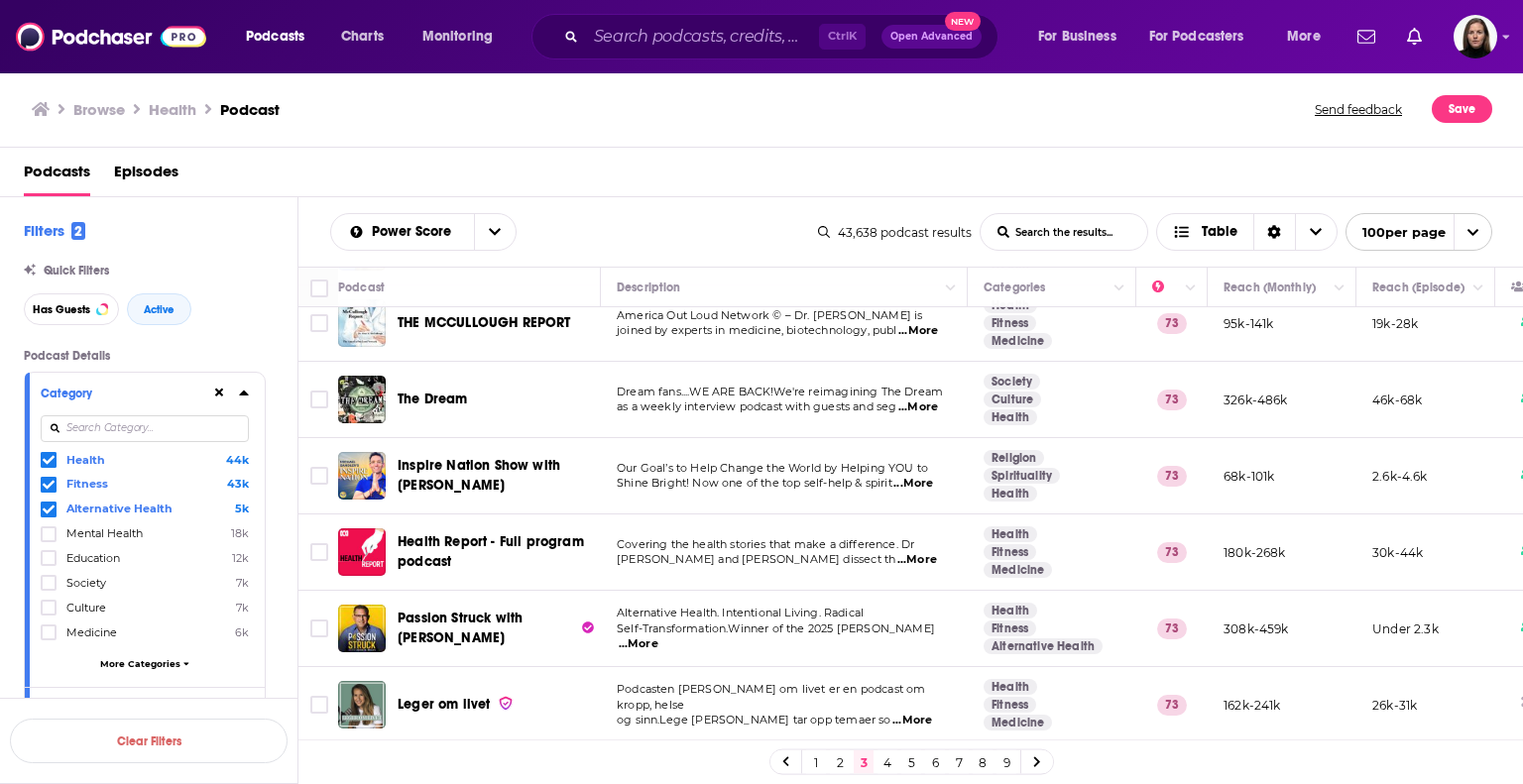 scroll, scrollTop: 595, scrollLeft: 0, axis: vertical 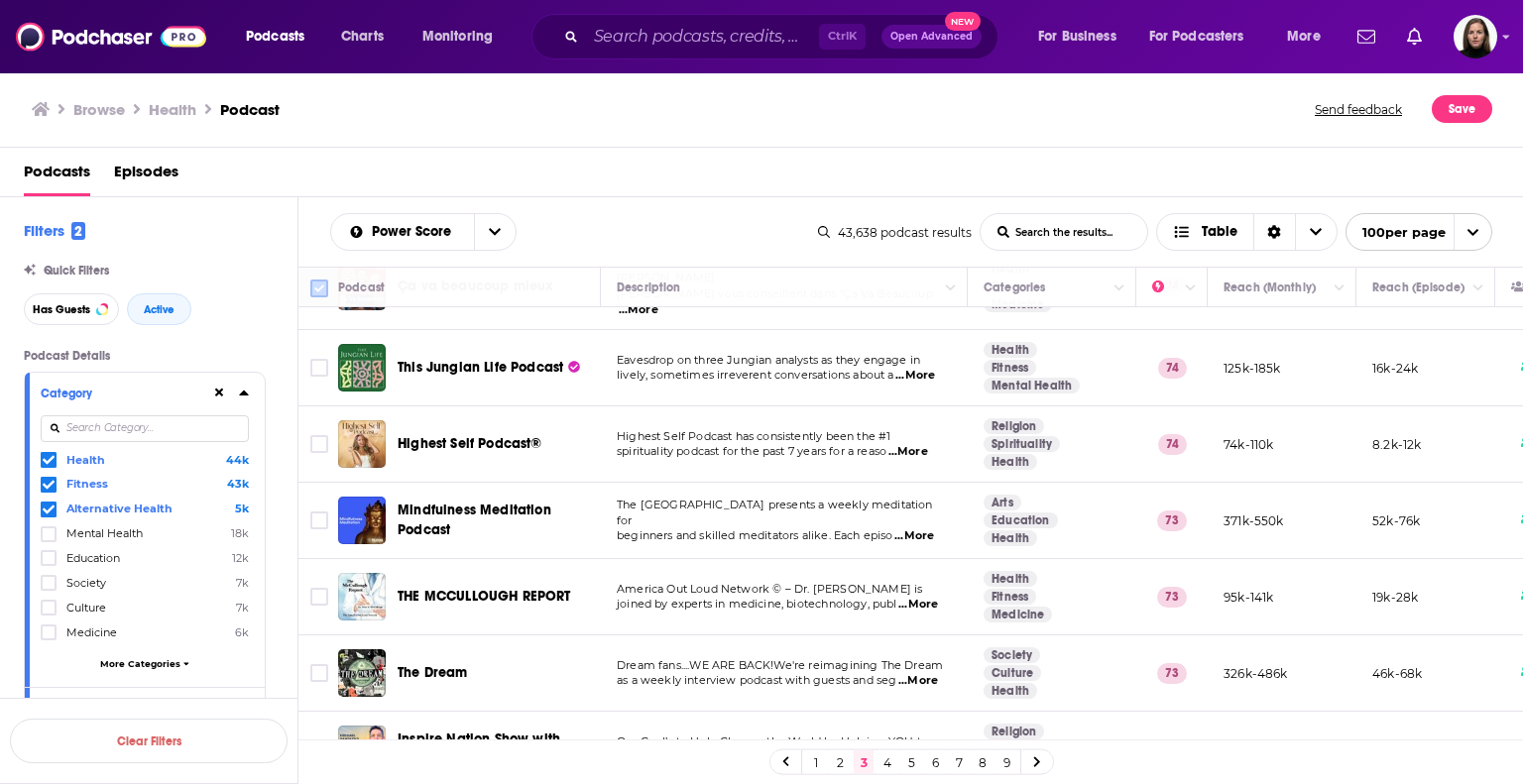 click at bounding box center [319, 288] 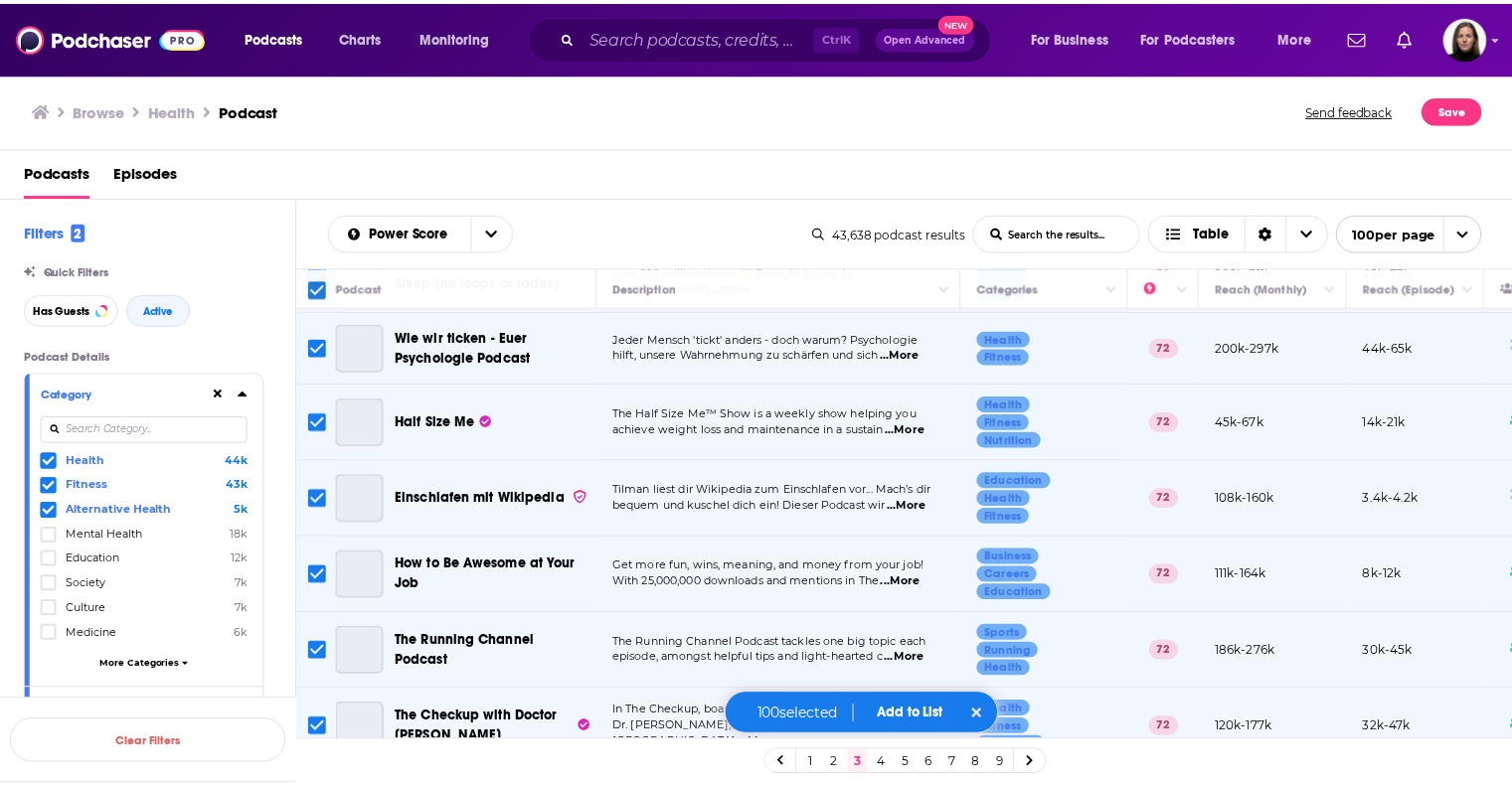 scroll, scrollTop: 5465, scrollLeft: 0, axis: vertical 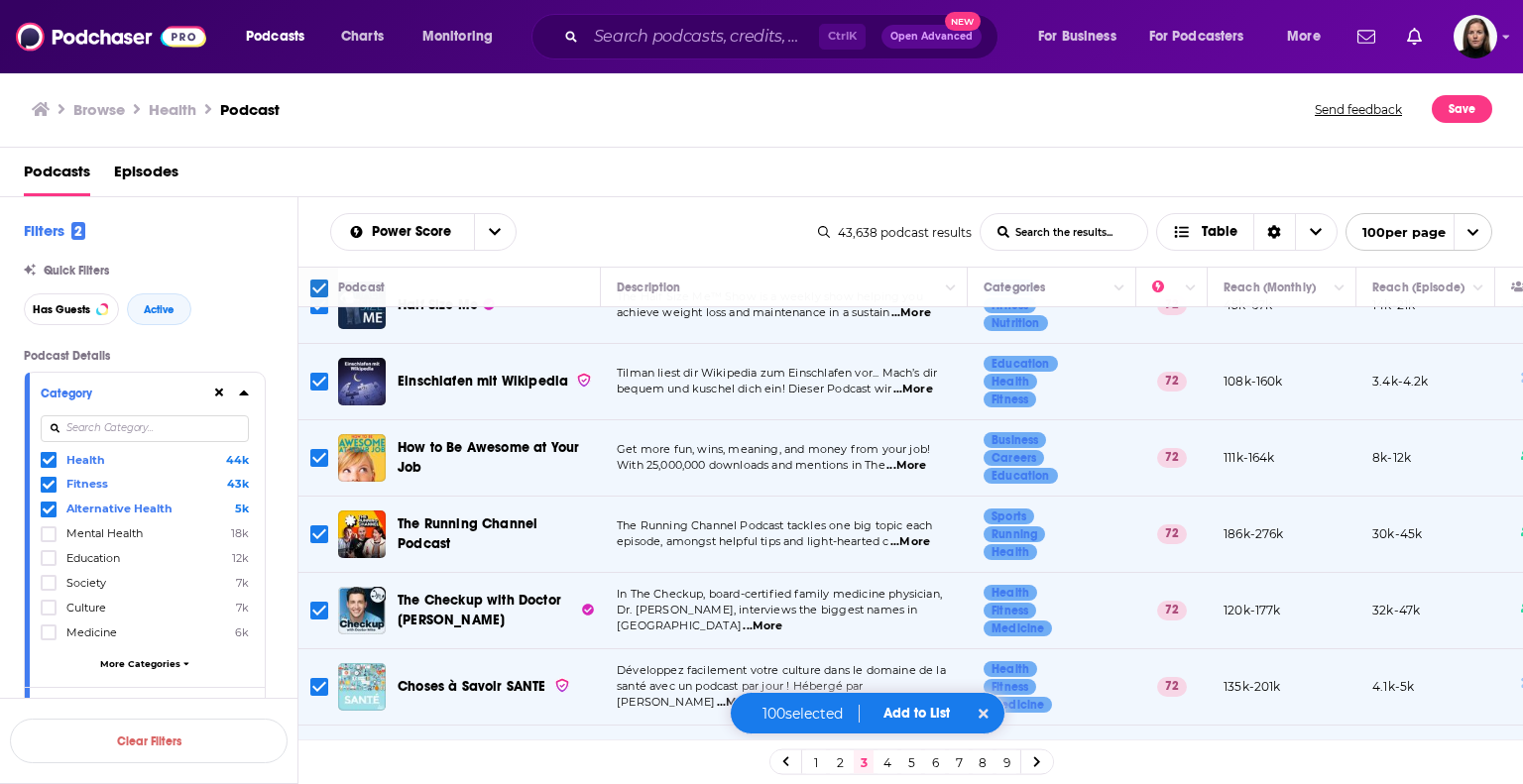 click on "Add to List" at bounding box center [916, 713] 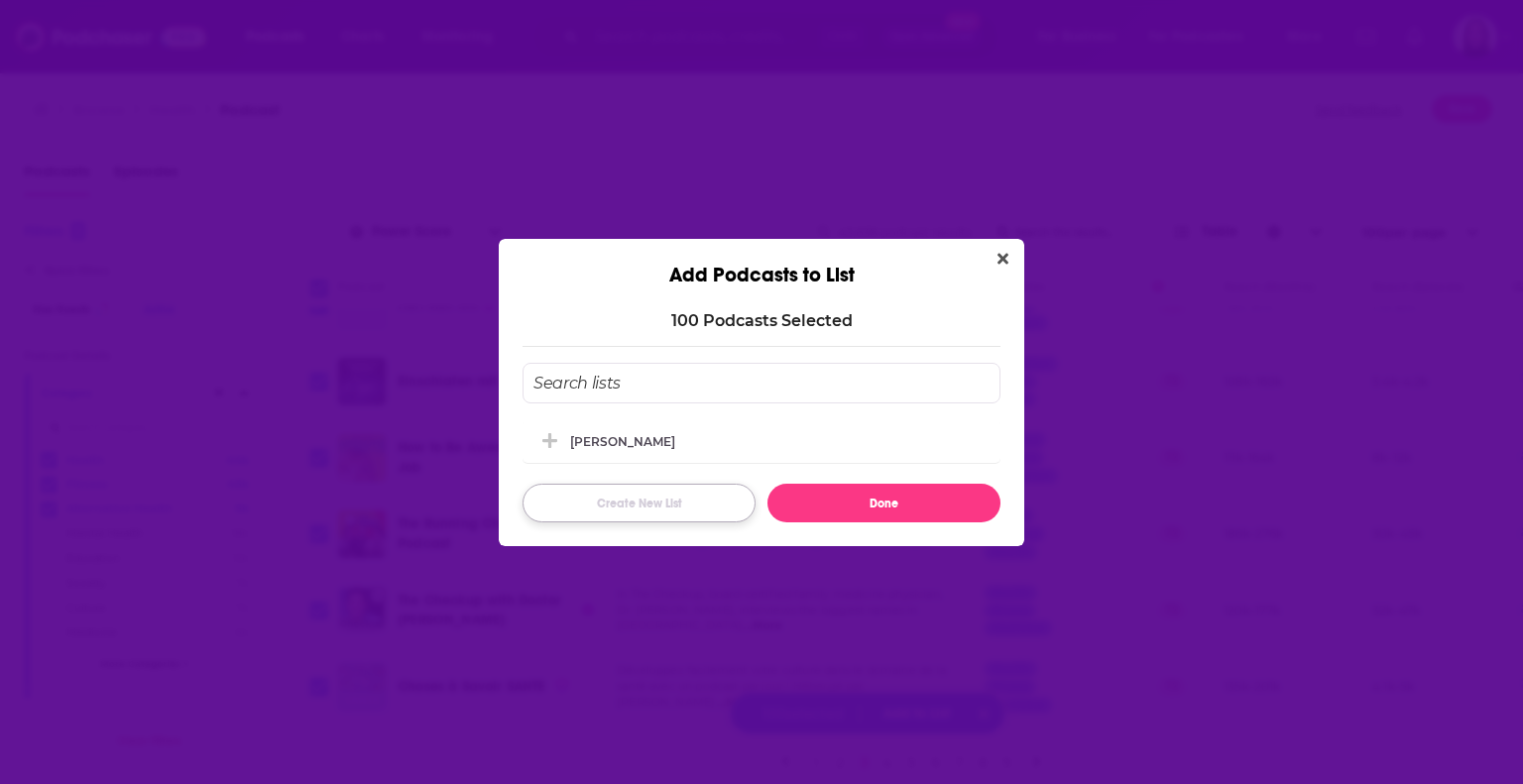 click on "Create New List" at bounding box center [639, 503] 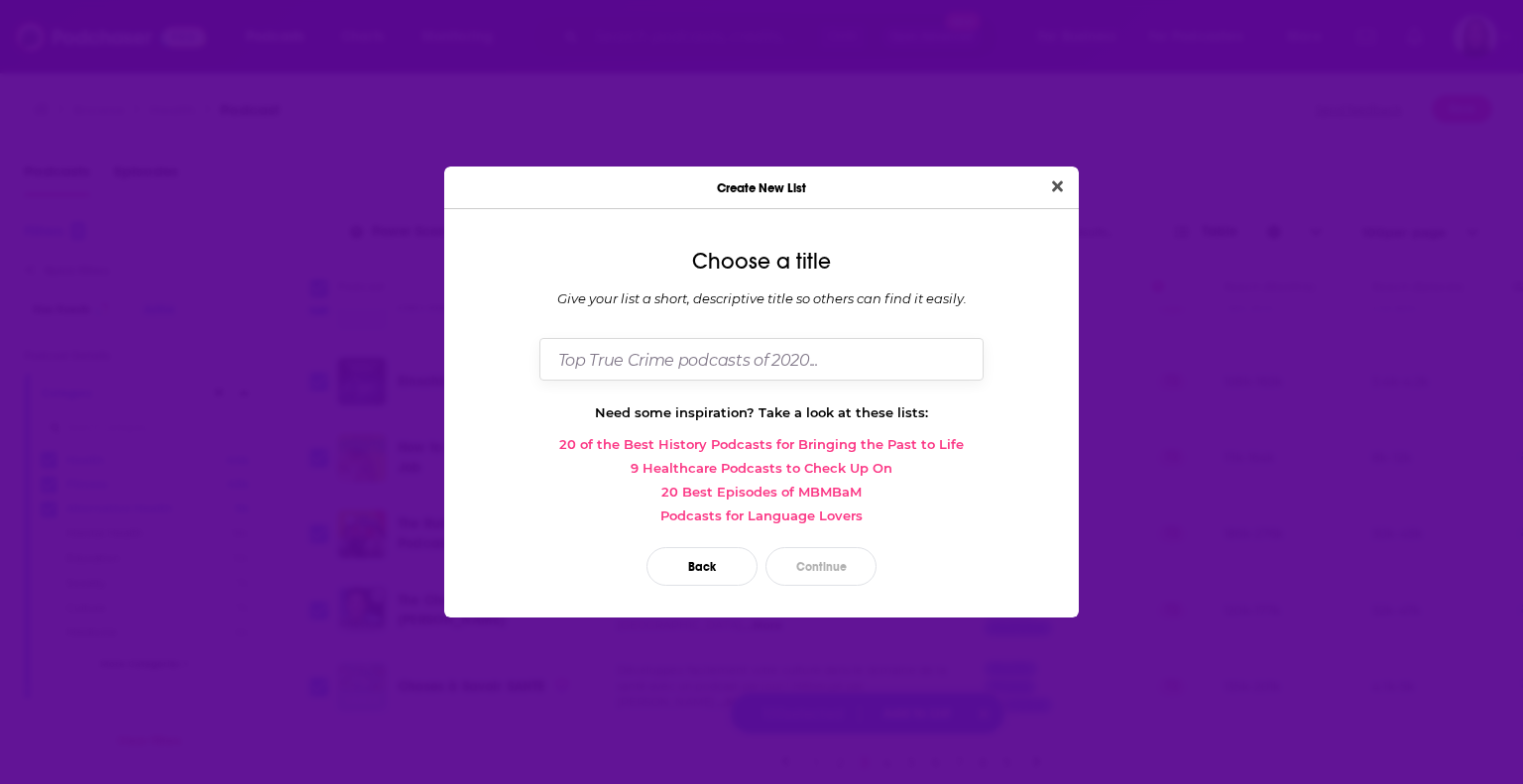 click at bounding box center (762, 359) 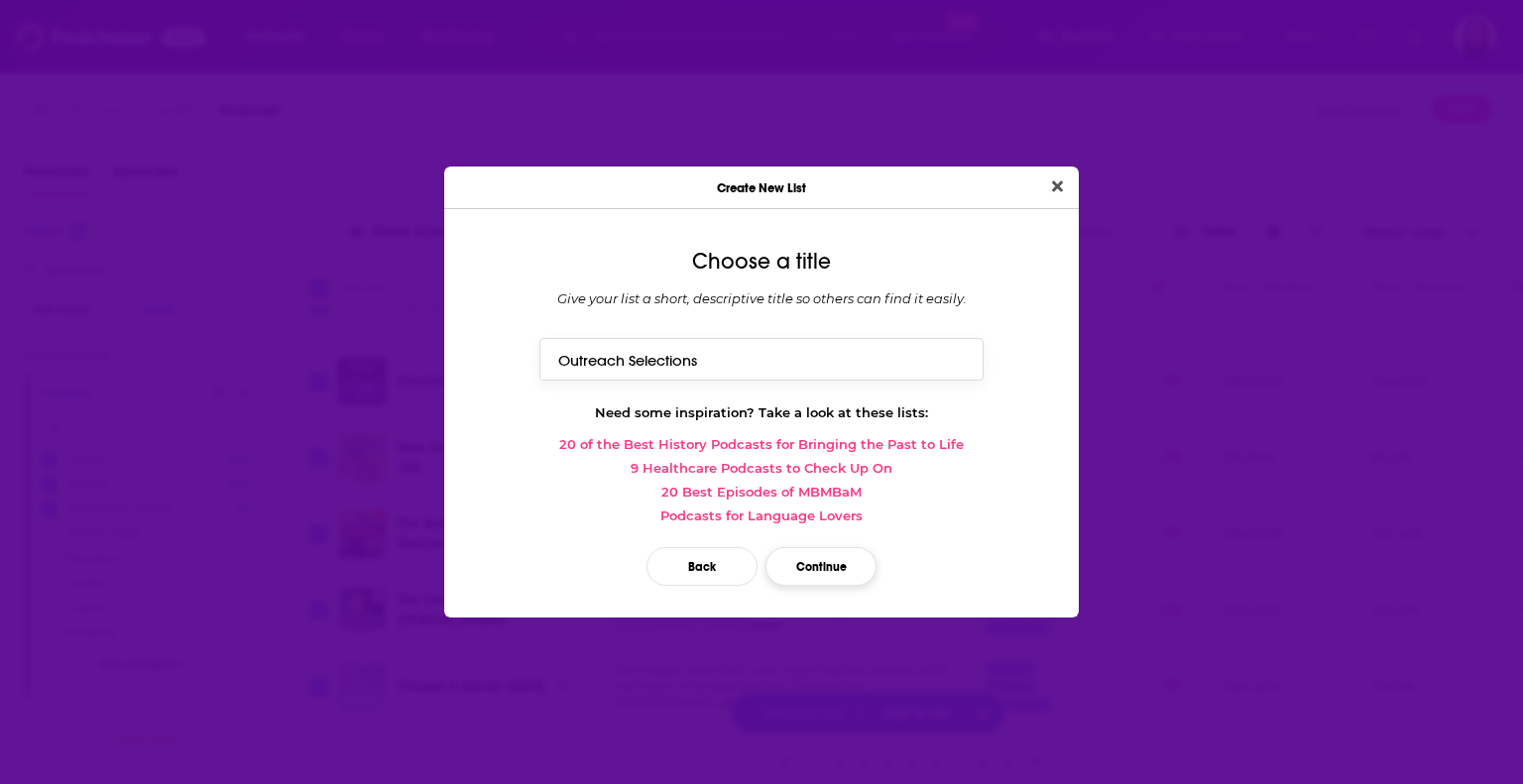 type on "Outreach Selections" 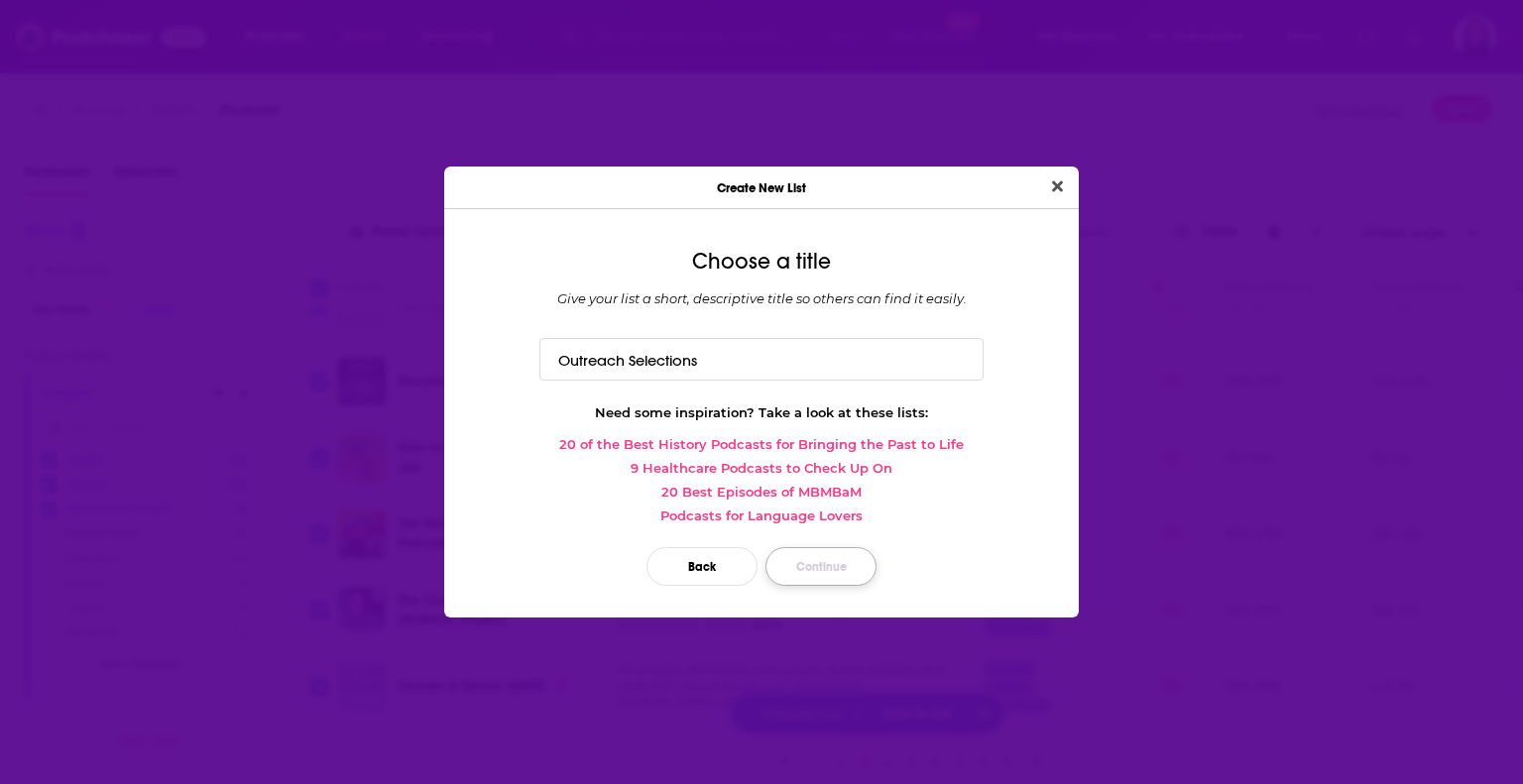 click on "Continue" at bounding box center [821, 566] 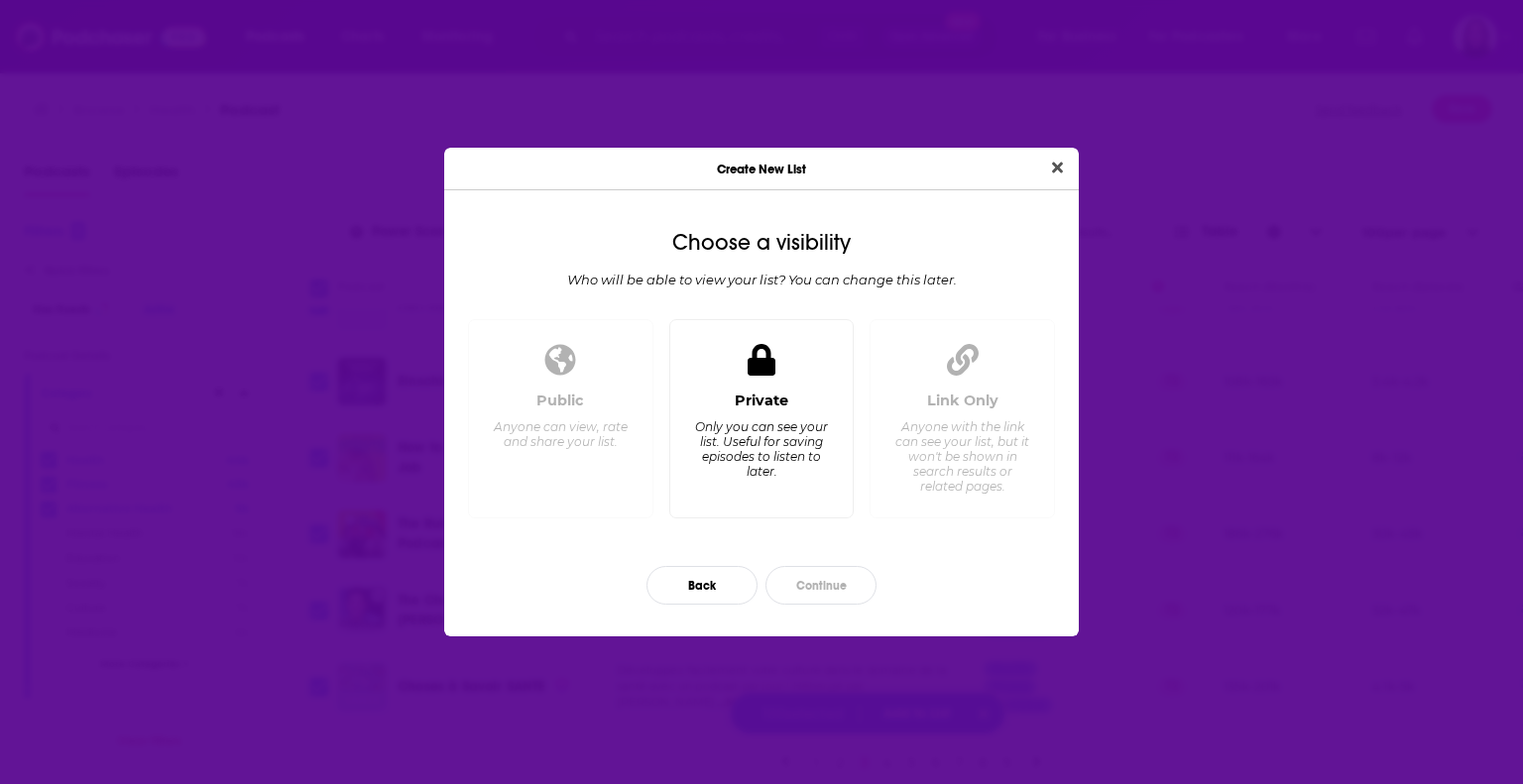 click on "Private Only you can see your list. Useful for saving episodes to listen to later." at bounding box center [762, 446] 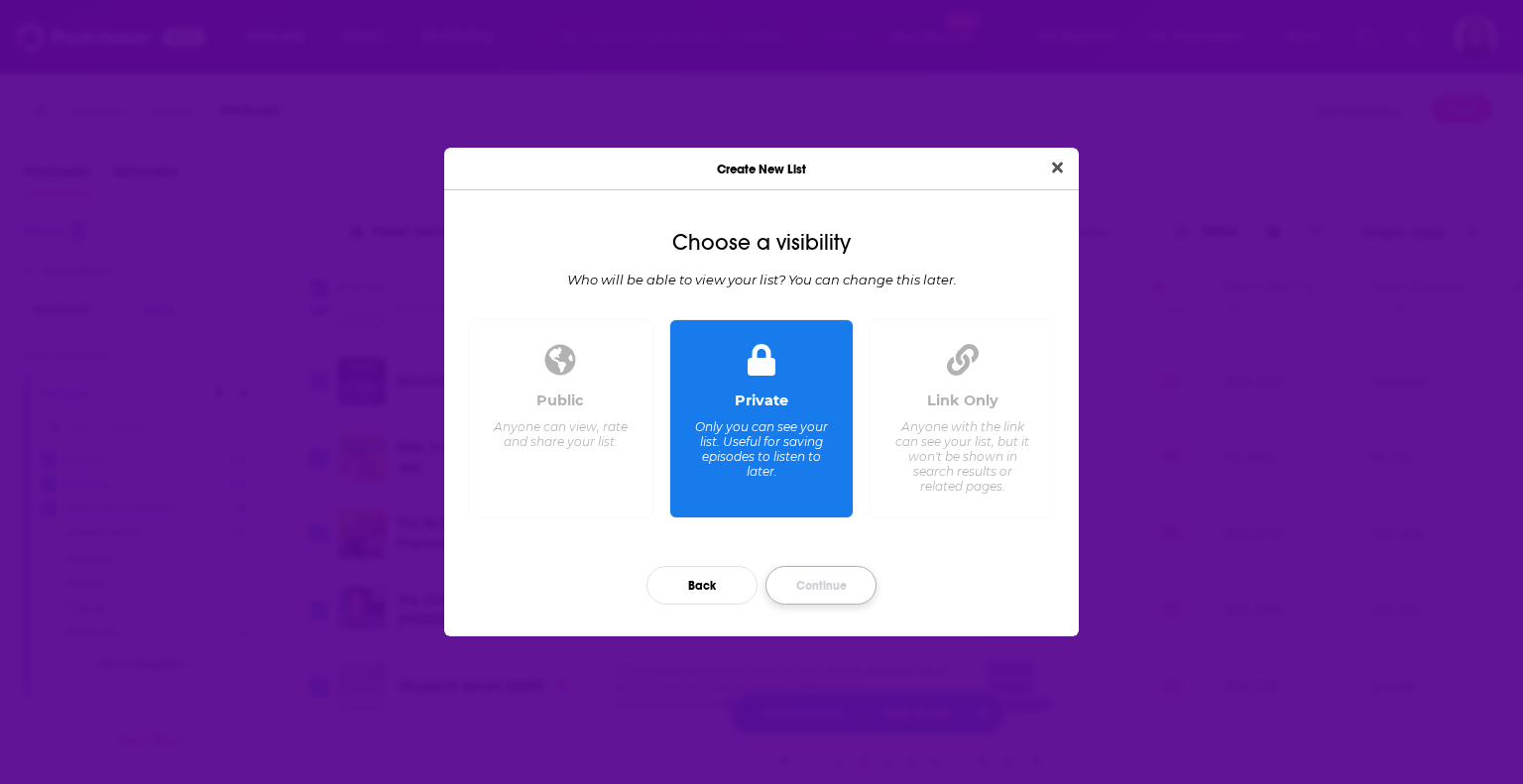 click on "Continue" at bounding box center (821, 585) 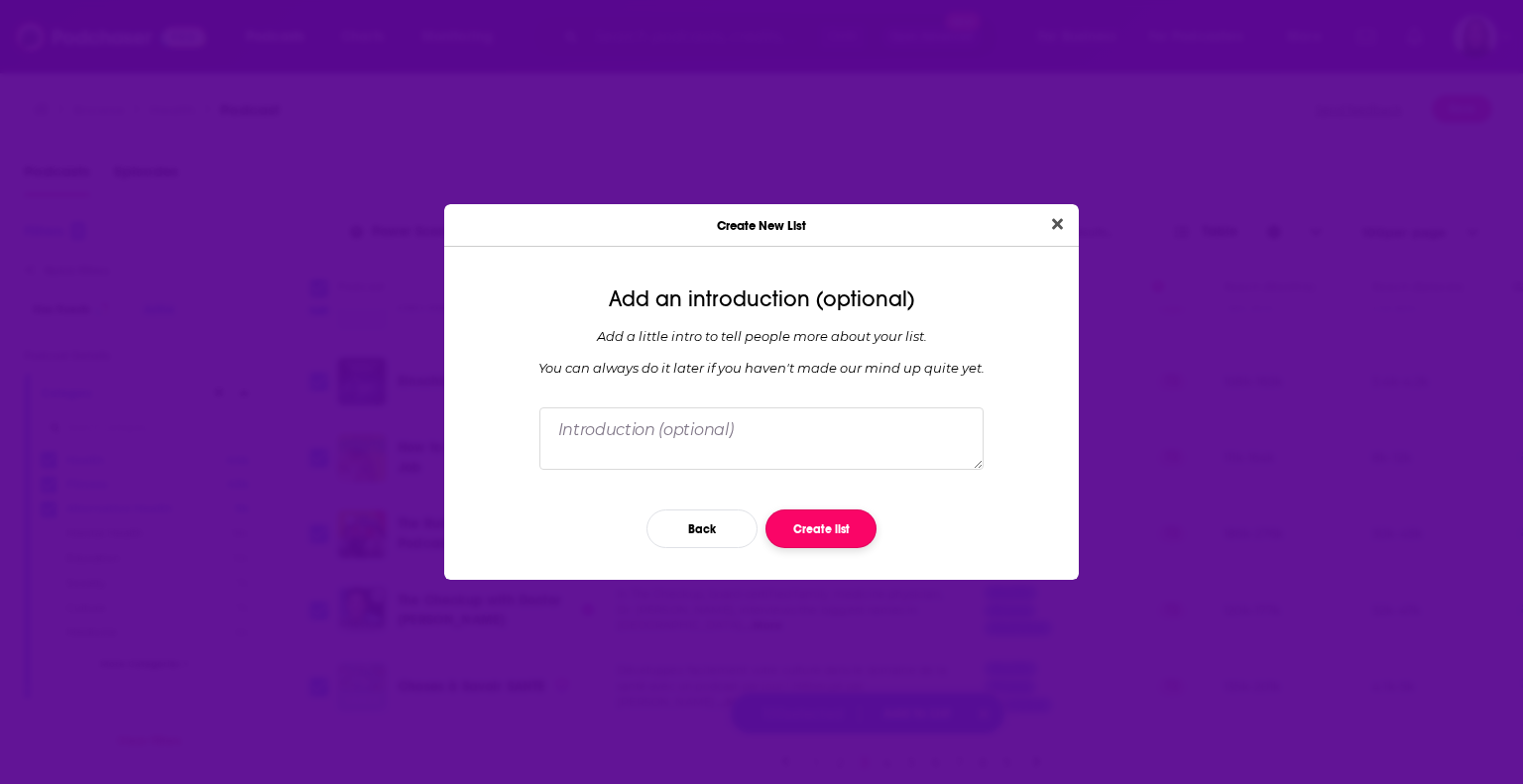 click on "Create list" at bounding box center (821, 528) 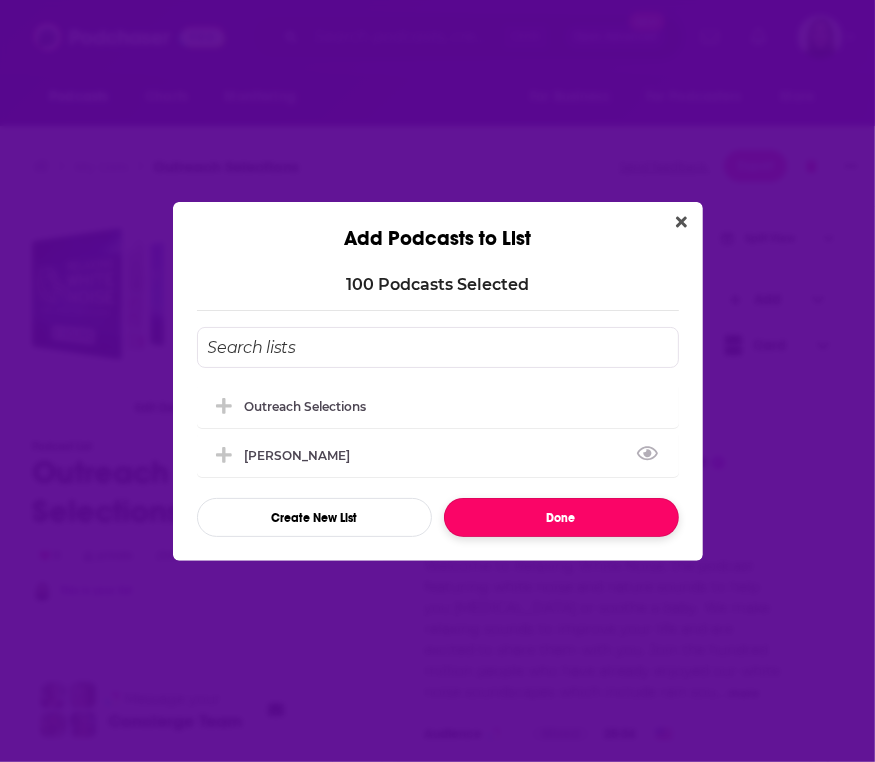click on "Done" at bounding box center (561, 517) 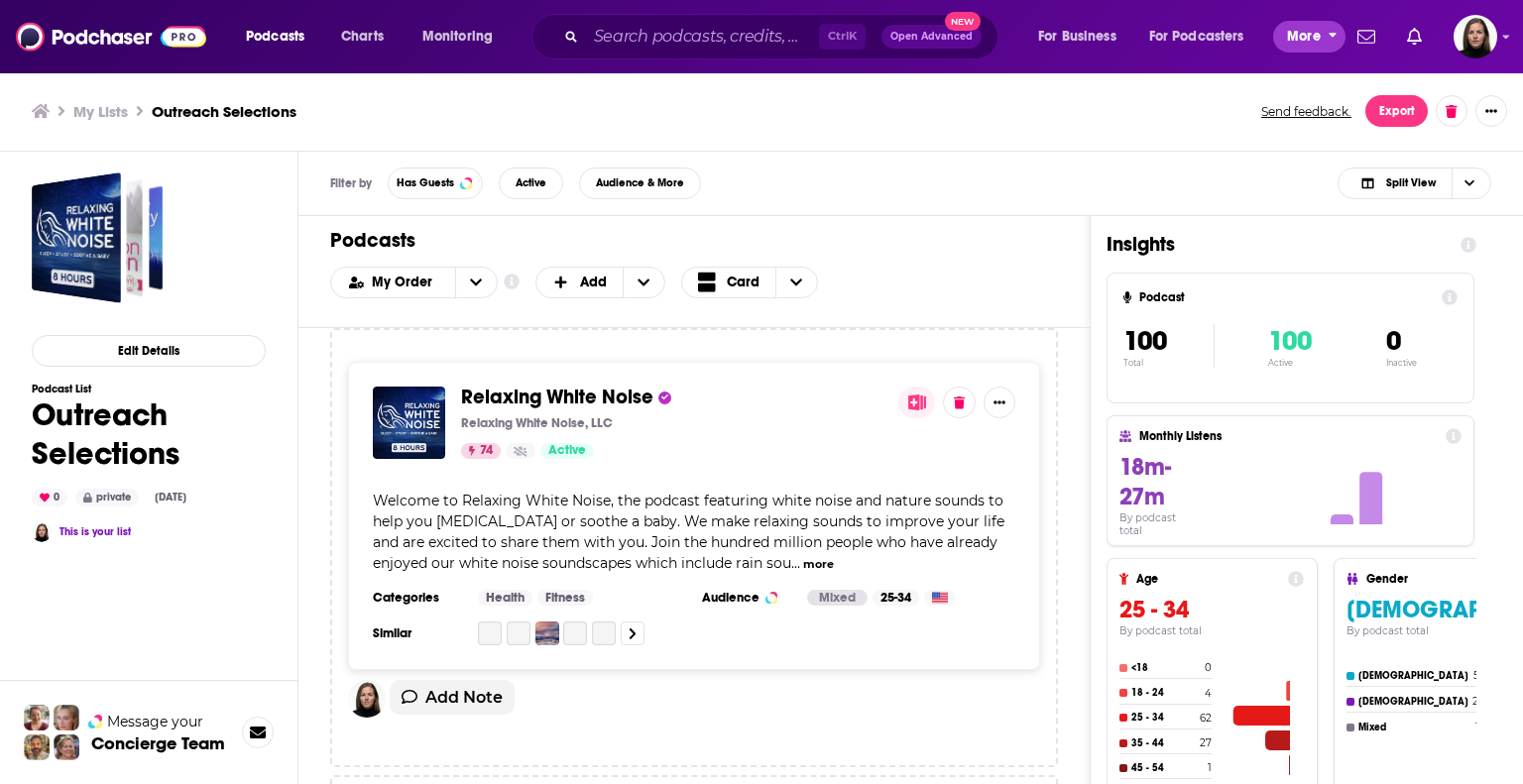 click on "More" at bounding box center (1304, 37) 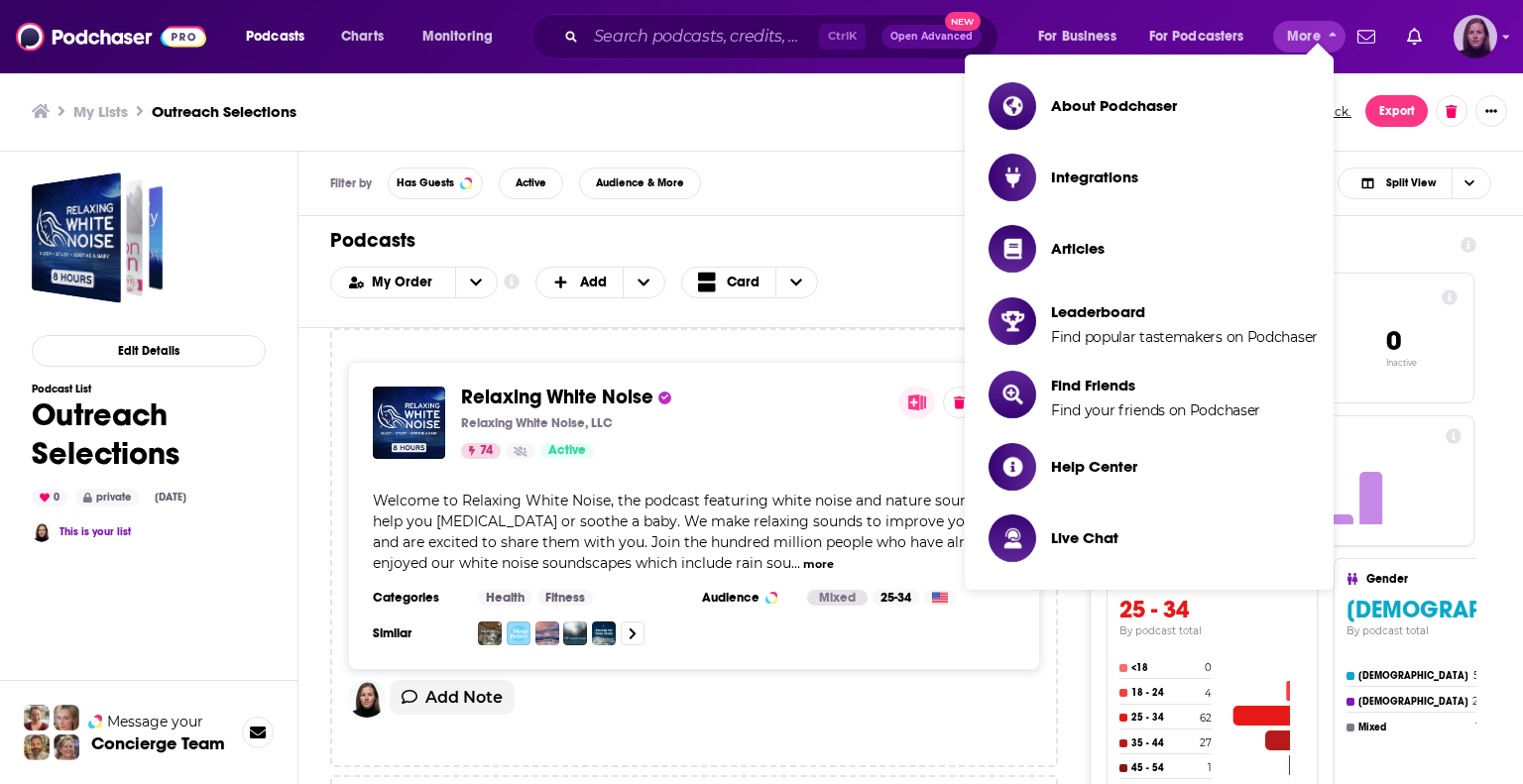 click at bounding box center [1475, 37] 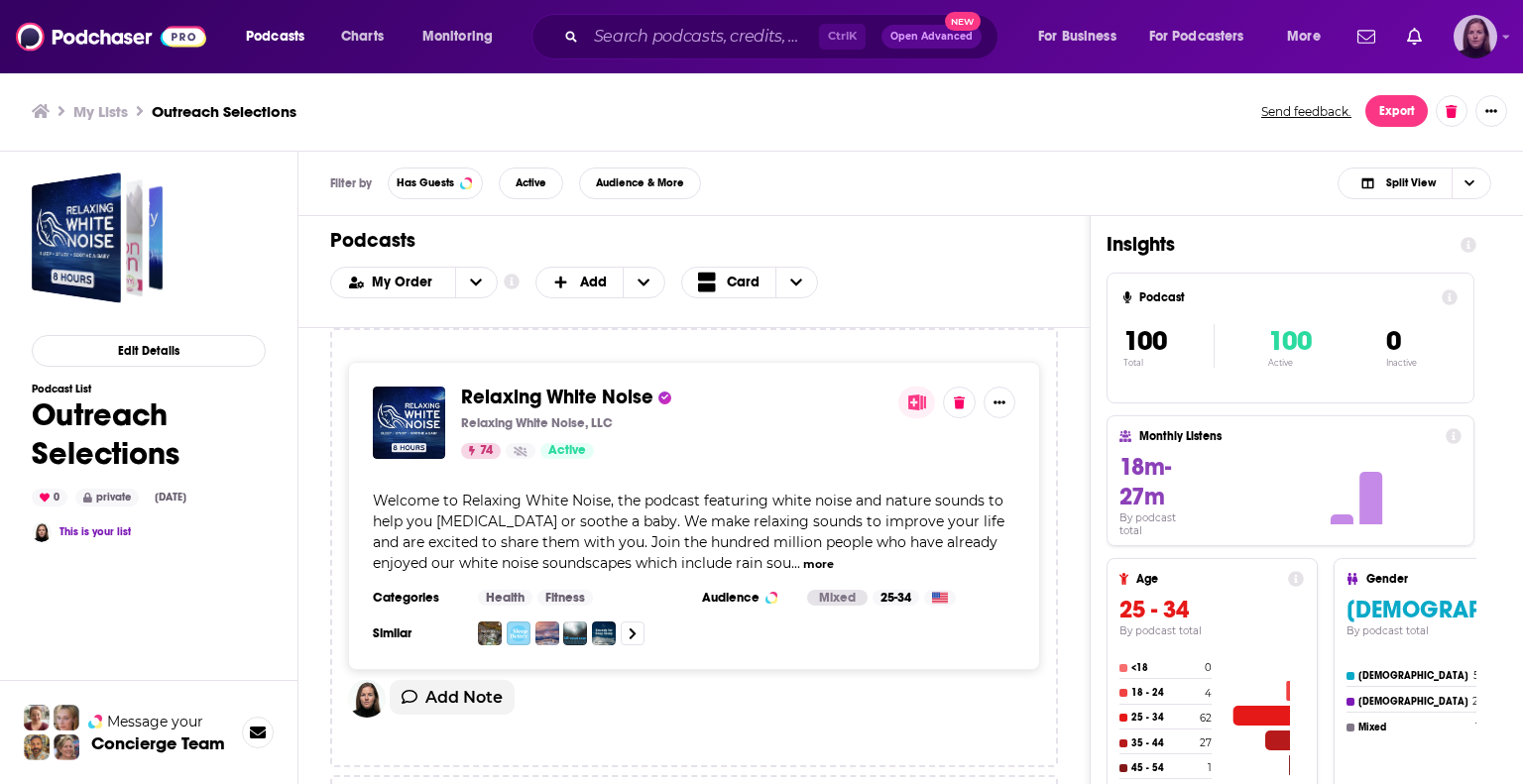 click at bounding box center (1475, 37) 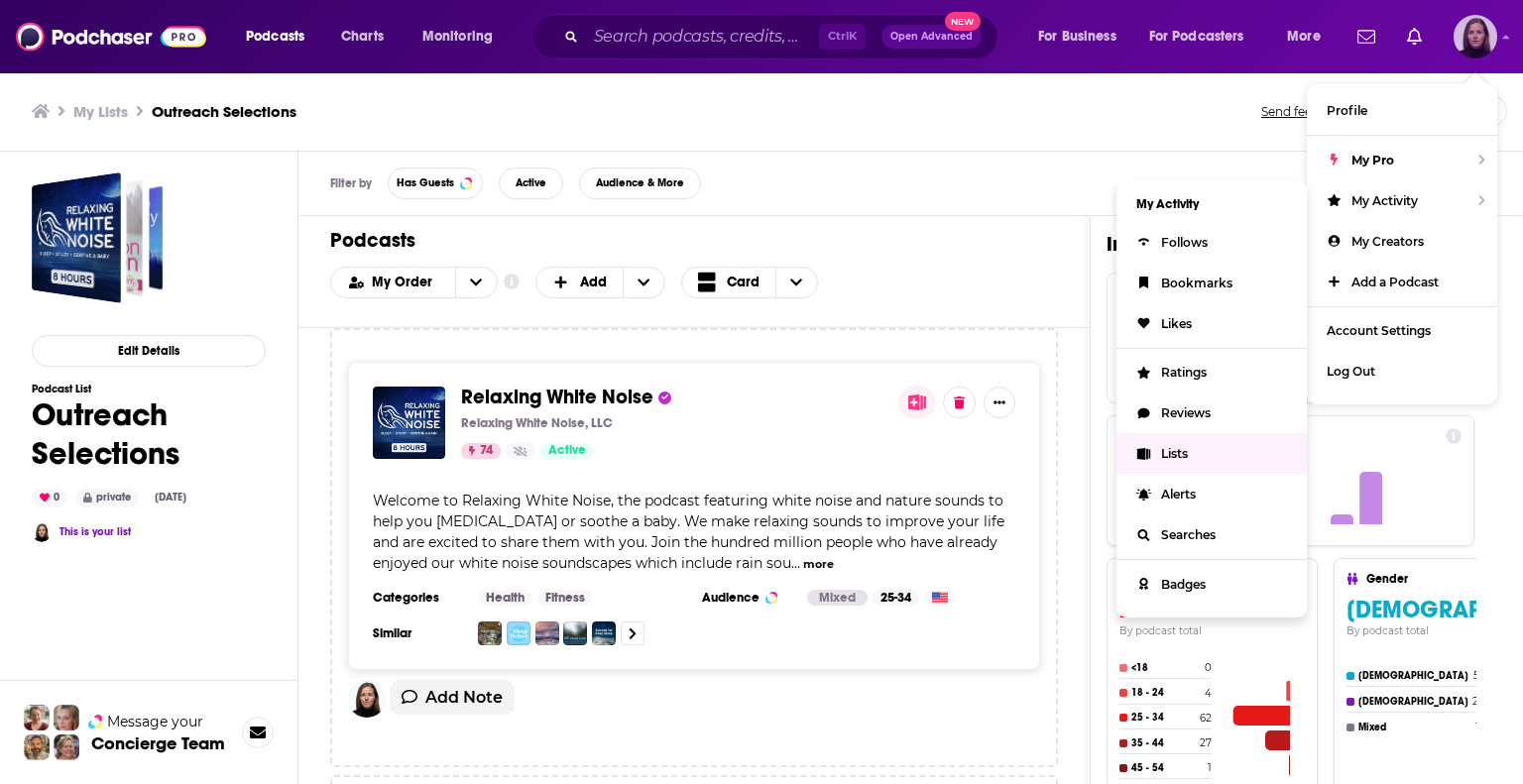click on "Lists" at bounding box center (1174, 453) 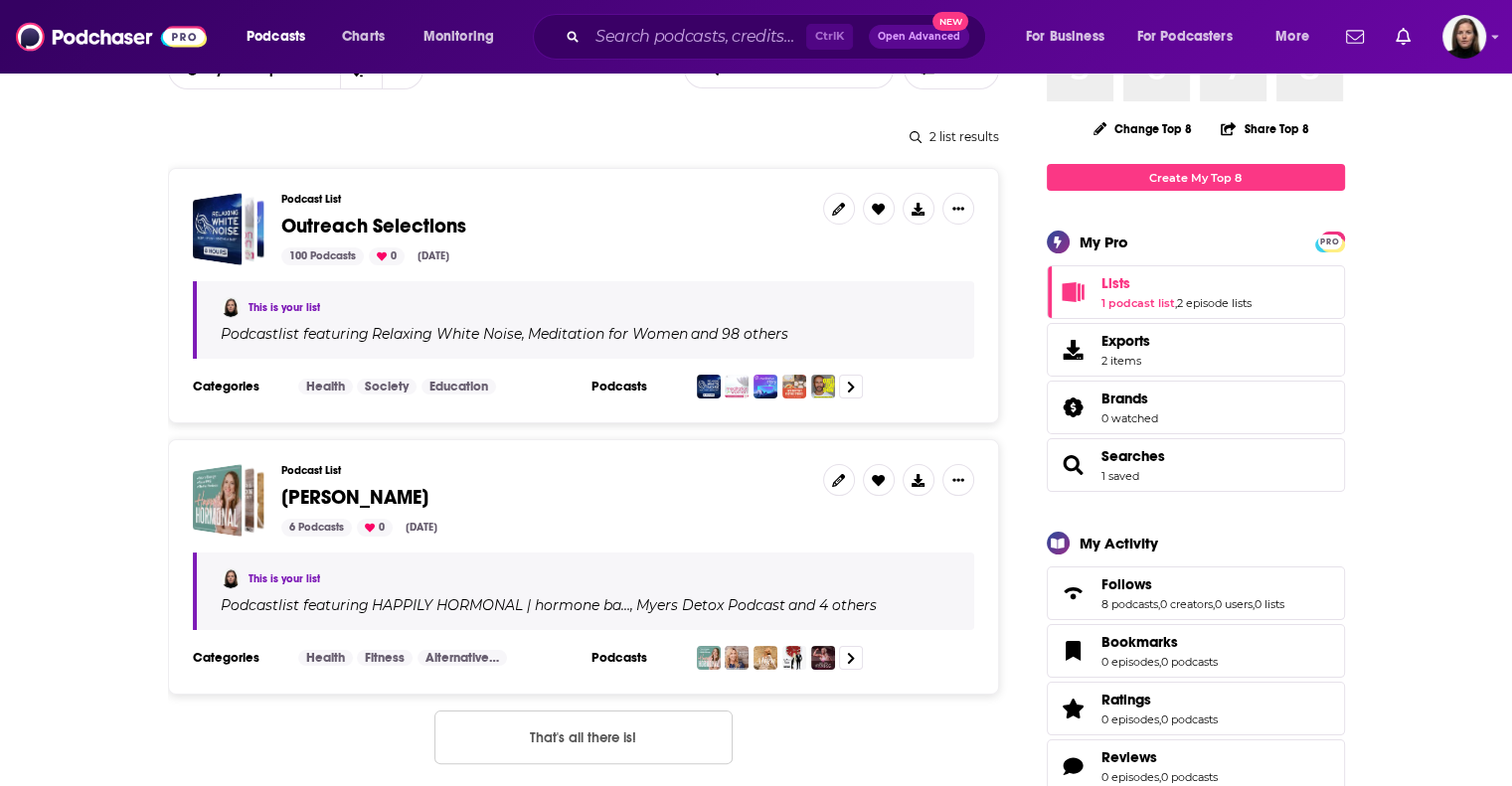 scroll, scrollTop: 199, scrollLeft: 0, axis: vertical 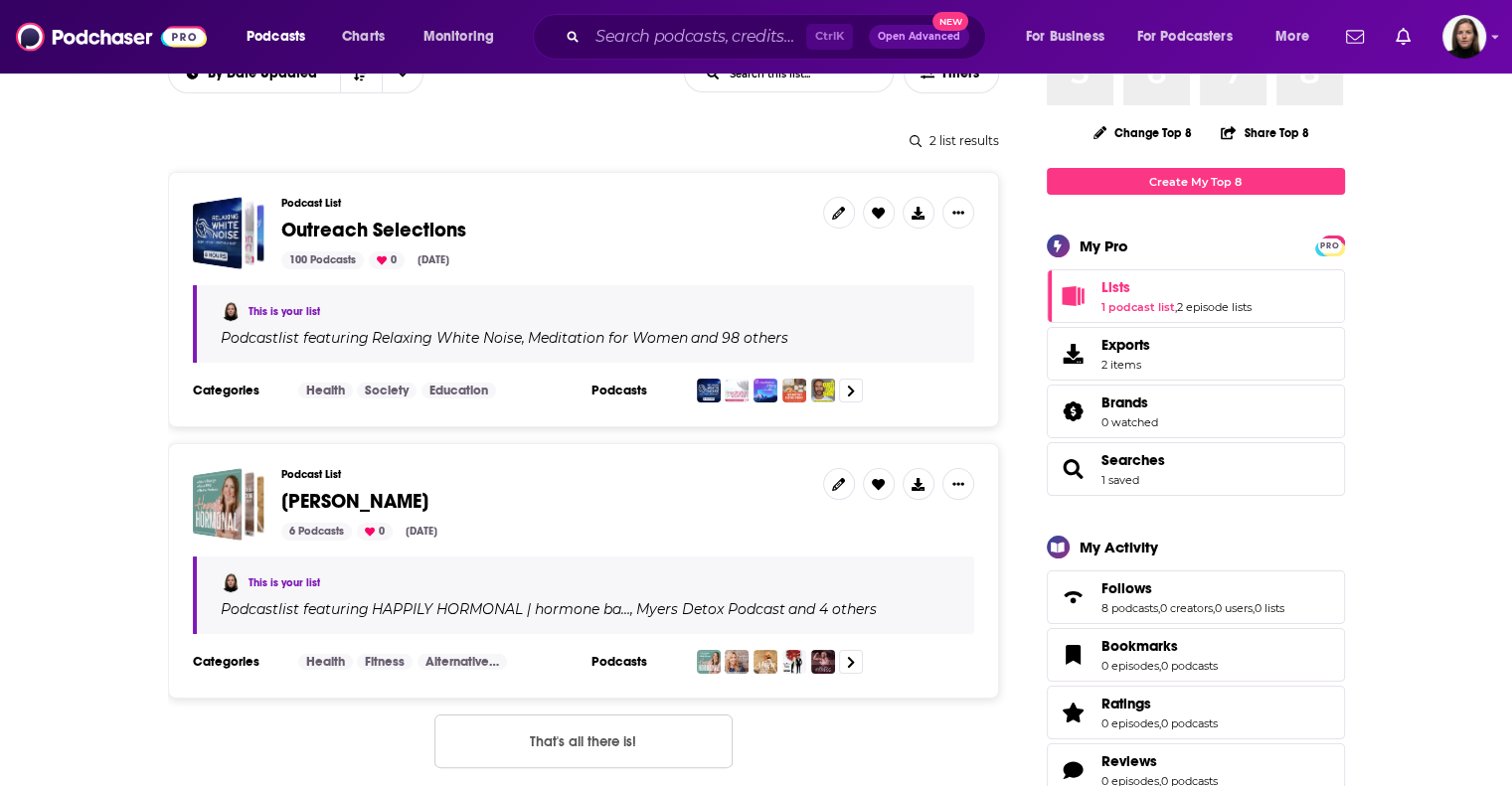 click on "Outreach Selections" at bounding box center [374, 230] 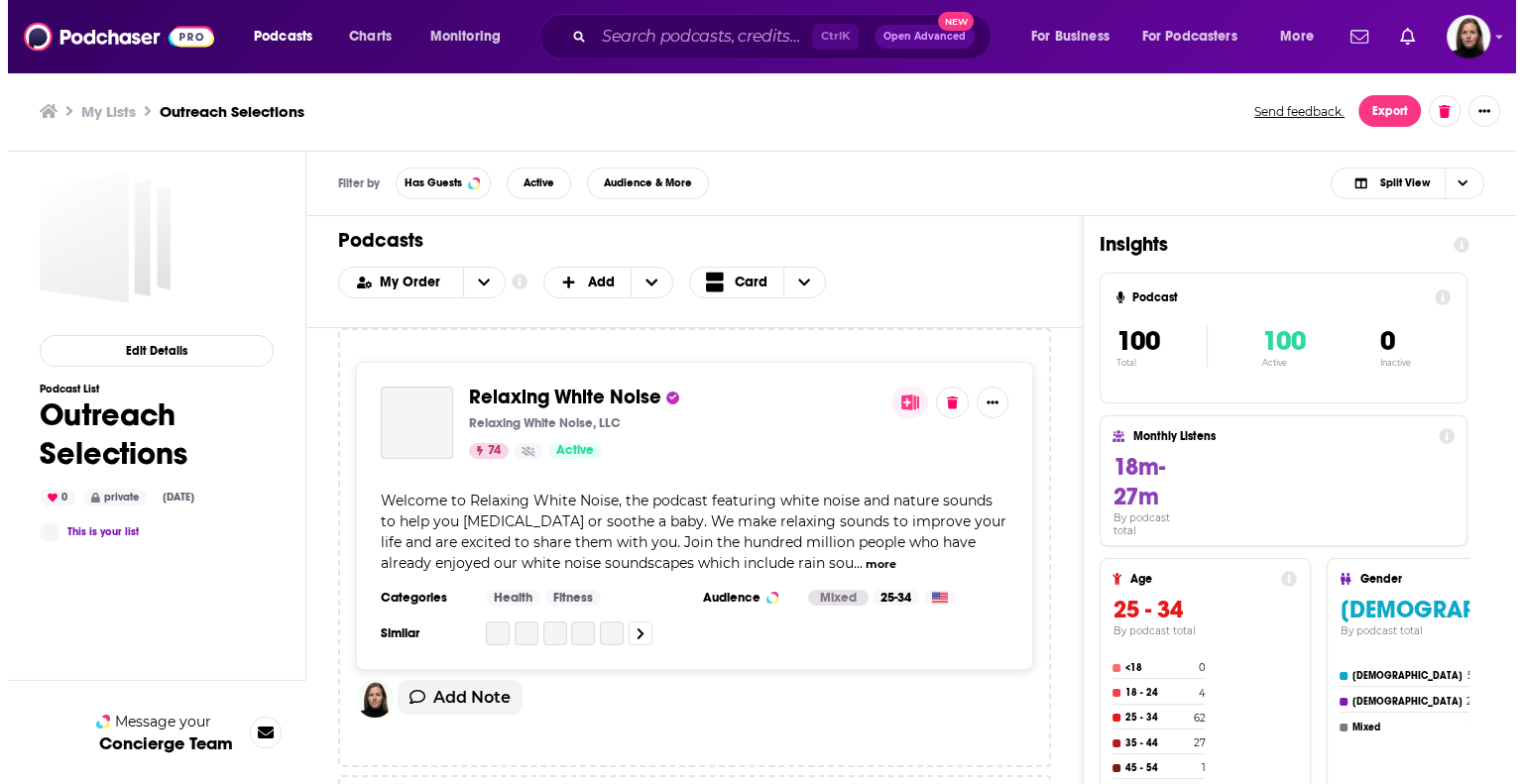 scroll, scrollTop: 0, scrollLeft: 0, axis: both 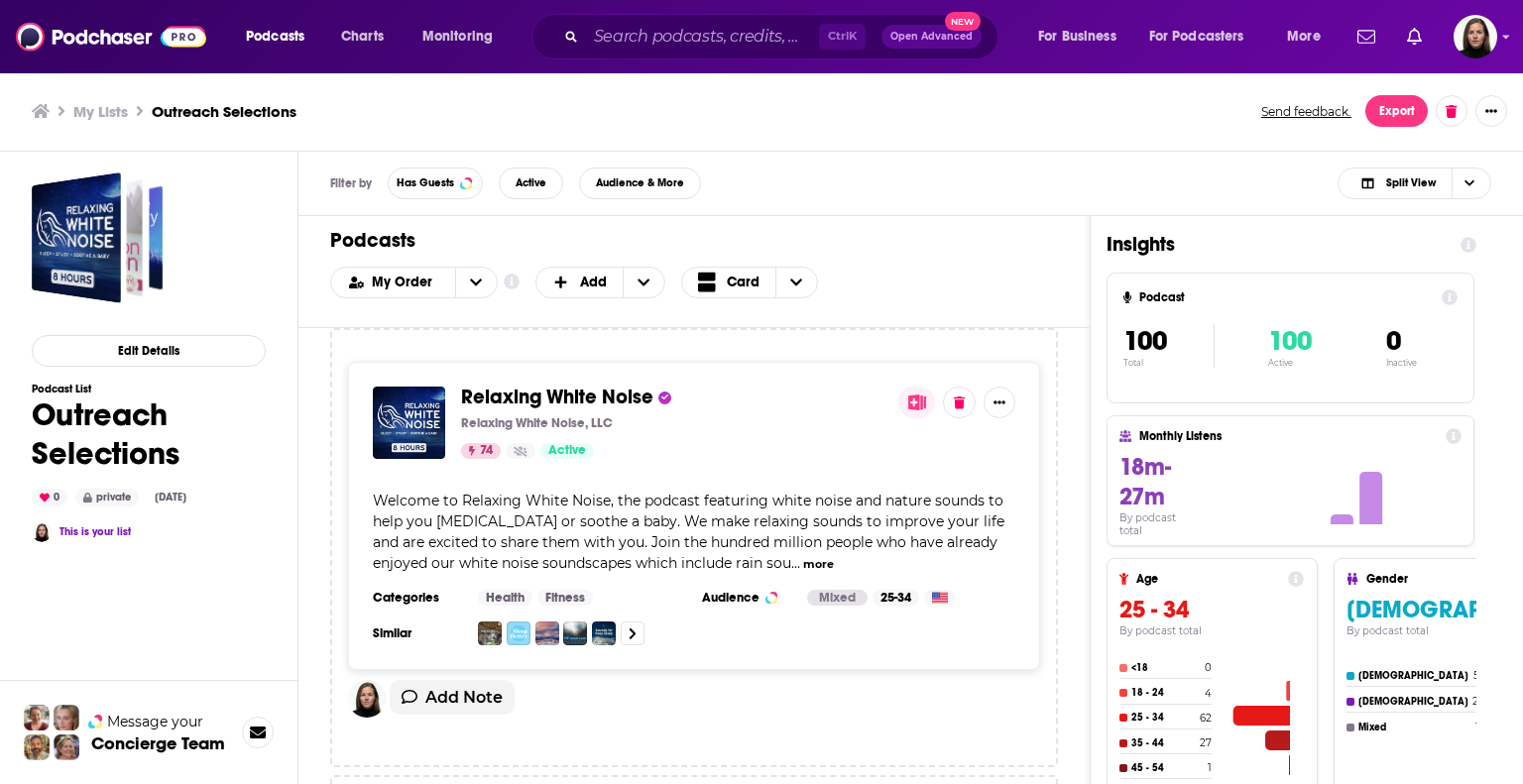 click on "Outreach Selections" at bounding box center (224, 111) 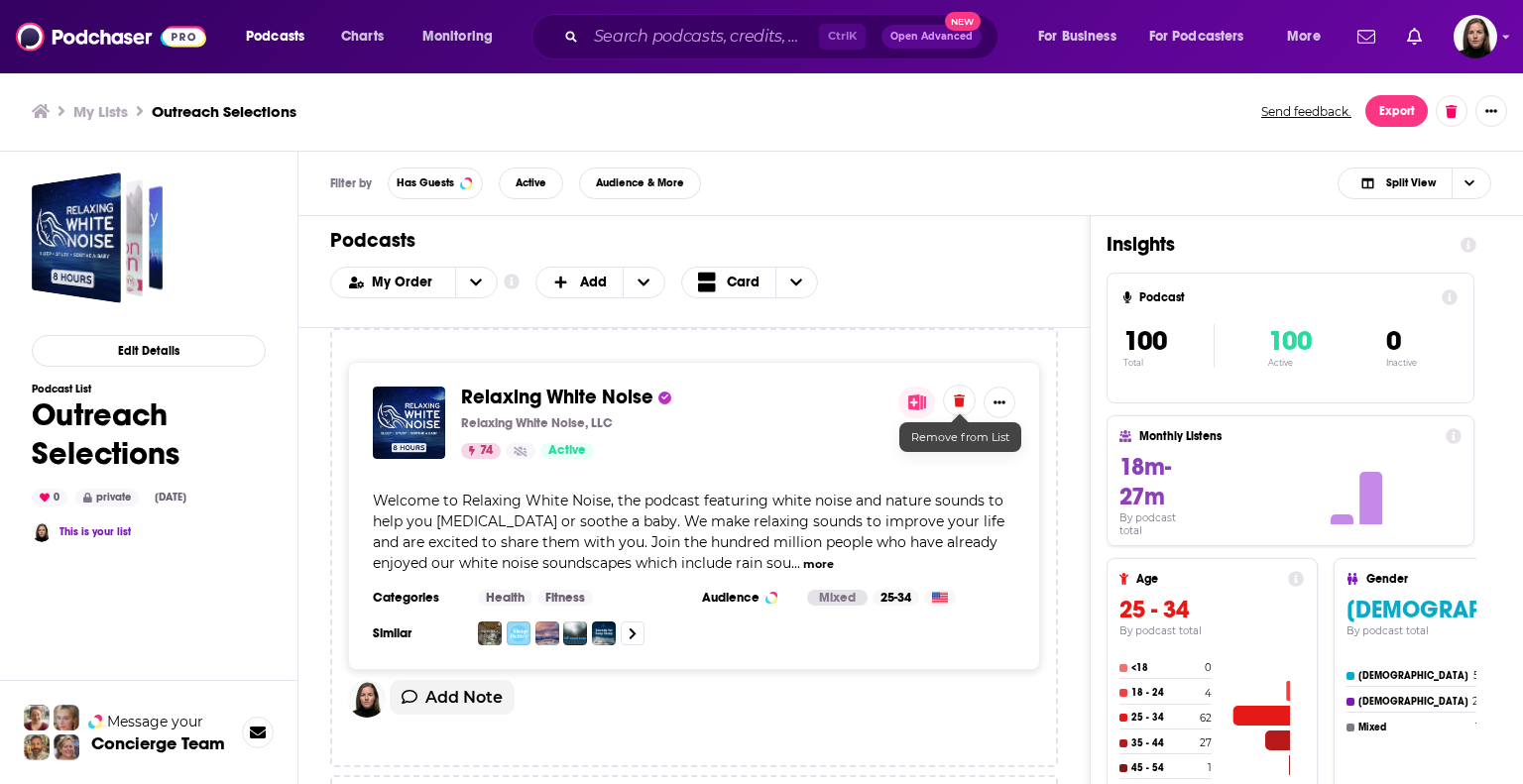 click 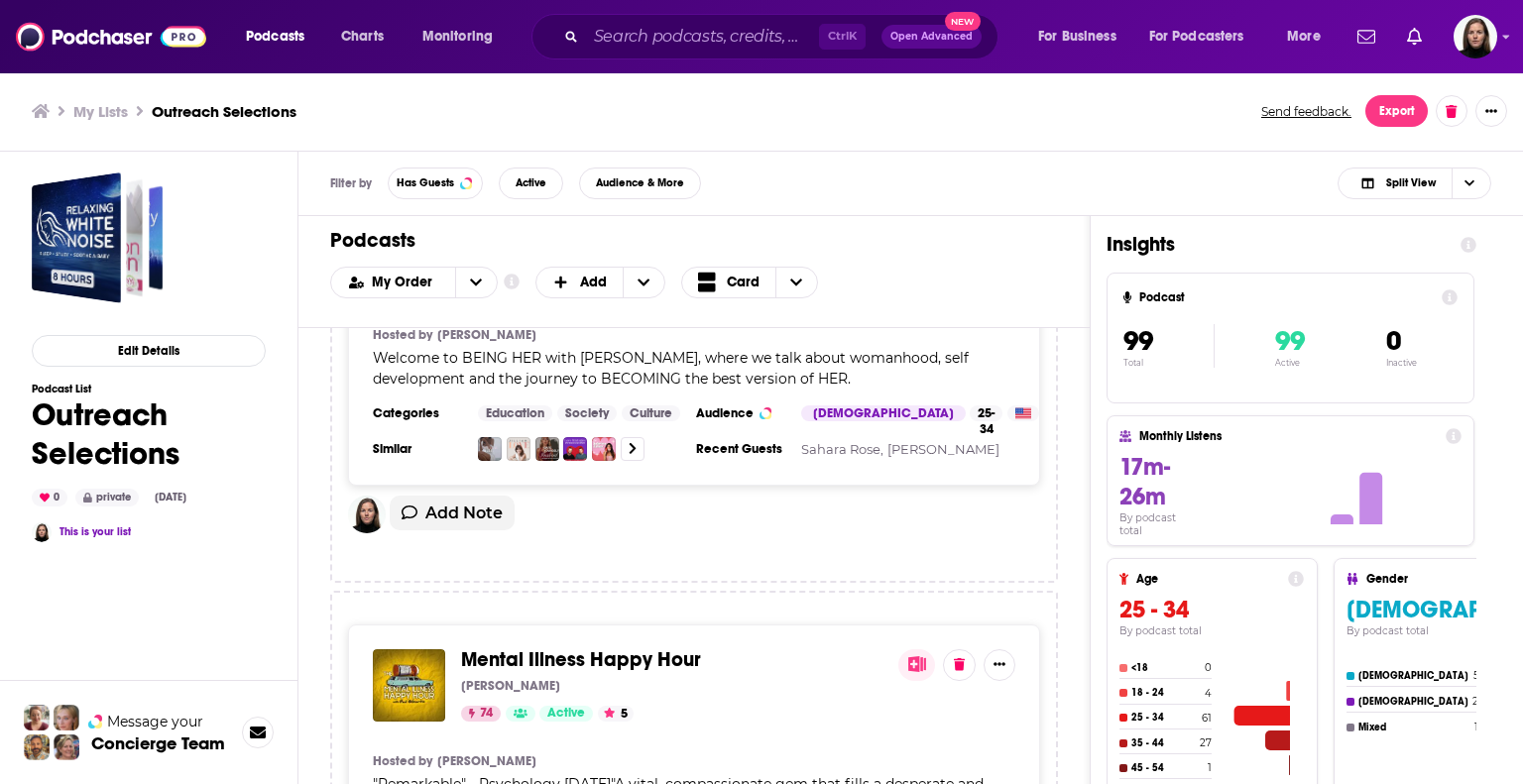 scroll, scrollTop: 1487, scrollLeft: 0, axis: vertical 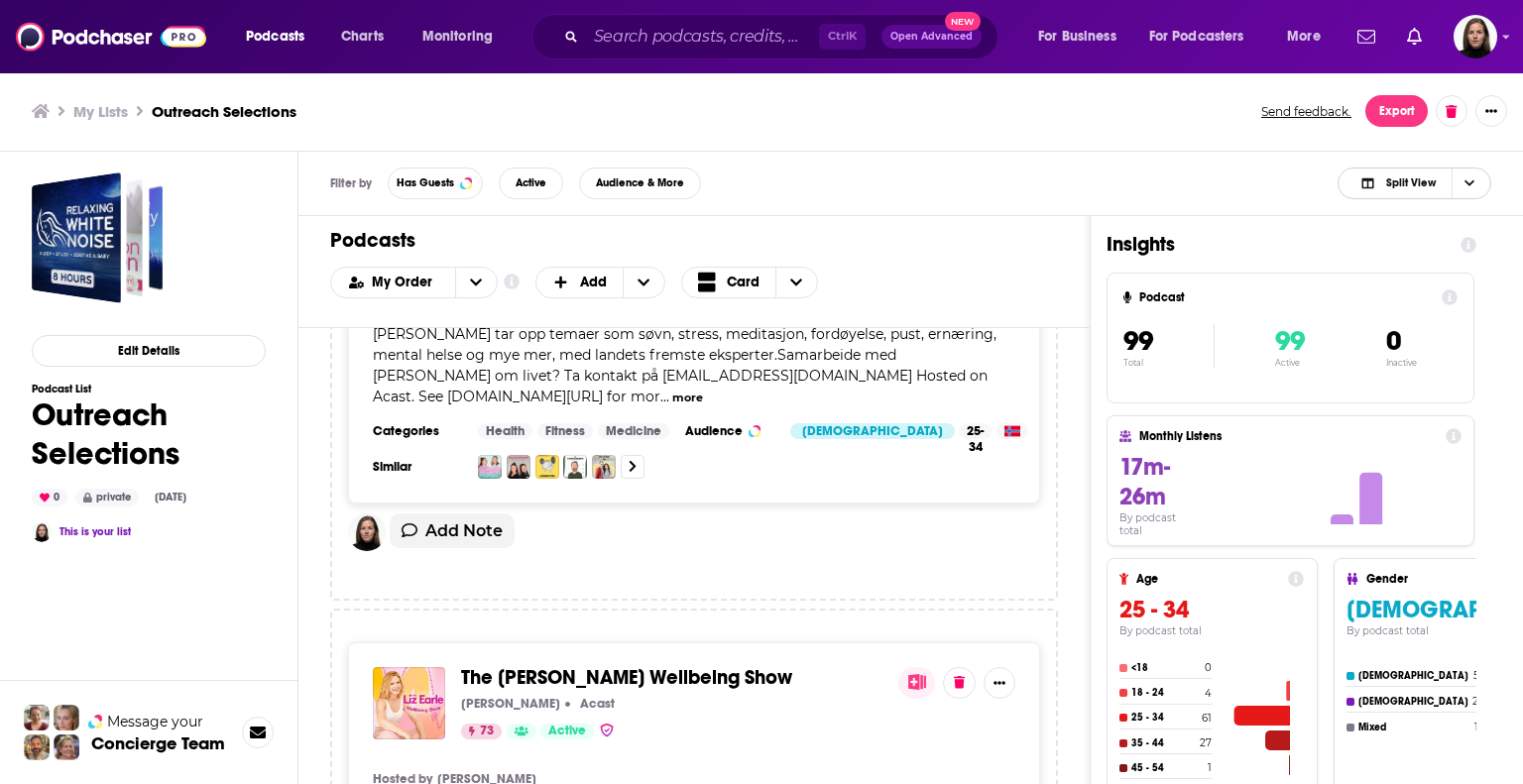 click on "Split View" at bounding box center [1411, 182] 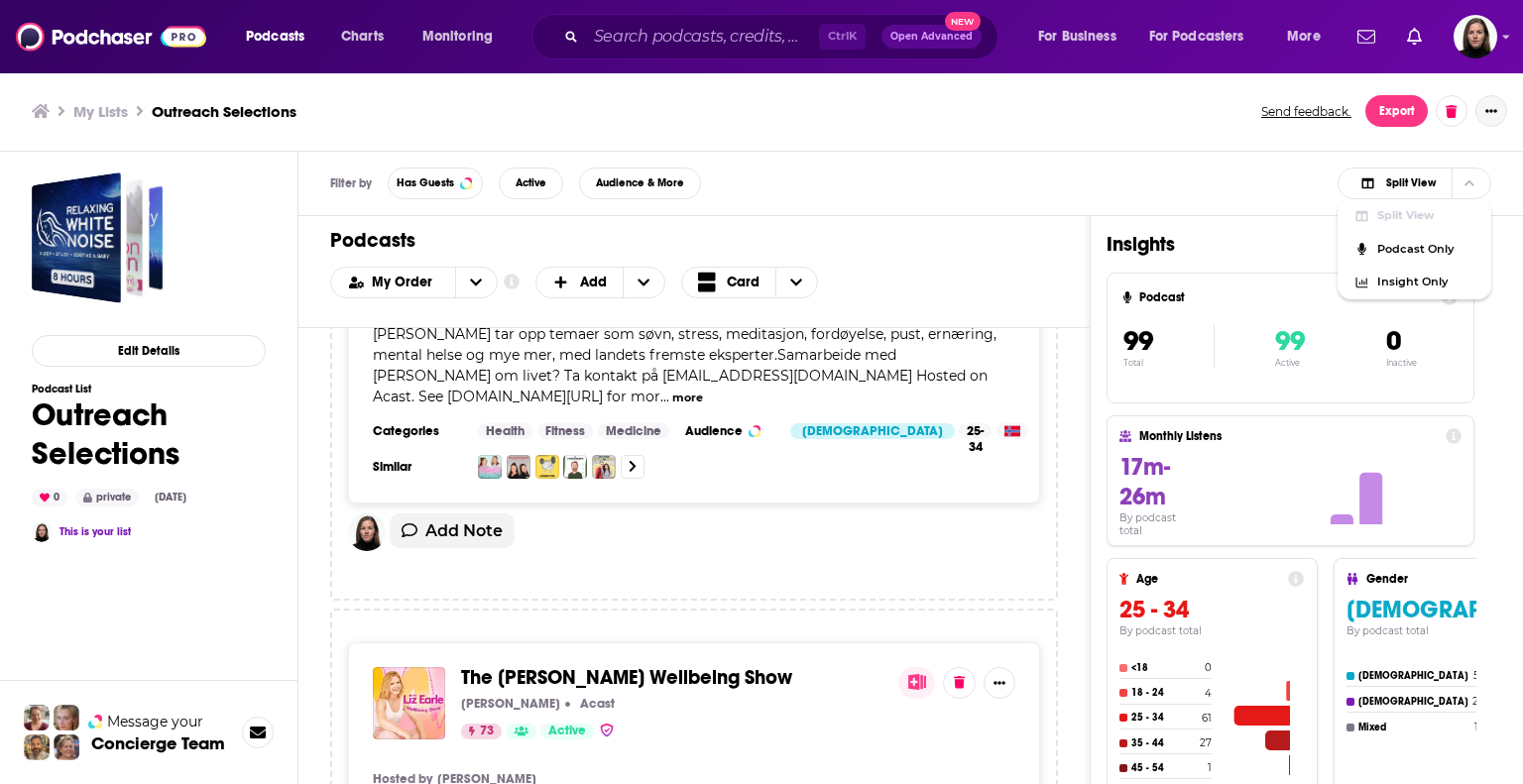 click 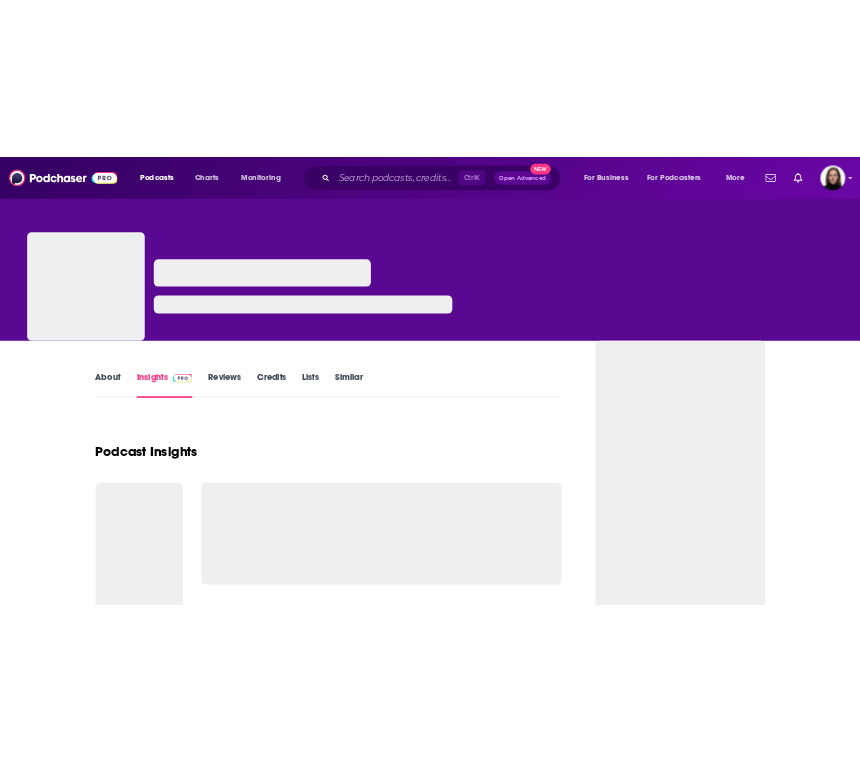scroll, scrollTop: 0, scrollLeft: 0, axis: both 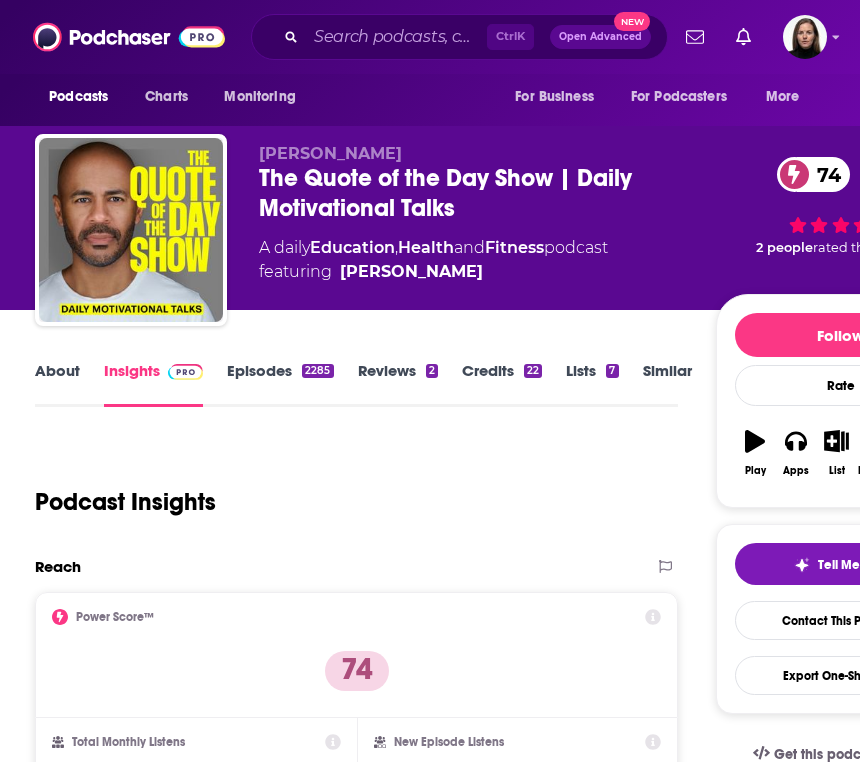 click on "Podcasts Charts Monitoring For Business For Podcasters More" at bounding box center [430, 100] 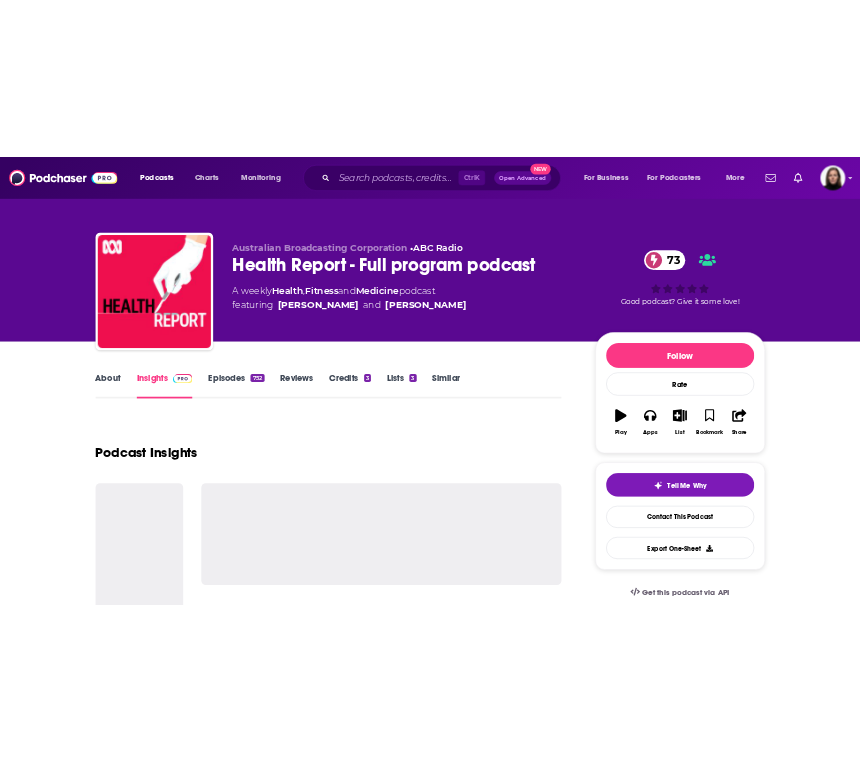 scroll, scrollTop: 0, scrollLeft: 0, axis: both 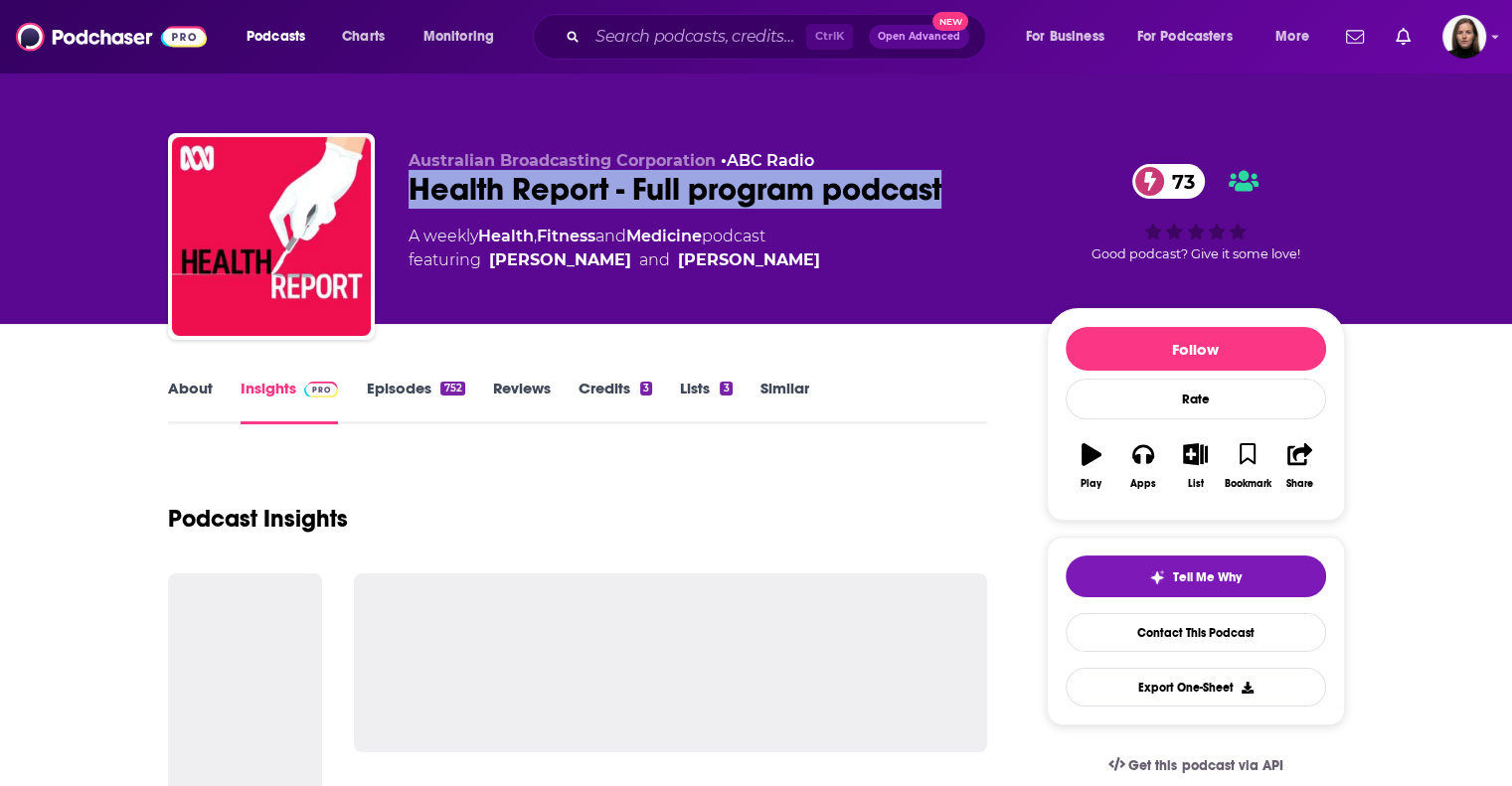 drag, startPoint x: 409, startPoint y: 184, endPoint x: 960, endPoint y: 186, distance: 551.0036 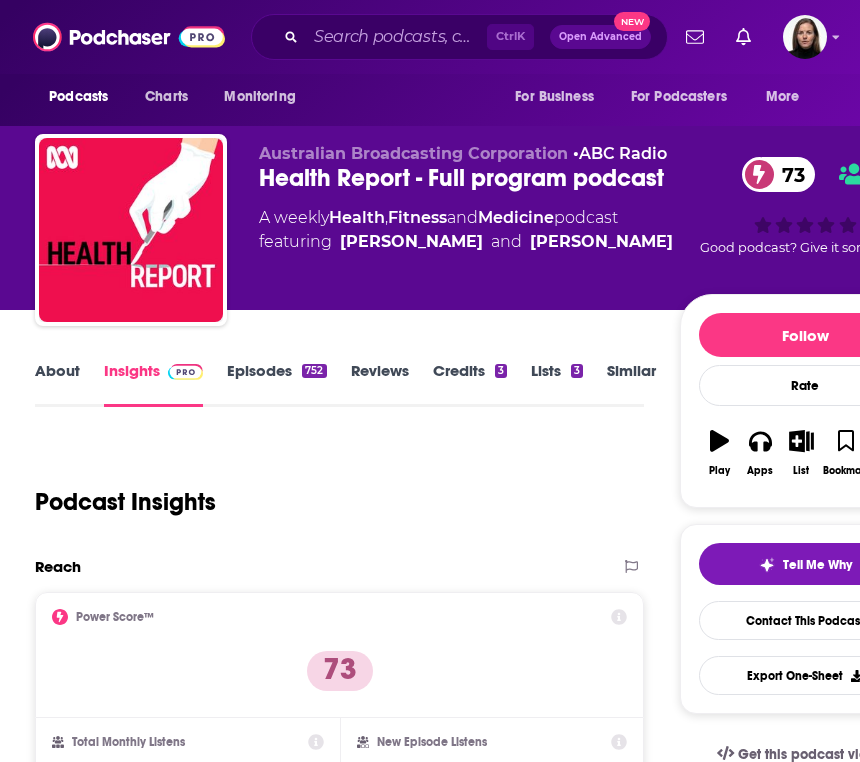 click on "Australian Broadcasting Corporation    •  ABC Radio Health Report - Full program podcast 73 A   weekly  Health ,  Fitness  and  Medicine  podcast  featuring  Norman Swan  and  Tegan Taylor 73 Good podcast? Give it some love!" at bounding box center (594, 234) 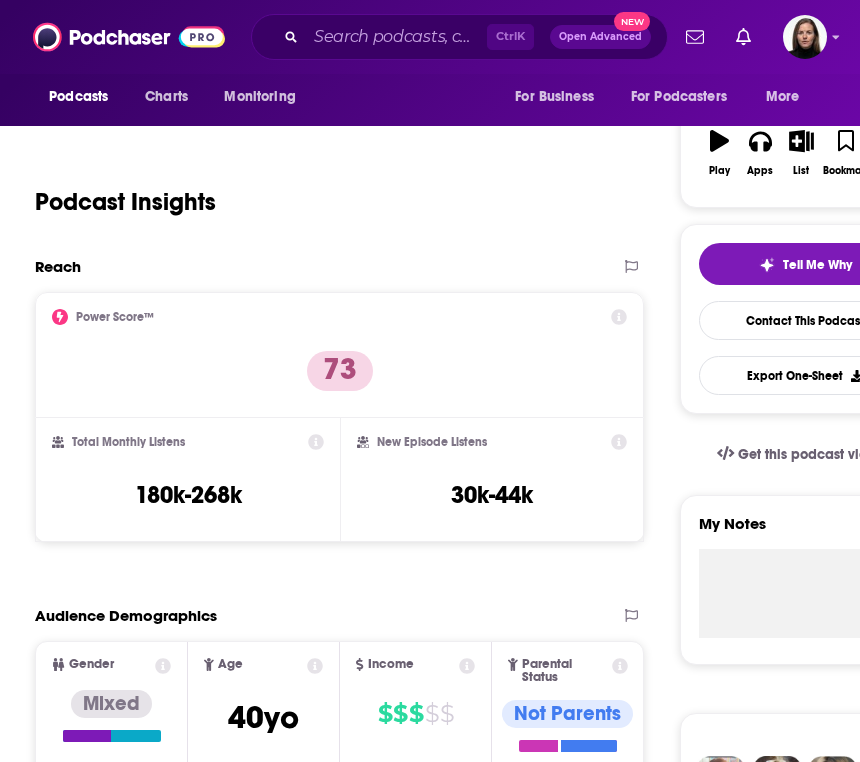 scroll, scrollTop: 500, scrollLeft: 0, axis: vertical 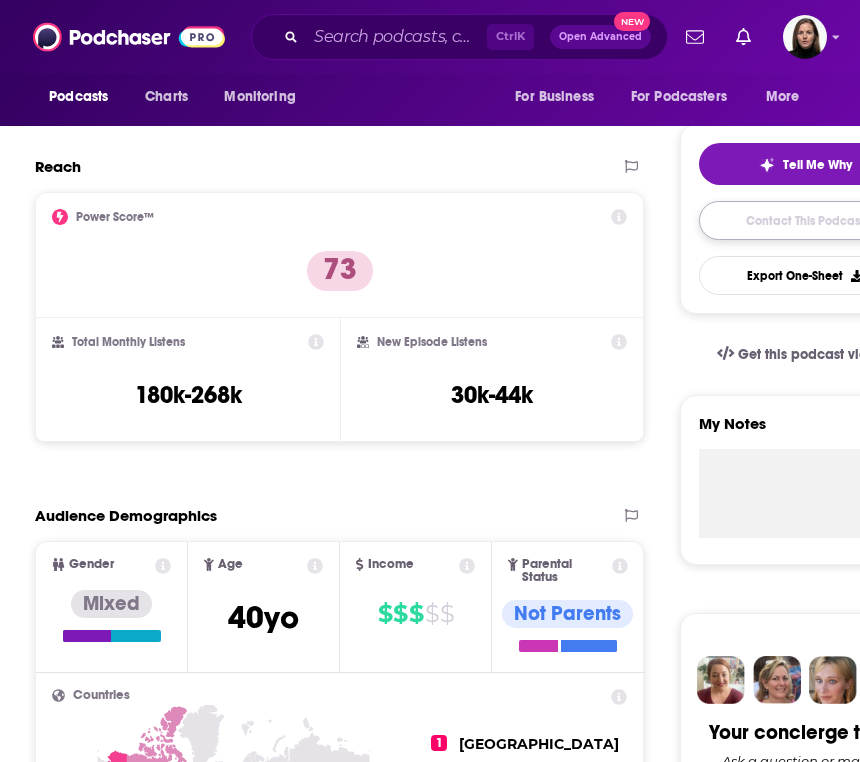 click on "Contact This Podcast" at bounding box center [805, 220] 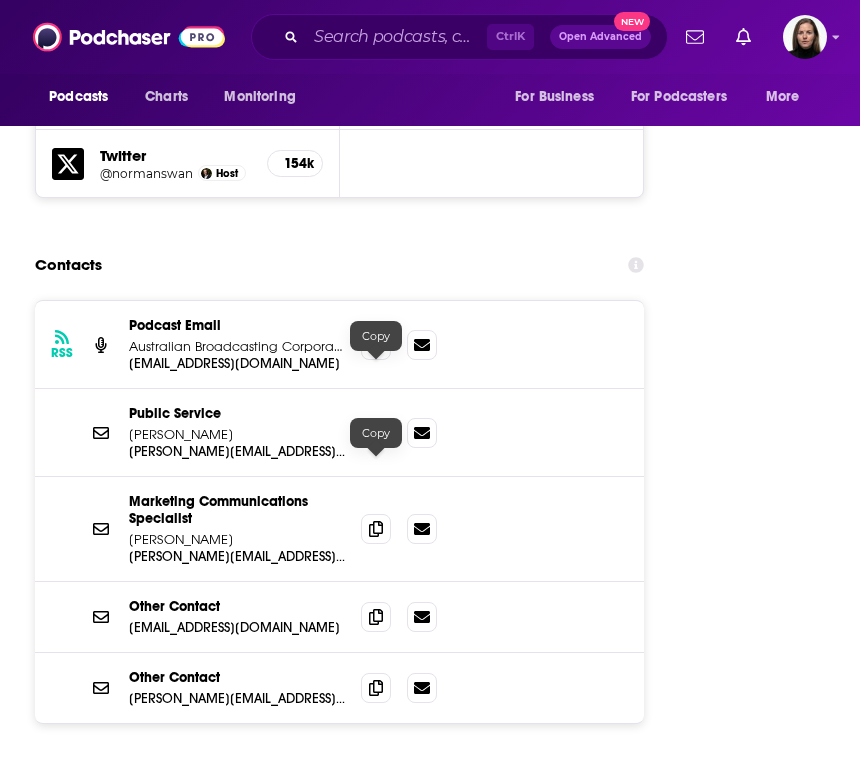 scroll, scrollTop: 3036, scrollLeft: 0, axis: vertical 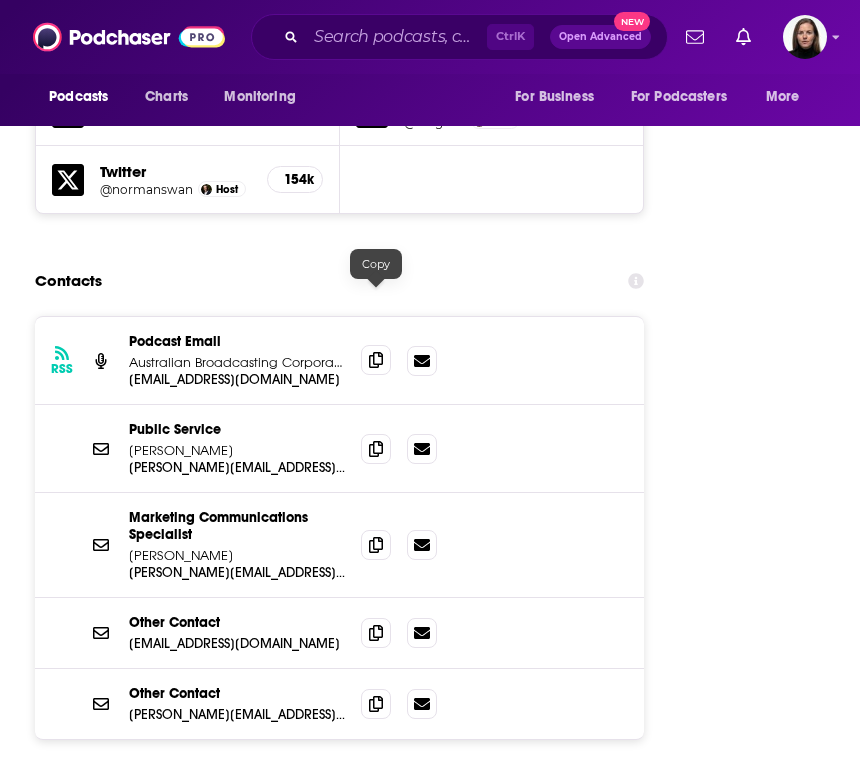 click 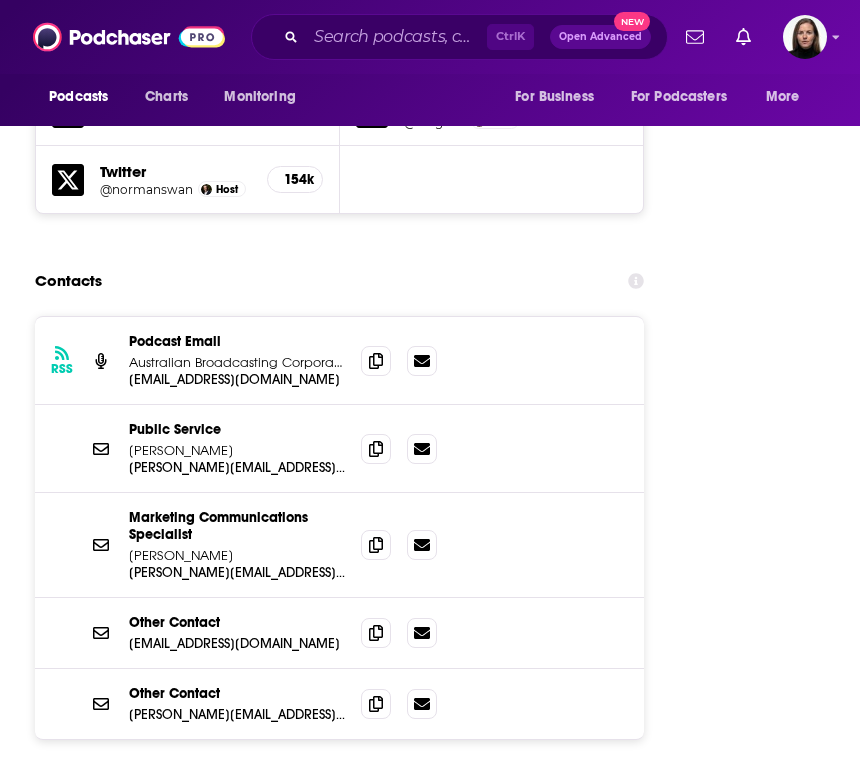 click on "Follow Rate Play Apps List Bookmark Share Tell Me Why Contact This Podcast Export One-Sheet Get this podcast via API My Notes Your concierge team Ask a question or make a request. Send a message Share This Podcast Recommendation sent https://www.podchaser.com/podcasts/health-report-full-program-pod-1593 Copy Link Followers 5 +3 Official Website abc.net.au RSS Feed abc.net.au" at bounding box center (805, 2257) 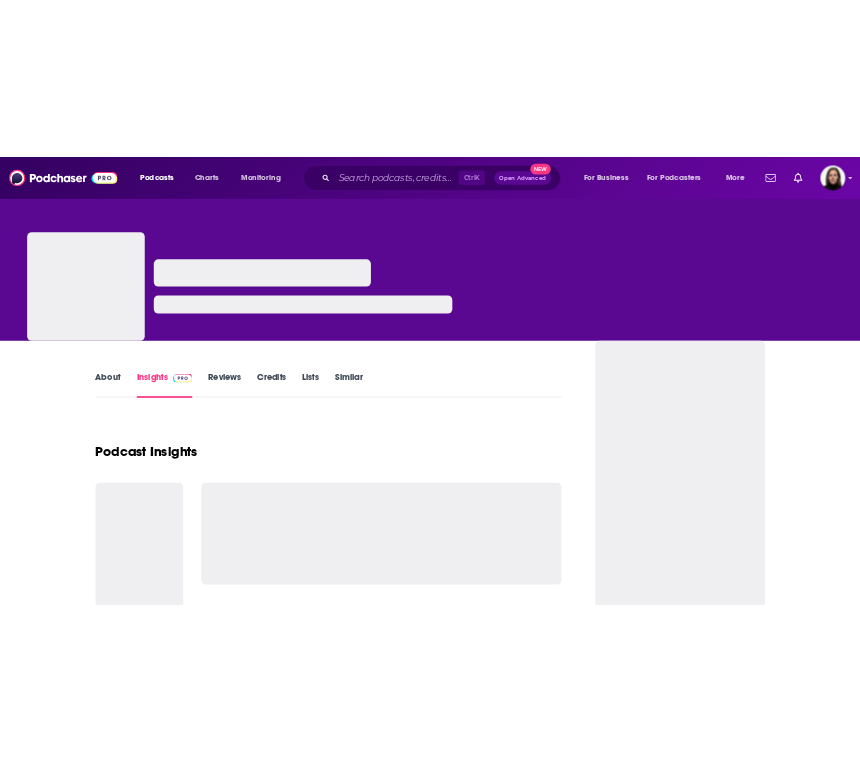 scroll, scrollTop: 0, scrollLeft: 0, axis: both 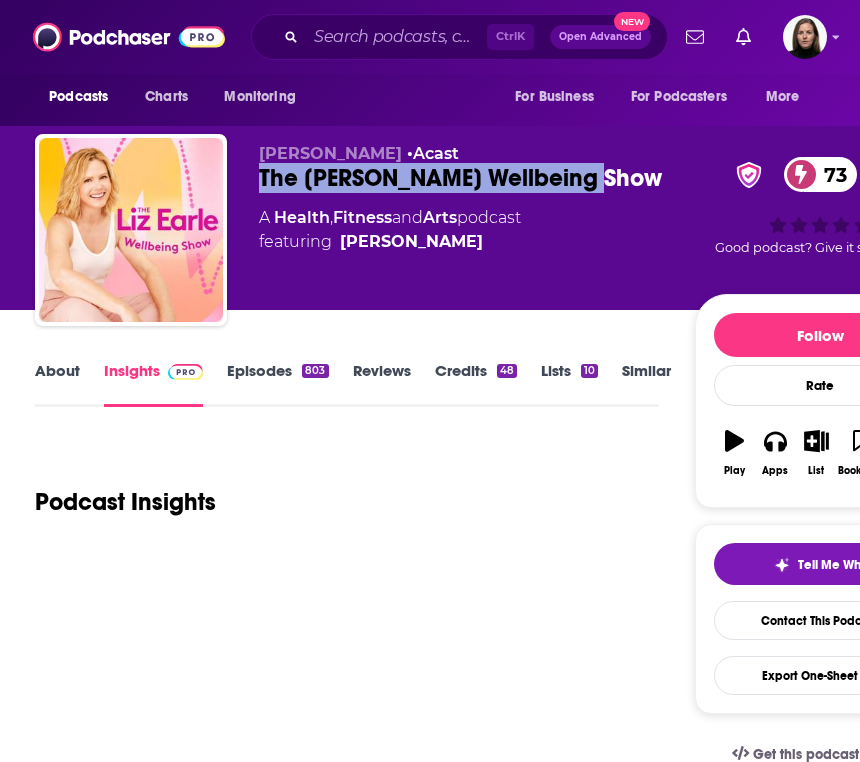 drag, startPoint x: 253, startPoint y: 171, endPoint x: 596, endPoint y: 164, distance: 343.0714 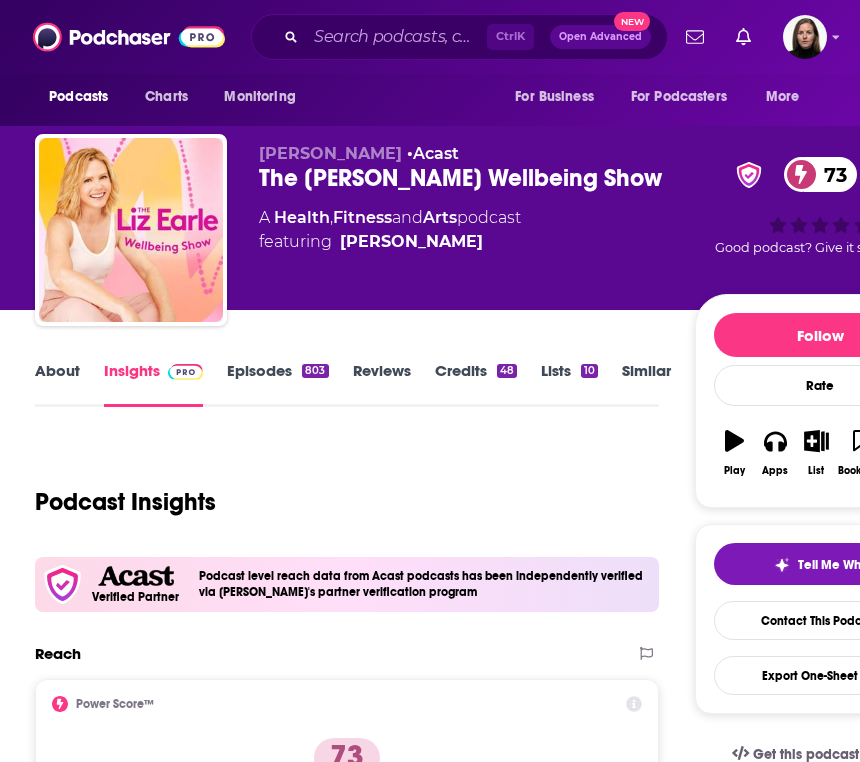 drag, startPoint x: 478, startPoint y: 287, endPoint x: 477, endPoint y: 275, distance: 12.0415945 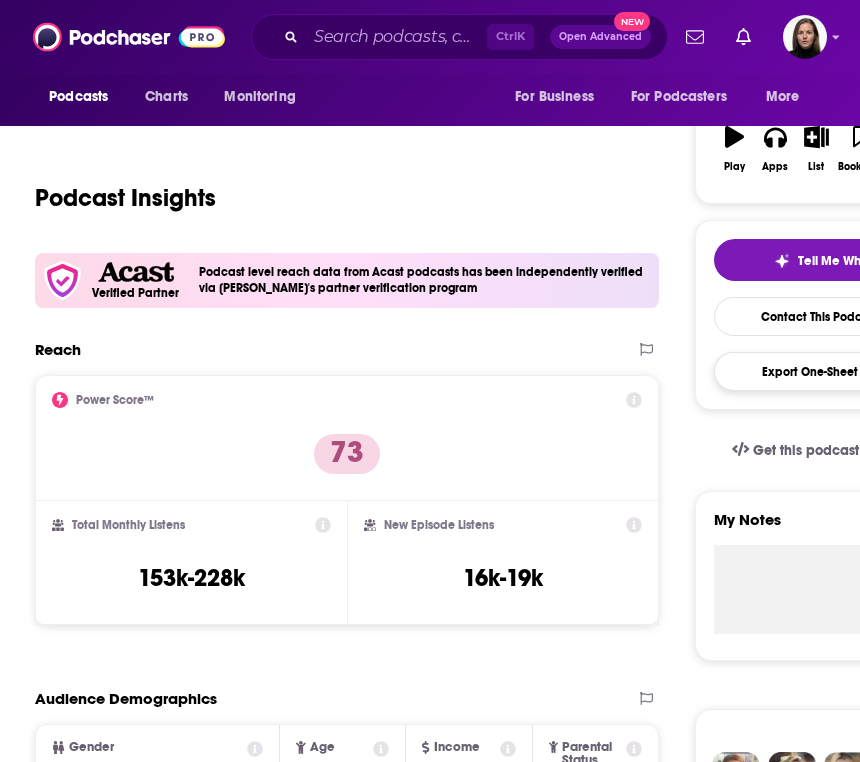 scroll, scrollTop: 200, scrollLeft: 0, axis: vertical 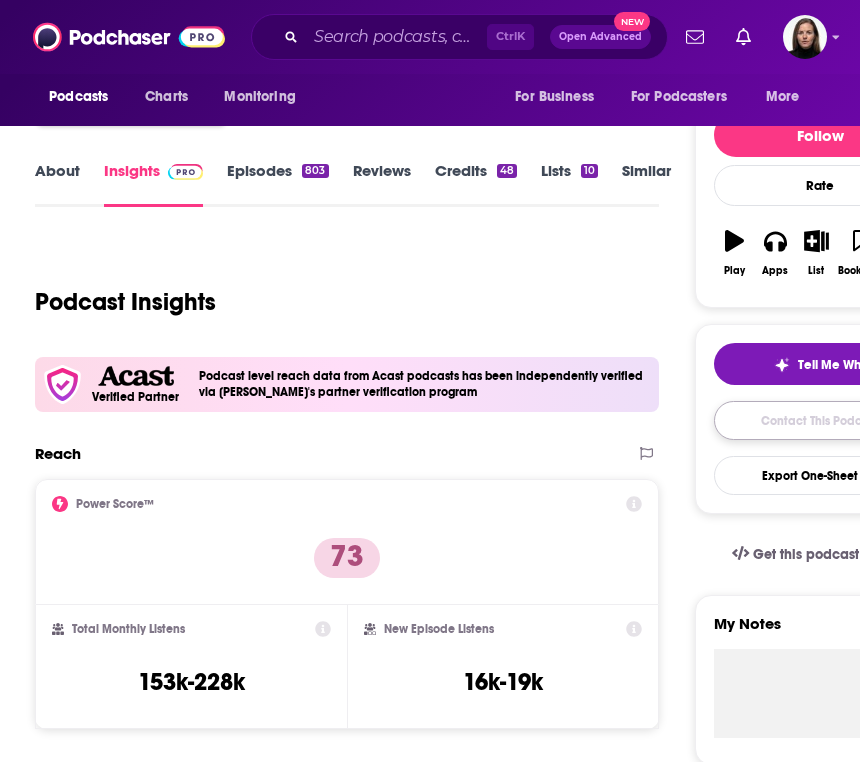click on "Contact This Podcast" at bounding box center (820, 420) 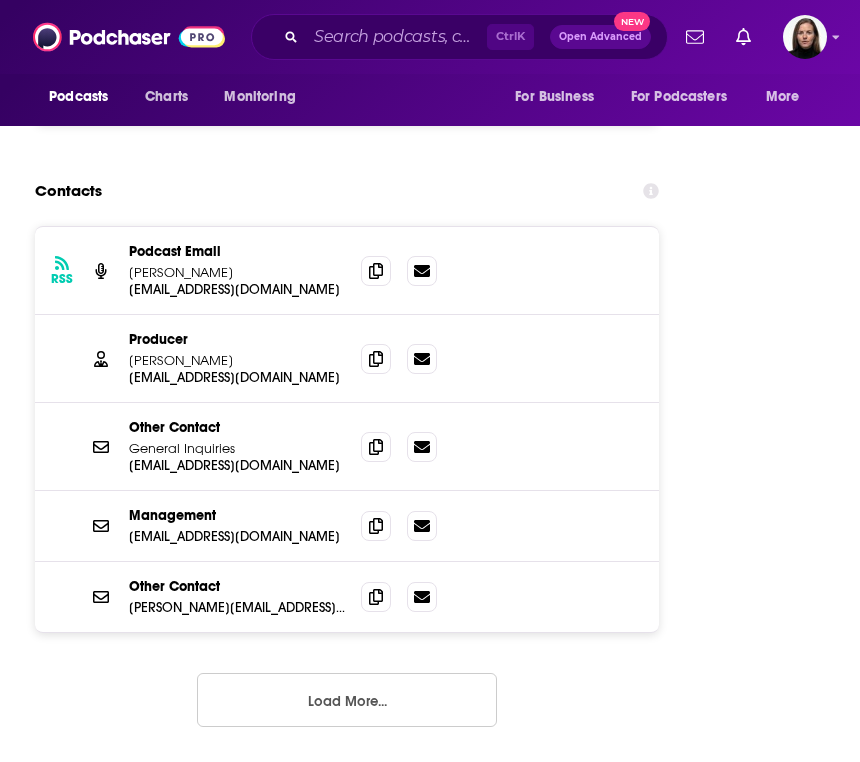 scroll, scrollTop: 3149, scrollLeft: 0, axis: vertical 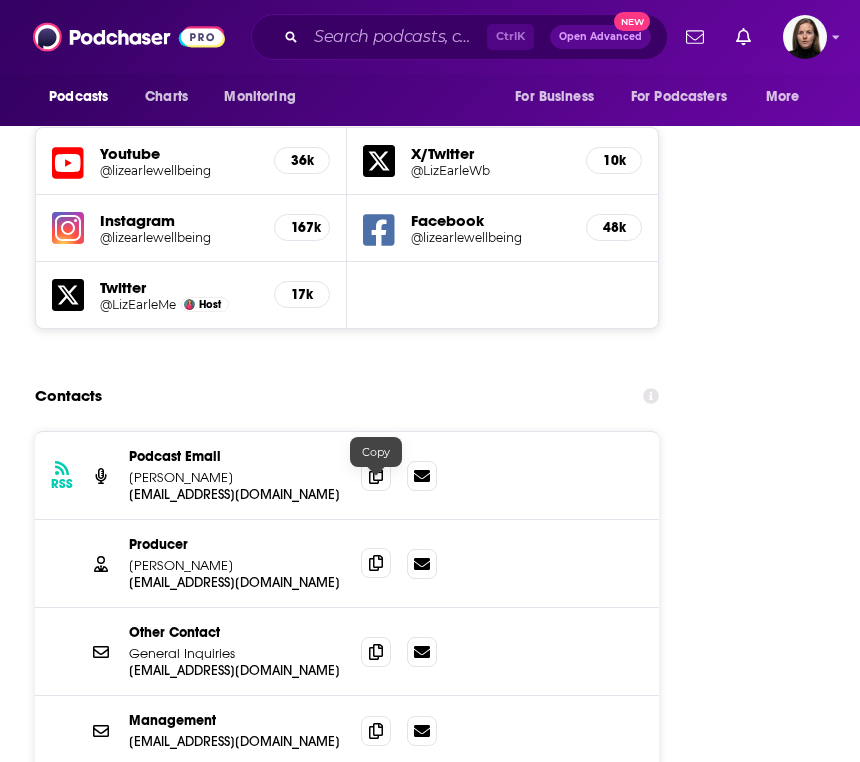 click 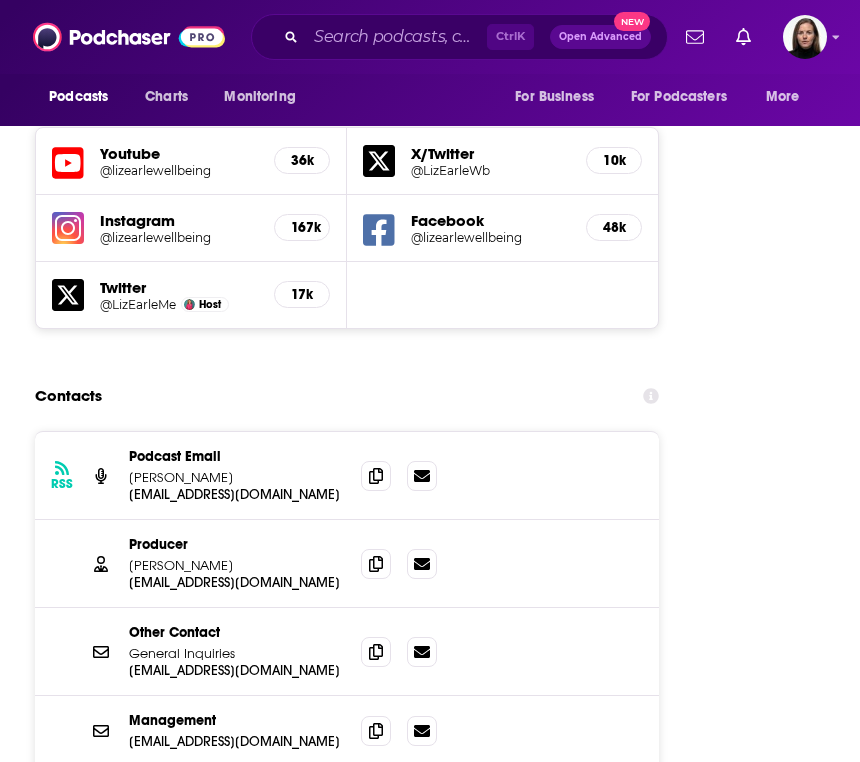 click on "RSS   Podcast Email Liz Earle info+5e43fdd6e40bfc8e713b02ff@mg-eu.acast.com info+5e43fdd6e40bfc8e713b02ff@mg-eu.acast.com" at bounding box center [347, 476] 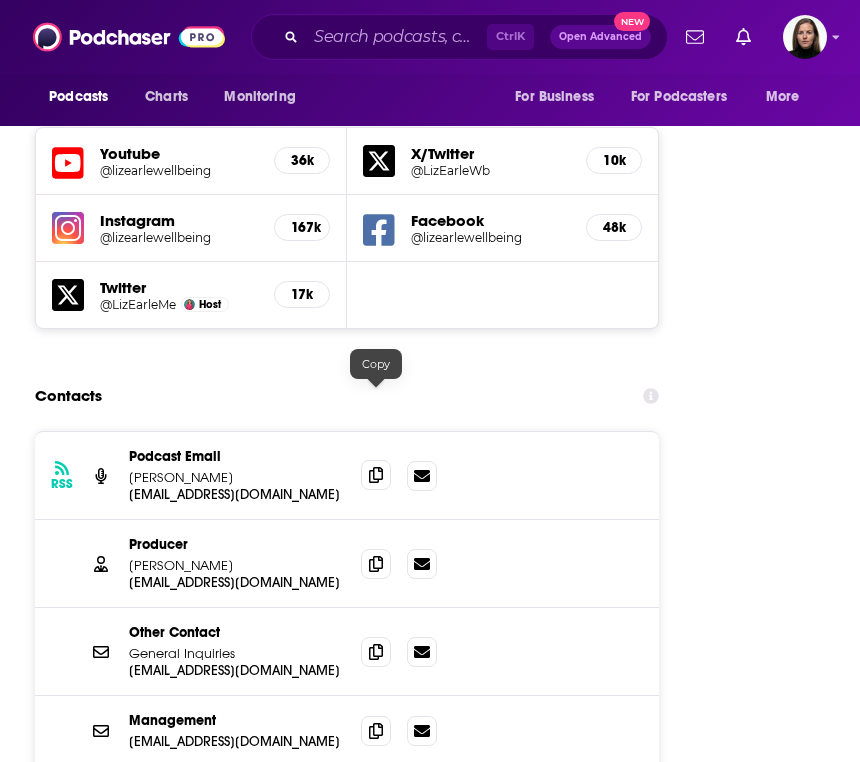 drag, startPoint x: 378, startPoint y: 386, endPoint x: 366, endPoint y: 393, distance: 13.892444 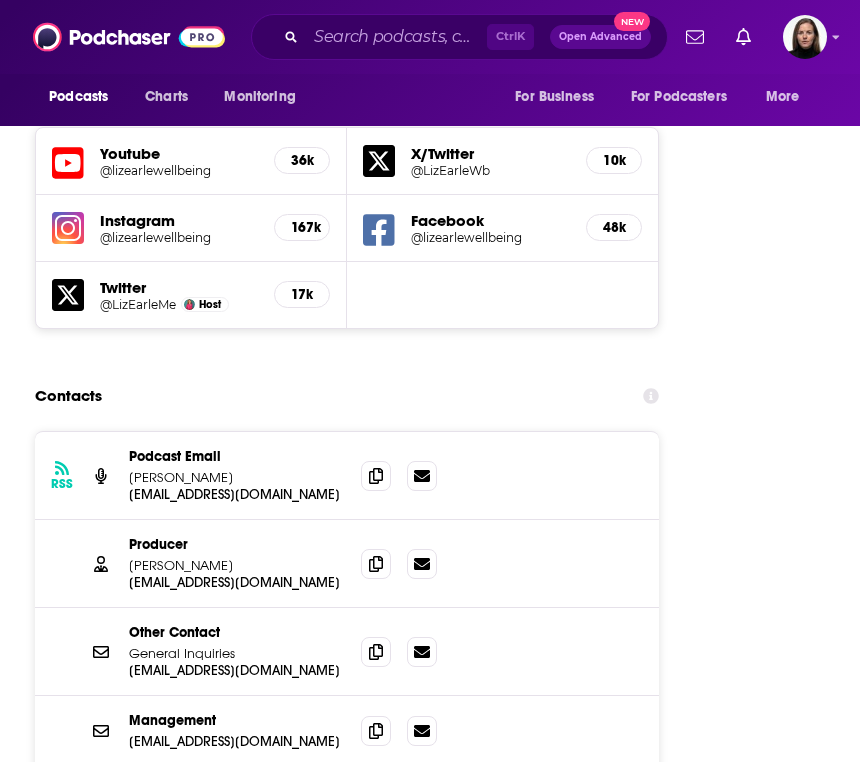 click on "Contacts" at bounding box center (347, 396) 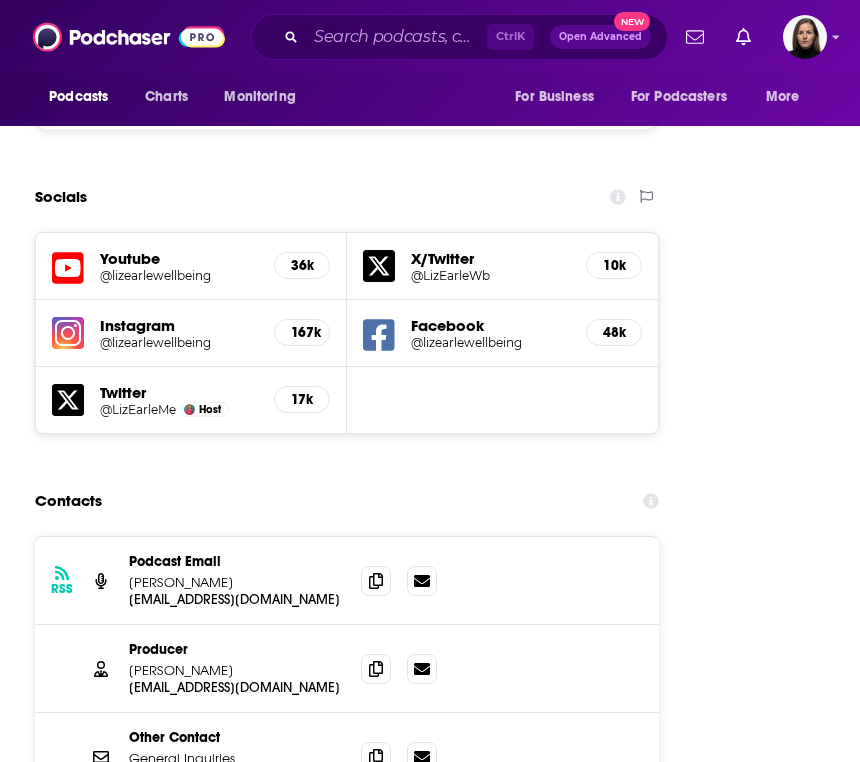 scroll, scrollTop: 2949, scrollLeft: 0, axis: vertical 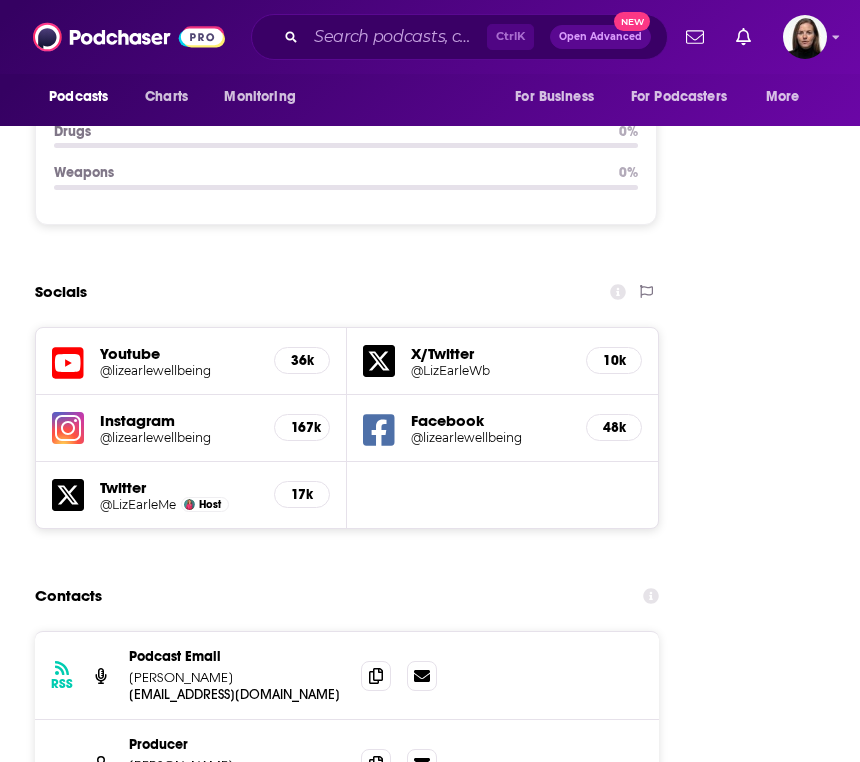click on "@lizearlewellbeing" at bounding box center (172, 370) 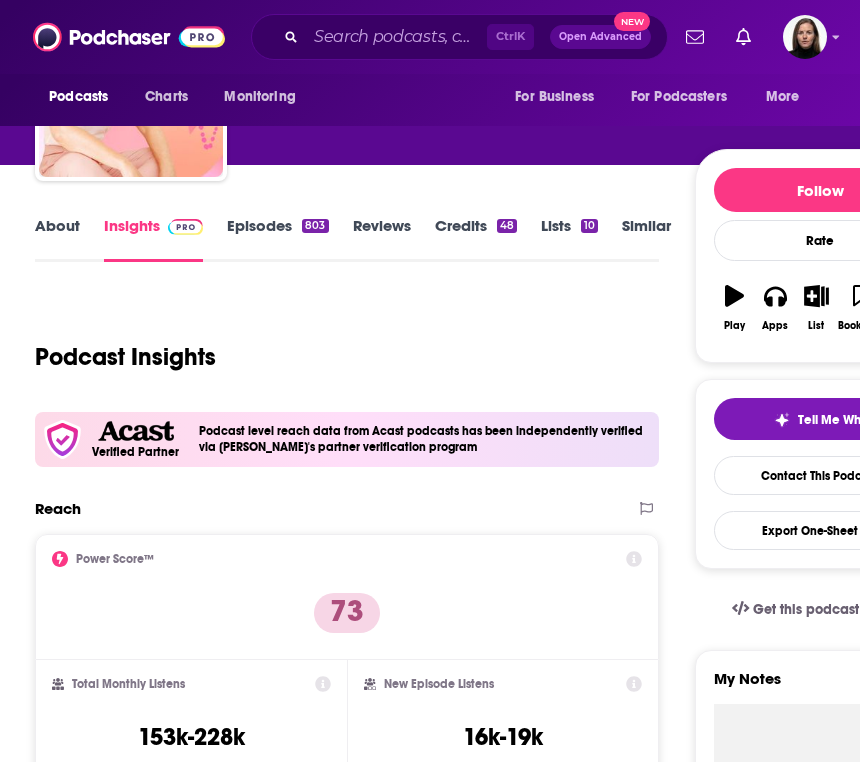 scroll, scrollTop: 0, scrollLeft: 0, axis: both 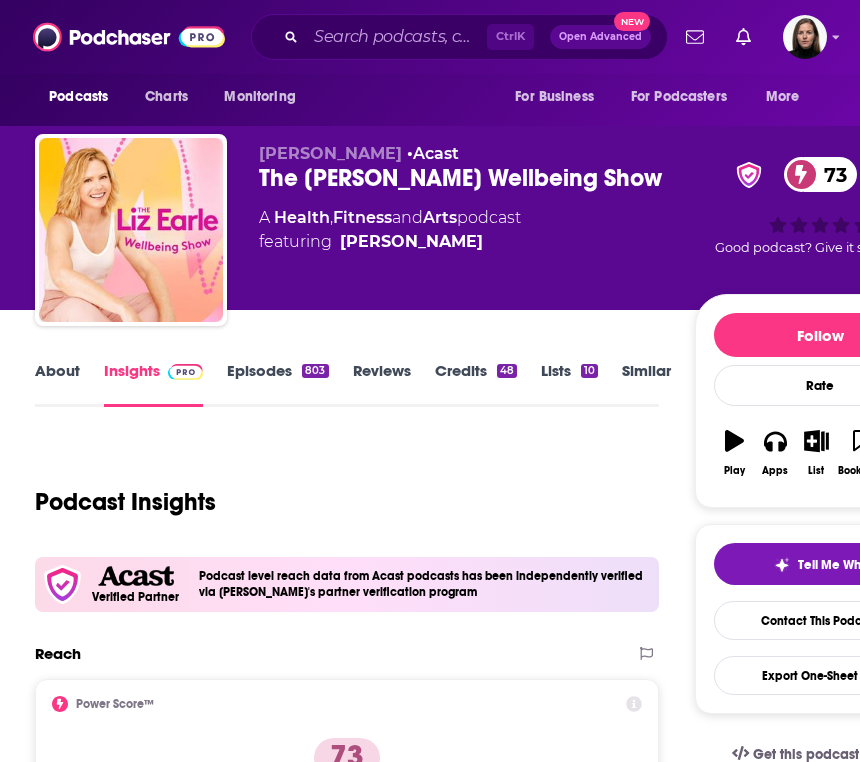 drag, startPoint x: 432, startPoint y: 248, endPoint x: 240, endPoint y: 138, distance: 221.2781 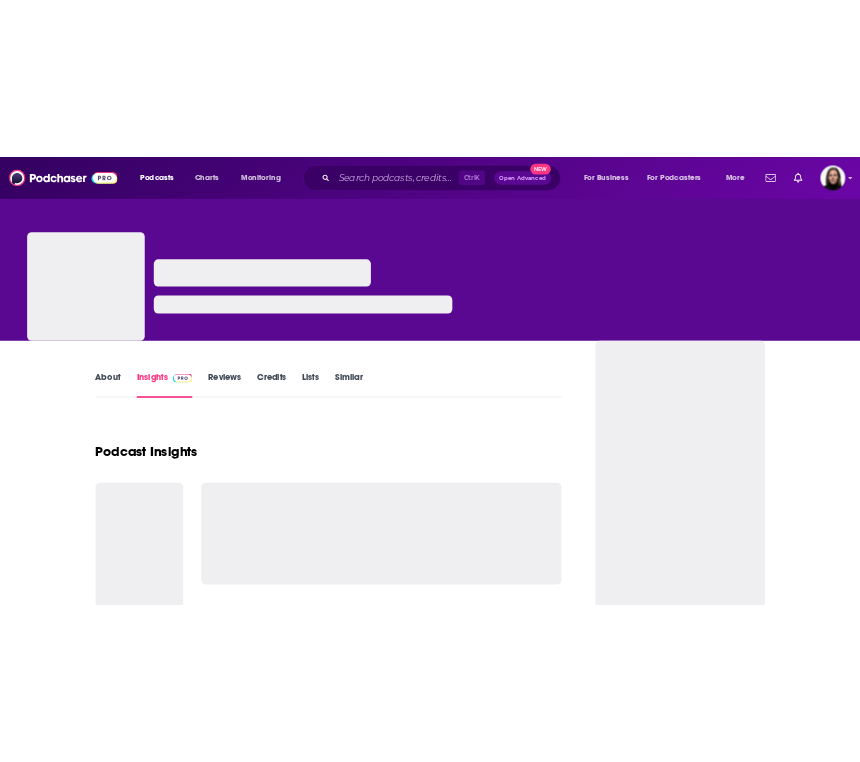 scroll, scrollTop: 0, scrollLeft: 0, axis: both 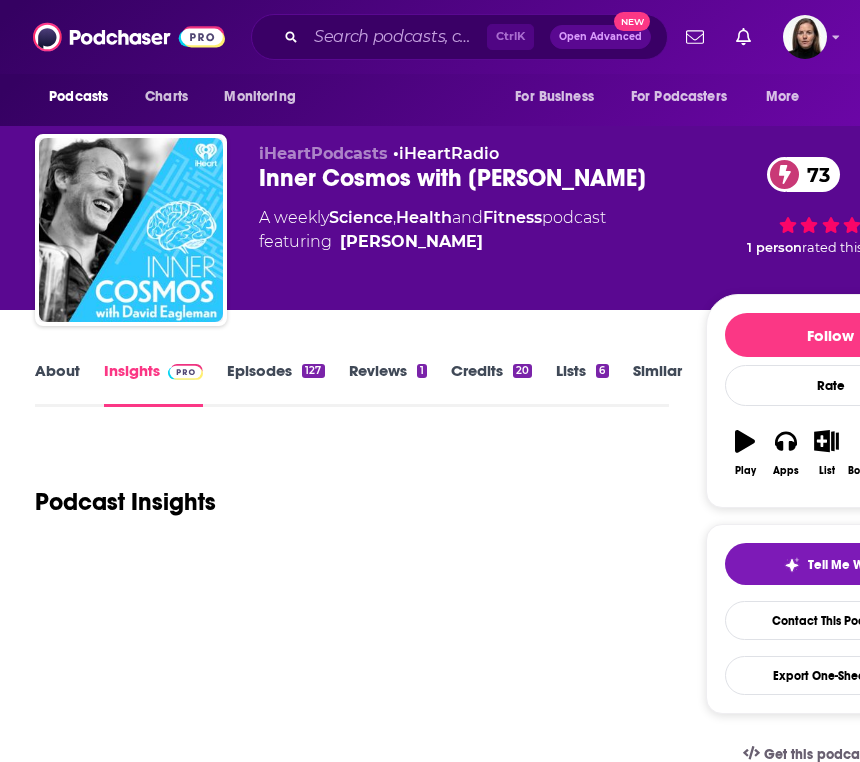 drag, startPoint x: 608, startPoint y: 182, endPoint x: 236, endPoint y: 176, distance: 372.04837 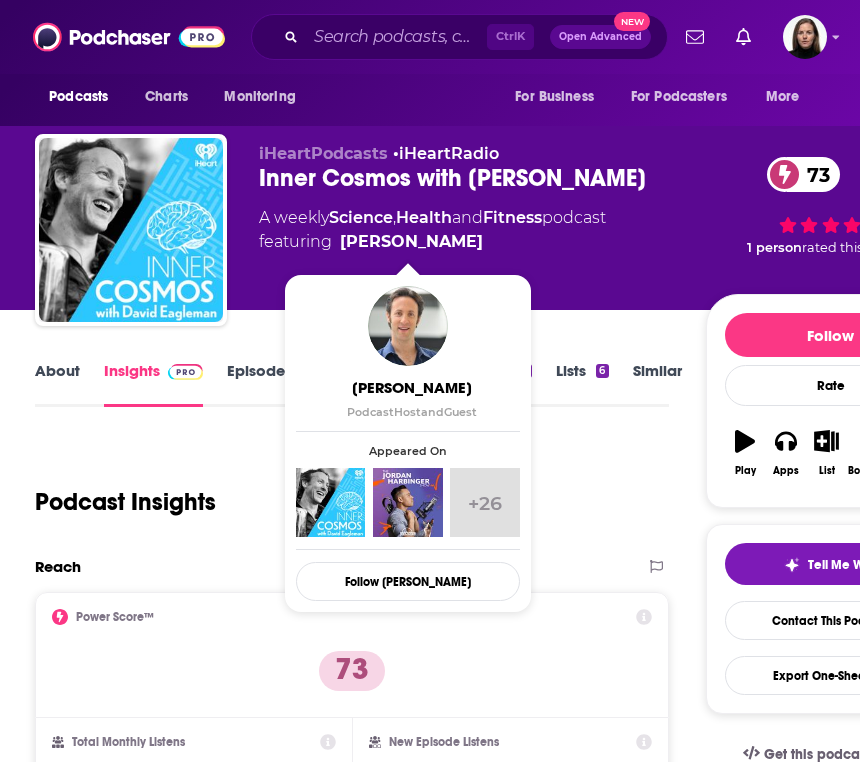 drag, startPoint x: 334, startPoint y: 236, endPoint x: 472, endPoint y: 241, distance: 138.09055 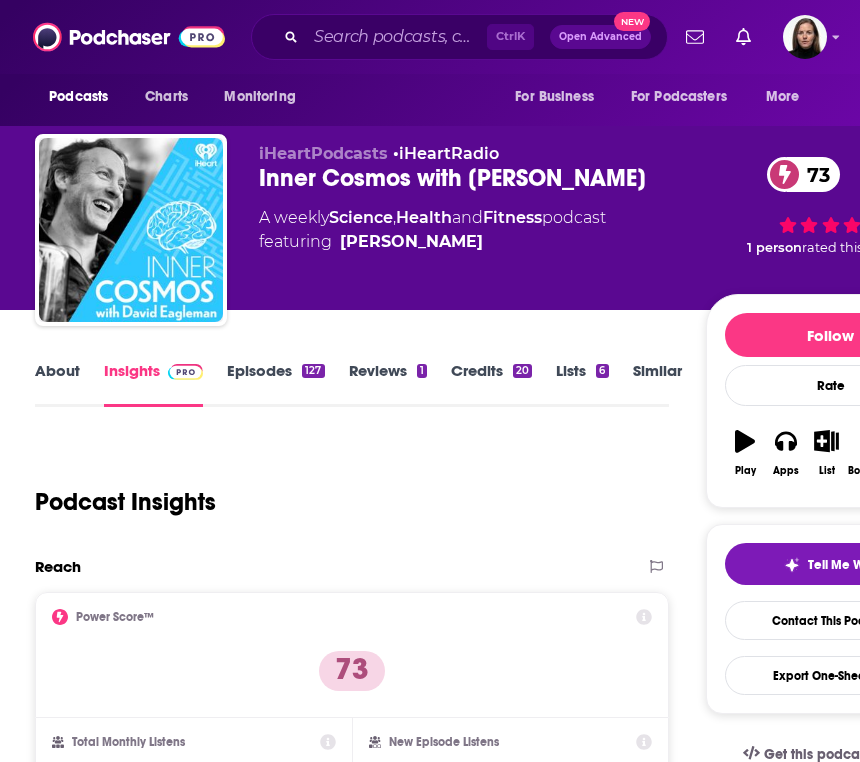 copy on "David Eagleman" 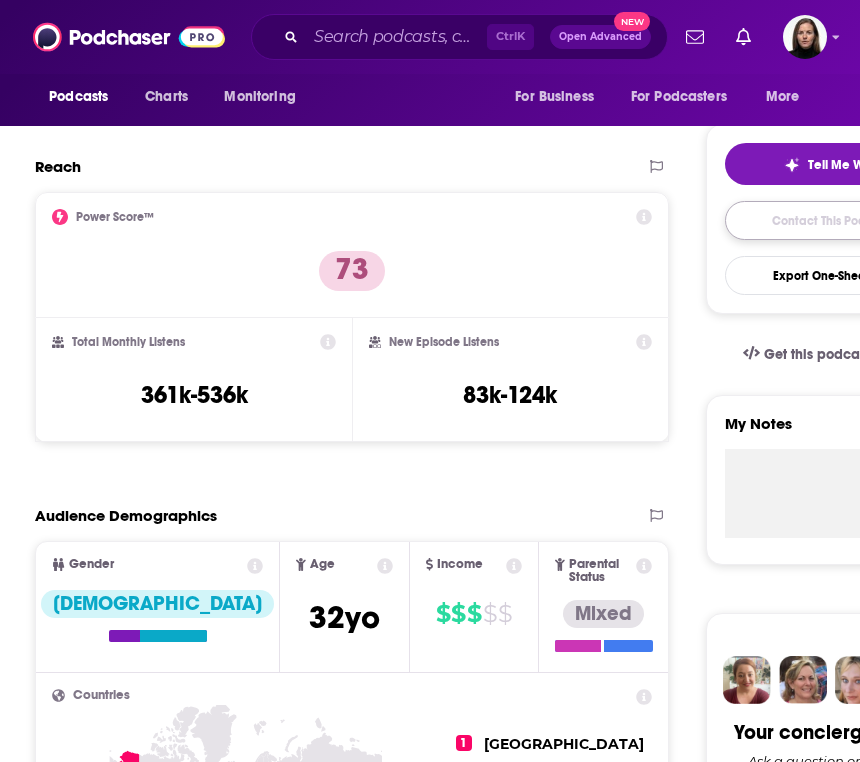 click on "Contact This Podcast" at bounding box center [831, 220] 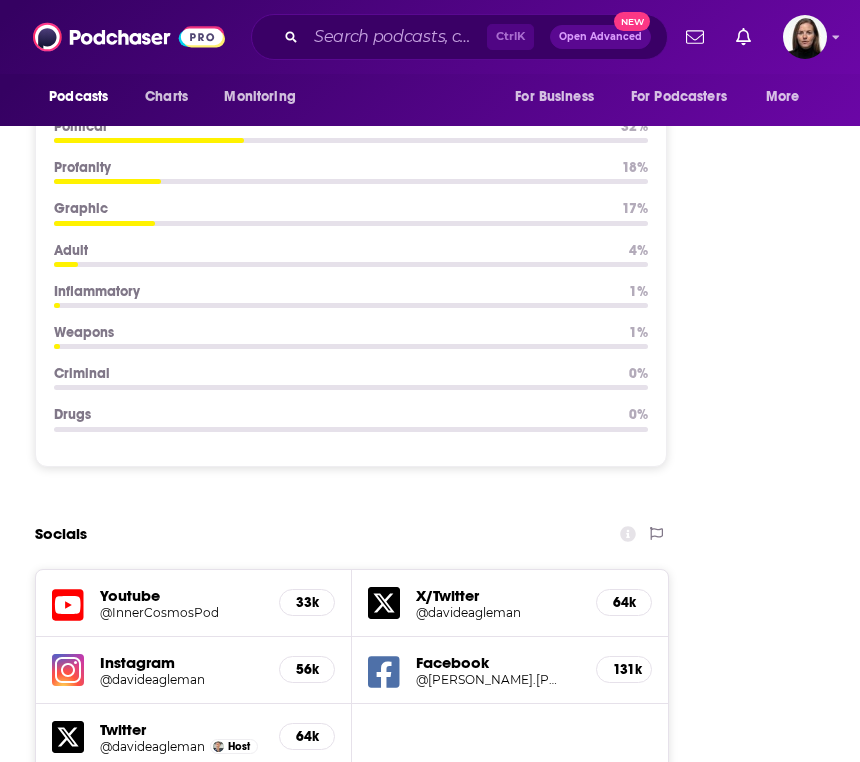 scroll, scrollTop: 2800, scrollLeft: 0, axis: vertical 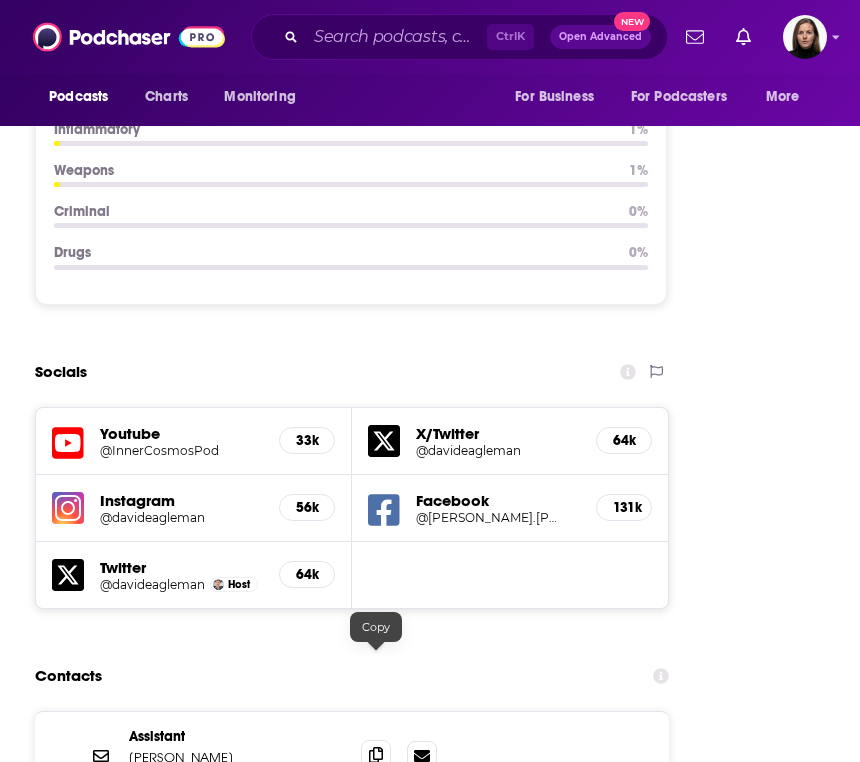 click 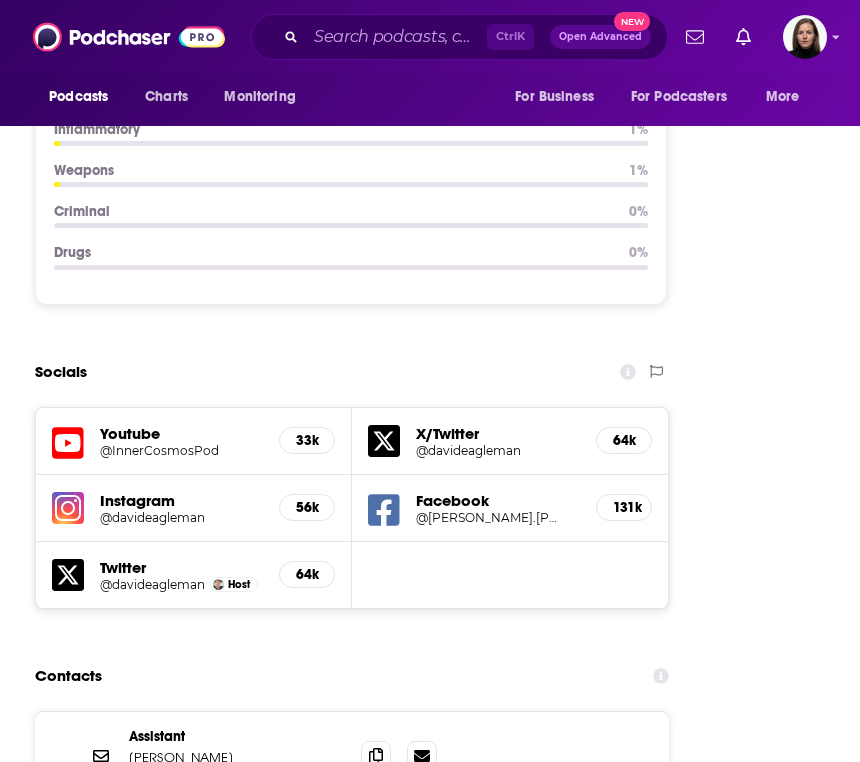 click on "Reach Power Score™ 73 Total Monthly Listens 361k-536k New Episode Listens 83k-124k Export One-Sheet Audience Demographics Gender Female Age 32 yo Income $ $ $ $ $ Parental Status Mixed Countries 1 United States 2 United Kingdom 3 Turkey 4 India 5 Australia Top Cities London , Los Angeles, CA , New York, NY , Istanbul , Melbourne , Houston, TX Interests Friends, Family & Relationships , Camera & Photography , Restaurants, Food & Grocery , Travel, Tourism & Aviation , Toys, Children & Baby , Art & Design Jobs Pharmacists , Managers , Athletes/Sportspersons , Sales Representatives , Directors , Retirees Ethnicities White / Caucasian , Hispanic , Asian , African American Show More Content Political Skew Neutral/Mixed Brand Safety & Suitability Adult Graphic Profanity Drugs Weapons Criminal Political Inflammatory 0 15 30 45 60 75 100 Safety Summary Political 32 % Profanity 18 % Graphic 17 % Adult 4 % Inflammatory 1 % Weapons 1 % Criminal 0 % Drugs 0 % Socials Youtube @InnerCosmosPod 33k X/Twitter @davideagleman" at bounding box center (352, 2653) 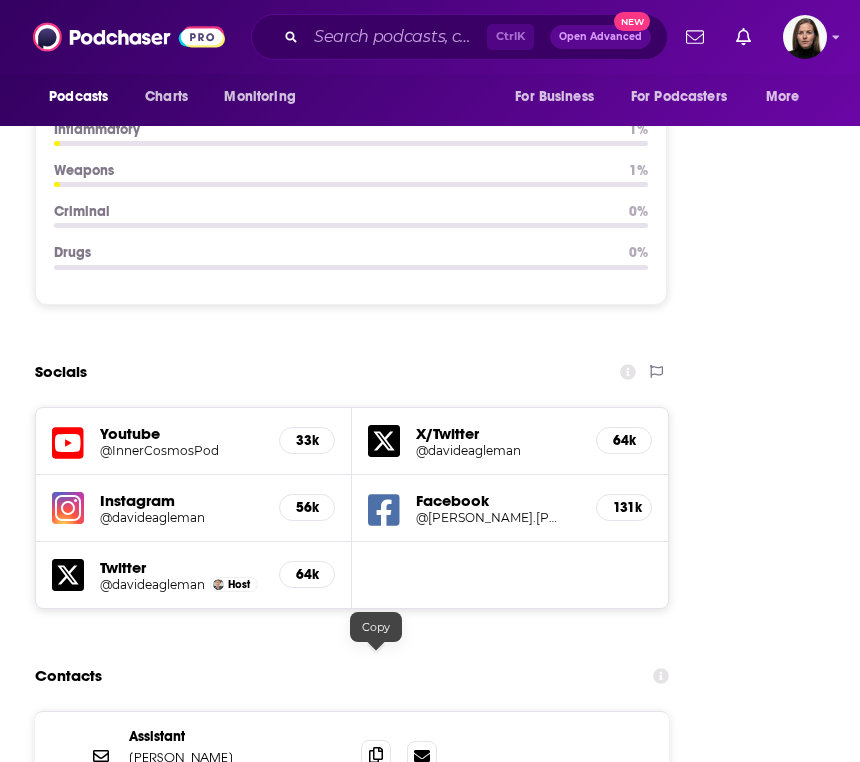 click 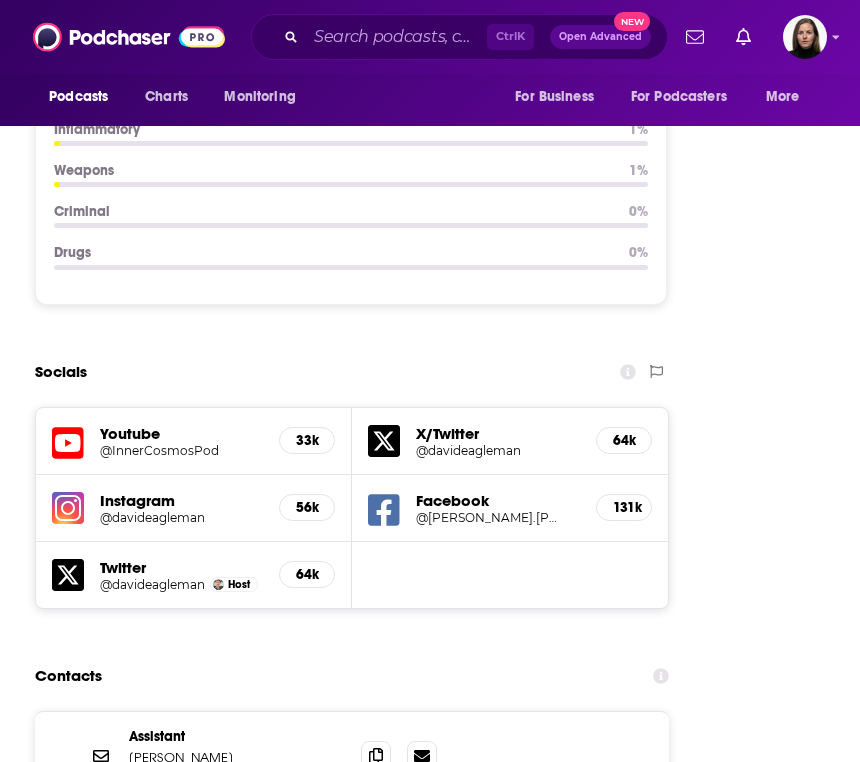 click on "Reach Power Score™ 73 Total Monthly Listens 361k-536k New Episode Listens 83k-124k Export One-Sheet Audience Demographics Gender Female Age 32 yo Income $ $ $ $ $ Parental Status Mixed Countries 1 United States 2 United Kingdom 3 Turkey 4 India 5 Australia Top Cities London , Los Angeles, CA , New York, NY , Istanbul , Melbourne , Houston, TX Interests Friends, Family & Relationships , Camera & Photography , Restaurants, Food & Grocery , Travel, Tourism & Aviation , Toys, Children & Baby , Art & Design Jobs Pharmacists , Managers , Athletes/Sportspersons , Sales Representatives , Directors , Retirees Ethnicities White / Caucasian , Hispanic , Asian , African American Show More Content Political Skew Neutral/Mixed Brand Safety & Suitability Adult Graphic Profanity Drugs Weapons Criminal Political Inflammatory 0 15 30 45 60 75 100 Safety Summary Political 32 % Profanity 18 % Graphic 17 % Adult 4 % Inflammatory 1 % Weapons 1 % Criminal 0 % Drugs 0 % Socials Youtube @InnerCosmosPod 33k X/Twitter @davideagleman" at bounding box center [352, 2653] 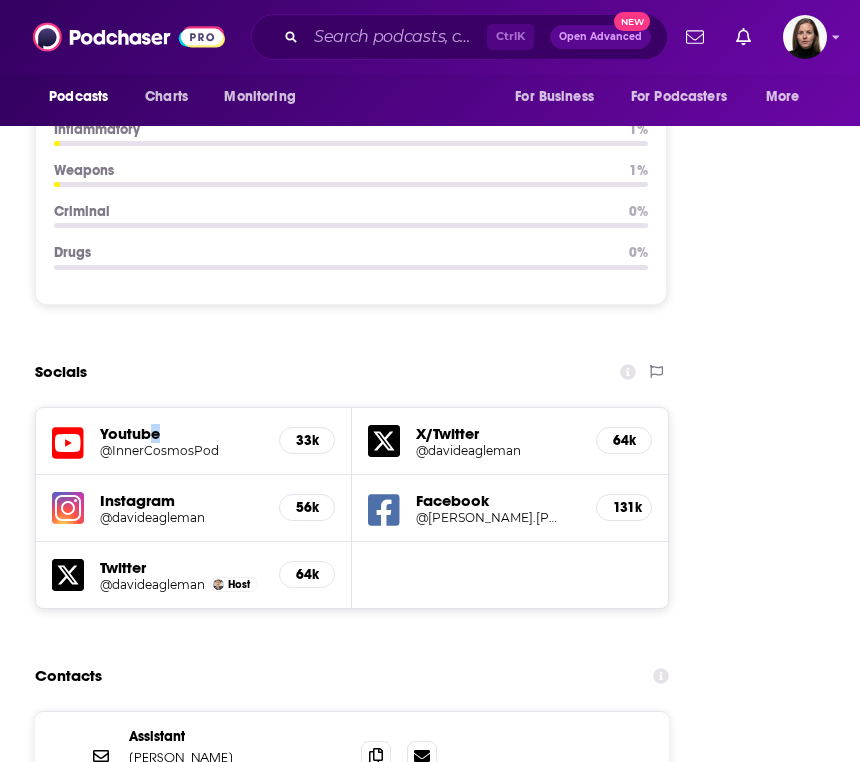 click on "Youtube" at bounding box center [181, 433] 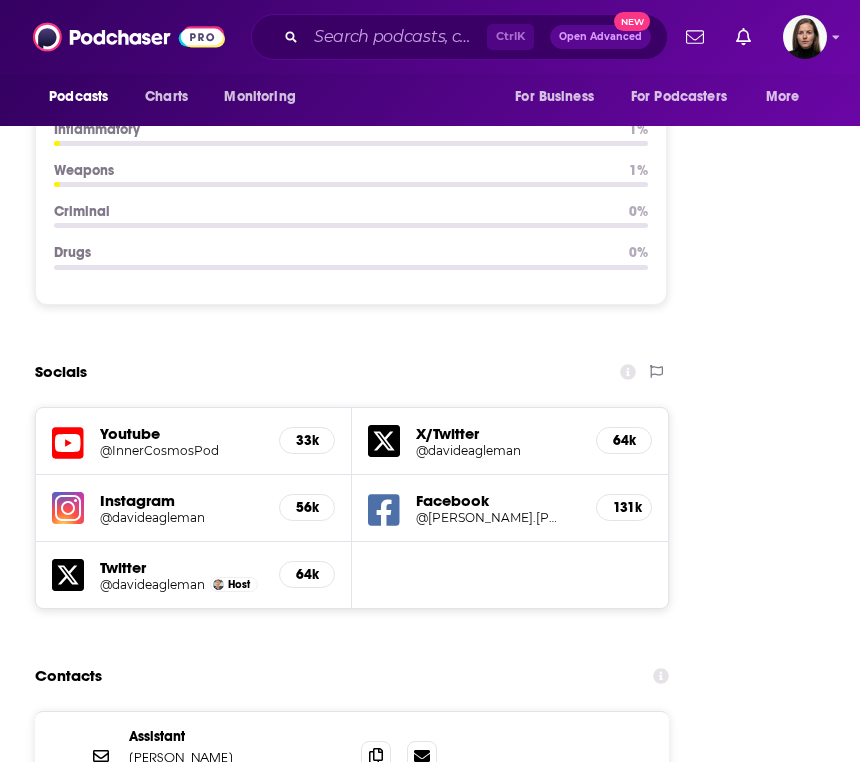 click on "Youtube" at bounding box center (181, 433) 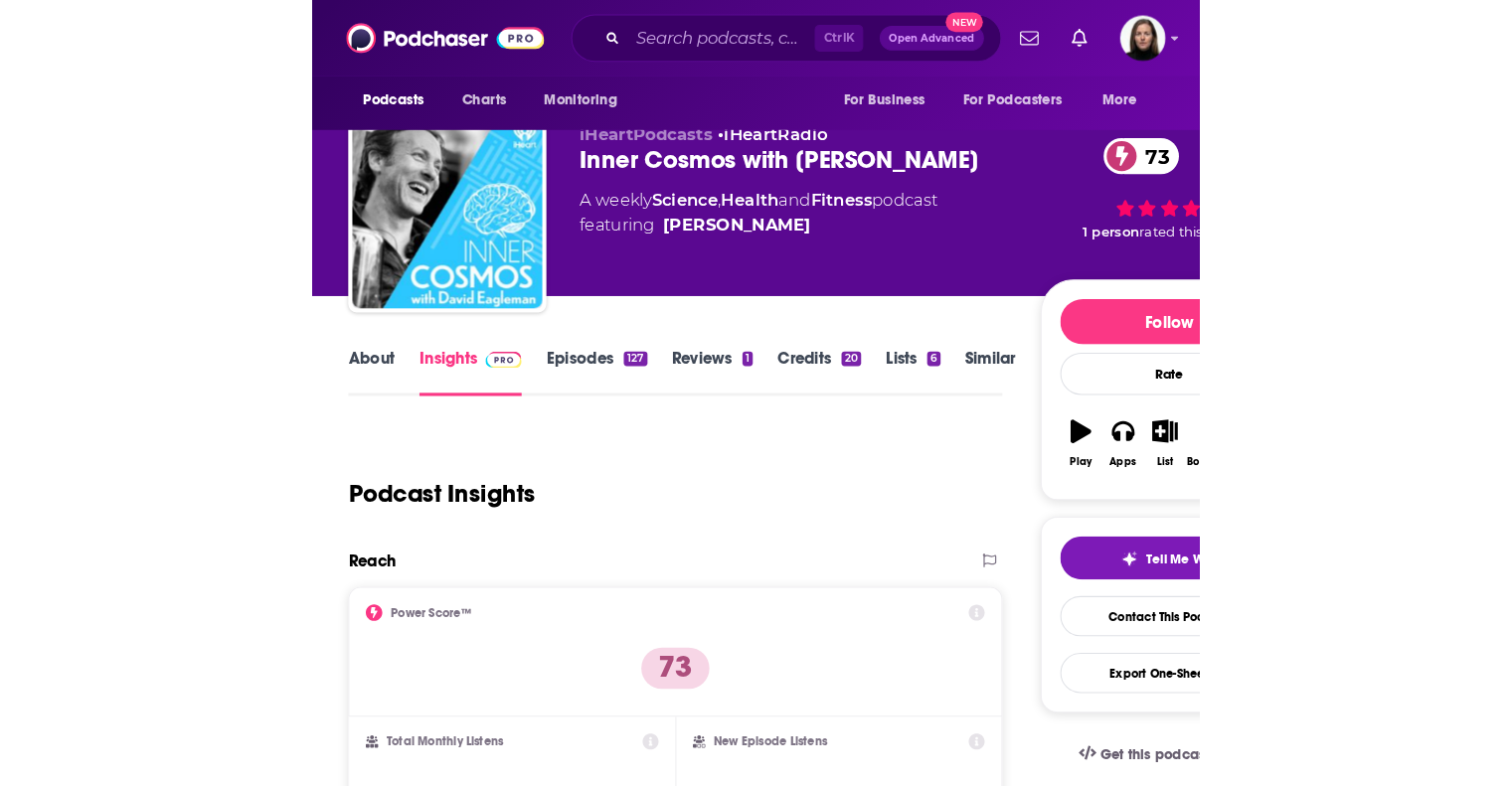 scroll, scrollTop: 0, scrollLeft: 0, axis: both 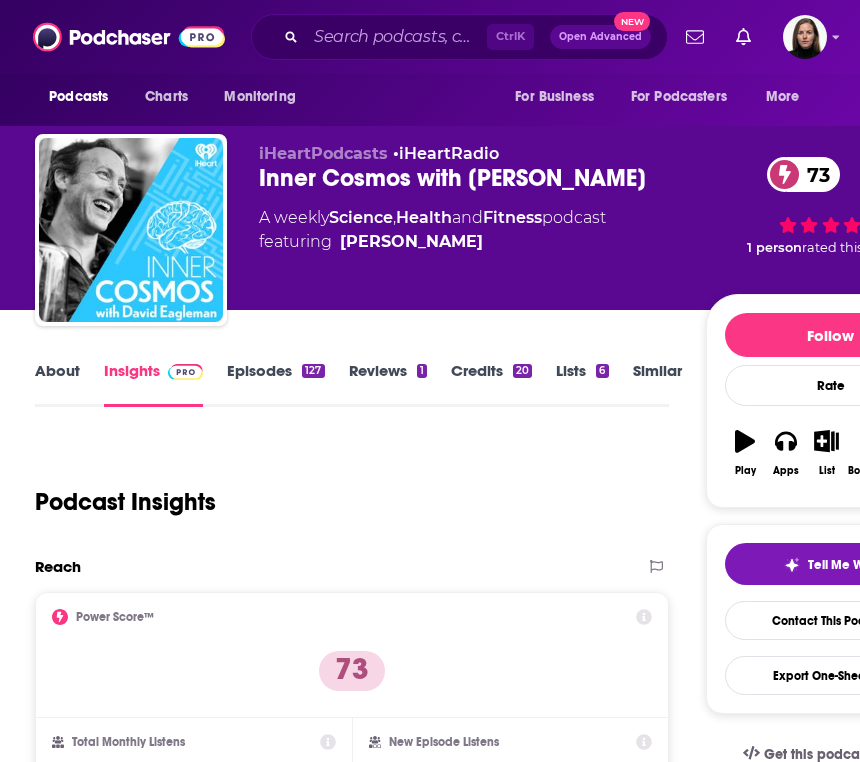 drag, startPoint x: 532, startPoint y: 231, endPoint x: 236, endPoint y: 148, distance: 307.41666 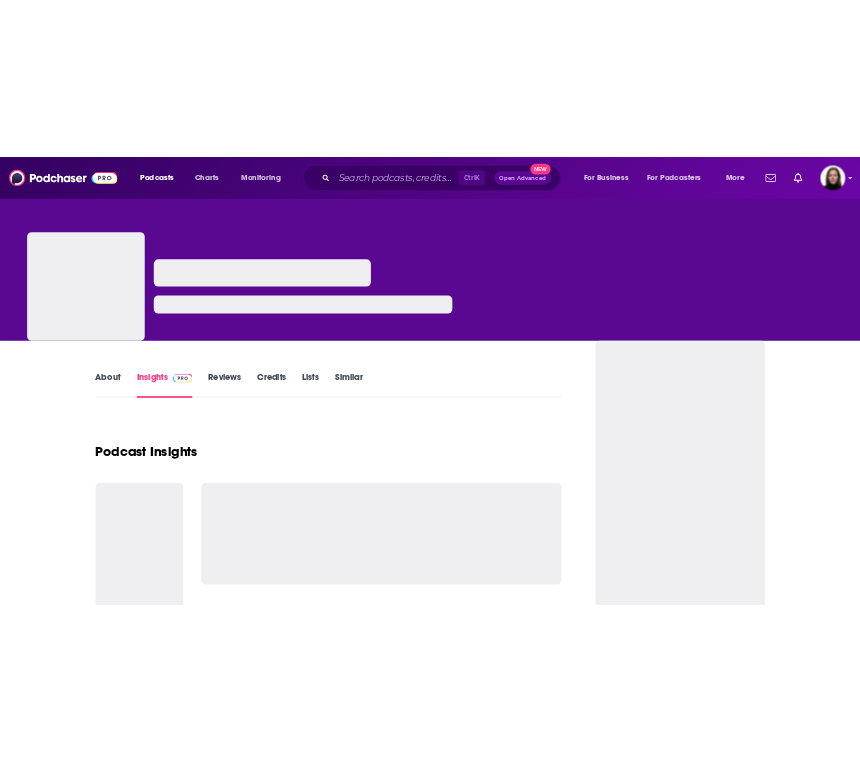scroll, scrollTop: 0, scrollLeft: 0, axis: both 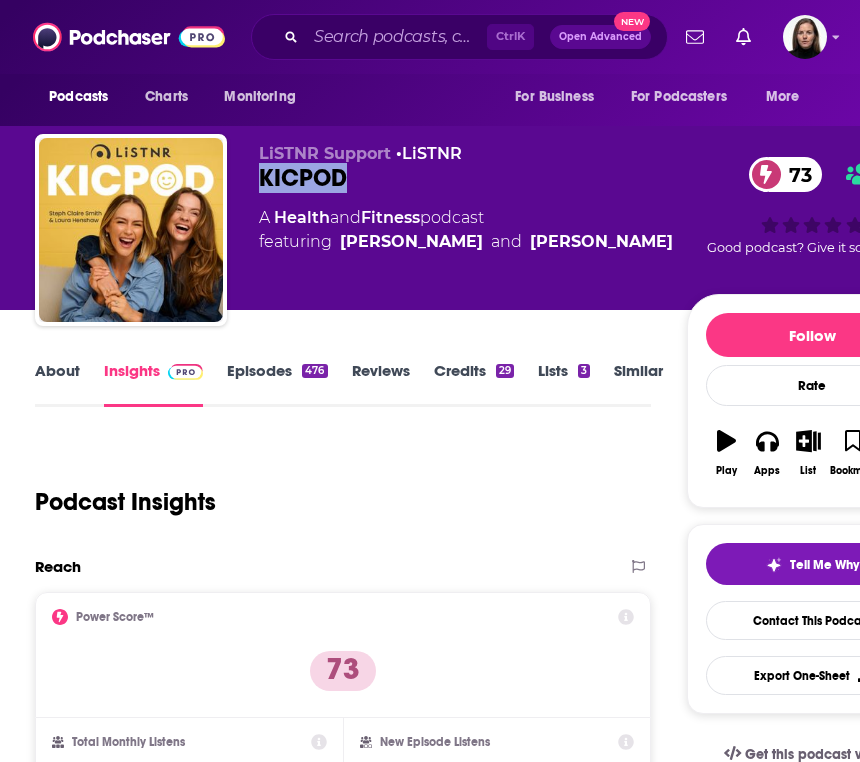 drag, startPoint x: 380, startPoint y: 188, endPoint x: 255, endPoint y: 180, distance: 125.25574 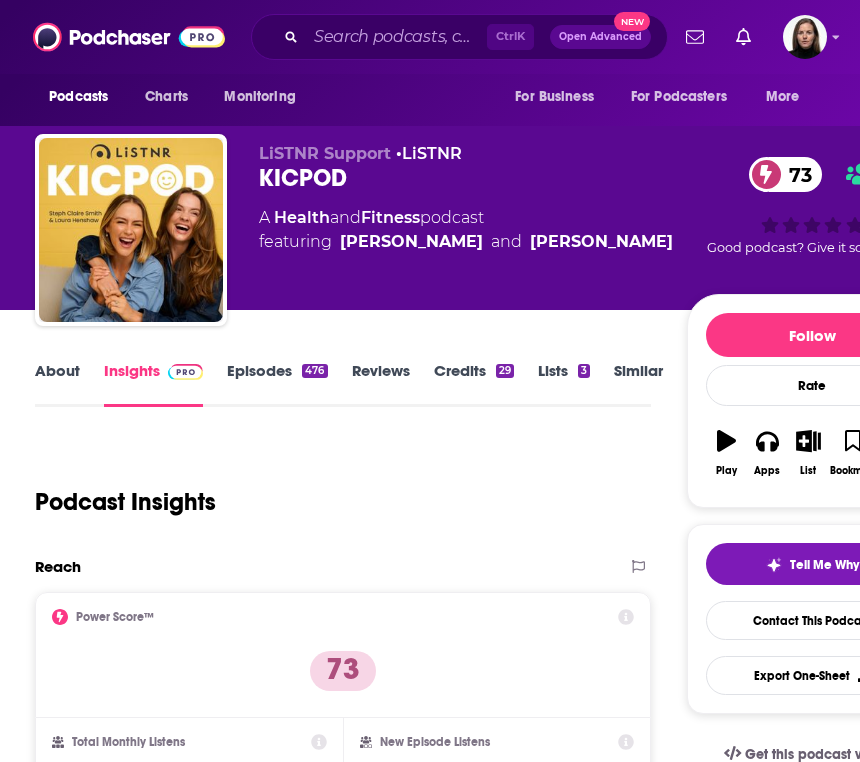 click on "Podcast Insights" at bounding box center (335, 490) 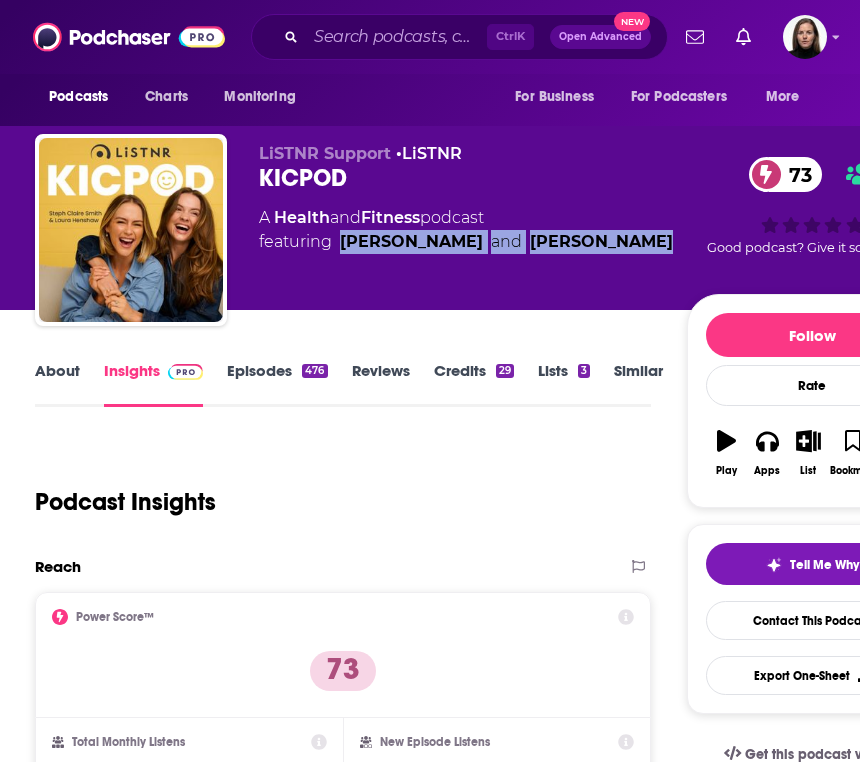 drag, startPoint x: 344, startPoint y: 242, endPoint x: 676, endPoint y: 239, distance: 332.01355 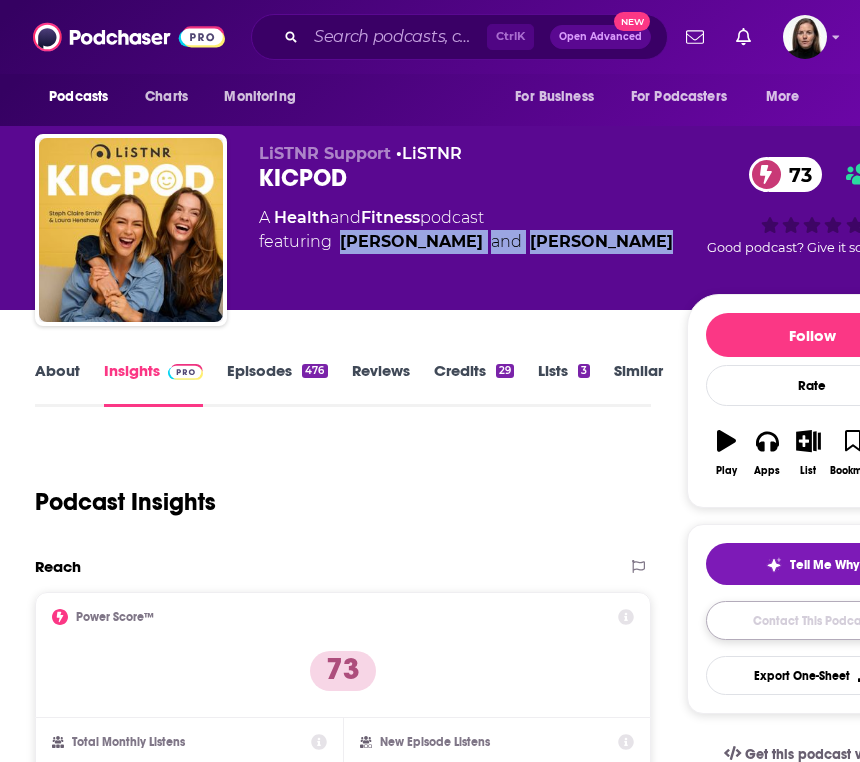 click on "Contact This Podcast" at bounding box center [812, 620] 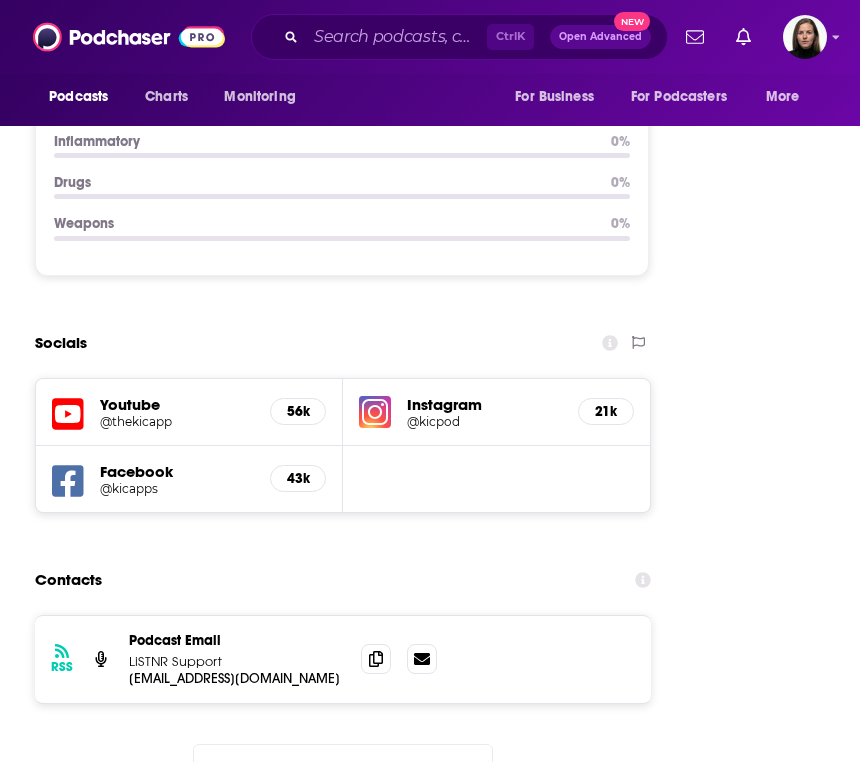 scroll, scrollTop: 2764, scrollLeft: 0, axis: vertical 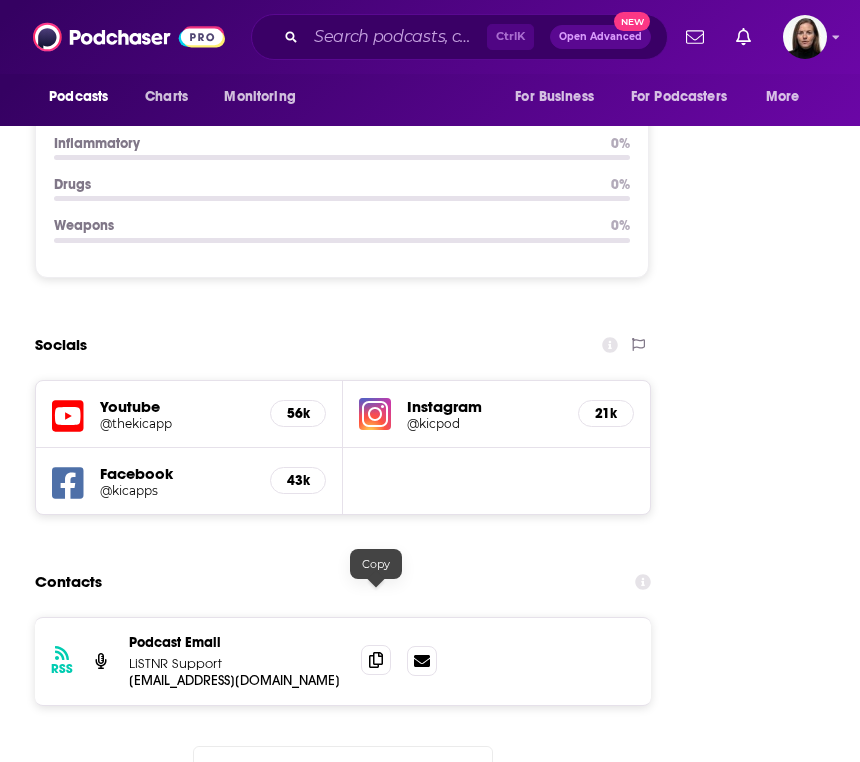 click 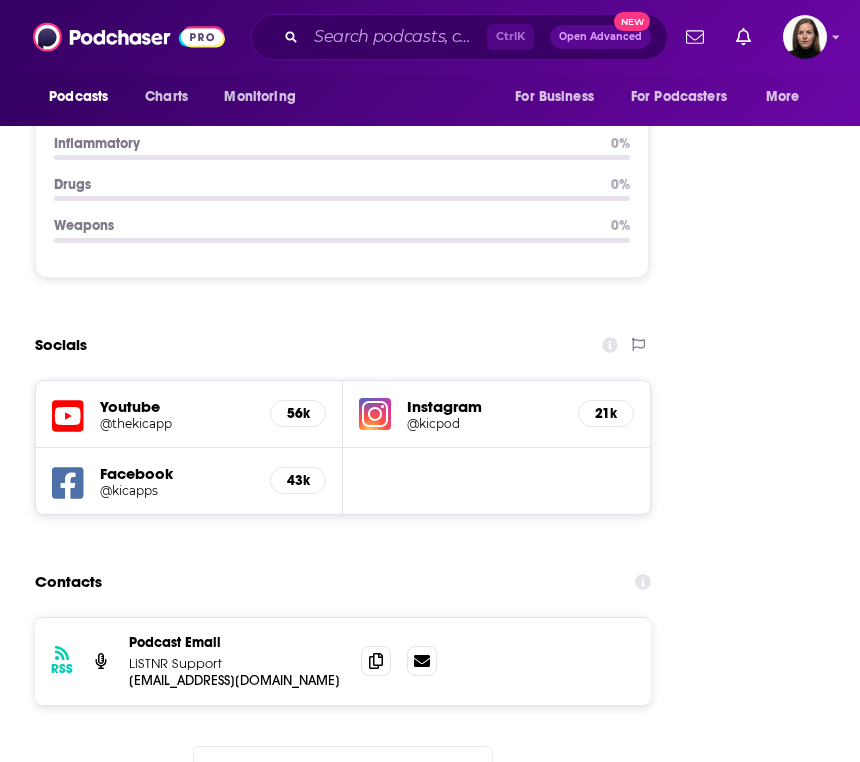 click on "Youtube @thekicapp 56k Instagram @kicpod 21k Facebook @kicapps 43k" at bounding box center (343, 447) 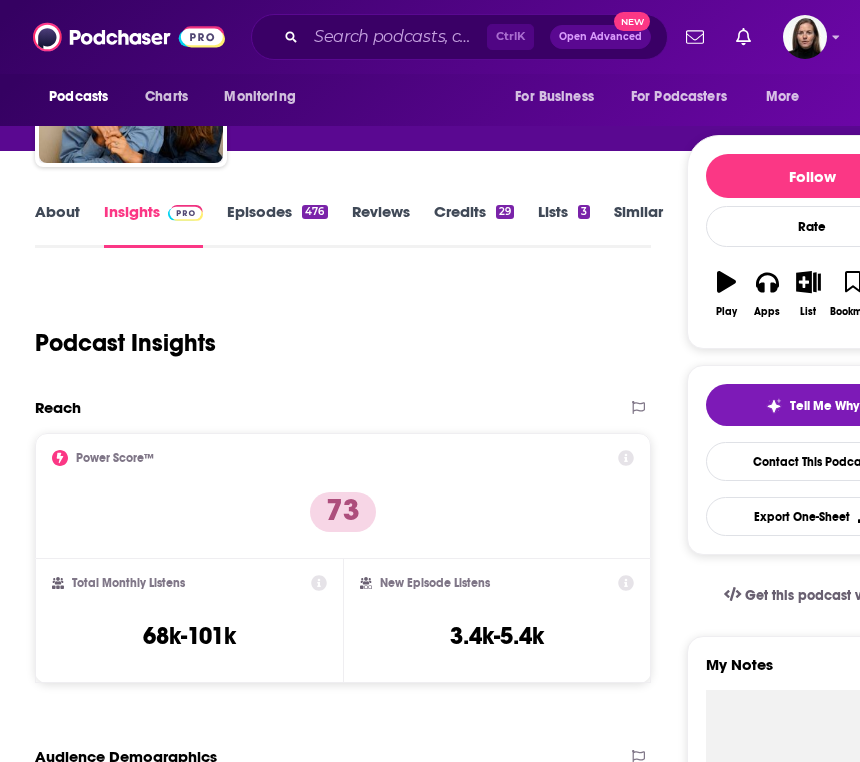 scroll, scrollTop: 0, scrollLeft: 0, axis: both 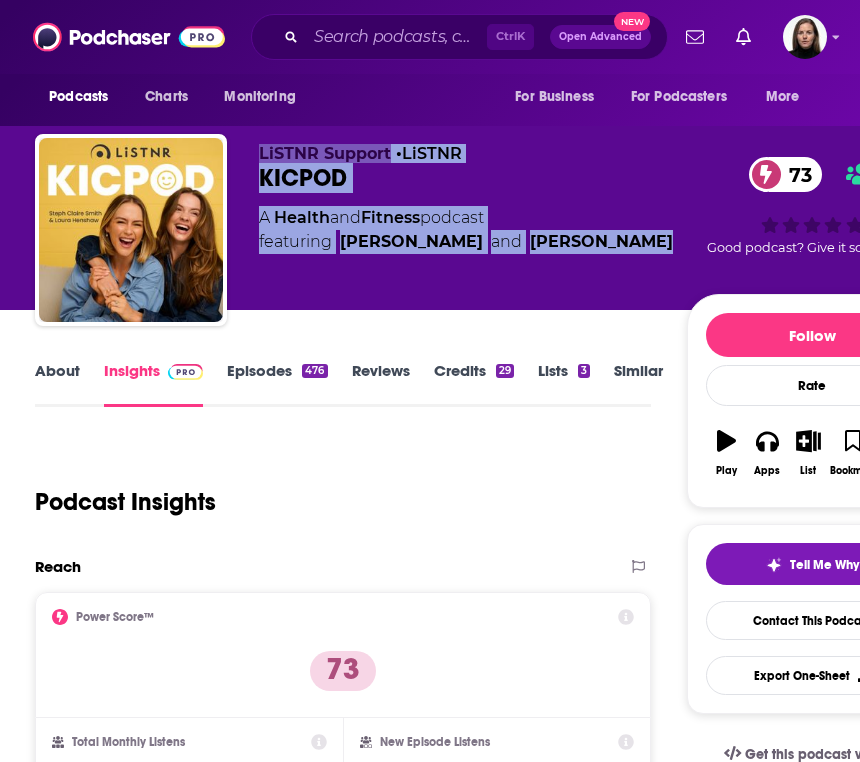 drag, startPoint x: 677, startPoint y: 245, endPoint x: 224, endPoint y: 167, distance: 459.66617 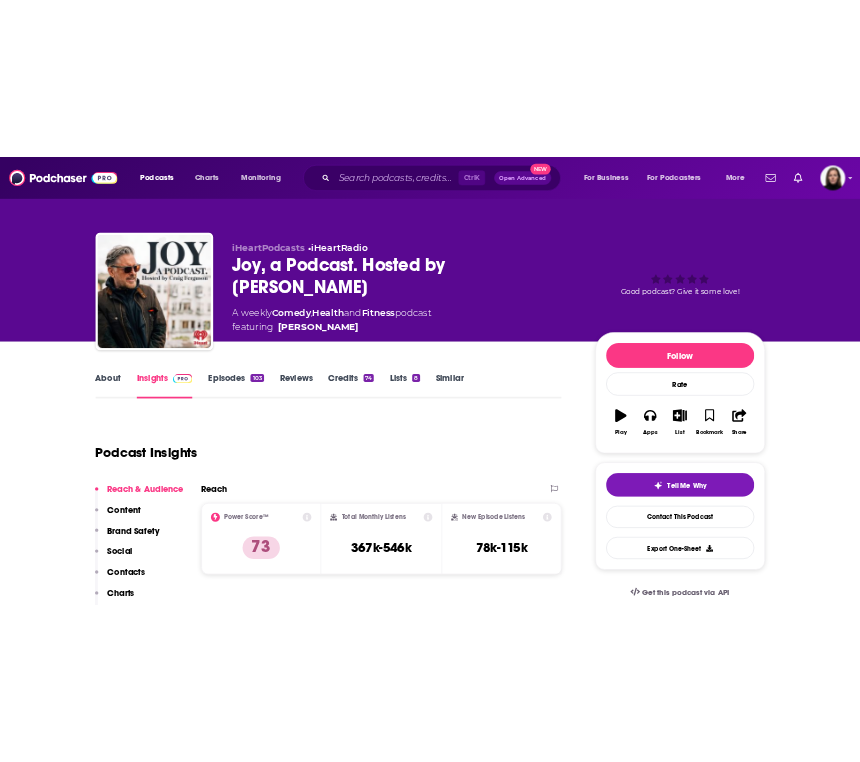 scroll, scrollTop: 0, scrollLeft: 0, axis: both 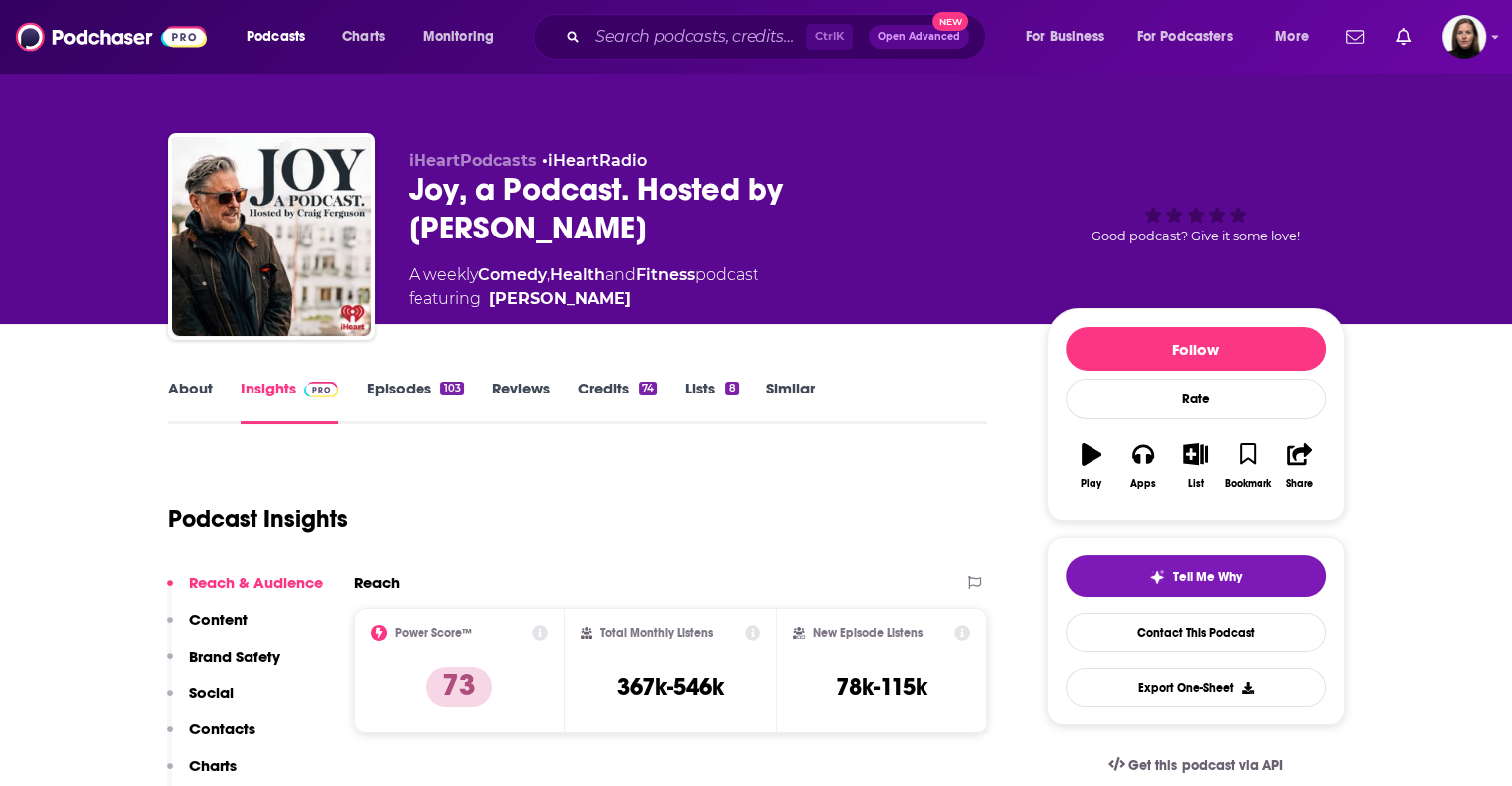 drag, startPoint x: 559, startPoint y: 232, endPoint x: 394, endPoint y: 198, distance: 168.46661 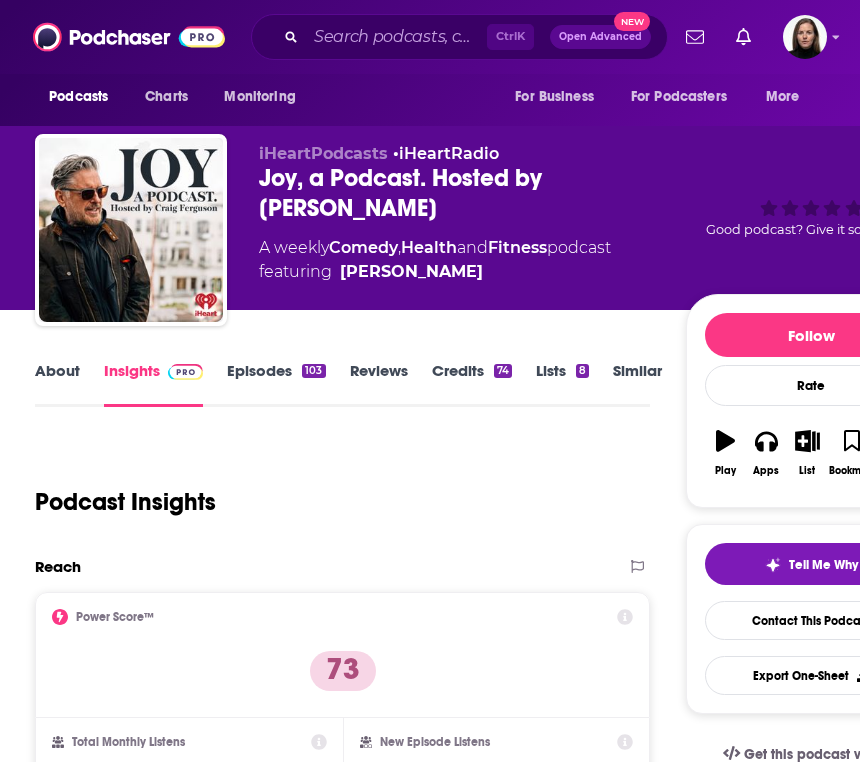 click on "iHeartPodcasts    •  iHeartRadio Joy, a Podcast. Hosted by Craig Ferguson A   weekly  Comedy ,  Health  and  Fitness  podcast  featuring  Craig Ferguson" at bounding box center (472, 224) 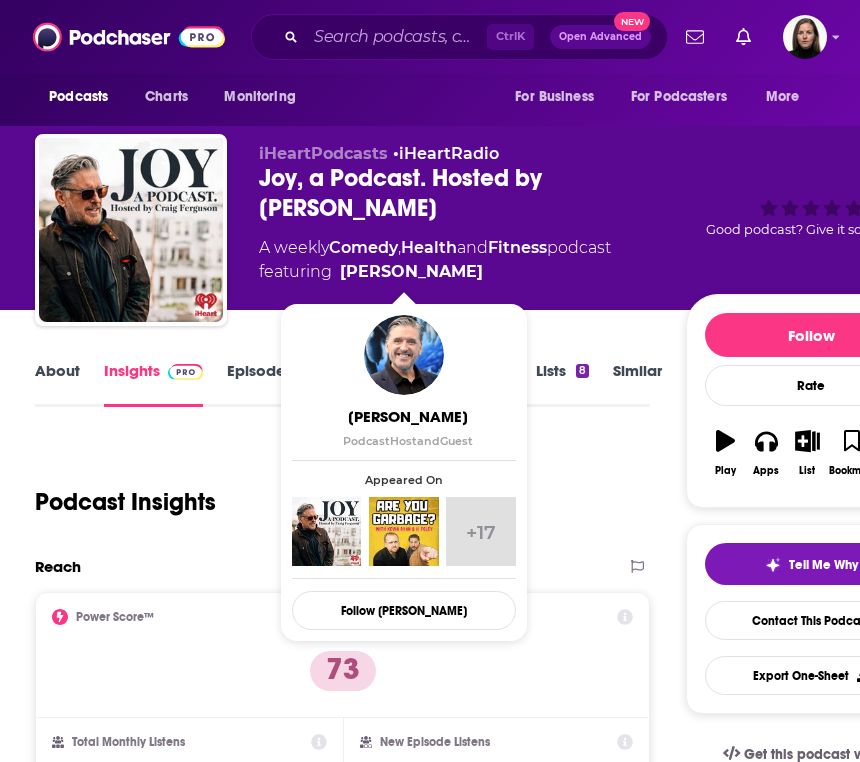 drag, startPoint x: 475, startPoint y: 267, endPoint x: 372, endPoint y: 278, distance: 103.58572 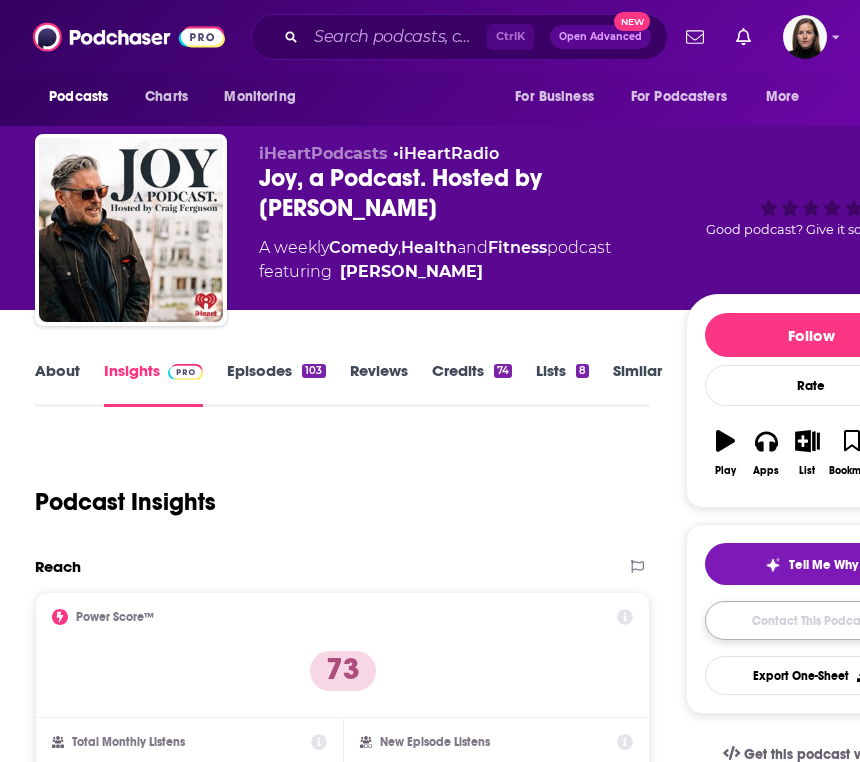 click on "Contact This Podcast" at bounding box center (811, 620) 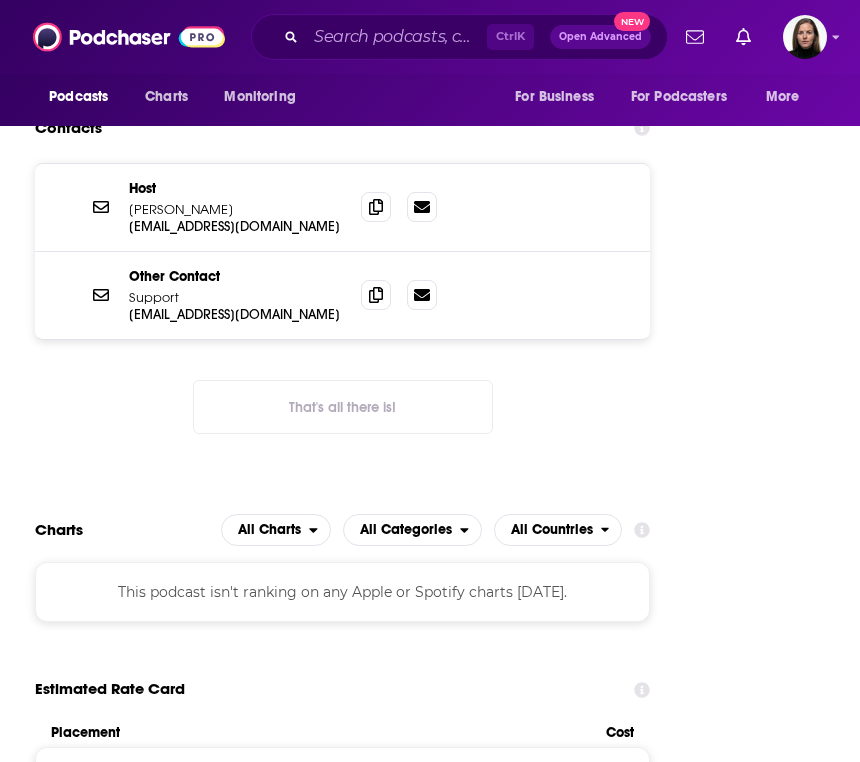 click on "Host Craig Ferguson askcraig@thecraigfergusonshow.com askcraig@thecraigfergusonshow.com     Other Contact Support support@iheart.com support@iheart.com That's all there is!" at bounding box center (342, 314) 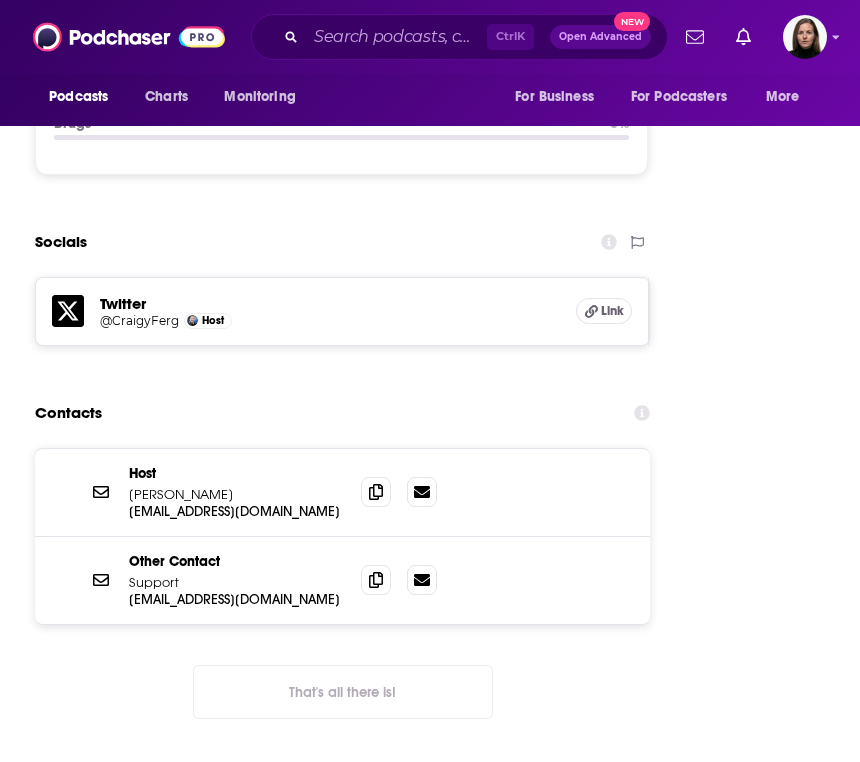 scroll, scrollTop: 2890, scrollLeft: 0, axis: vertical 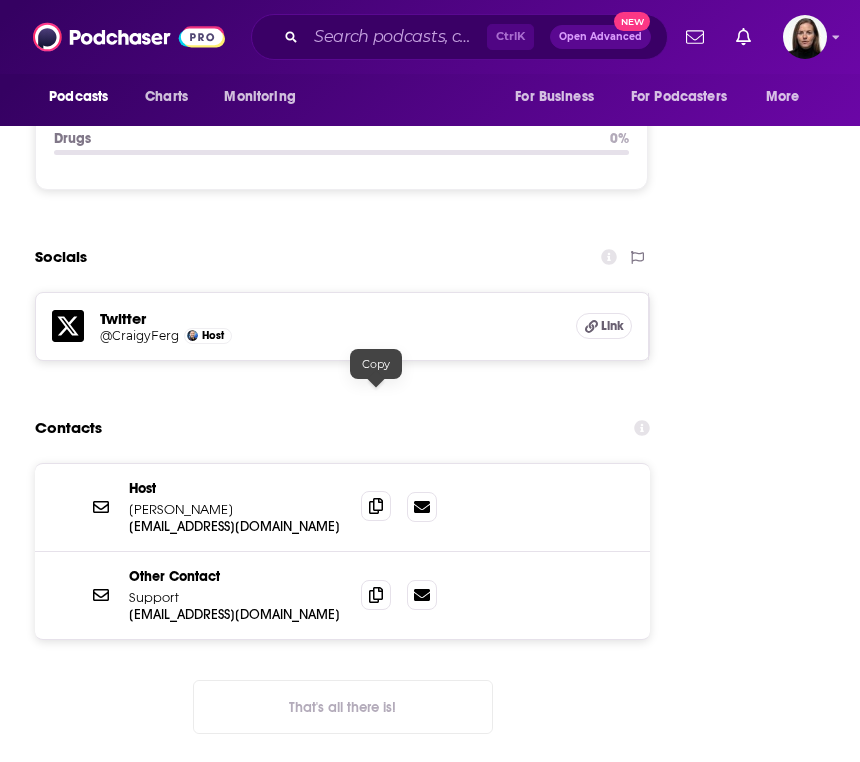 click 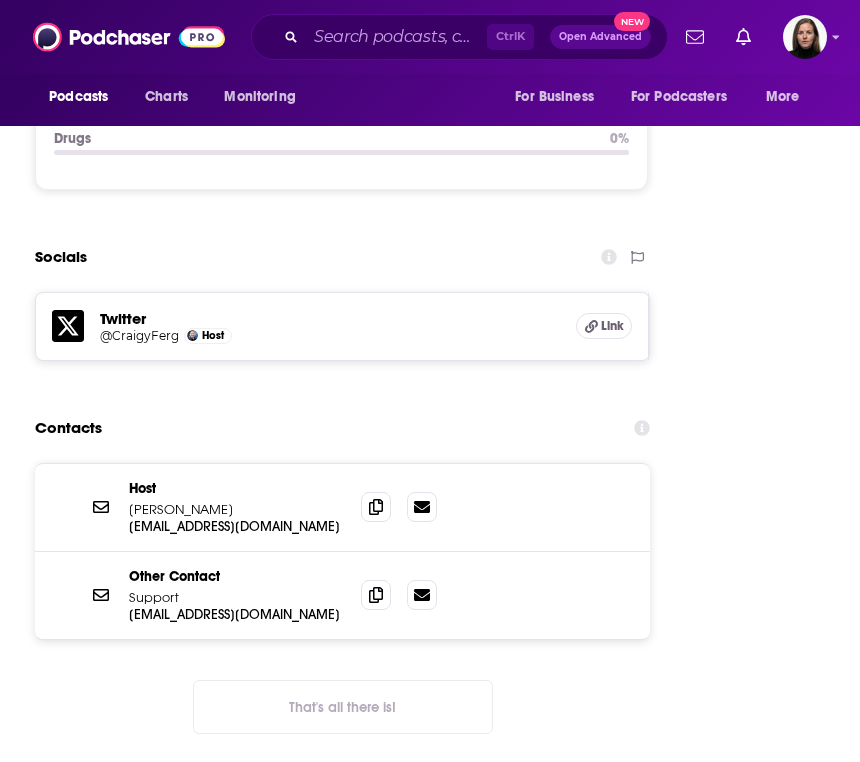 click on "Reach Power Score™ 73 Total Monthly Listens 367k-546k New Episode Listens 78k-115k Export One-Sheet Audience Demographics Gender Male Age 34 yo Income $ $ $ $ $ Parental Status Mixed Countries 1 United States 2 United Kingdom 3 Canada 4 Australia Top Cities Memphis, TN , Los Angeles, CA , New York, NY , Seattle, WA , London , Nashville, TN Interests American football , Basketball , Sport , Friends, Family & Relationships , Sporting goods , Baseball Jobs Managers , Athletes/Sportspersons , Sales Representatives , Sports Coaches , Principals/Owners , Machinists/Operators Ethnicities White / Caucasian , Asian , Hispanic , African American Show More Content Political Skew Not Available Brand Safety & Suitability Adult Graphic Profanity Drugs Weapons Criminal Political Inflammatory 0 15 30 45 60 75 100 Safety Summary Profanity 63 % Adult 60 % Political 36 % Graphic 16 % Weapons 3 % Criminal 1 % Inflammatory 1 % Drugs 0 % Socials Twitter @CraigyFerg Host Link Contacts     Host Craig Ferguson     Other Contact Pre" at bounding box center [342, 2383] 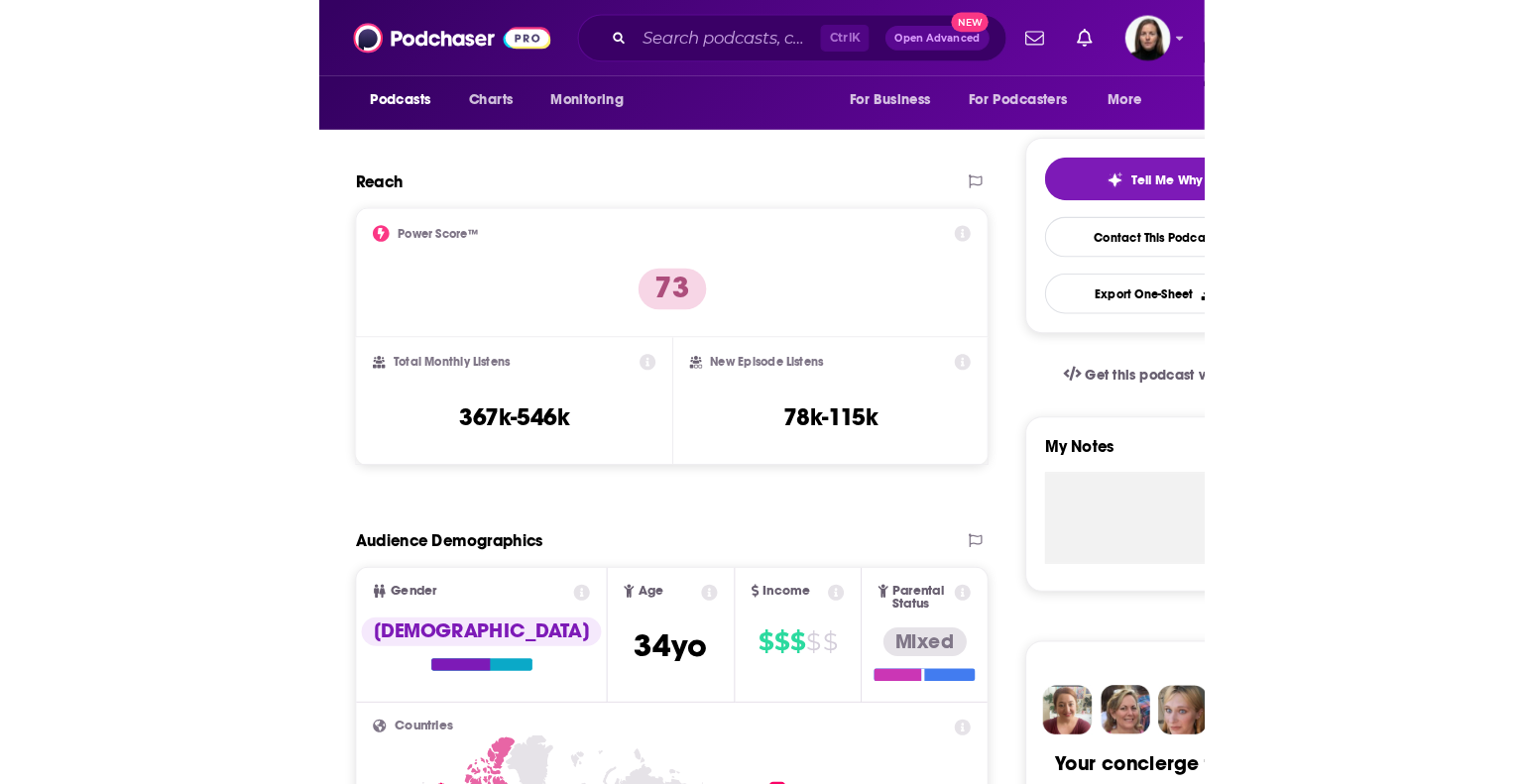 scroll, scrollTop: 0, scrollLeft: 0, axis: both 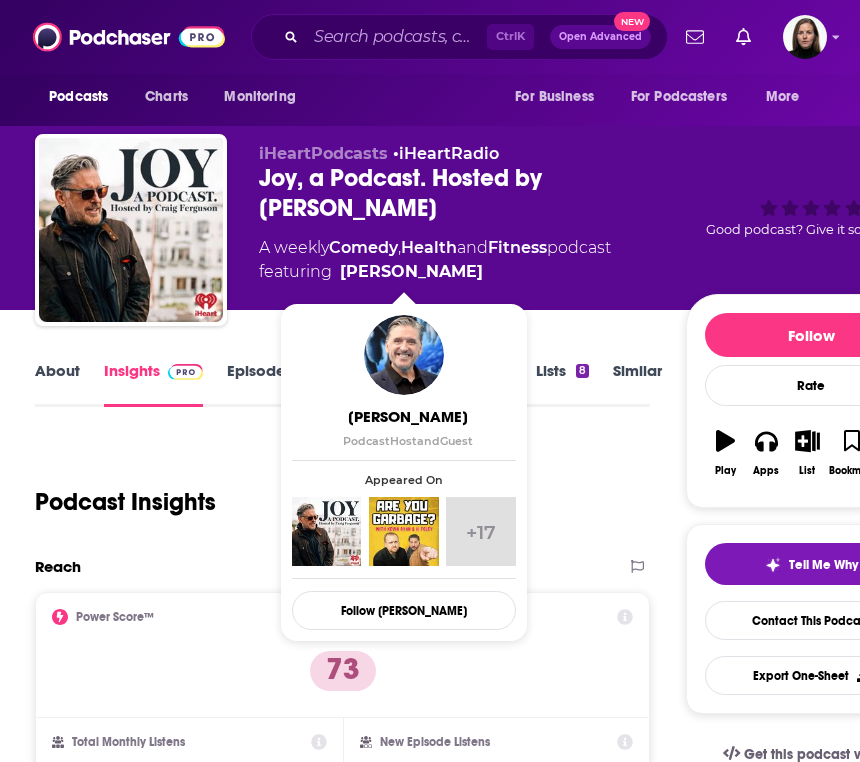 drag, startPoint x: 496, startPoint y: 273, endPoint x: 341, endPoint y: 252, distance: 156.4161 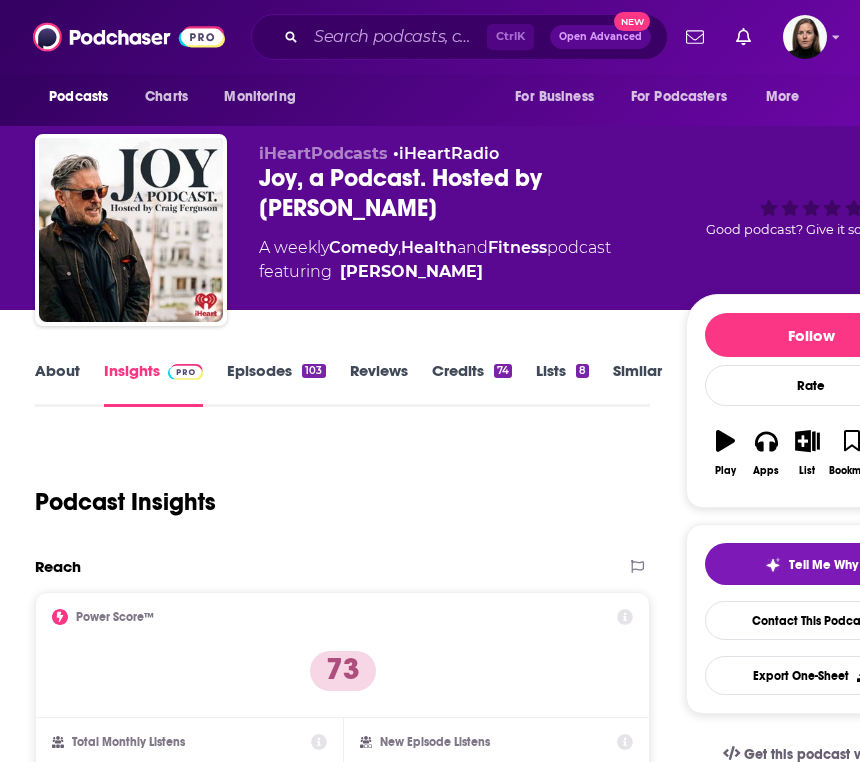 drag, startPoint x: 243, startPoint y: 173, endPoint x: 520, endPoint y: 300, distance: 304.7261 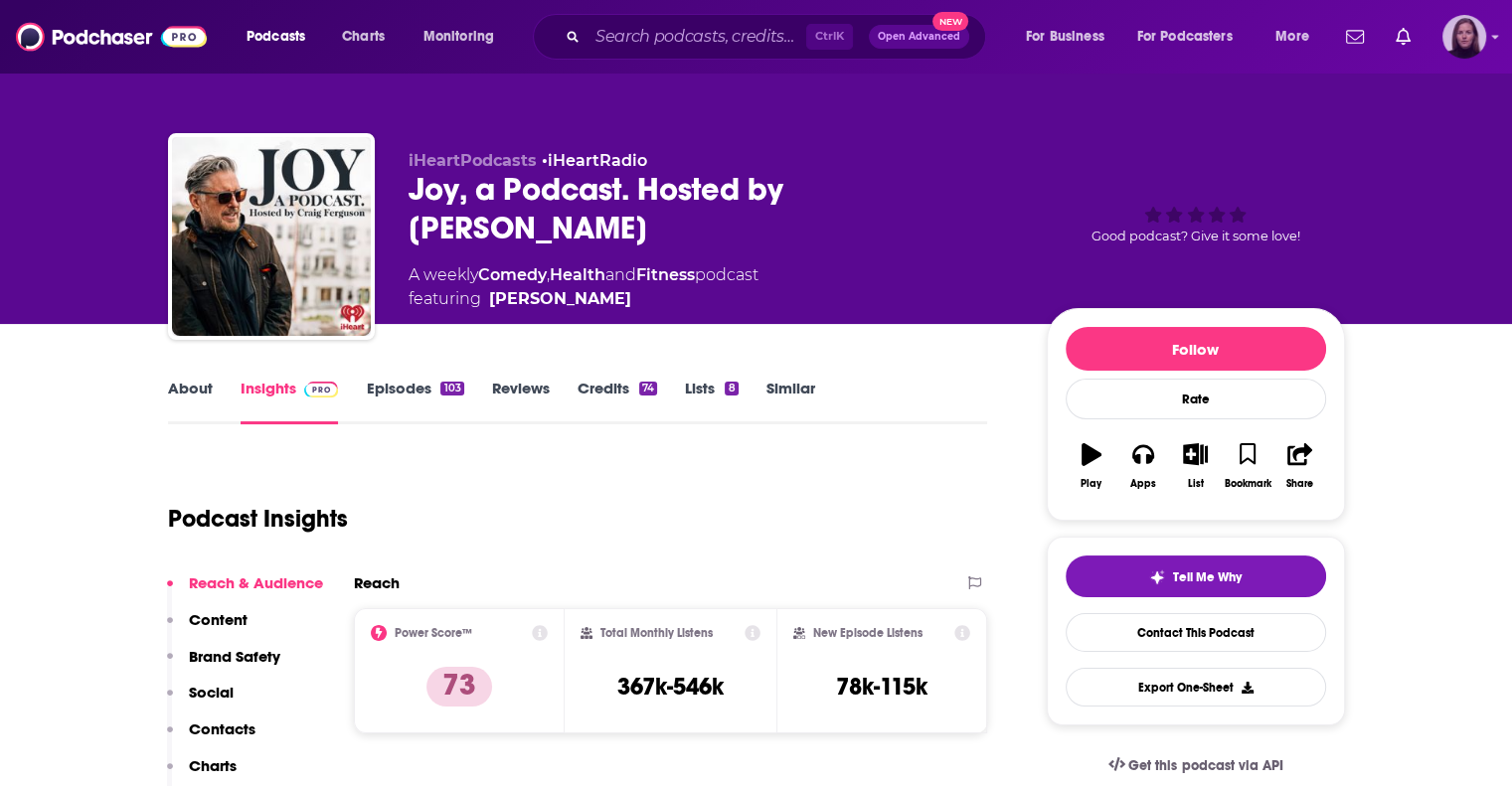 click at bounding box center [1464, 37] 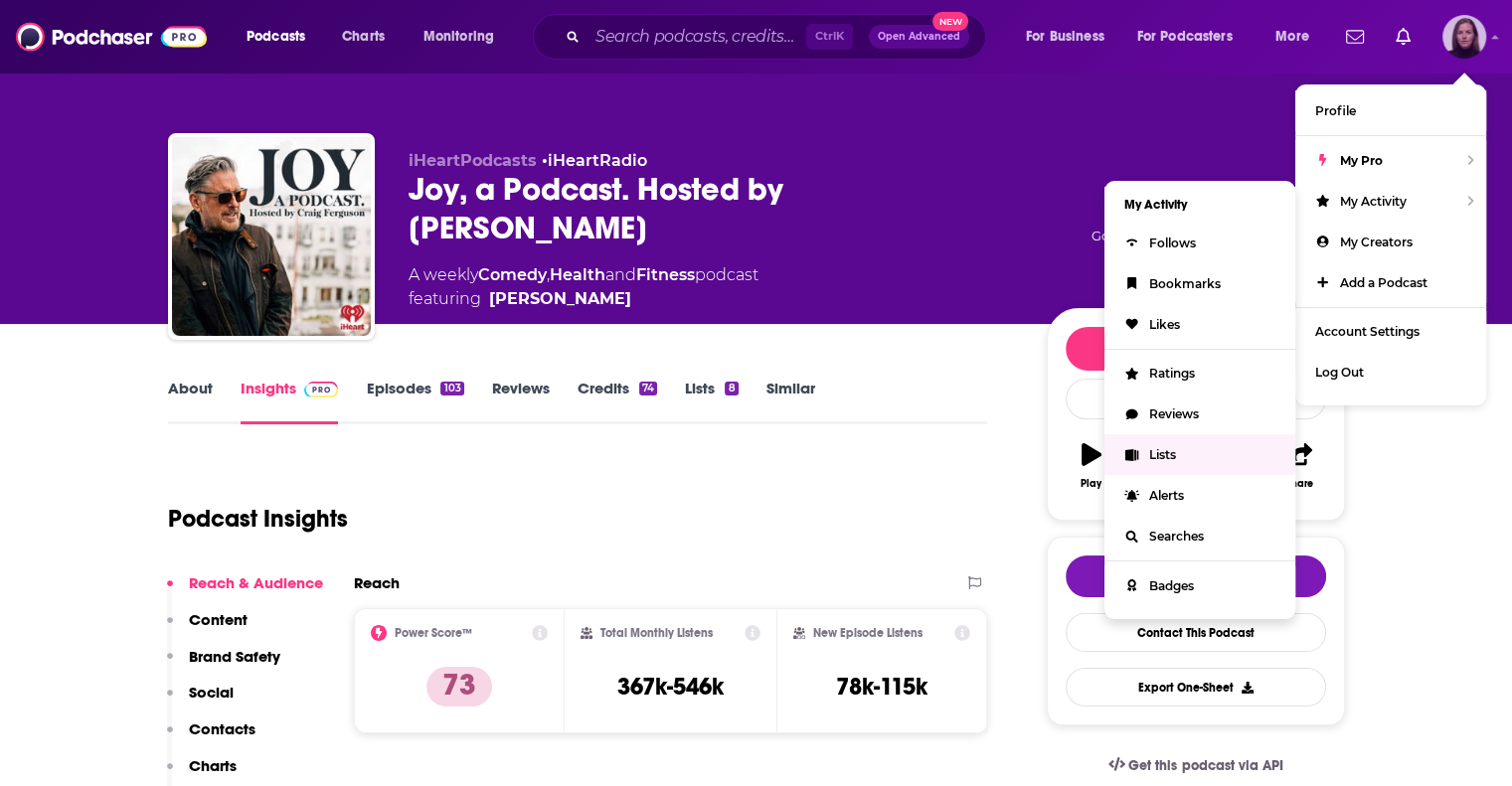 click on "Lists" at bounding box center (1200, 454) 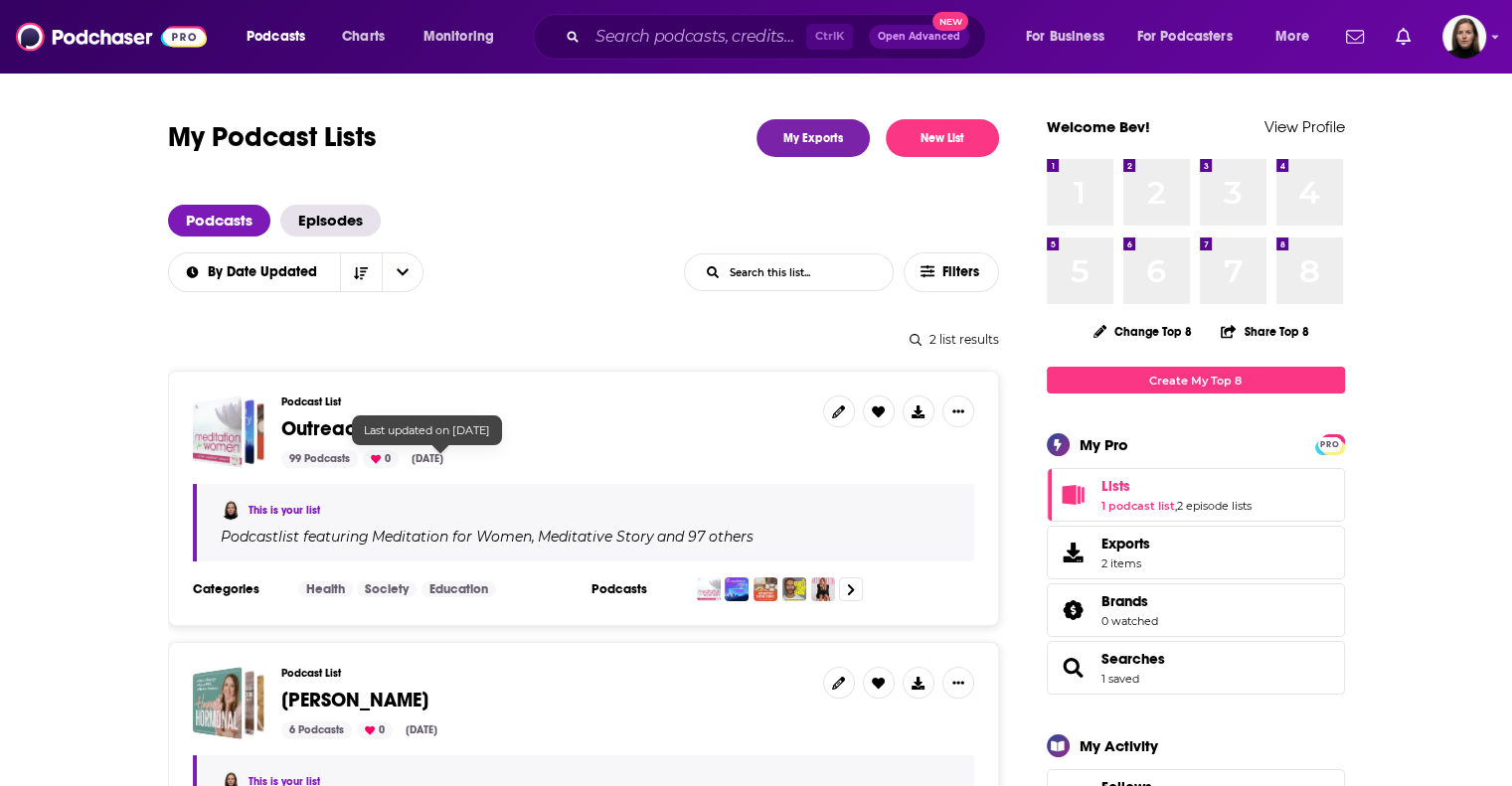 click on "Outreach Selections" at bounding box center [374, 428] 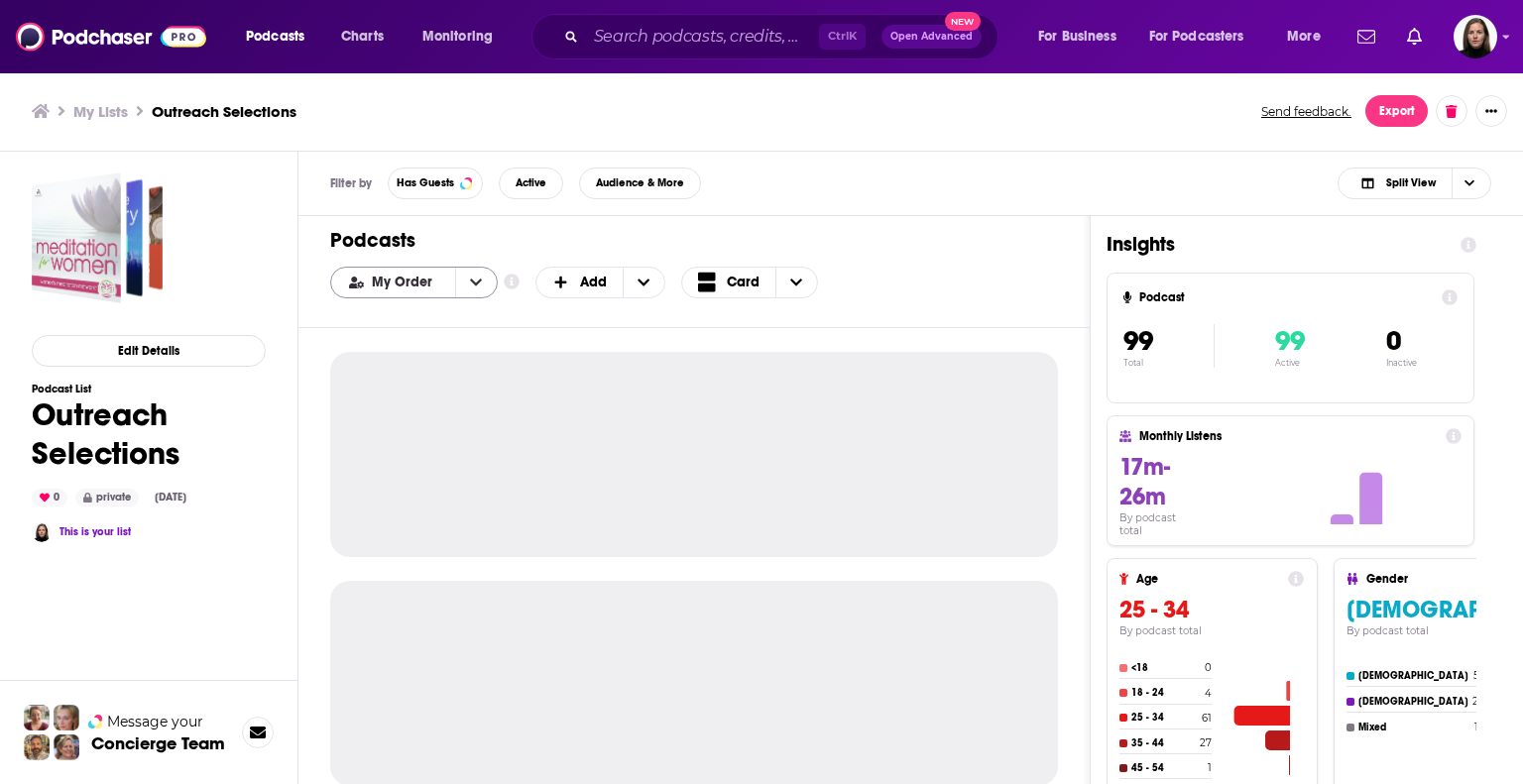 click on "My Order" at bounding box center [406, 282] 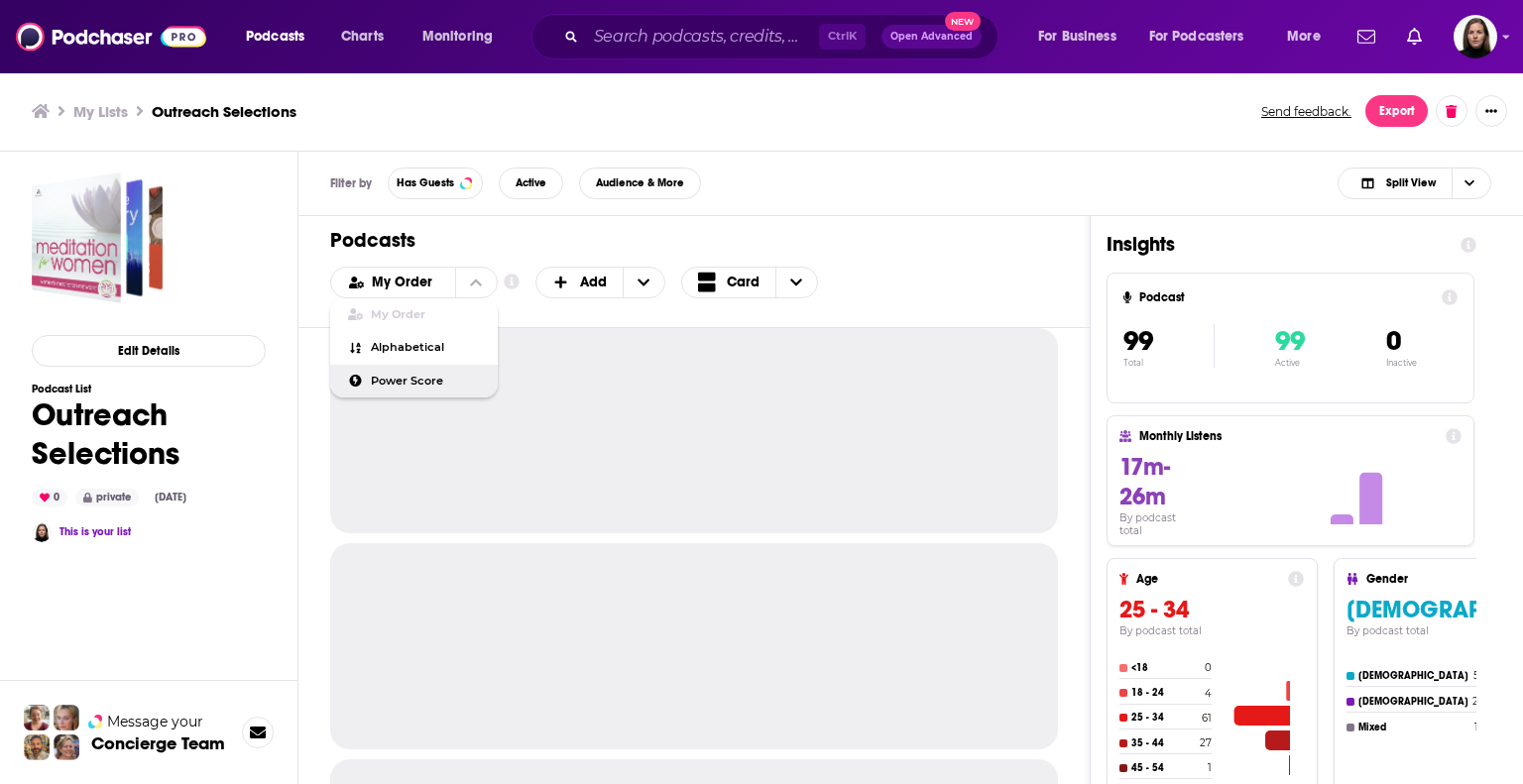 click on "Power Score" at bounding box center (426, 381) 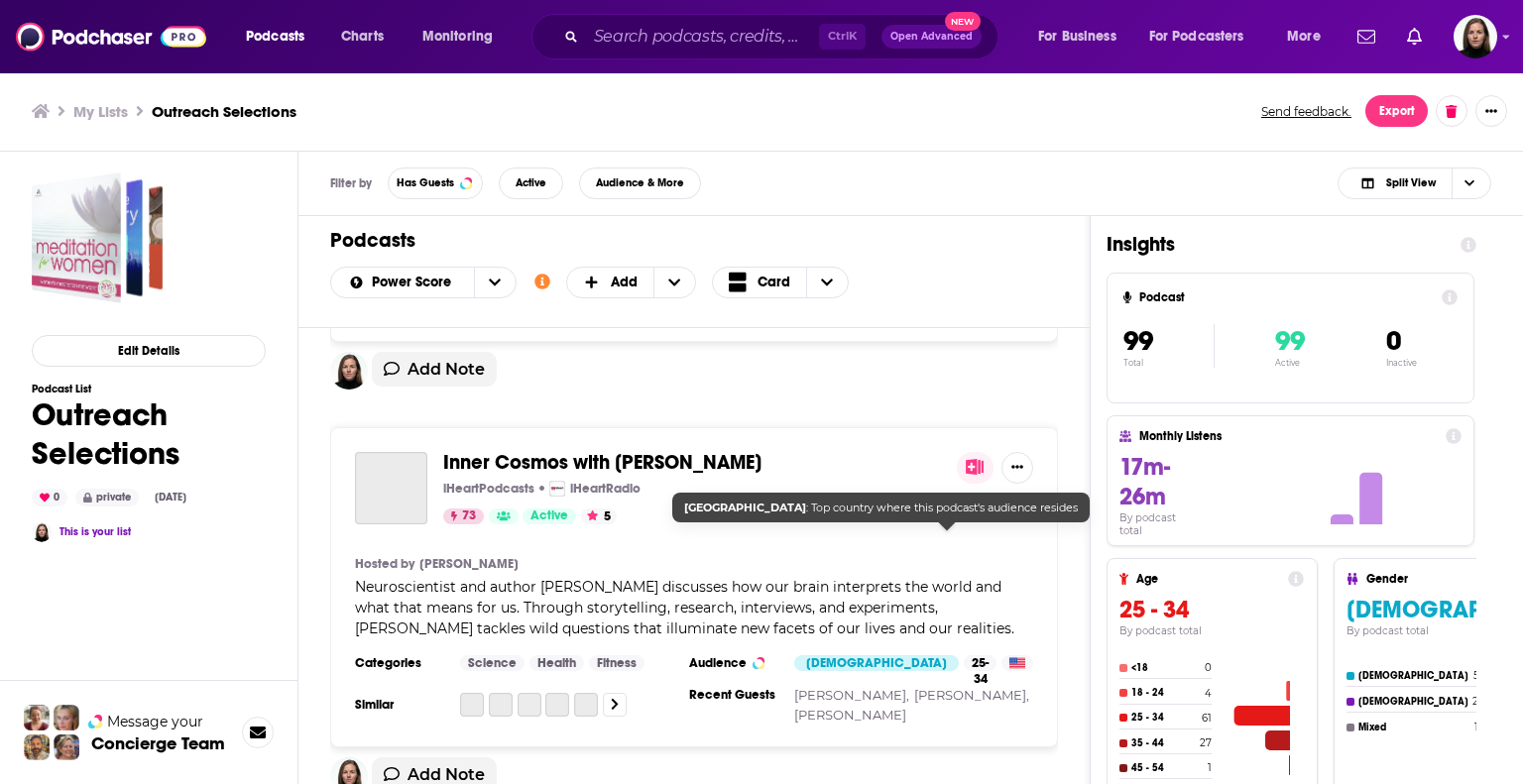 scroll, scrollTop: 7136, scrollLeft: 0, axis: vertical 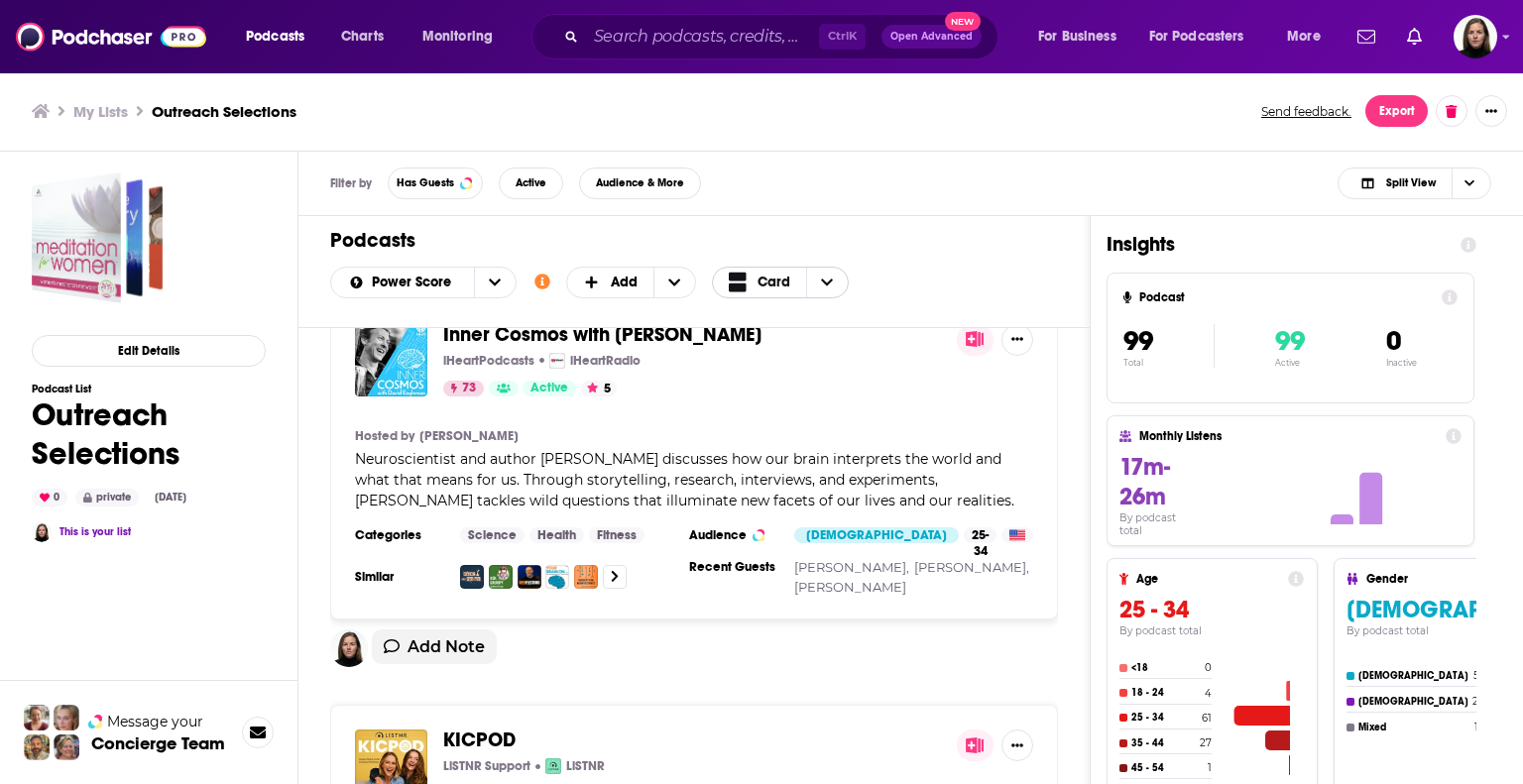 click at bounding box center (827, 282) 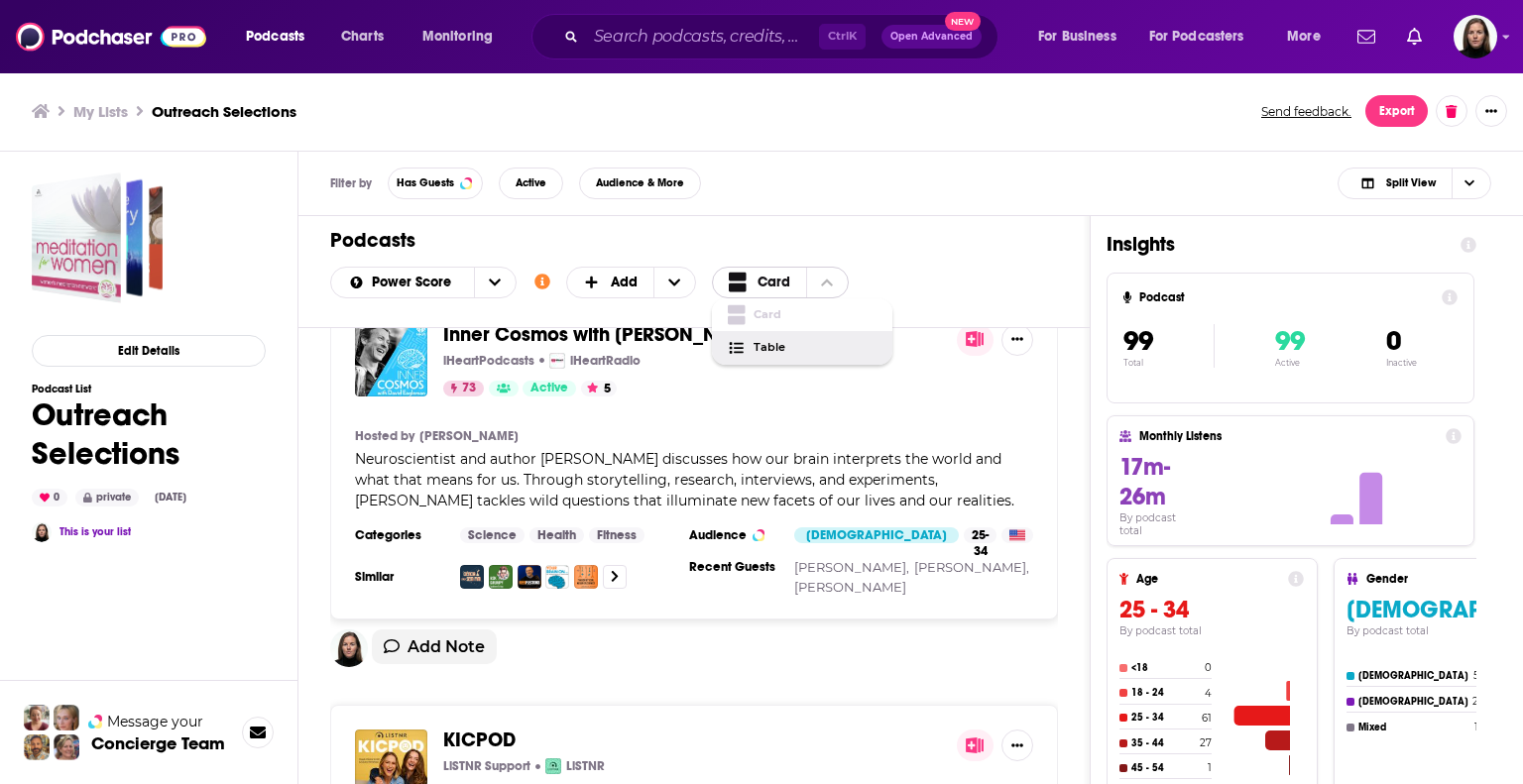 click on "Table" at bounding box center [815, 347] 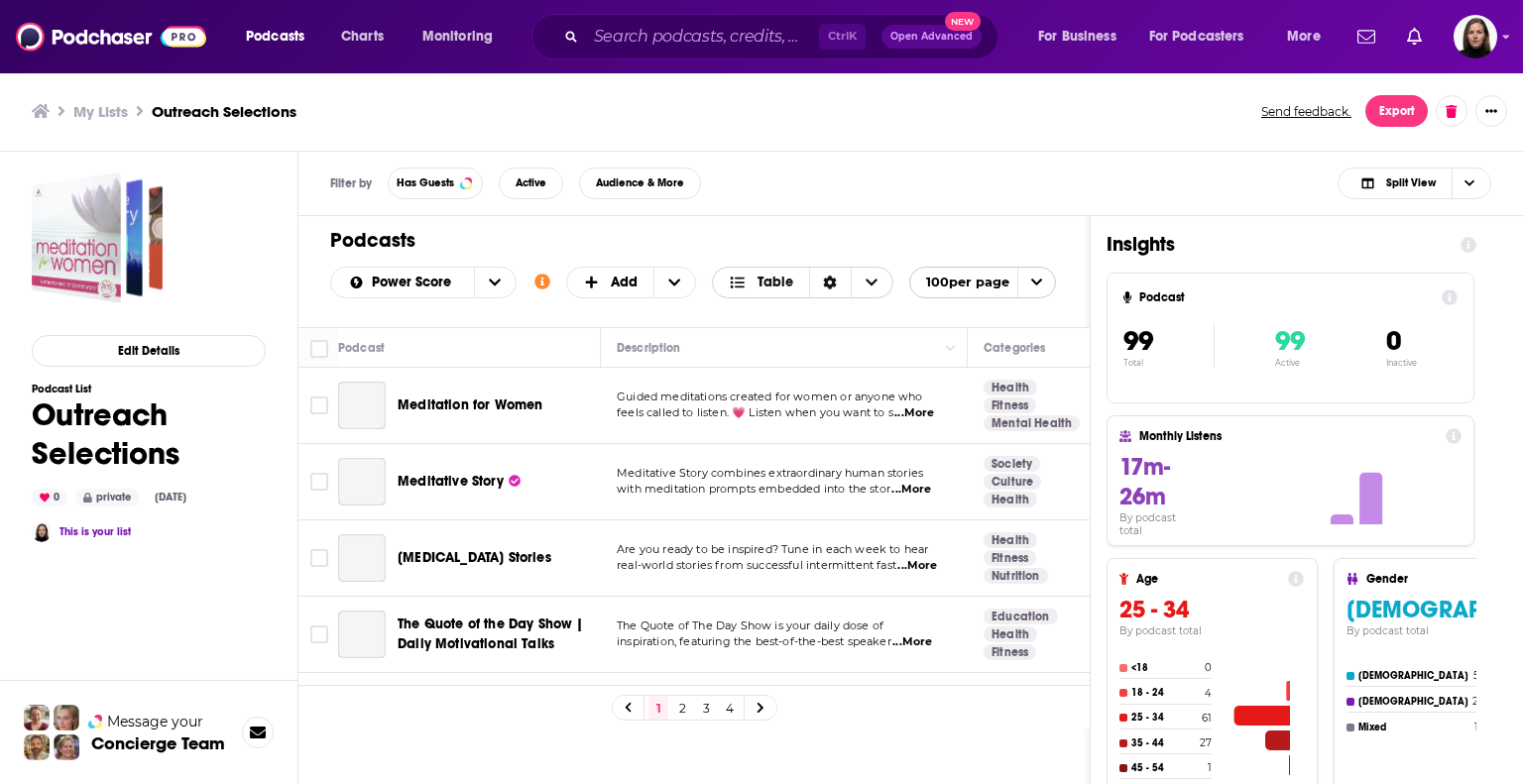 scroll, scrollTop: 0, scrollLeft: 0, axis: both 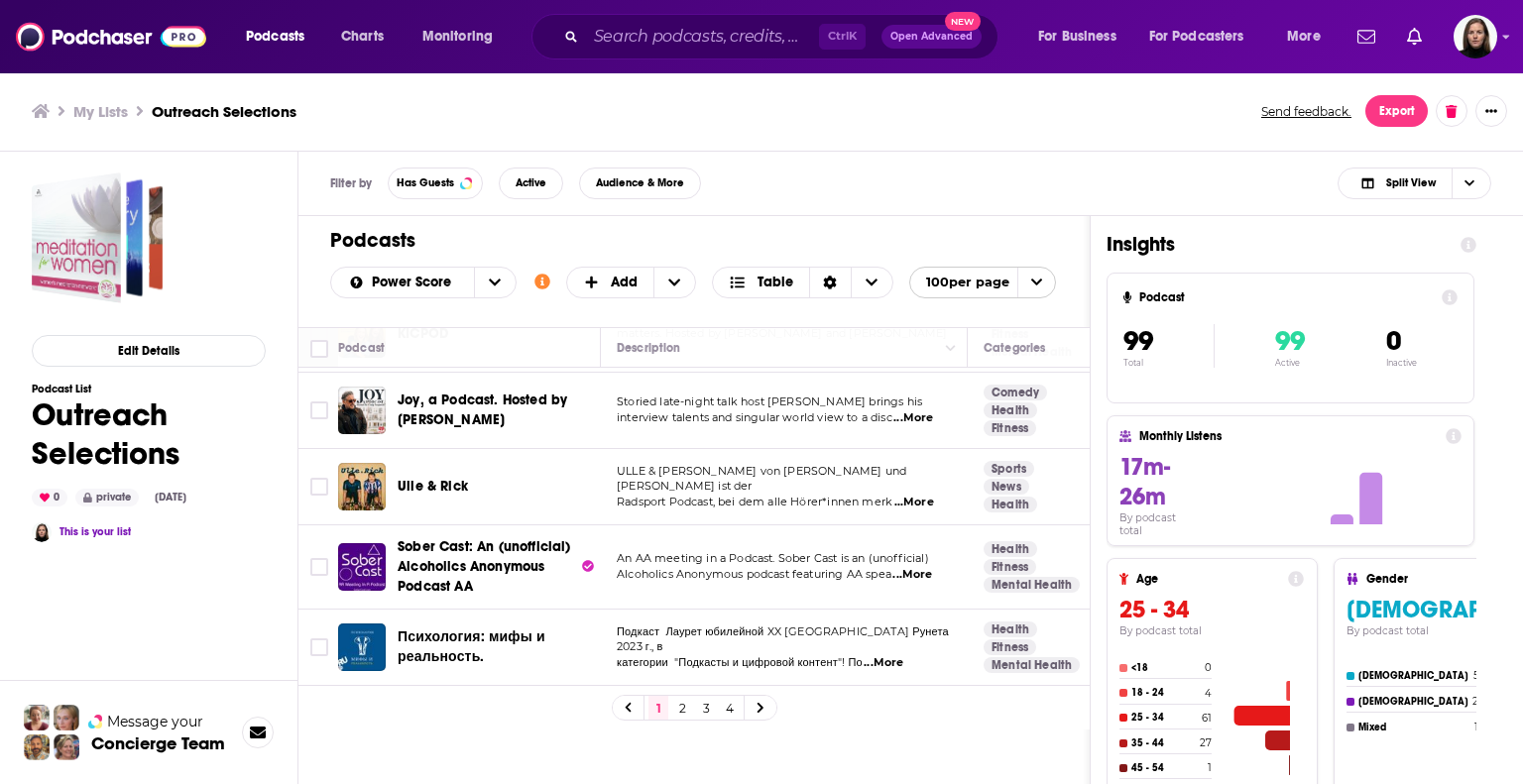 click on "ULLE & RICK von Jan Ullrich und Rick Zabel ist der Radsport Podcast, bei dem alle Hörer*innen merk  ...More" at bounding box center [784, 487] 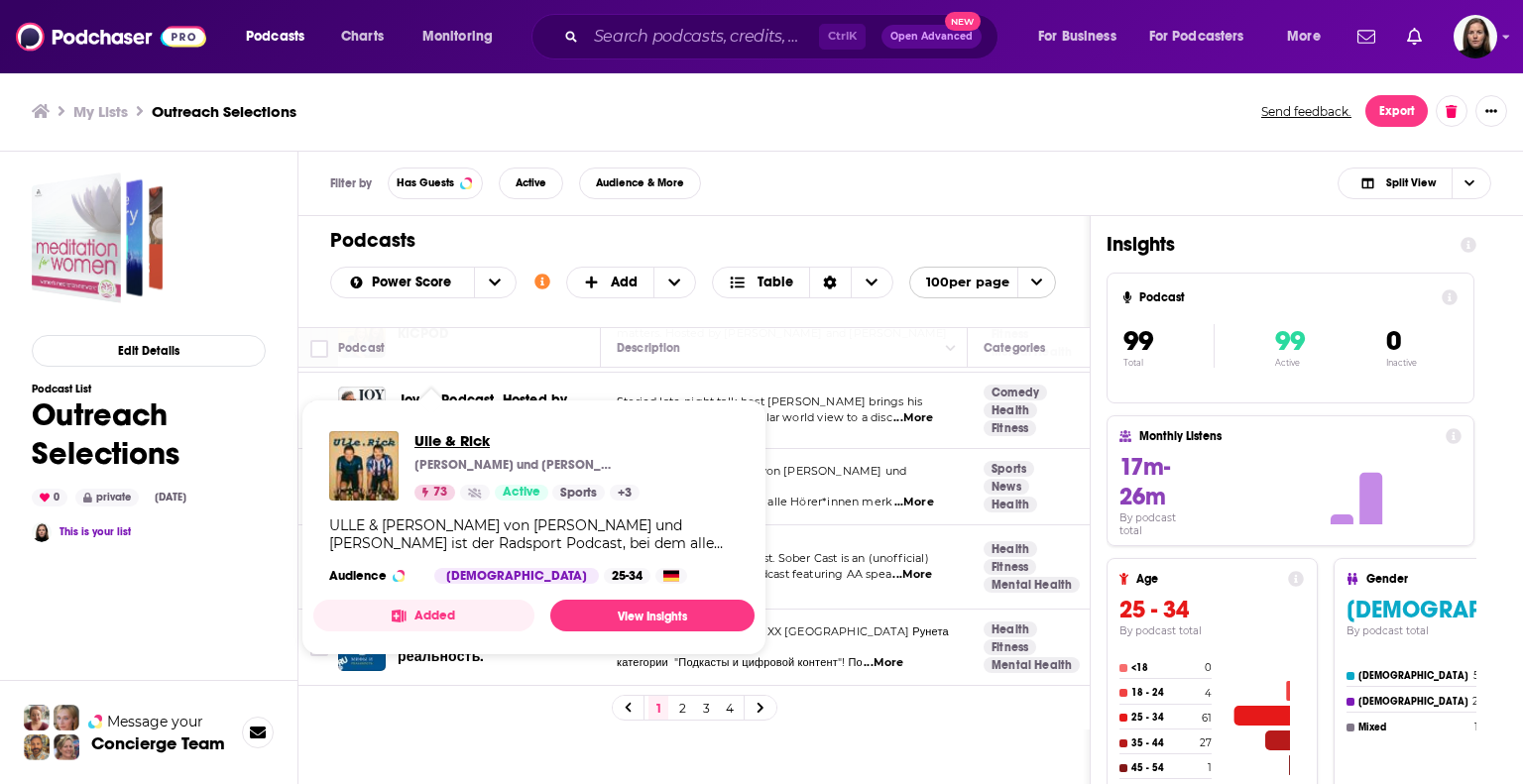 drag, startPoint x: 437, startPoint y: 465, endPoint x: 426, endPoint y: 444, distance: 23.70654 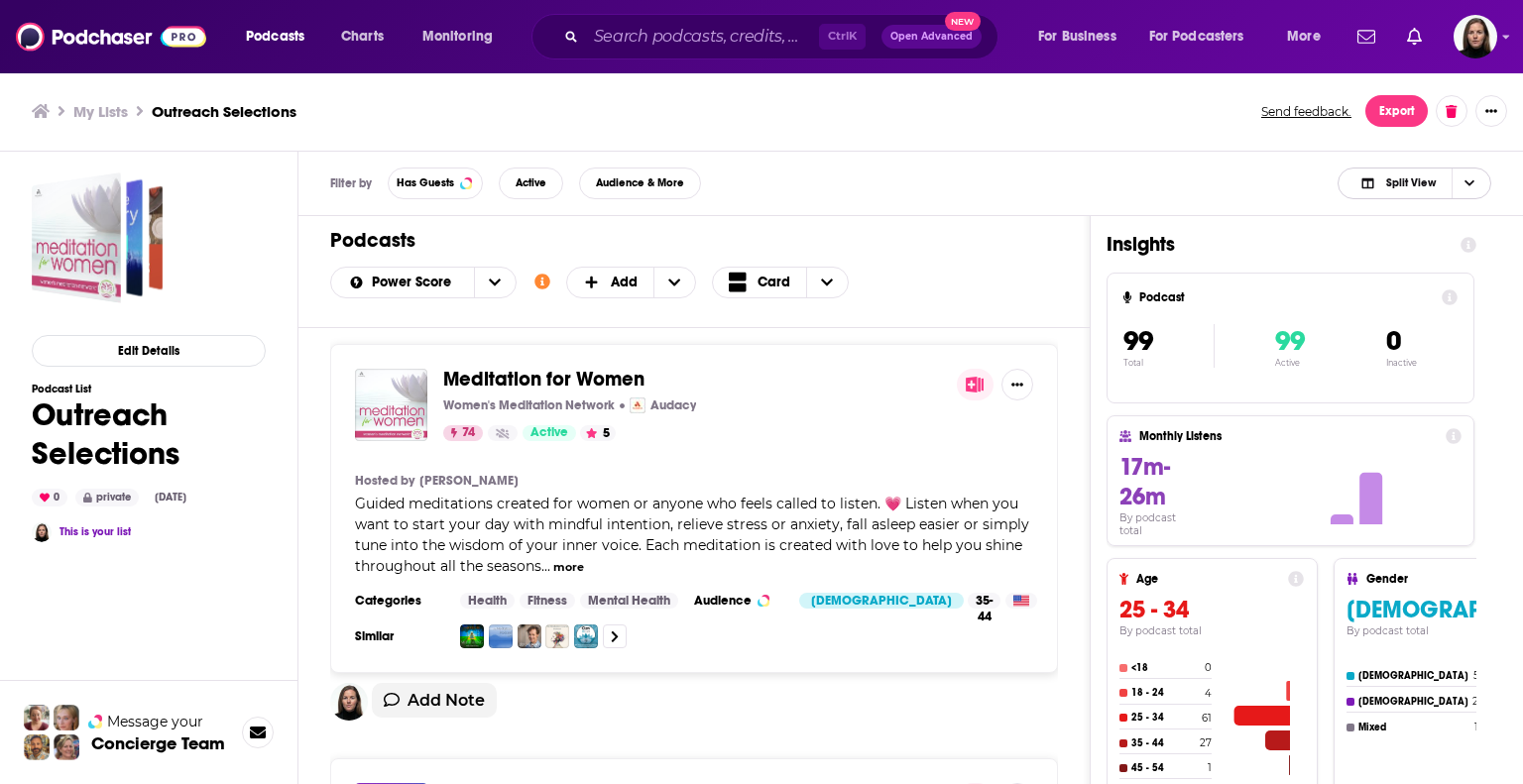 click 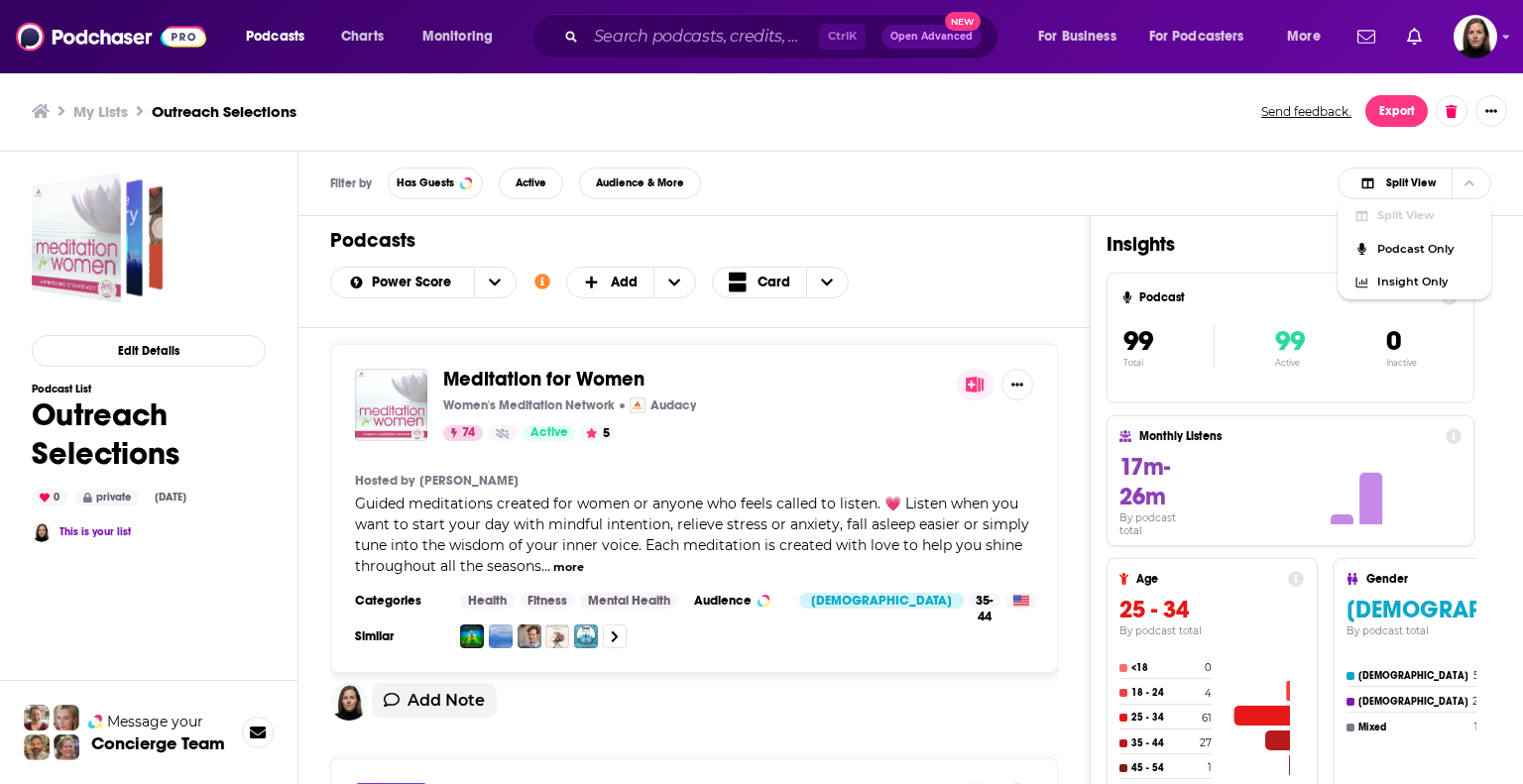 click on "Filter by Has Guests Active Audience & More Split View Split View Podcast Only Insight Only" at bounding box center [910, 183] 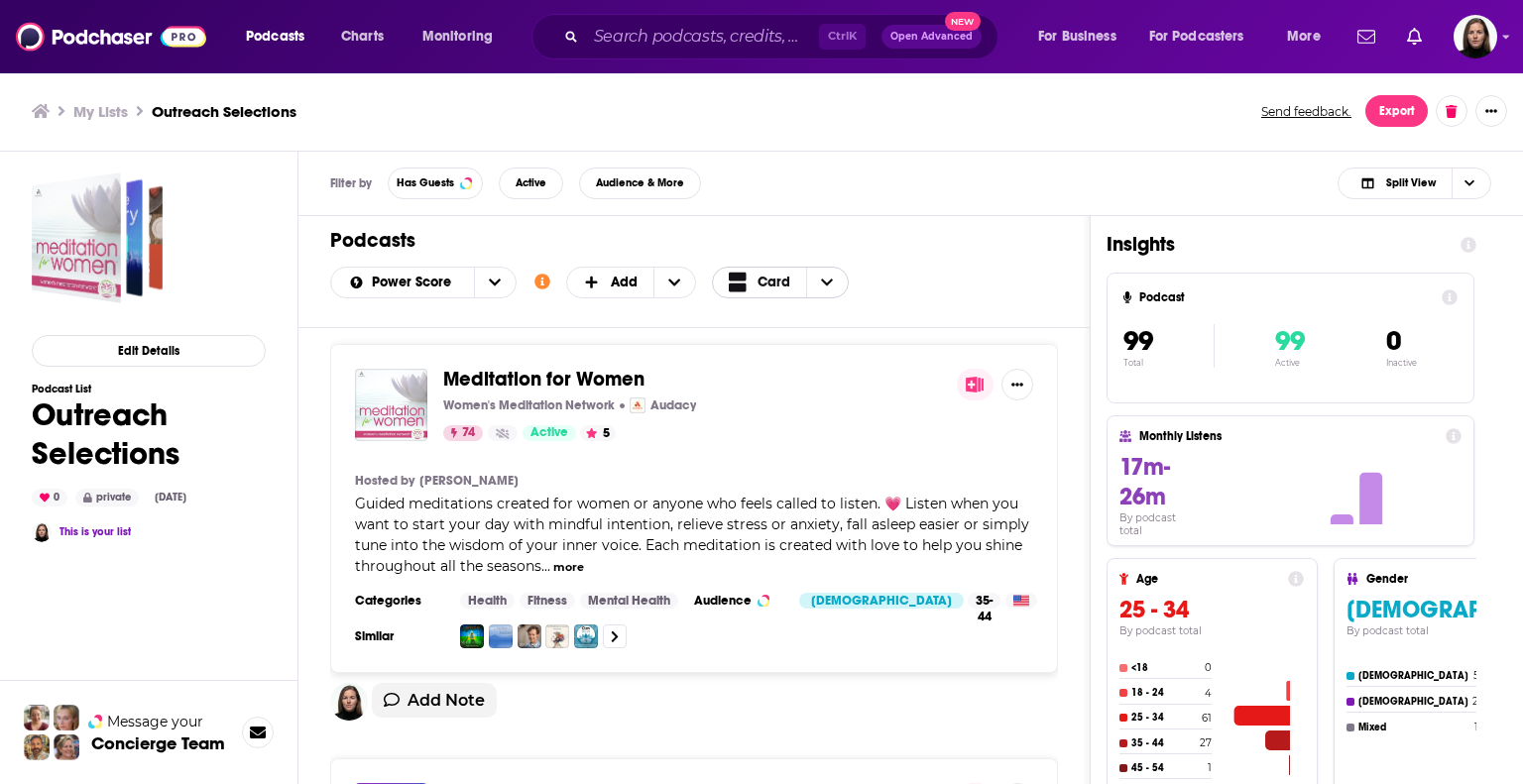 click on "Card" at bounding box center (773, 282) 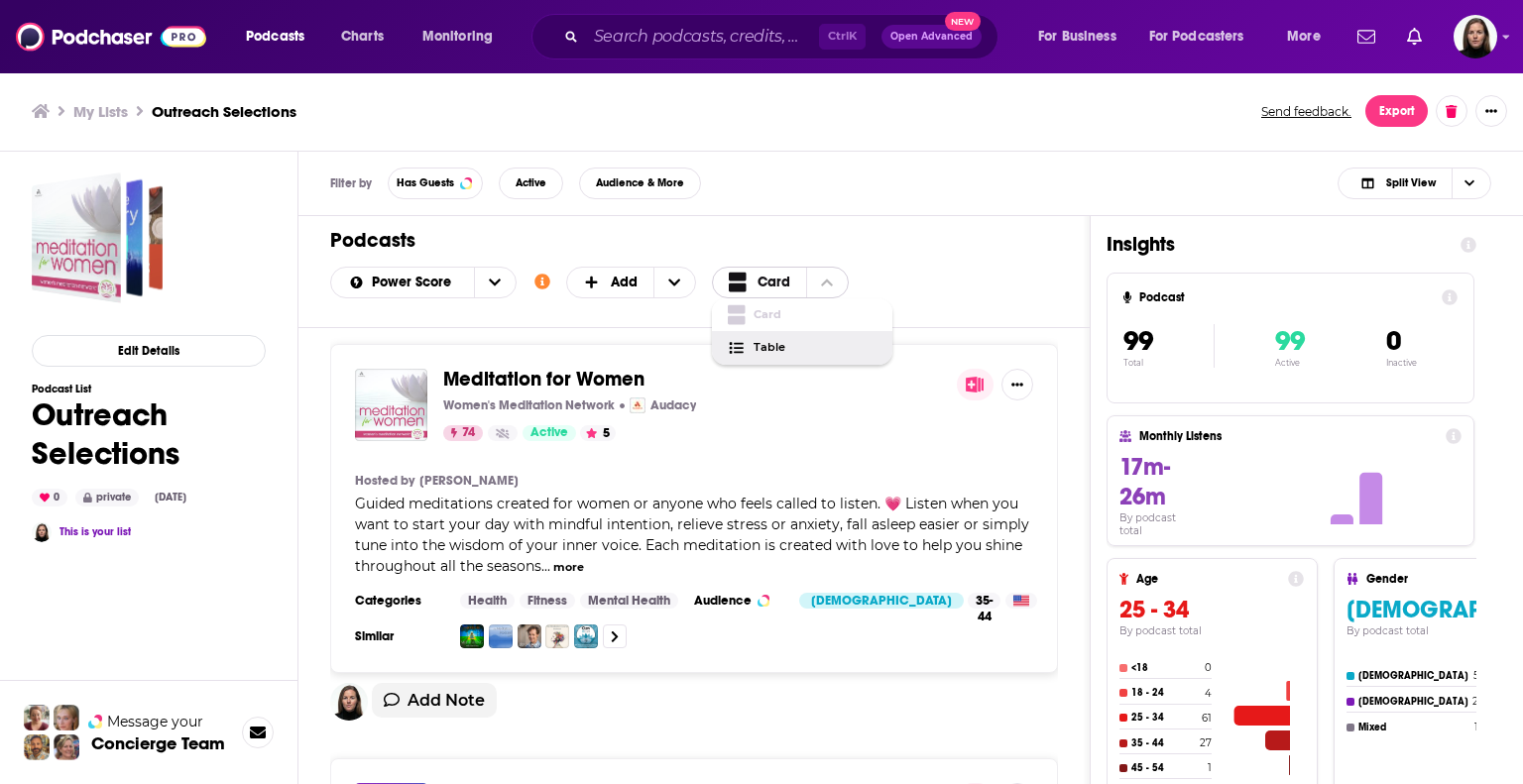 click on "Table" at bounding box center (815, 347) 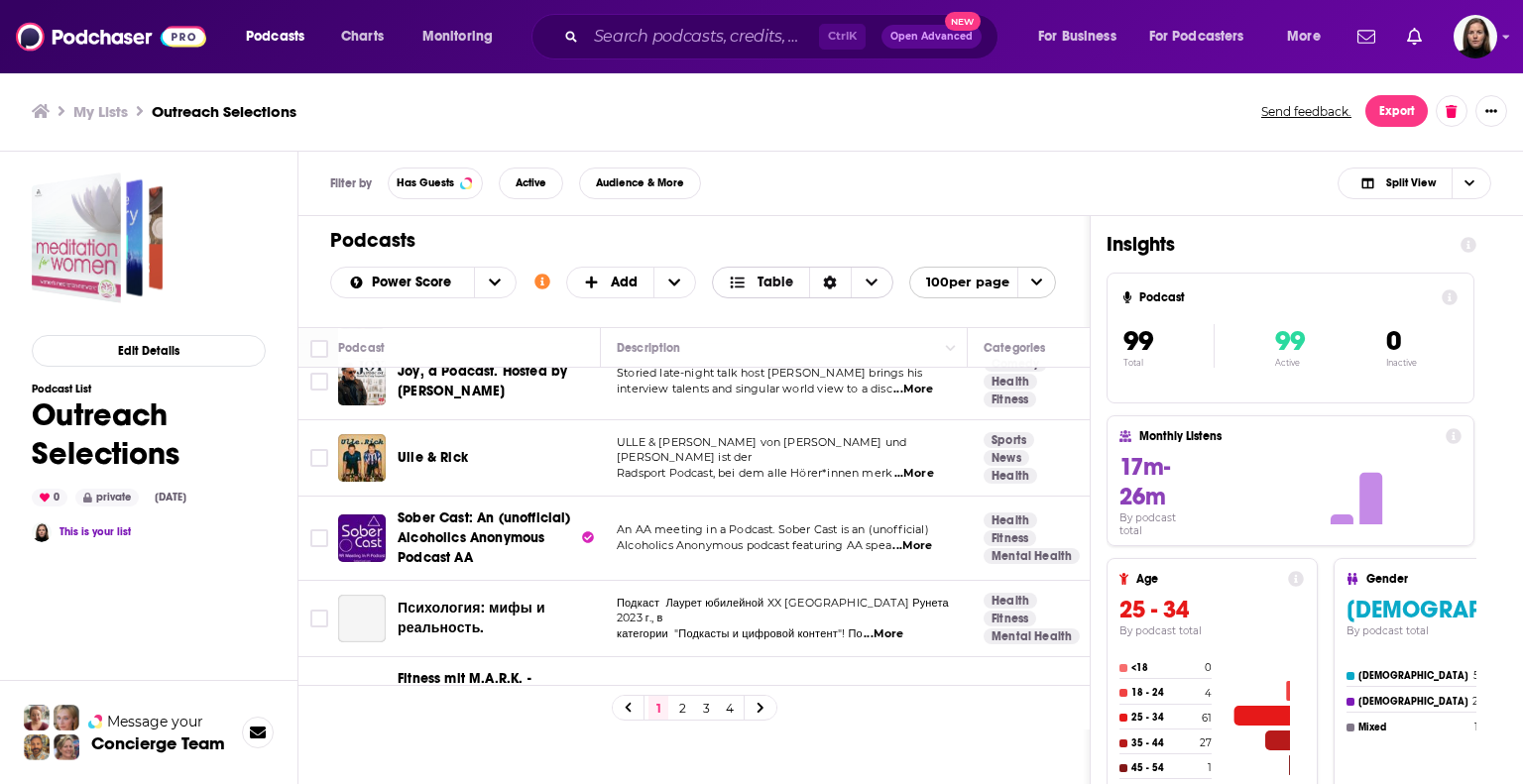 scroll, scrollTop: 1487, scrollLeft: 0, axis: vertical 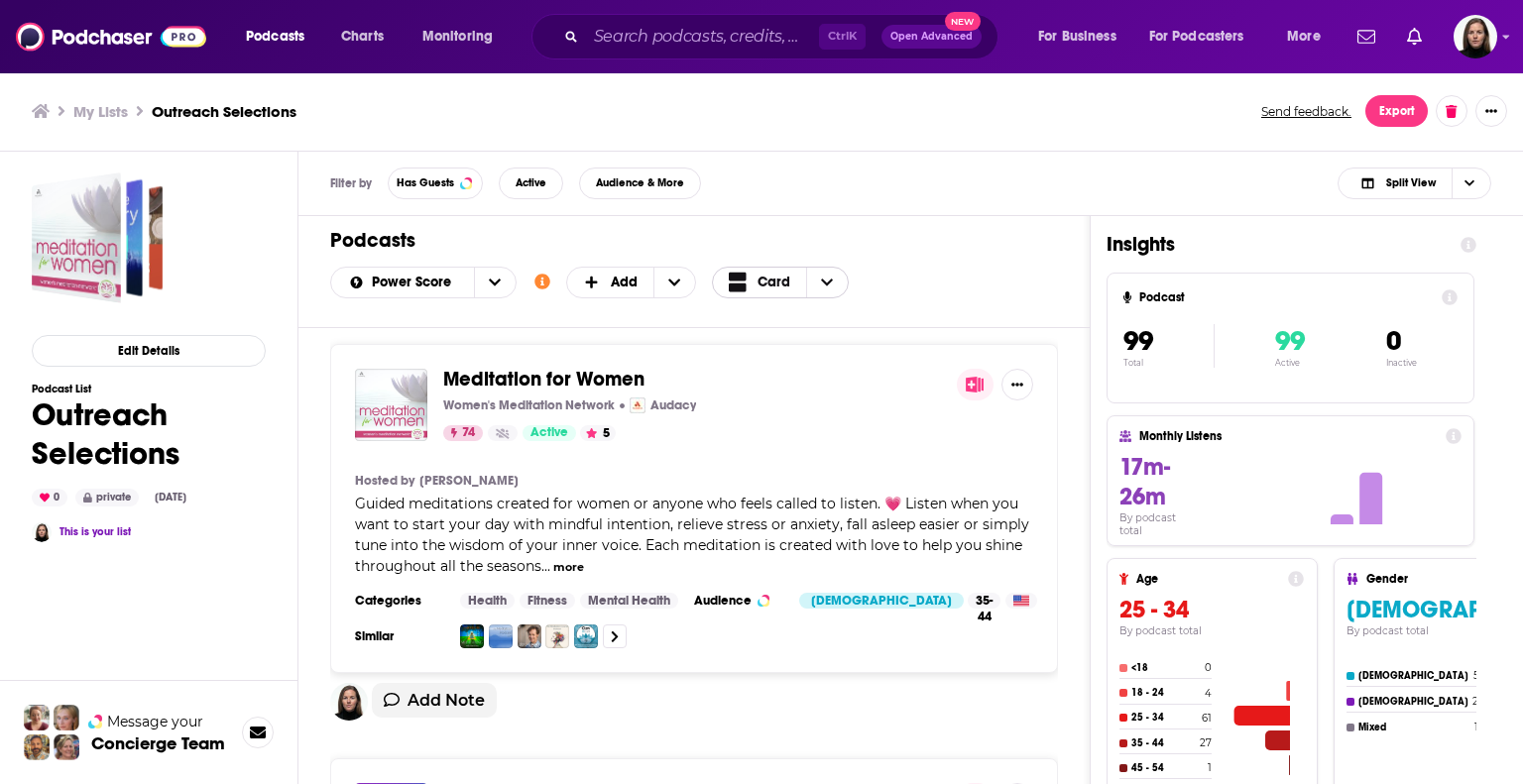 click at bounding box center (742, 281) 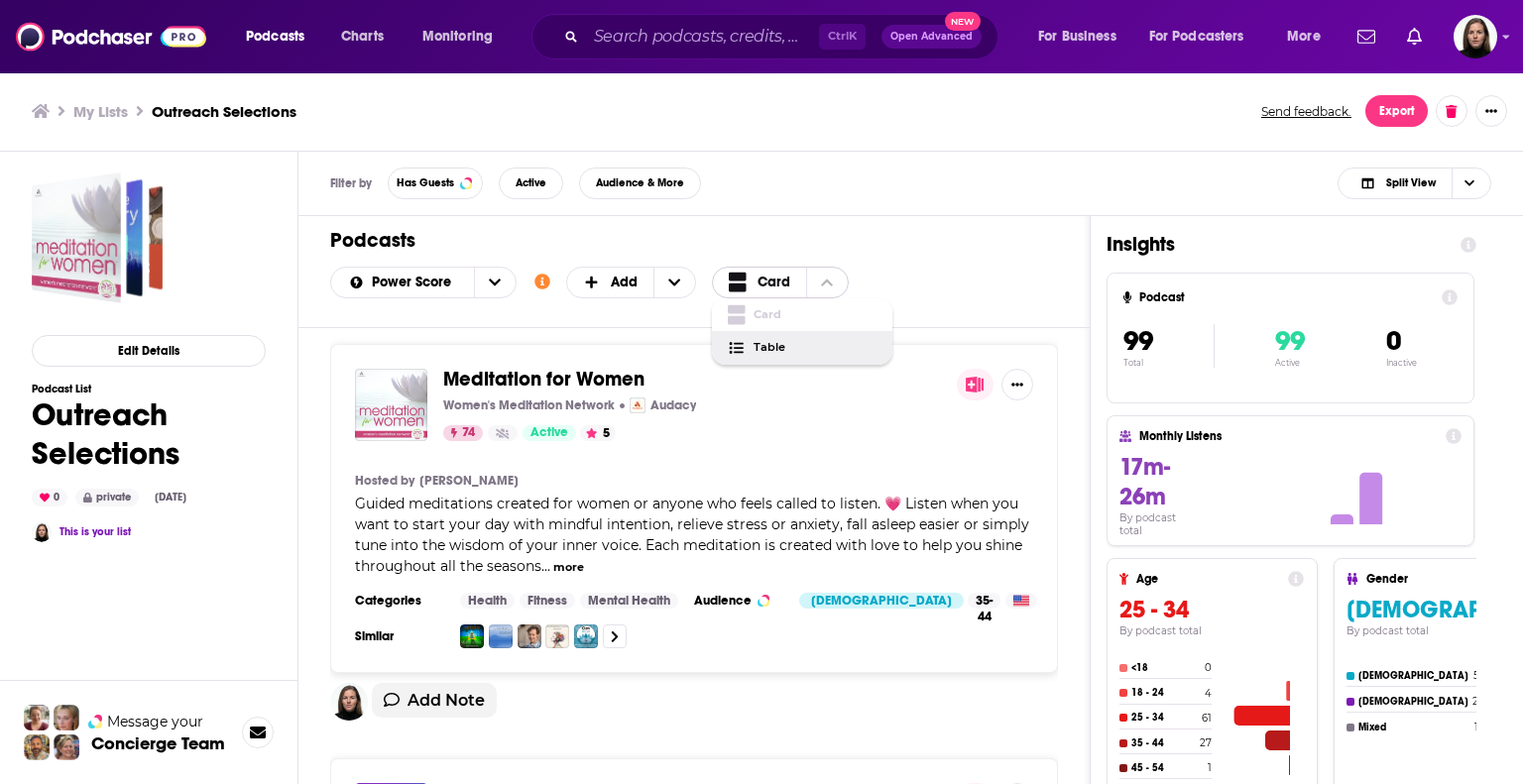 click on "Table" at bounding box center [815, 347] 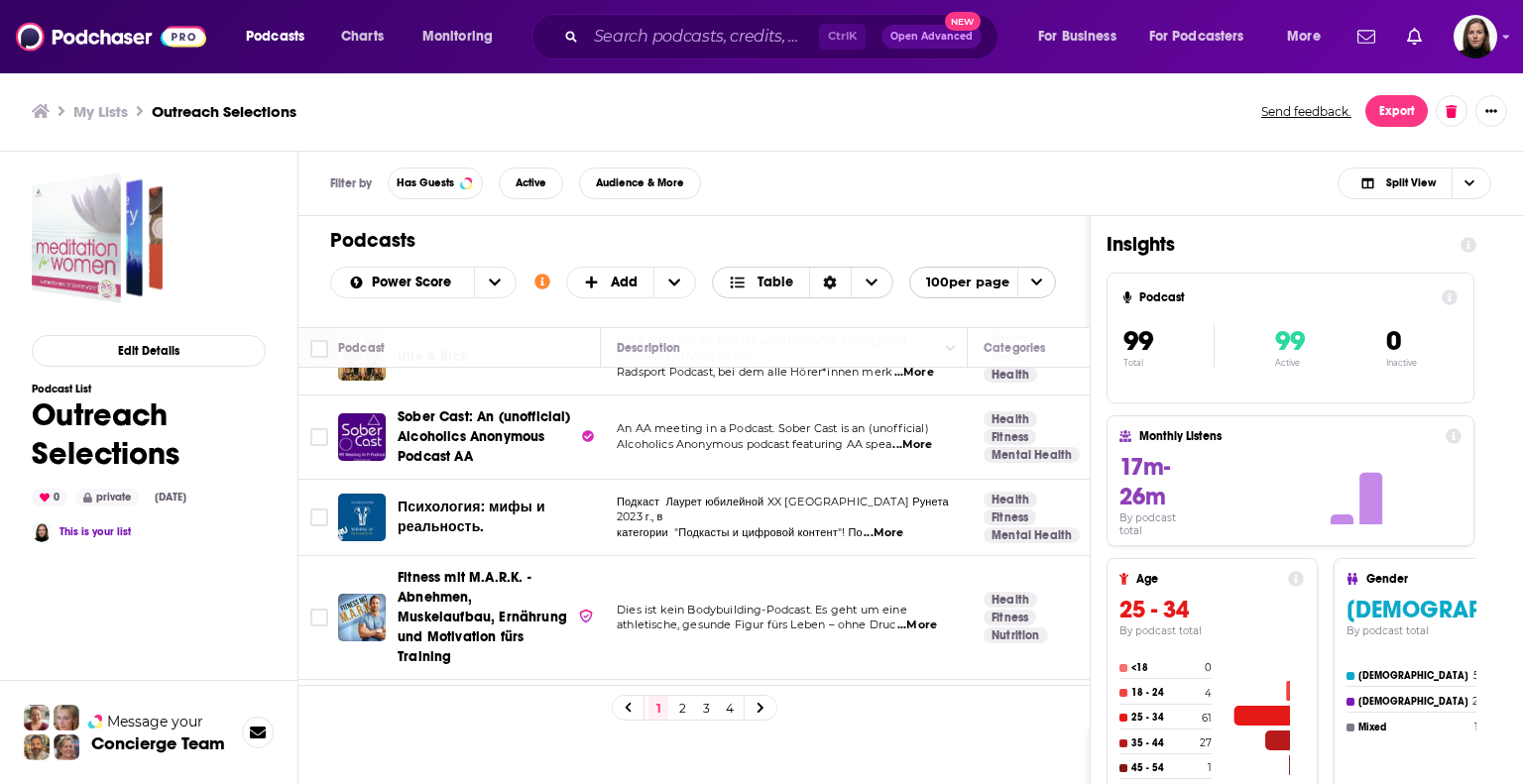 scroll, scrollTop: 1654, scrollLeft: 0, axis: vertical 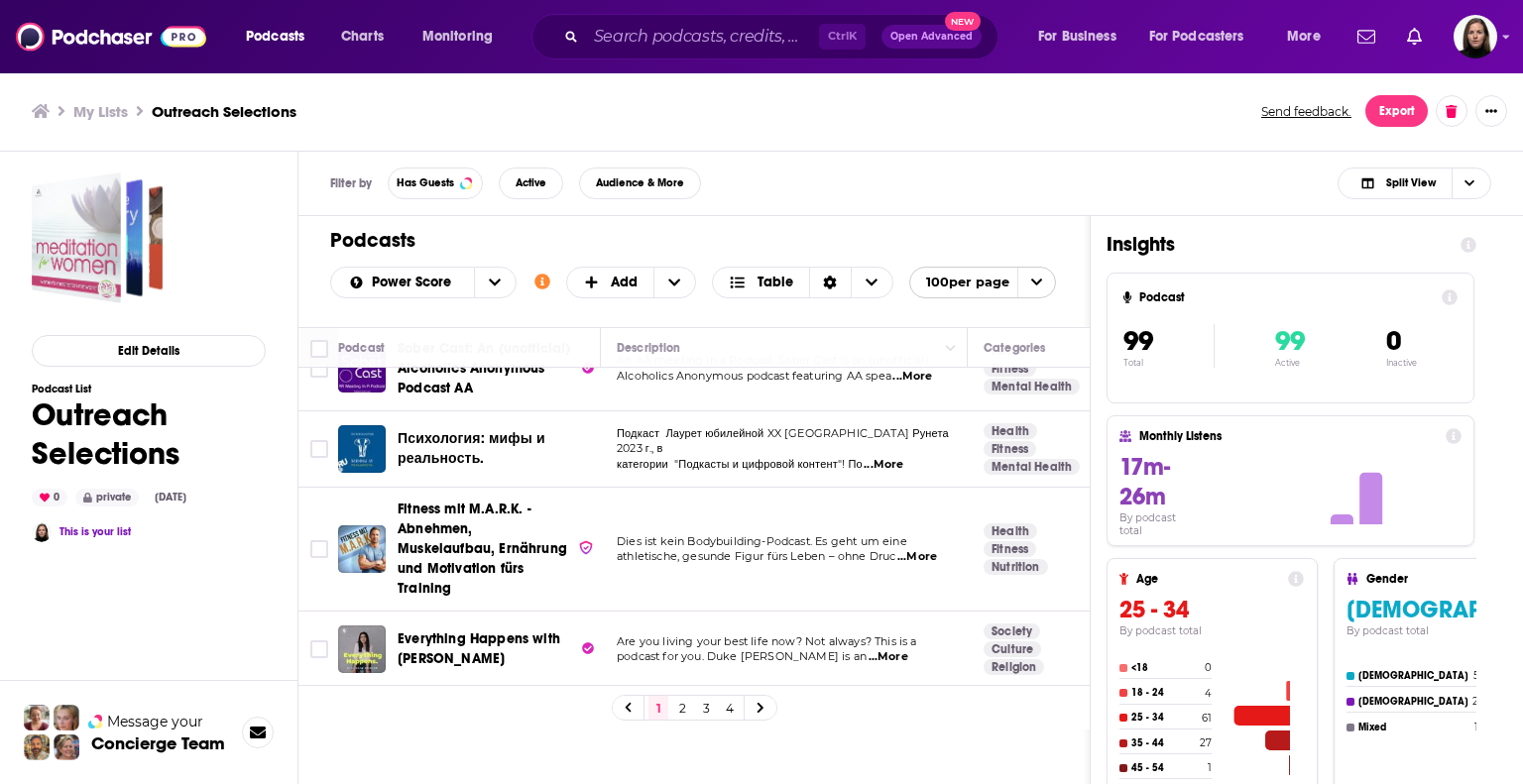 click on "2" at bounding box center (682, 708) 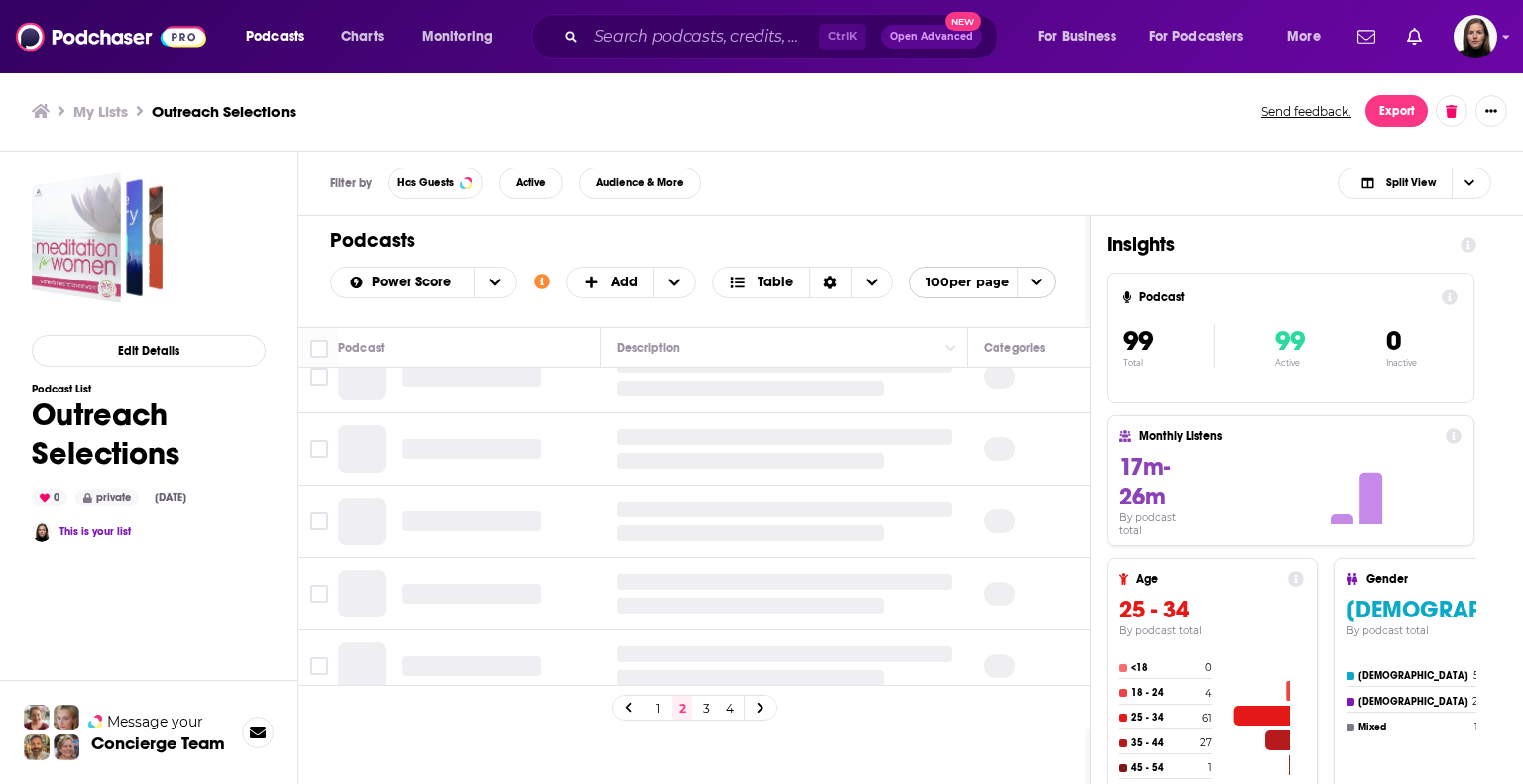 scroll, scrollTop: 0, scrollLeft: 0, axis: both 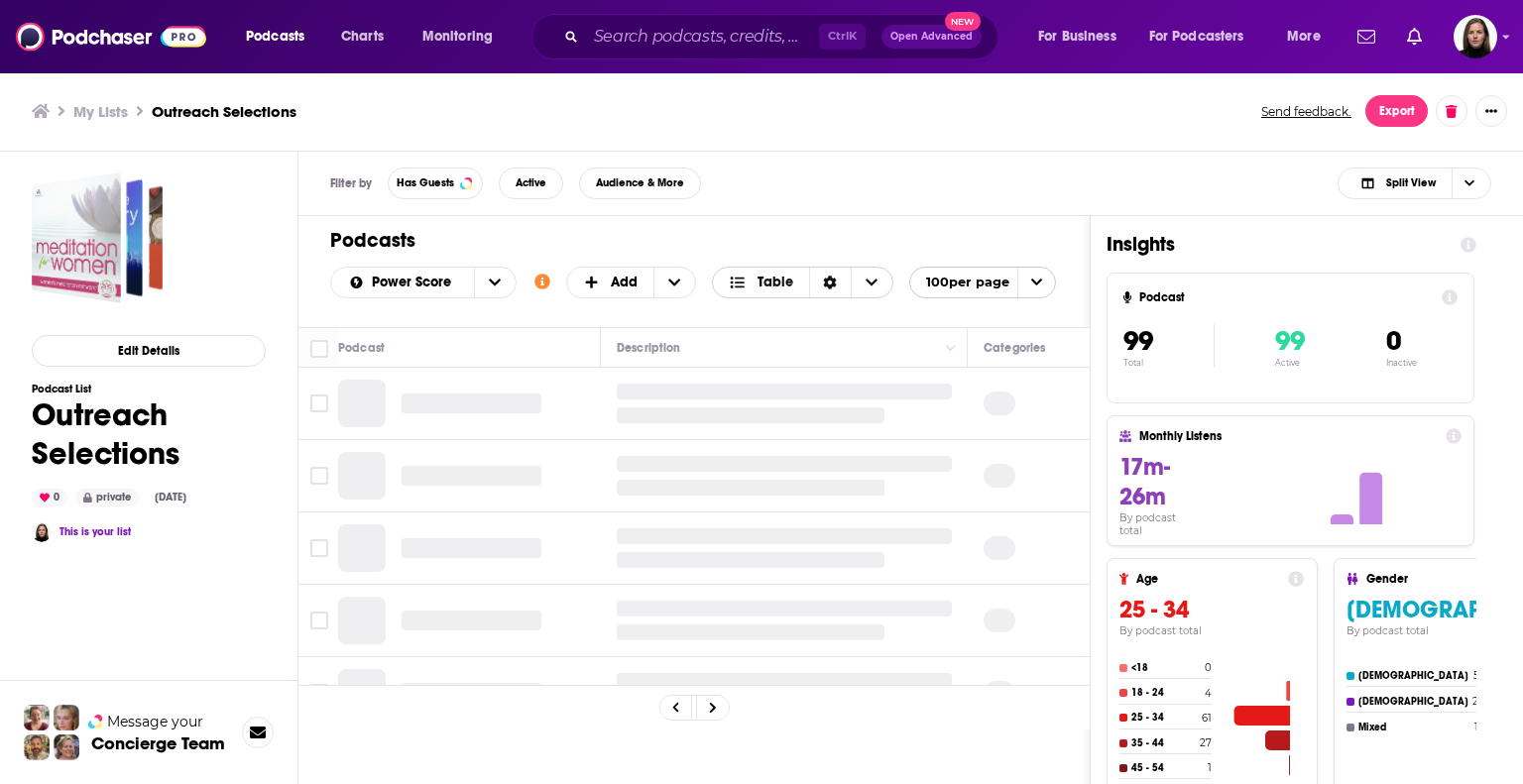 click on "Table" at bounding box center (775, 282) 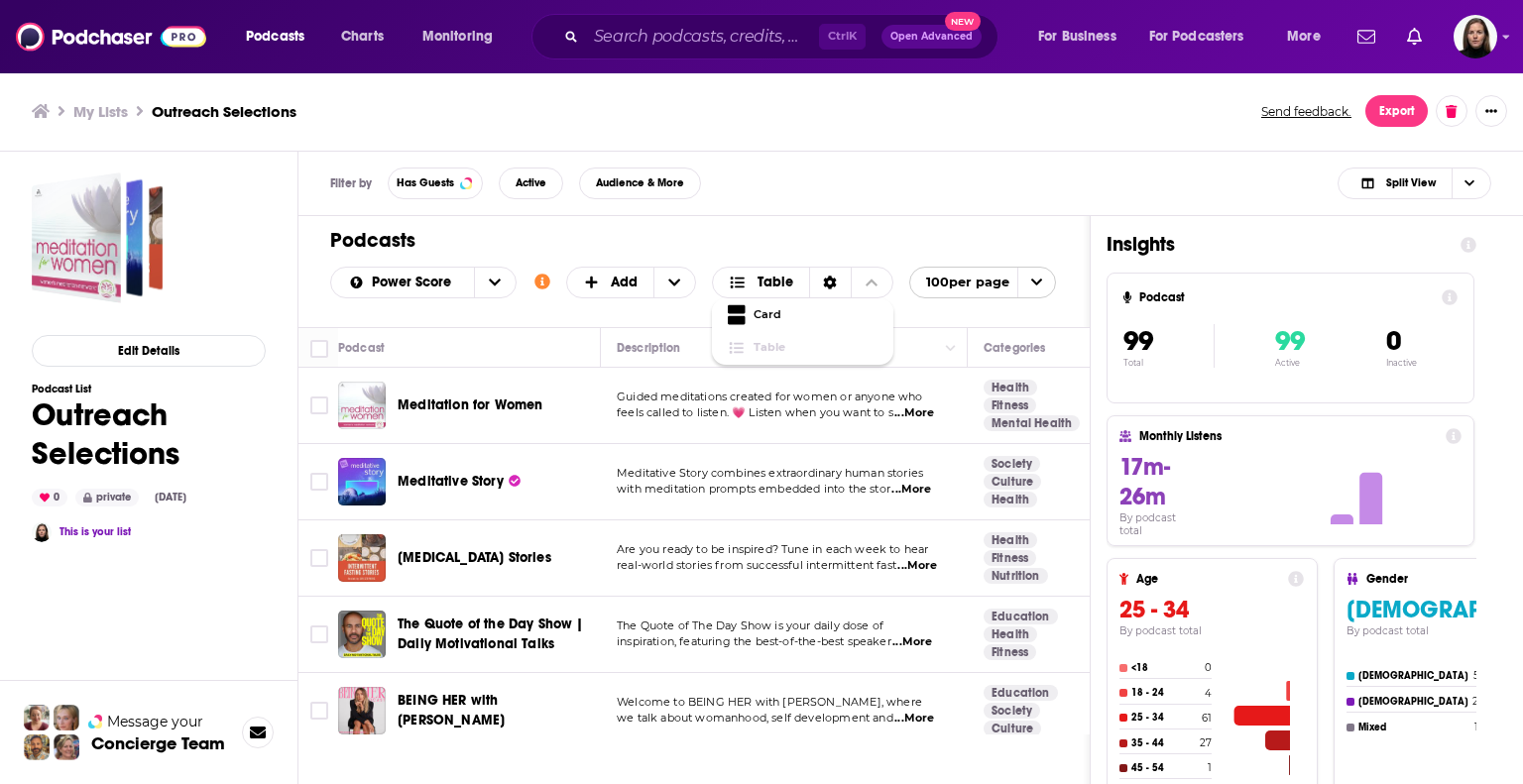 click on "Podcasts Add Power Score Customize Your List Order Select the  “My Order”  sort and remove all filters to enable drag-and-drop reordering. Add Table Card Table 100  per page" at bounding box center [694, 272] 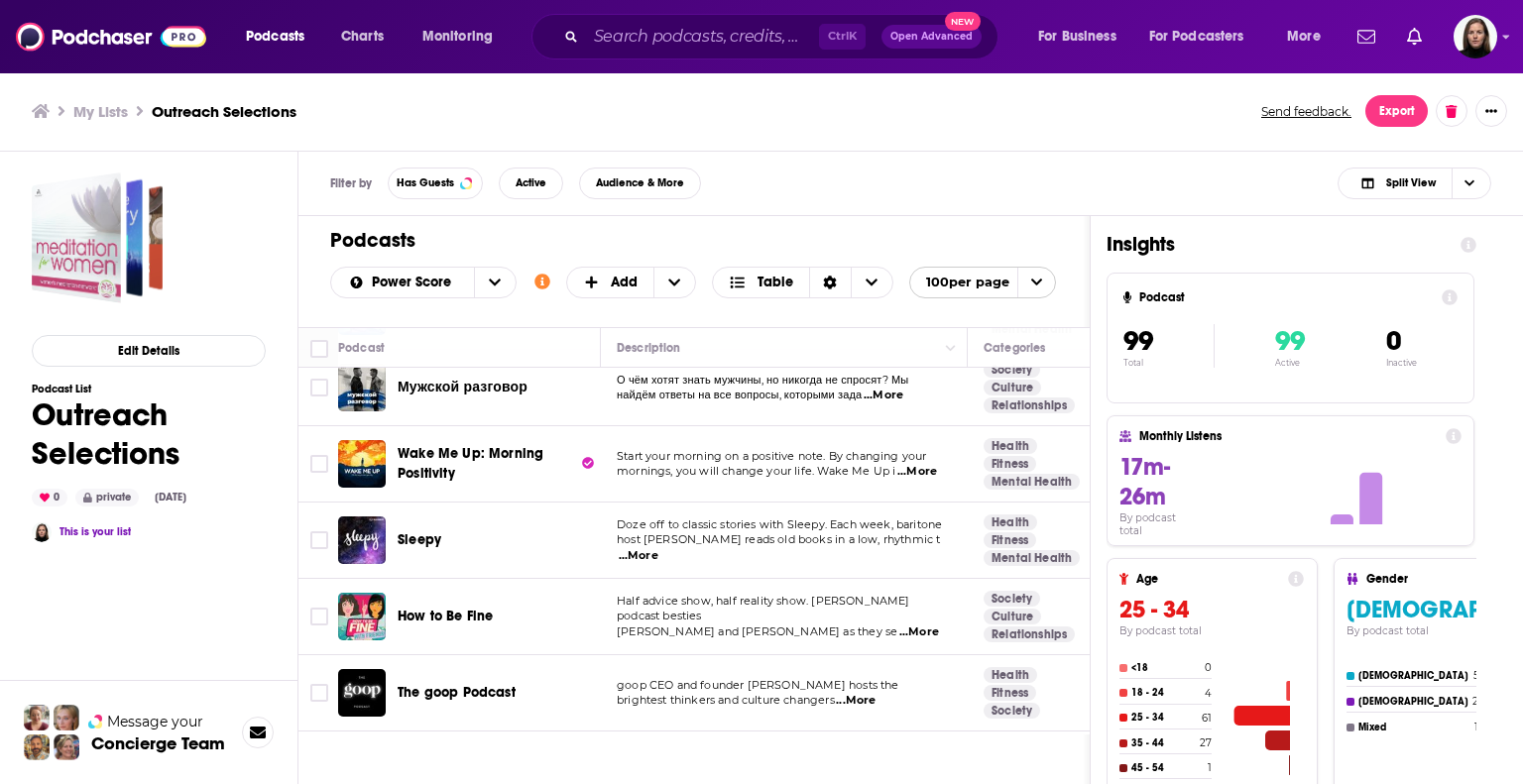 scroll, scrollTop: 2181, scrollLeft: 0, axis: vertical 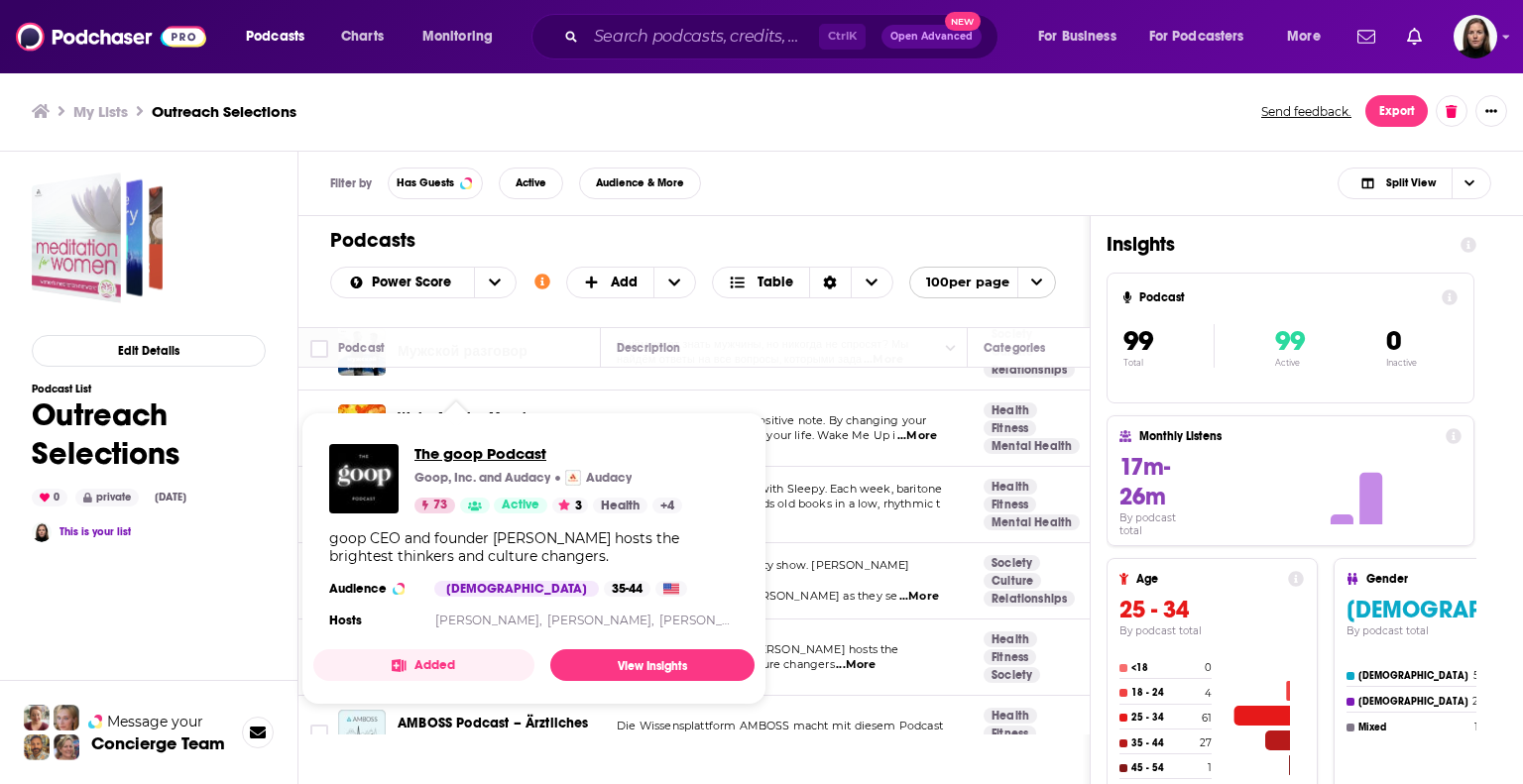 drag, startPoint x: 496, startPoint y: 637, endPoint x: 455, endPoint y: 455, distance: 186.561 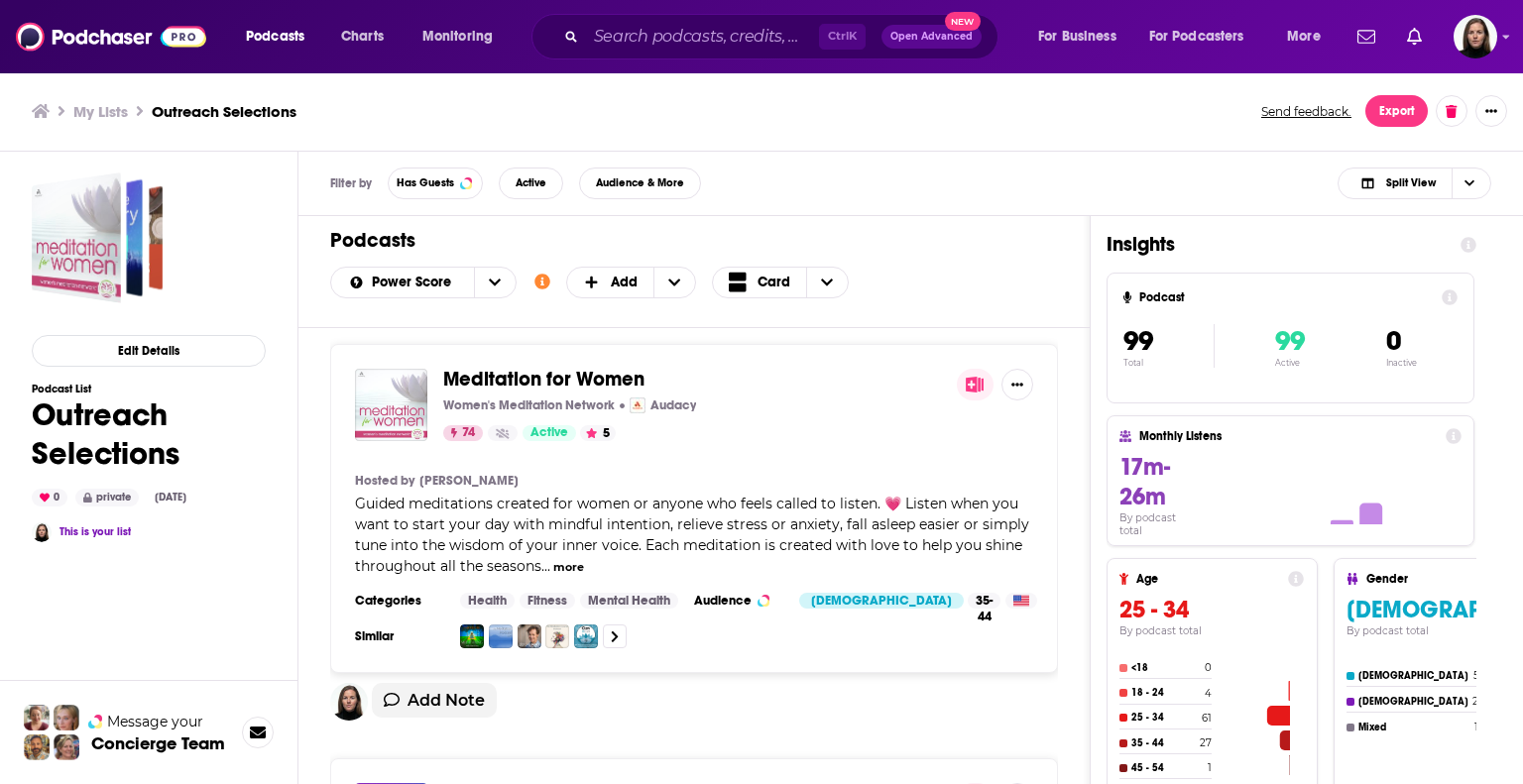 click on "Podcast 99 Total 99 Active 0 Inactive" at bounding box center (1290, 338) 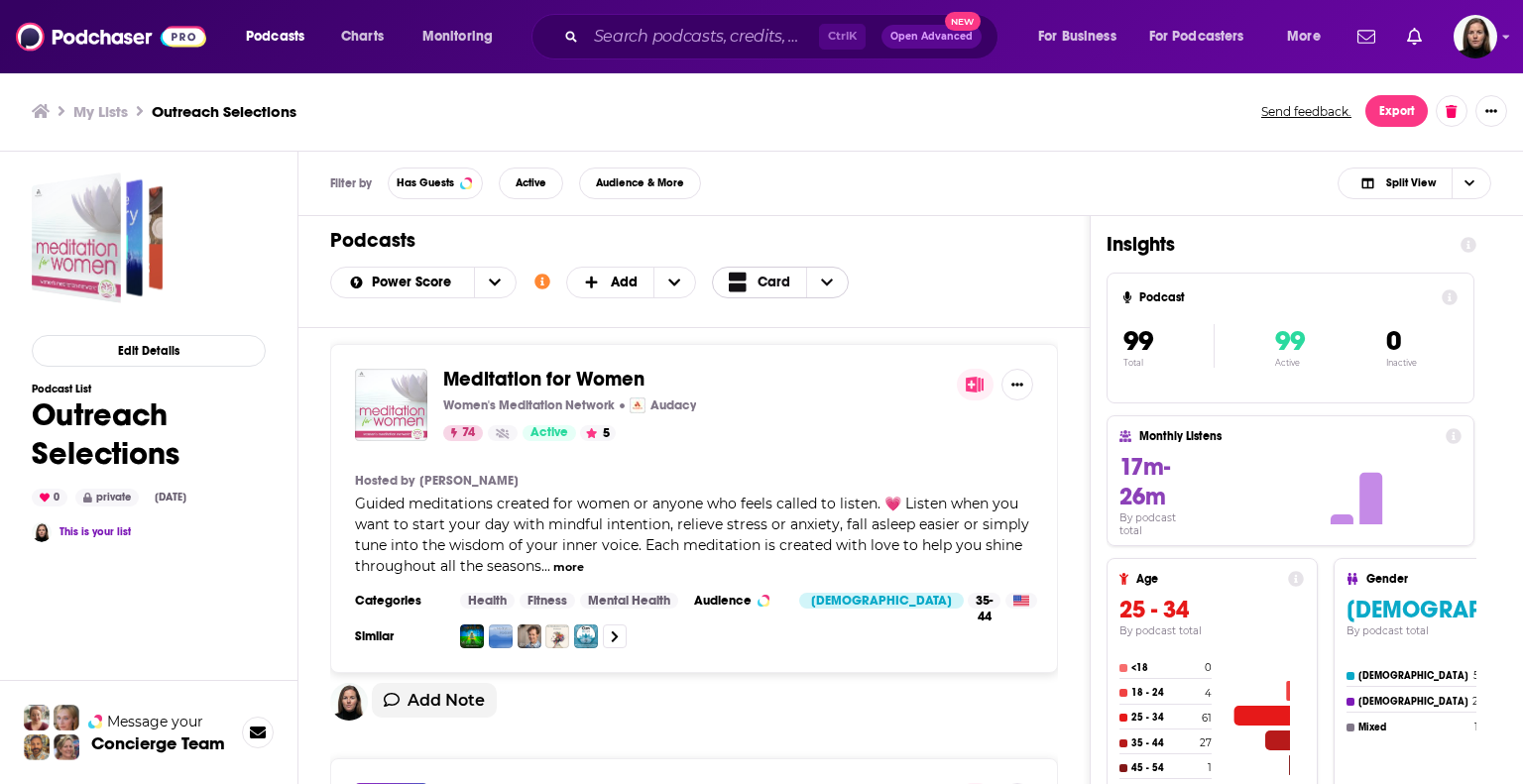 click on "Card" at bounding box center (773, 282) 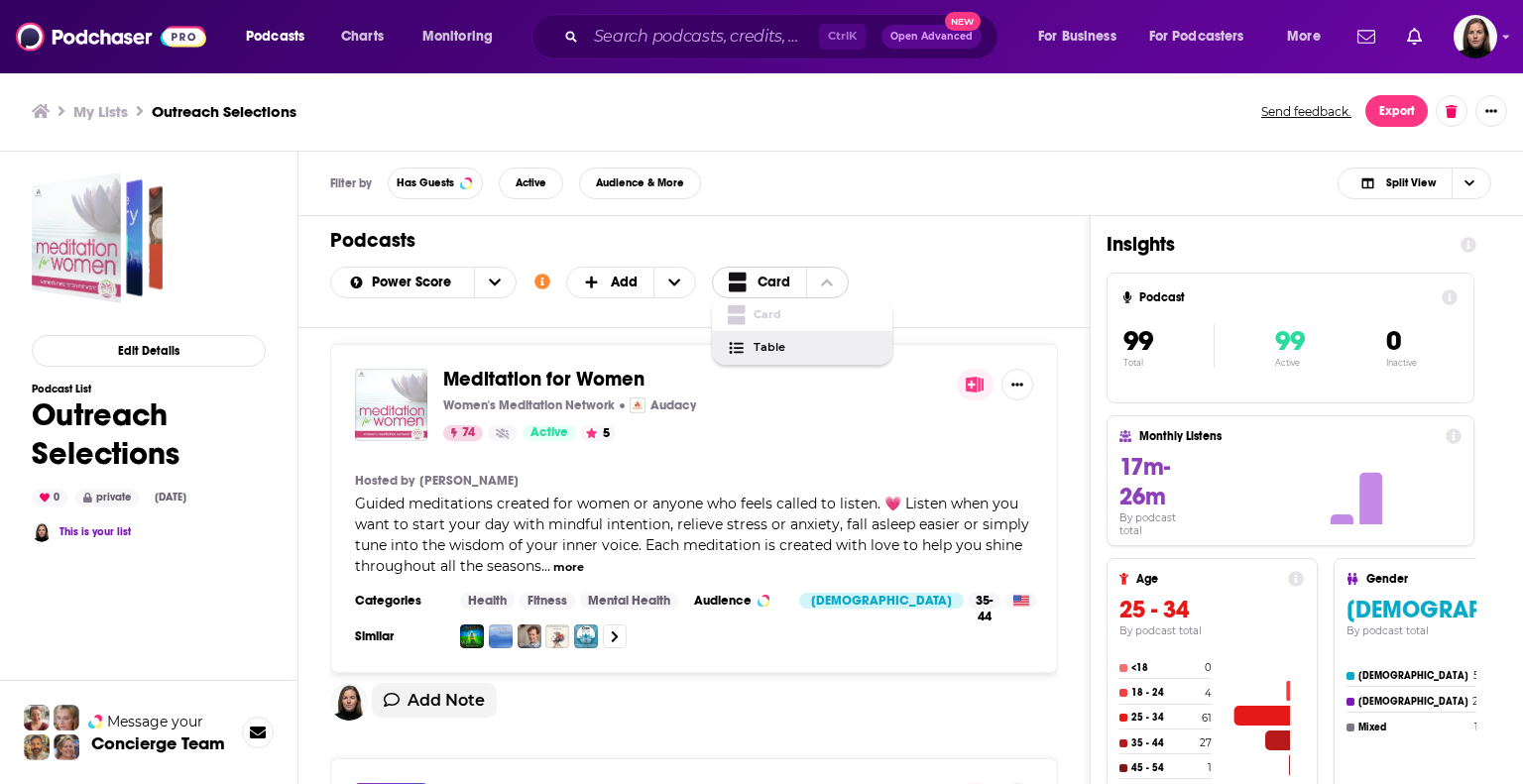 click on "Table" at bounding box center [815, 347] 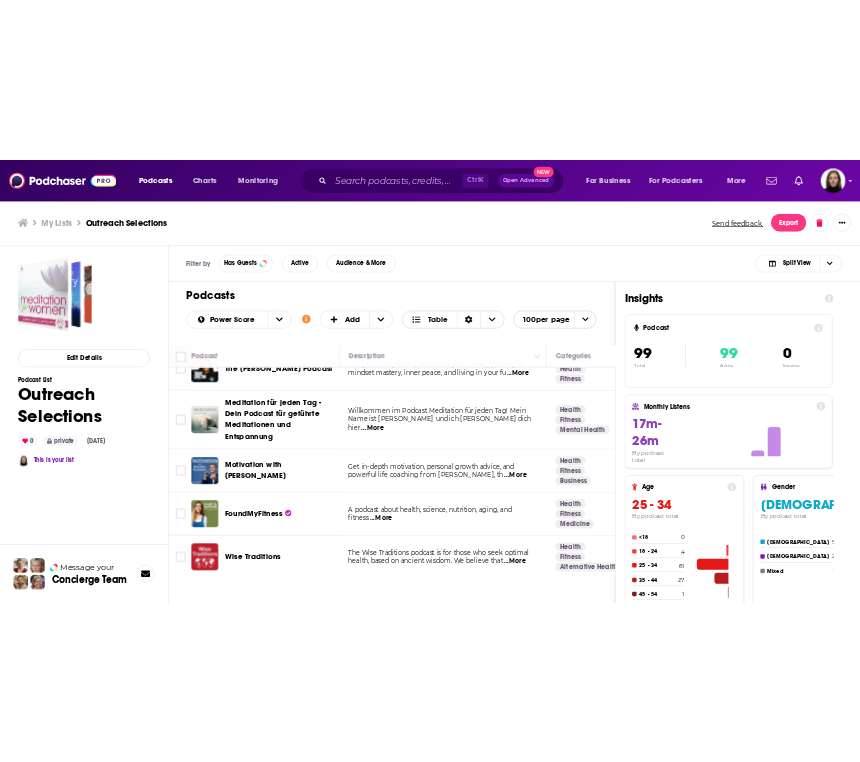 scroll, scrollTop: 2700, scrollLeft: 0, axis: vertical 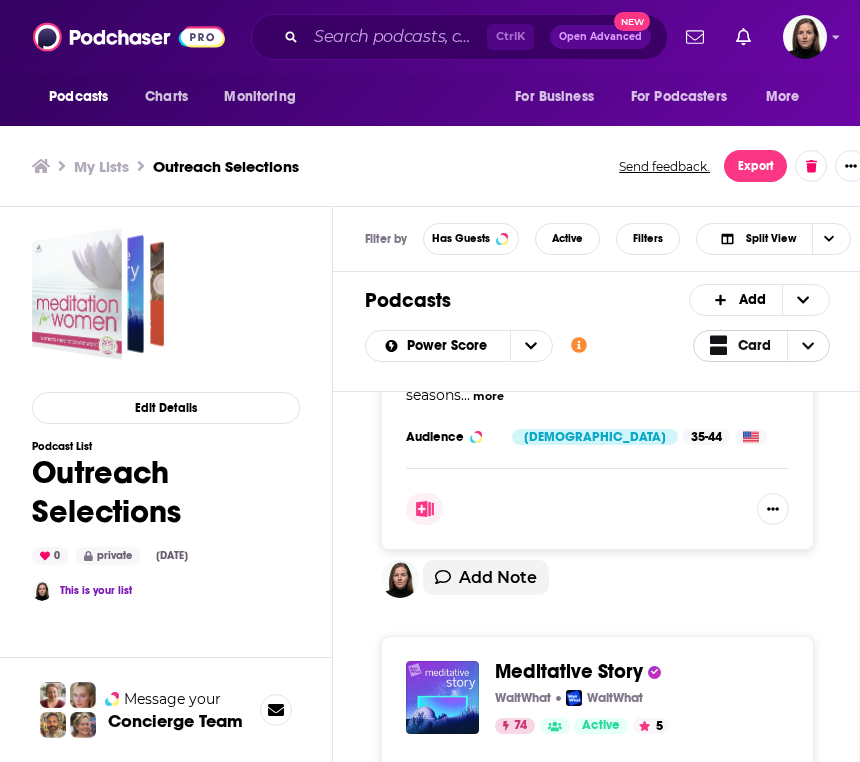 click at bounding box center (808, 346) 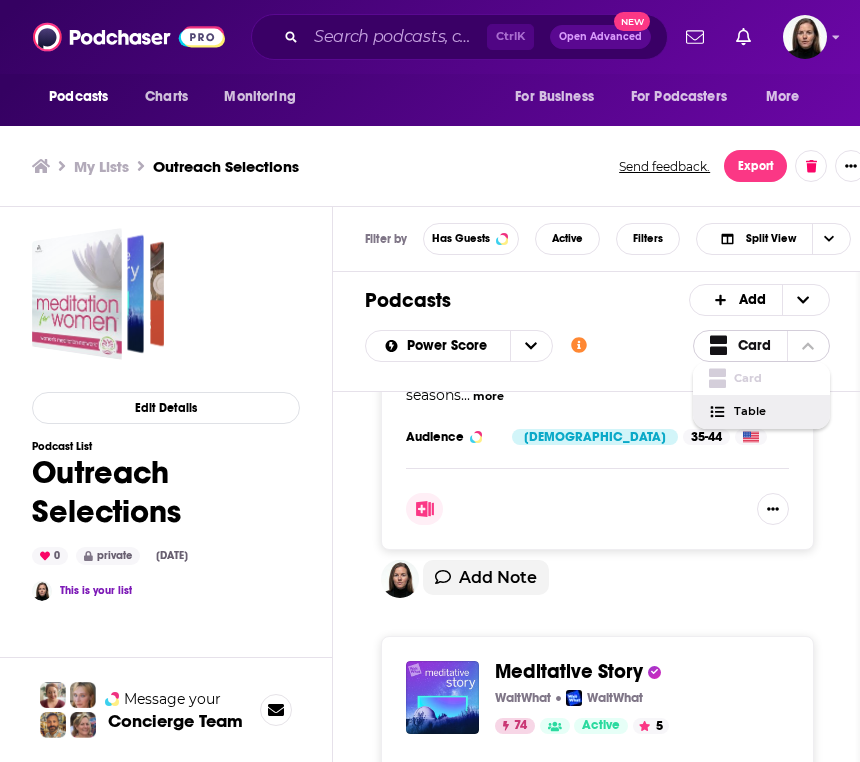 click on "Table" at bounding box center (774, 411) 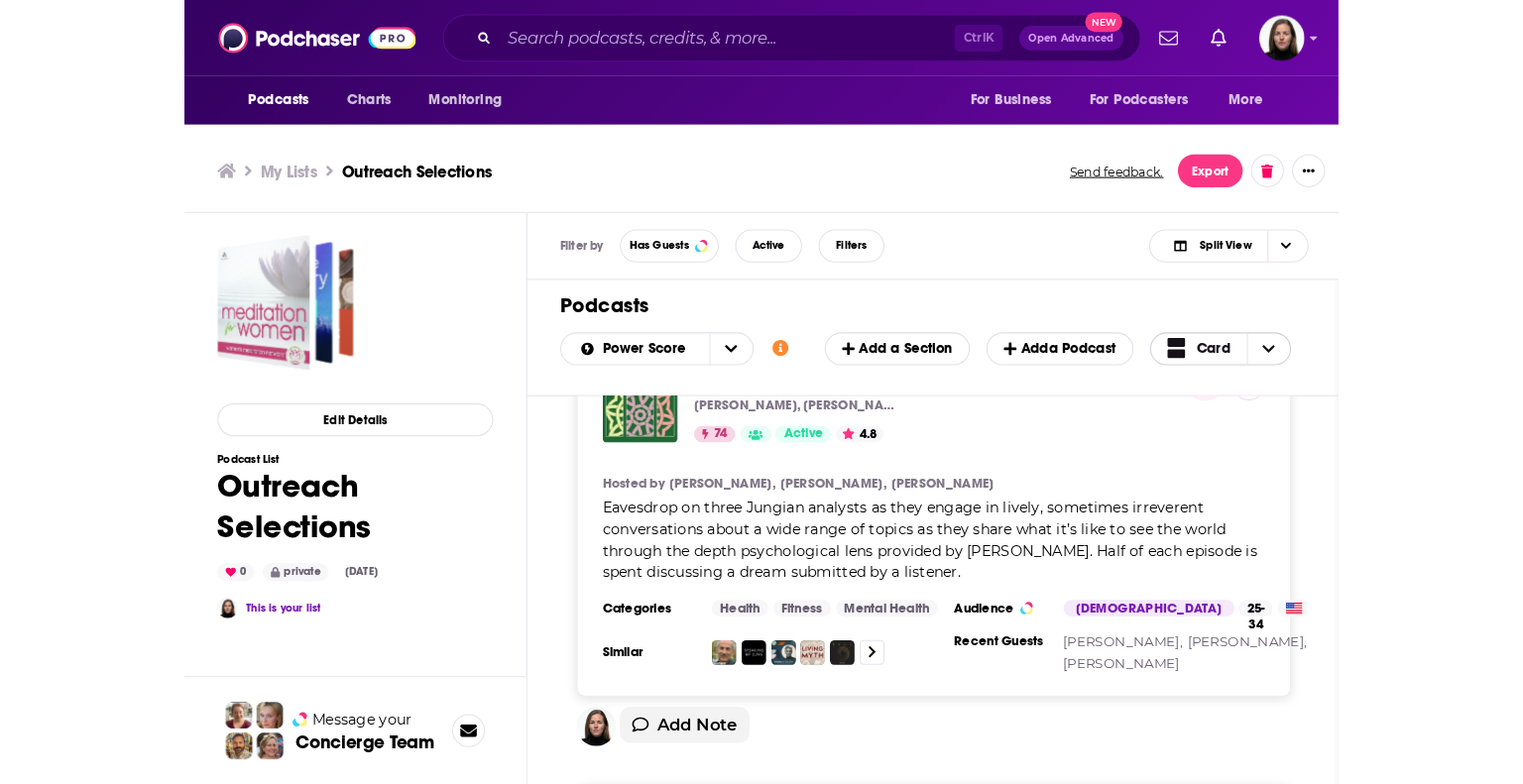 scroll, scrollTop: 3130, scrollLeft: 0, axis: vertical 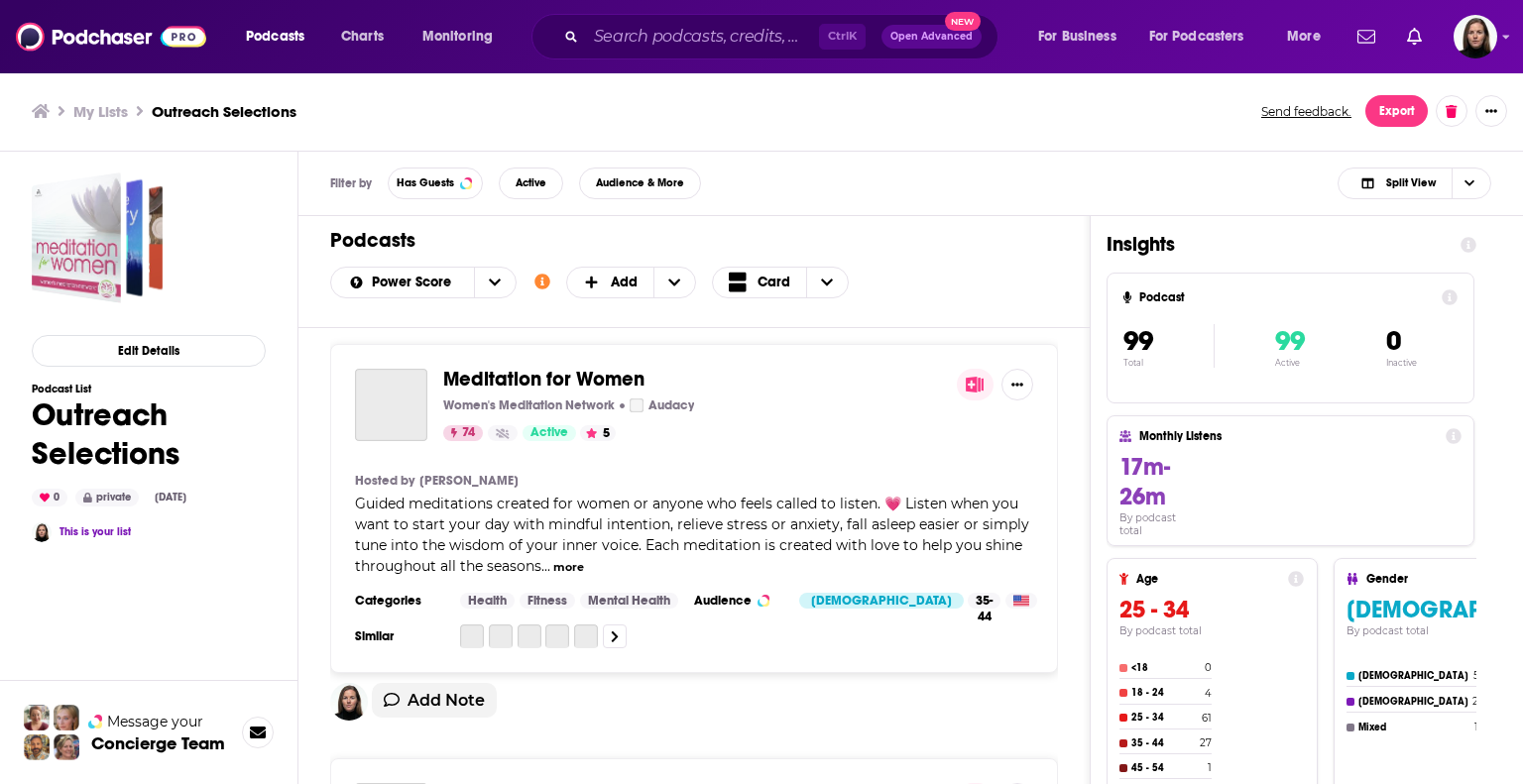 click on "Podcast 99 Total 99 Active 0 Inactive" at bounding box center (1290, 338) 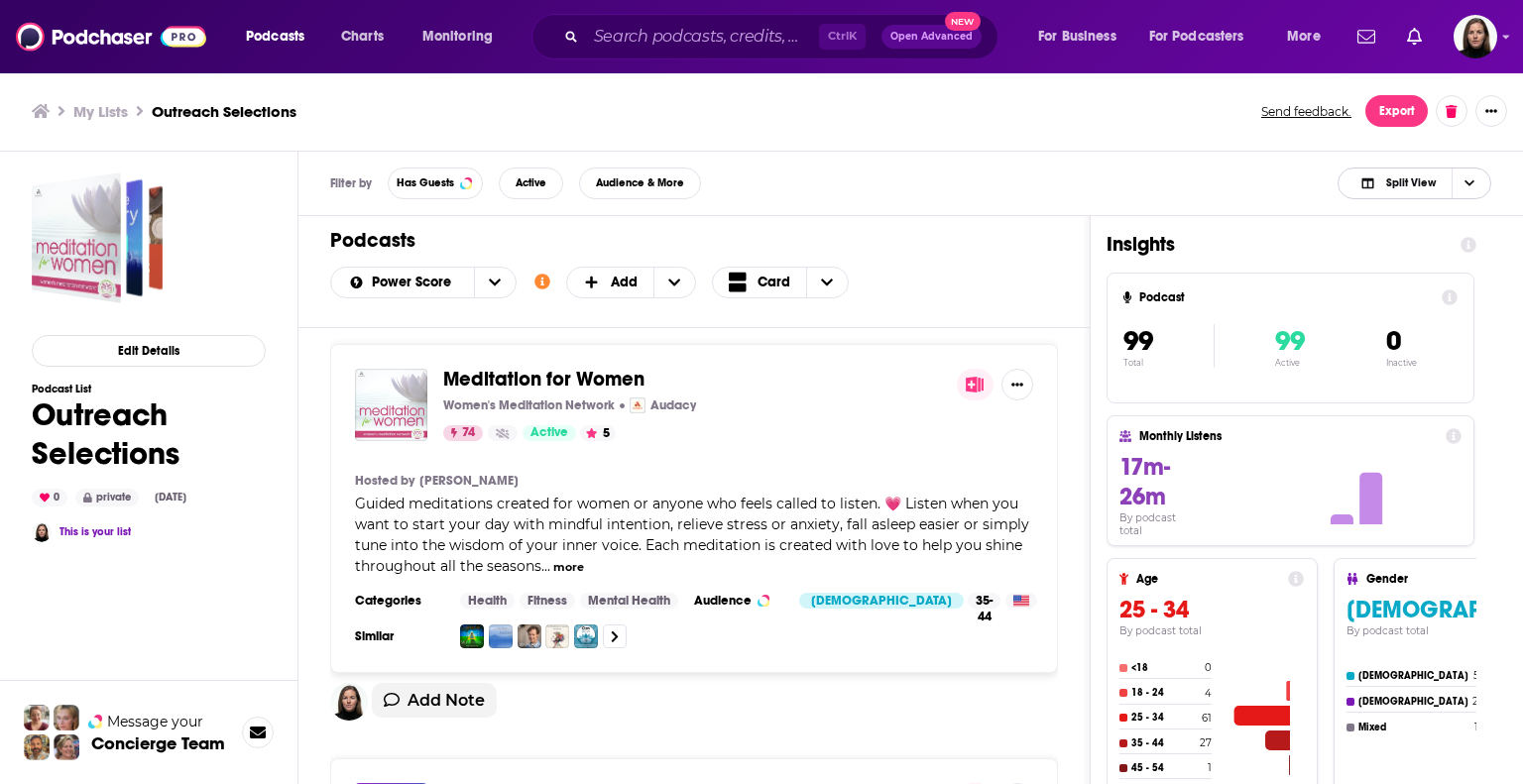 click 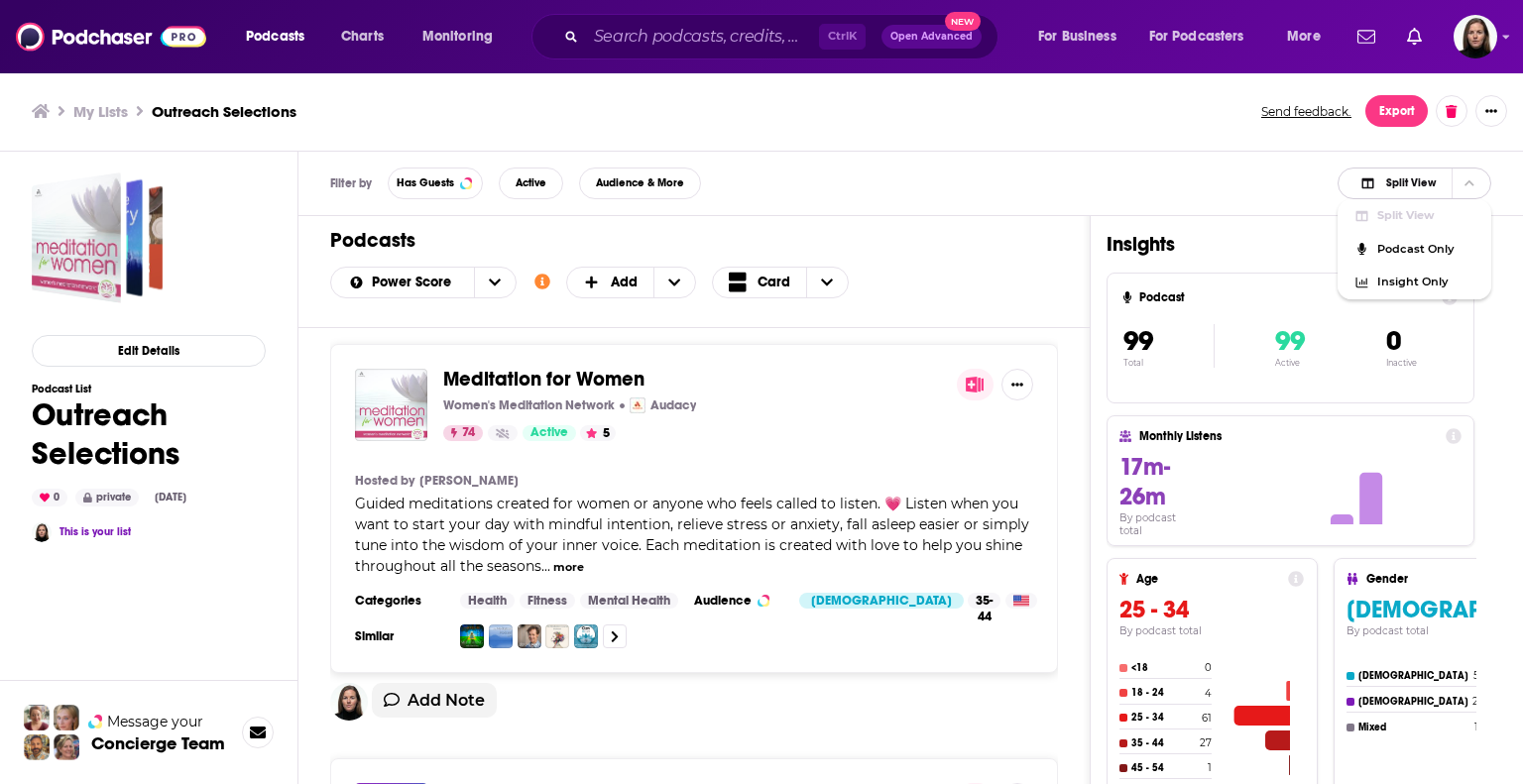 click on "Split View" at bounding box center [1411, 182] 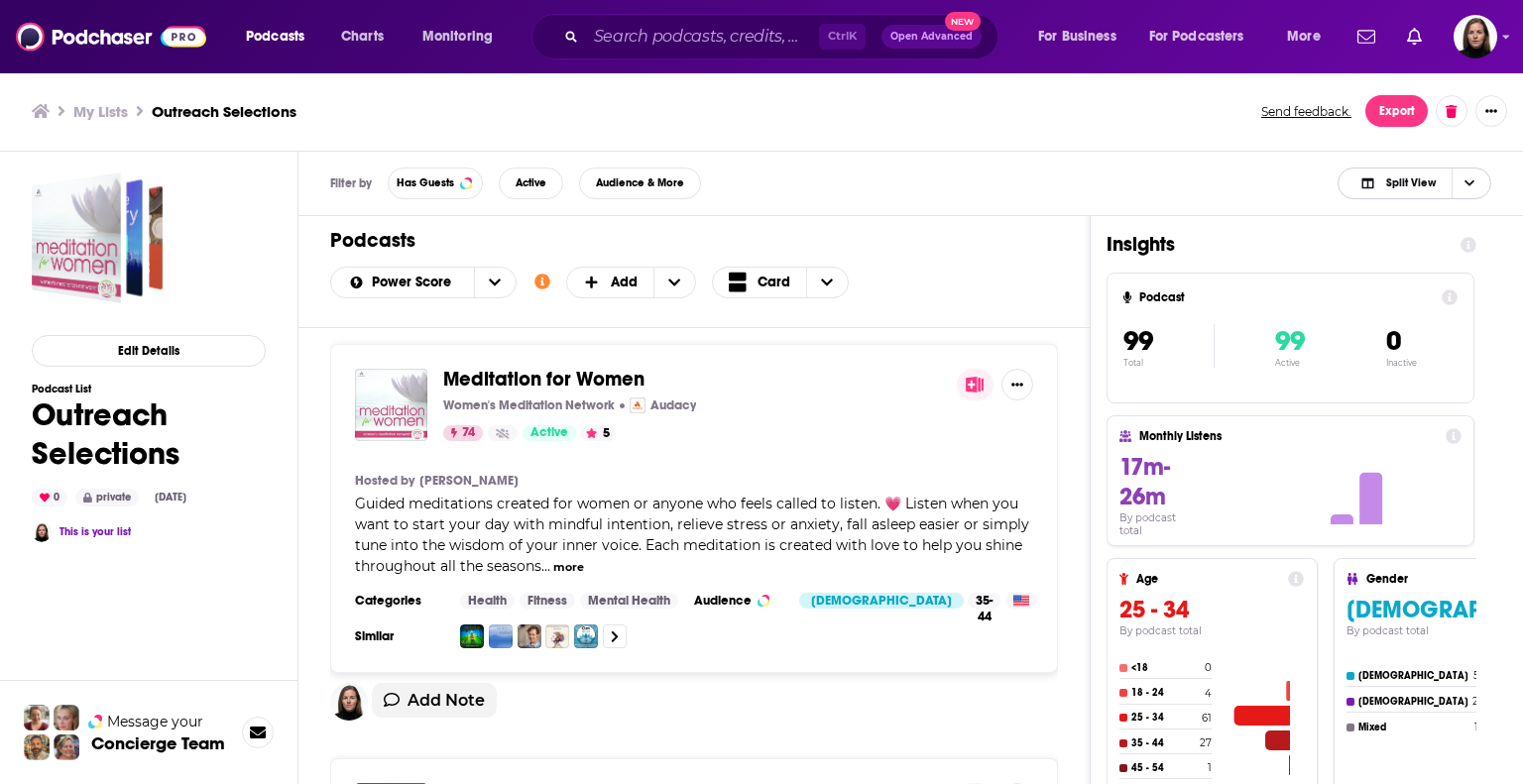 click on "Split View" at bounding box center (1411, 182) 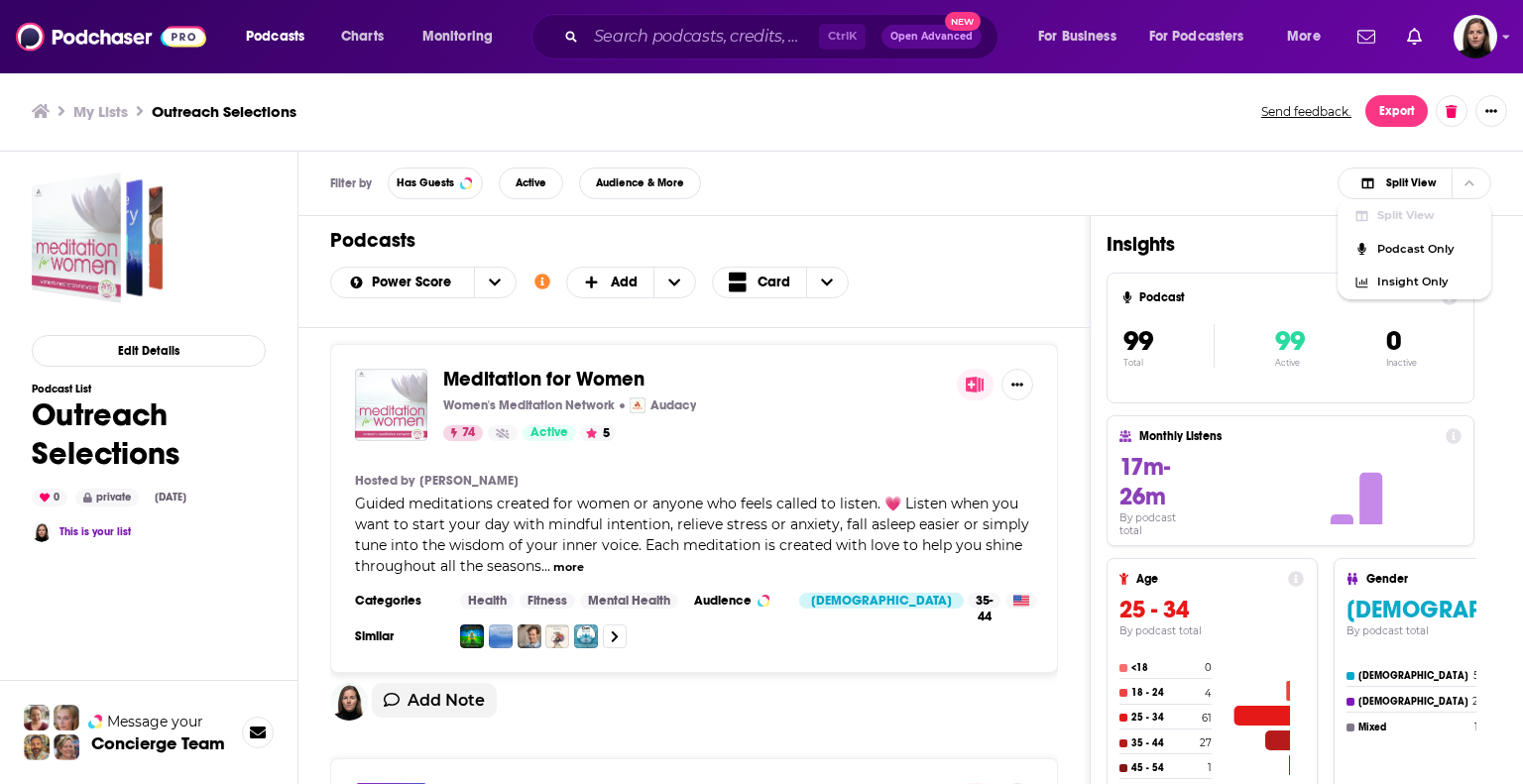 click on "Filter by Has Guests Active Audience & More Split View Split View Podcast Only Insight Only" at bounding box center [910, 183] 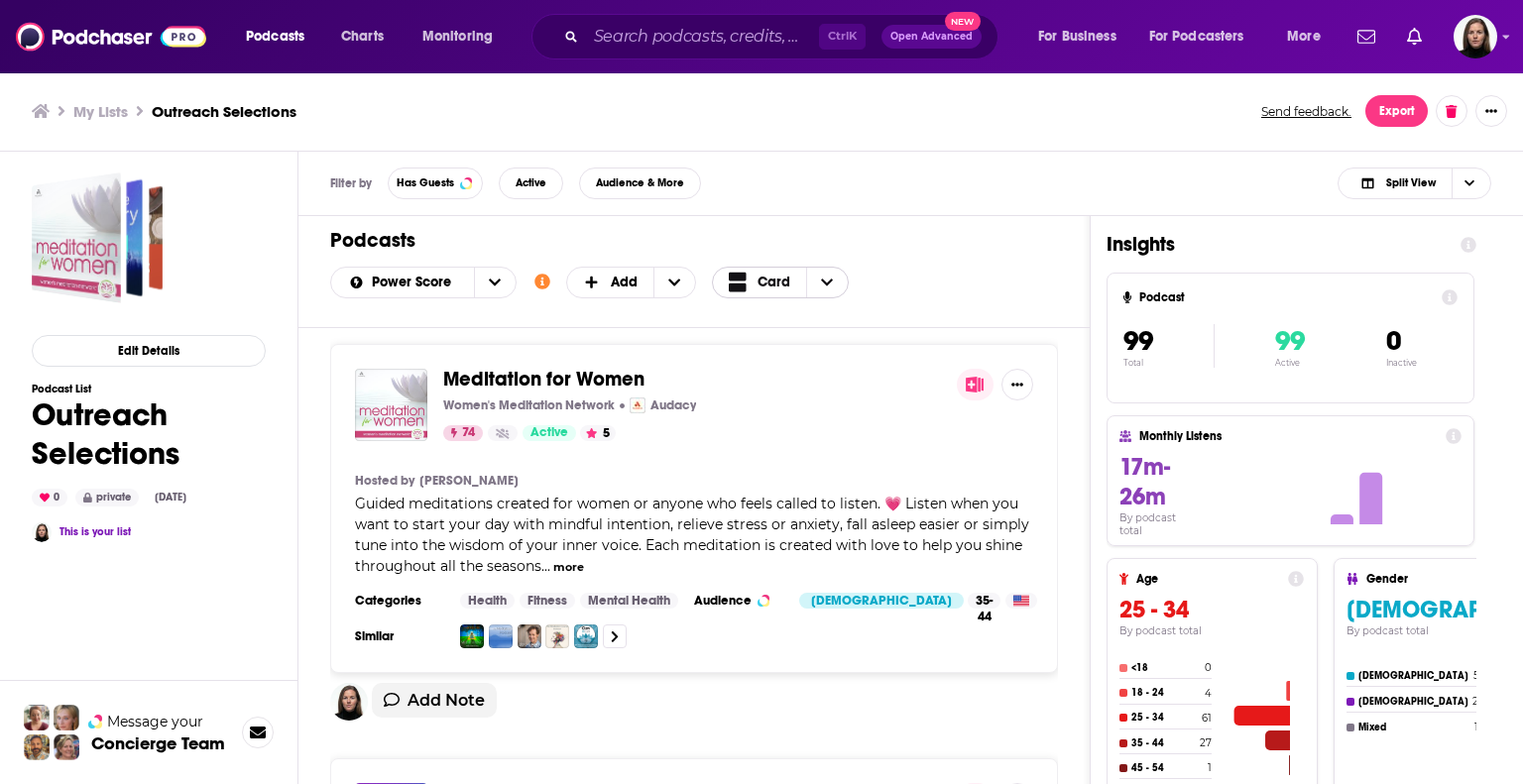 click on "Card" at bounding box center (773, 282) 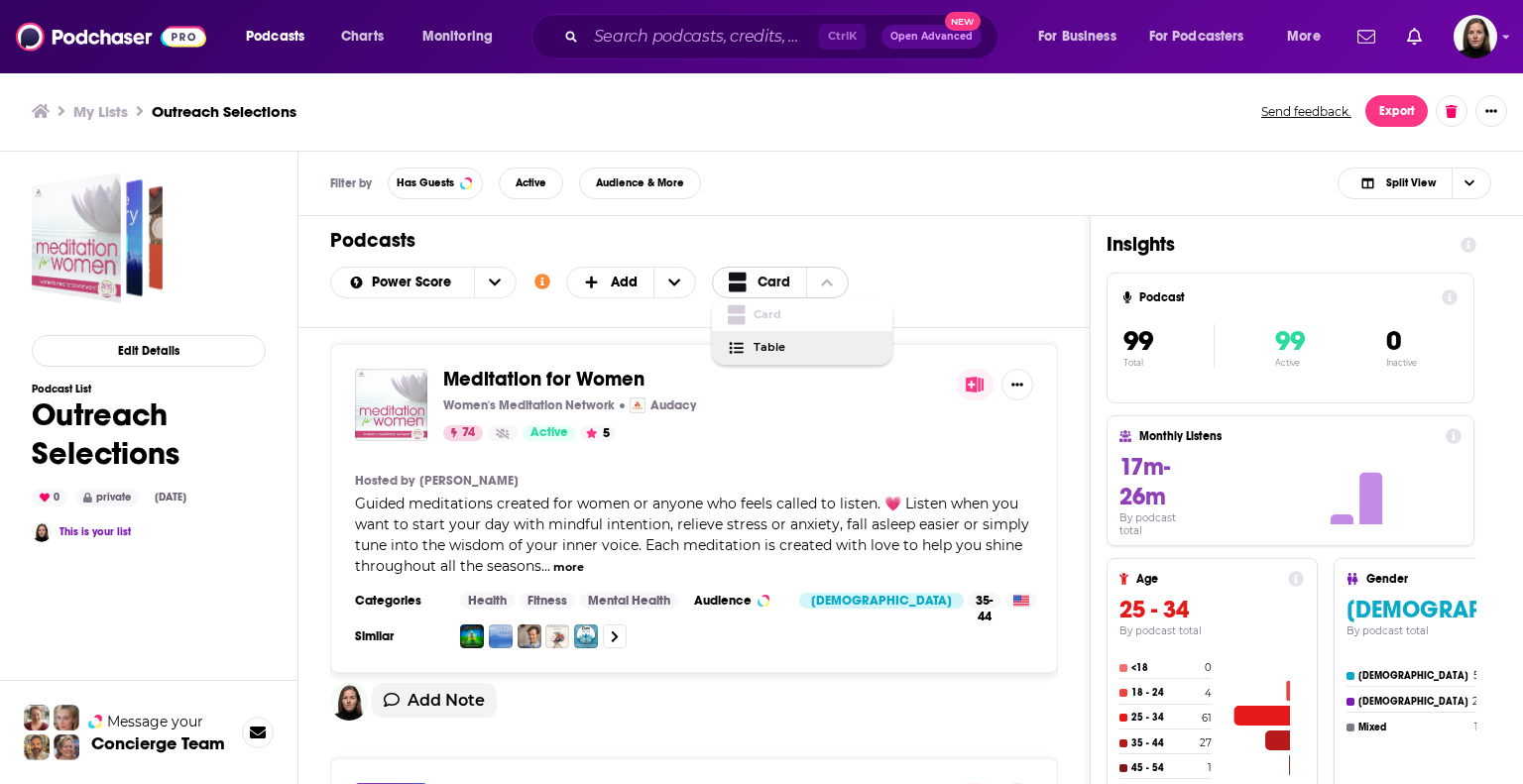 click on "Table" at bounding box center (815, 347) 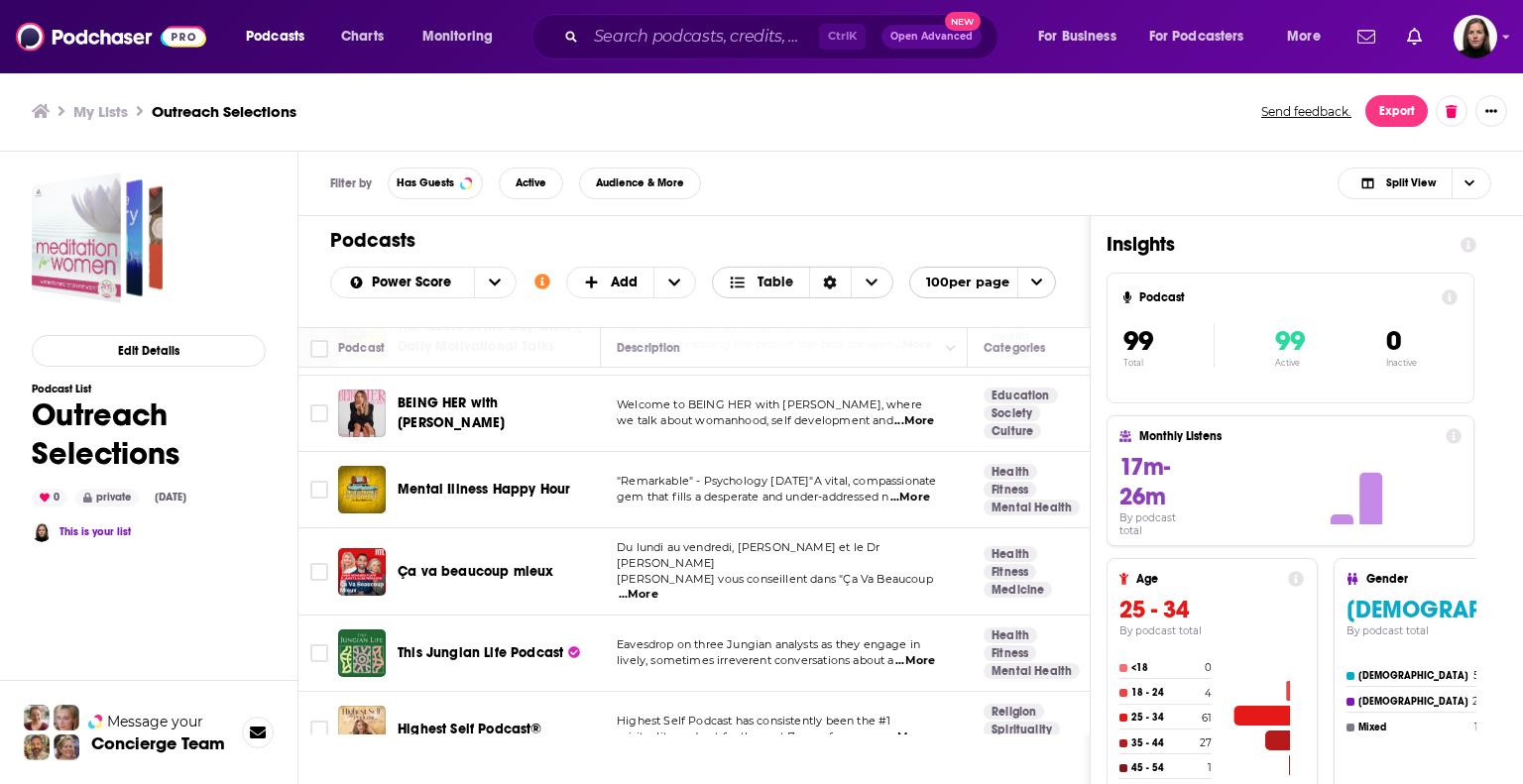scroll, scrollTop: 793, scrollLeft: 0, axis: vertical 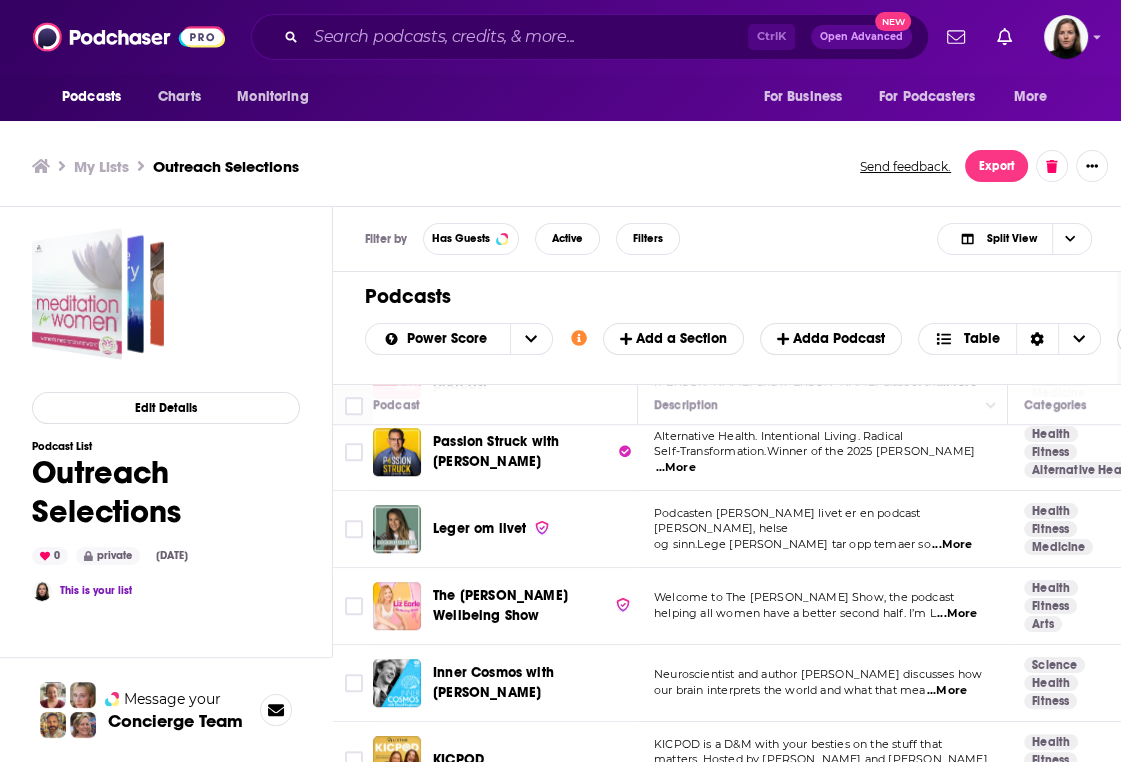 click on "My Lists Outreach Selections Send feedback. Export" at bounding box center (562, 166) 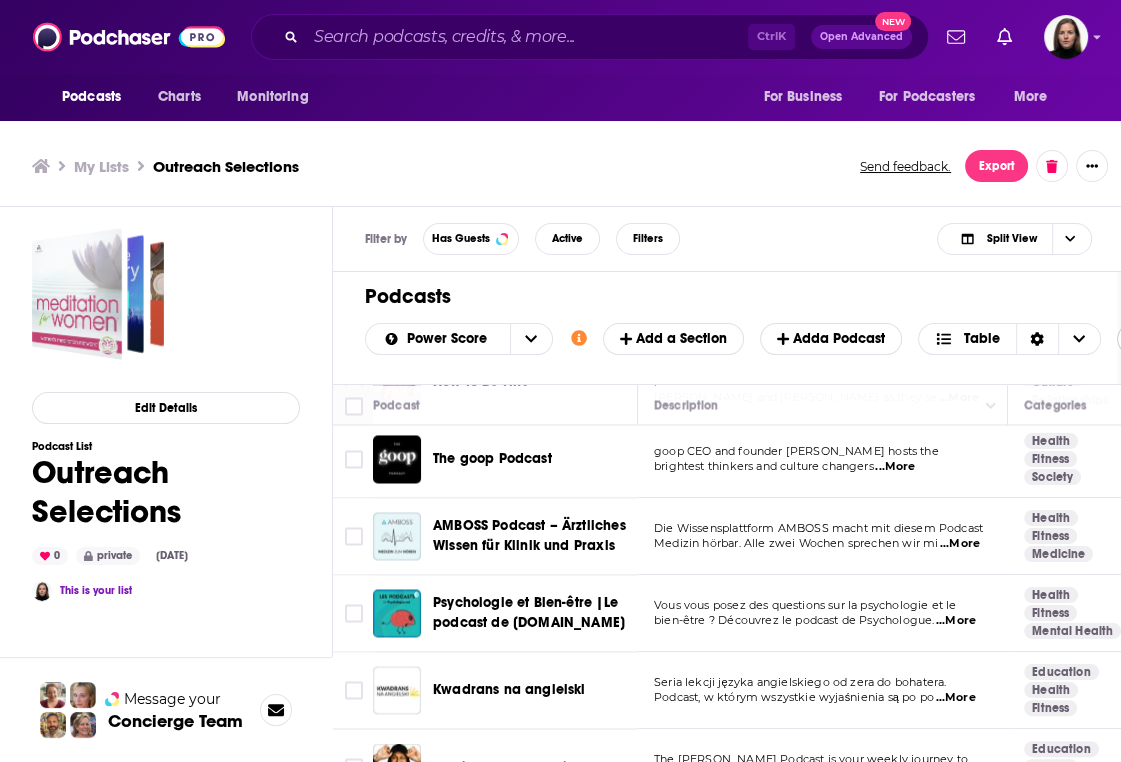 scroll, scrollTop: 2500, scrollLeft: 0, axis: vertical 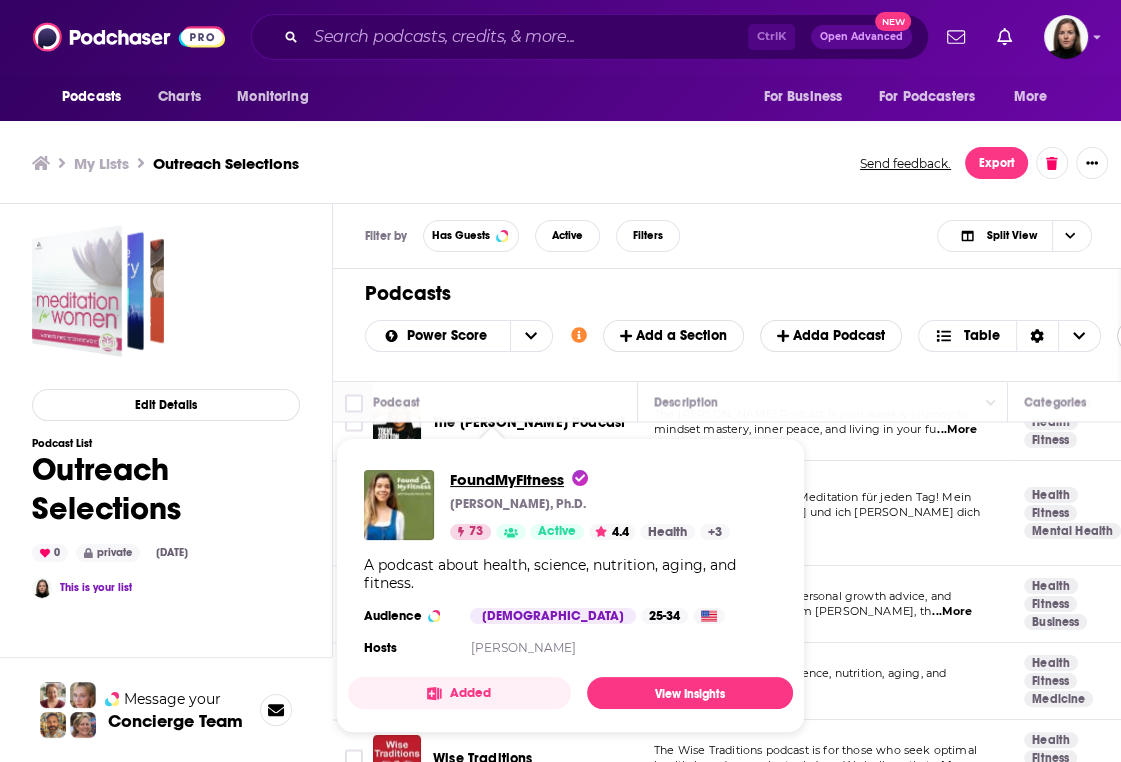 drag, startPoint x: 499, startPoint y: 664, endPoint x: 468, endPoint y: 476, distance: 190.53871 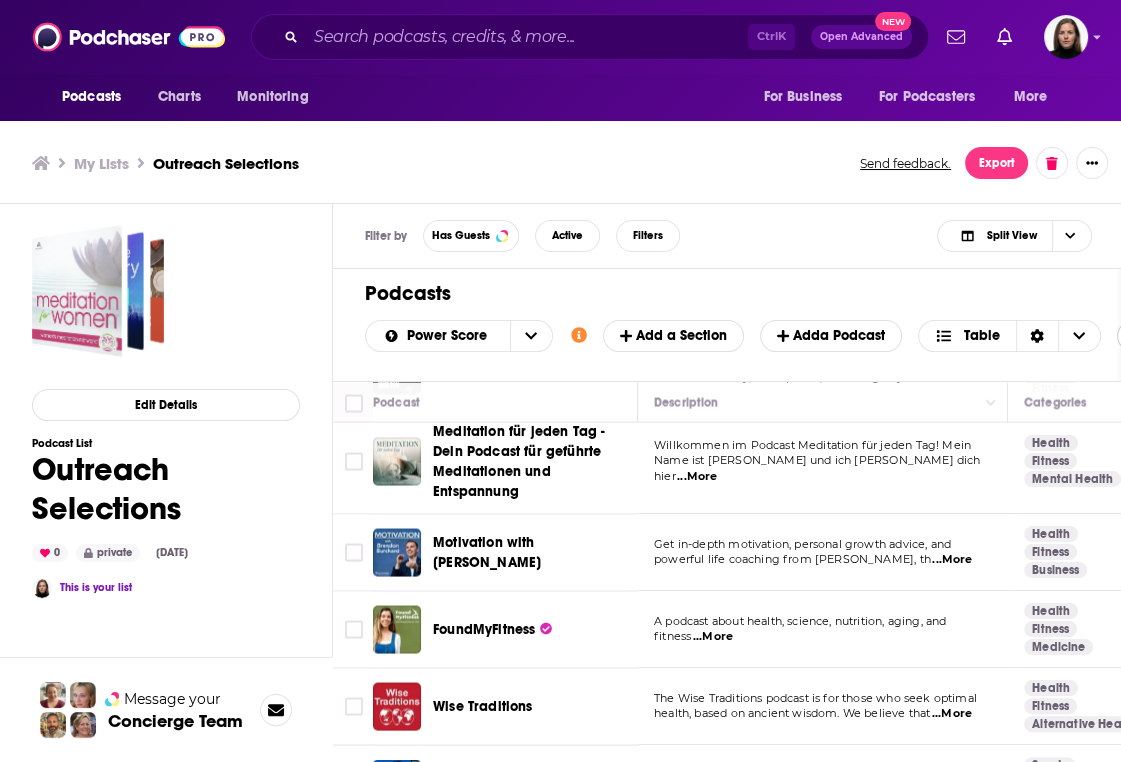 scroll, scrollTop: 2900, scrollLeft: 0, axis: vertical 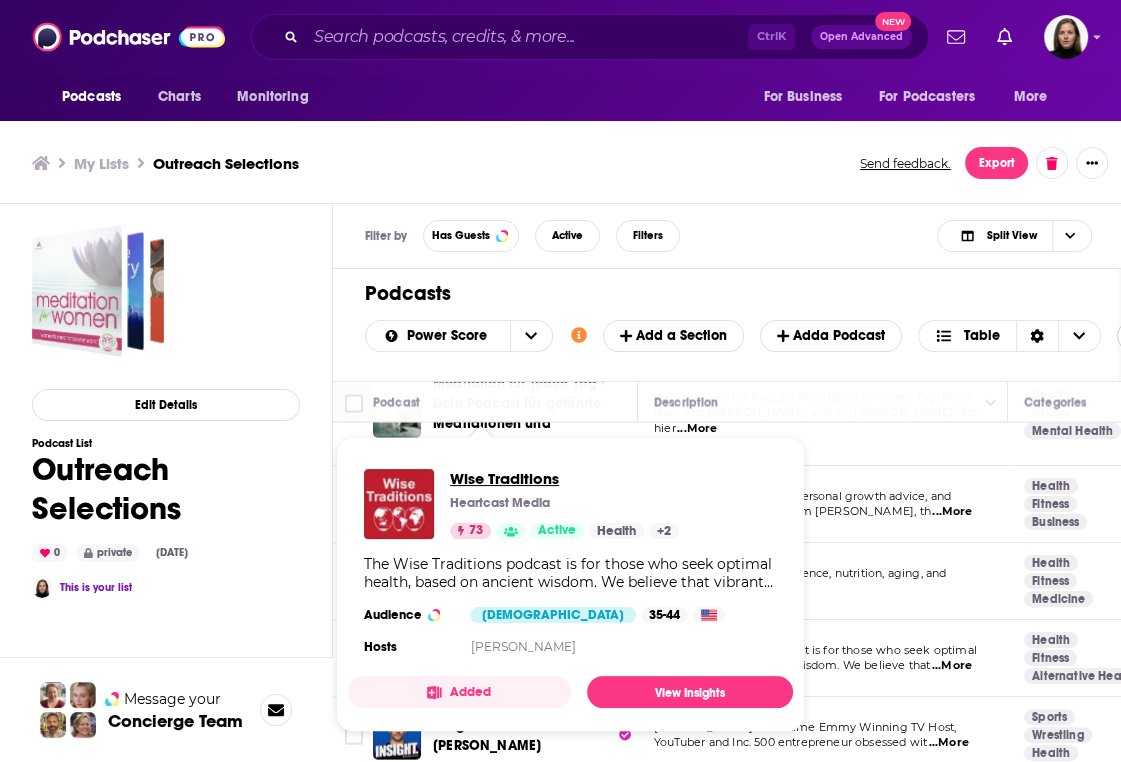 drag, startPoint x: 482, startPoint y: 633, endPoint x: 467, endPoint y: 478, distance: 155.72412 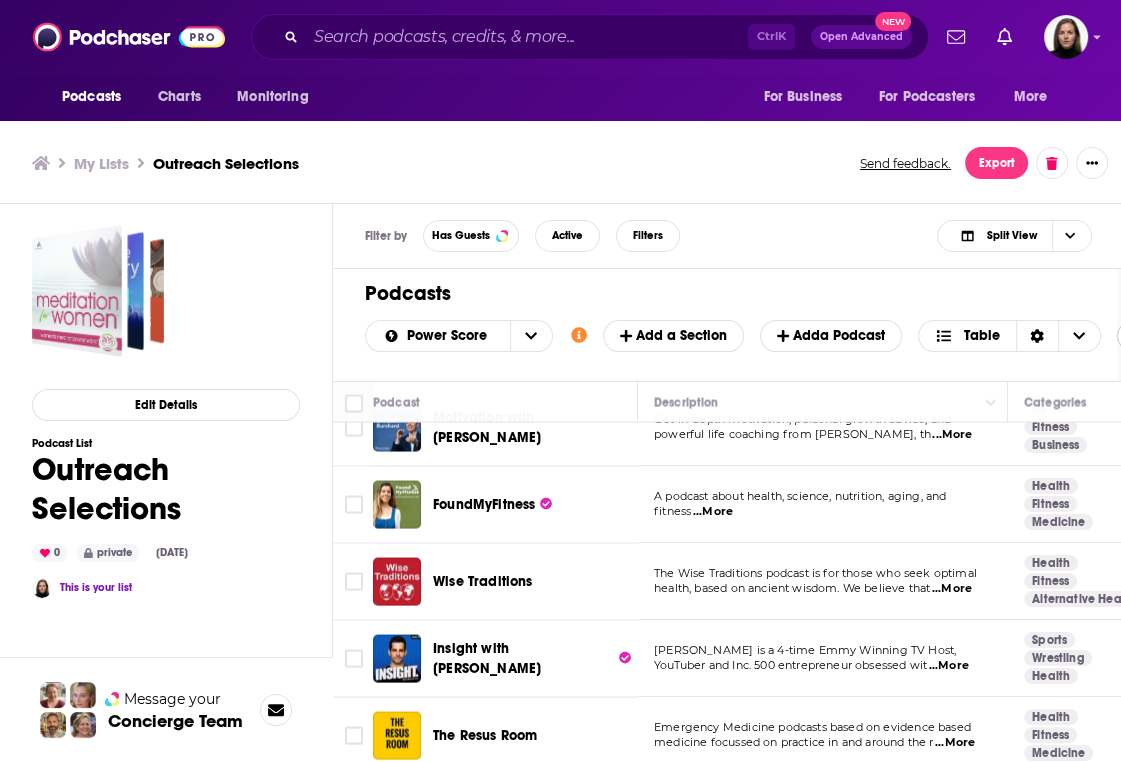 scroll, scrollTop: 3000, scrollLeft: 0, axis: vertical 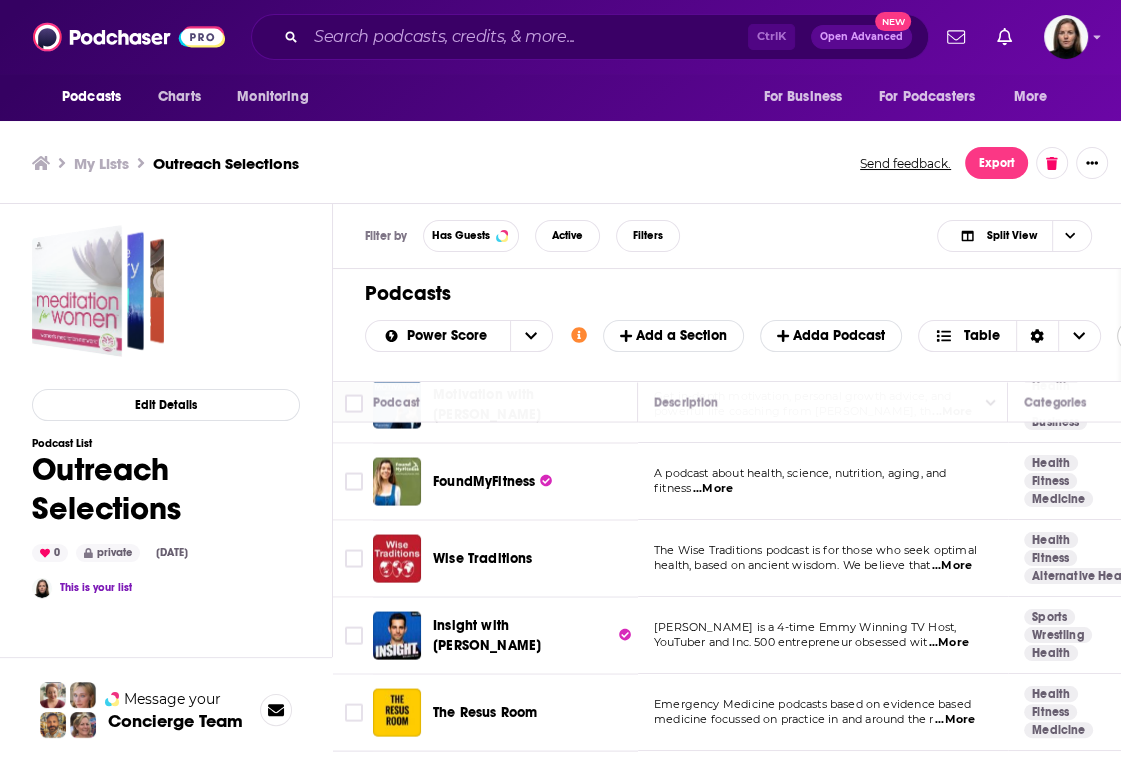 click on "...More" at bounding box center (949, 643) 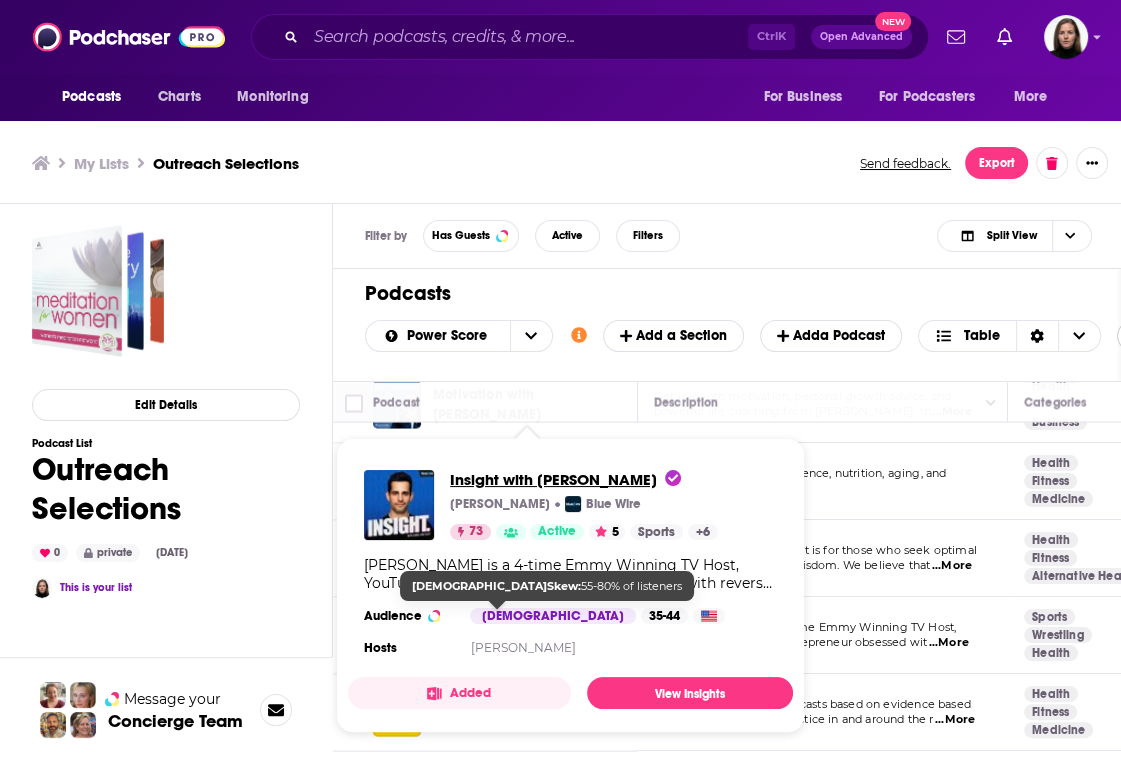 drag, startPoint x: 502, startPoint y: 616, endPoint x: 472, endPoint y: 481, distance: 138.29317 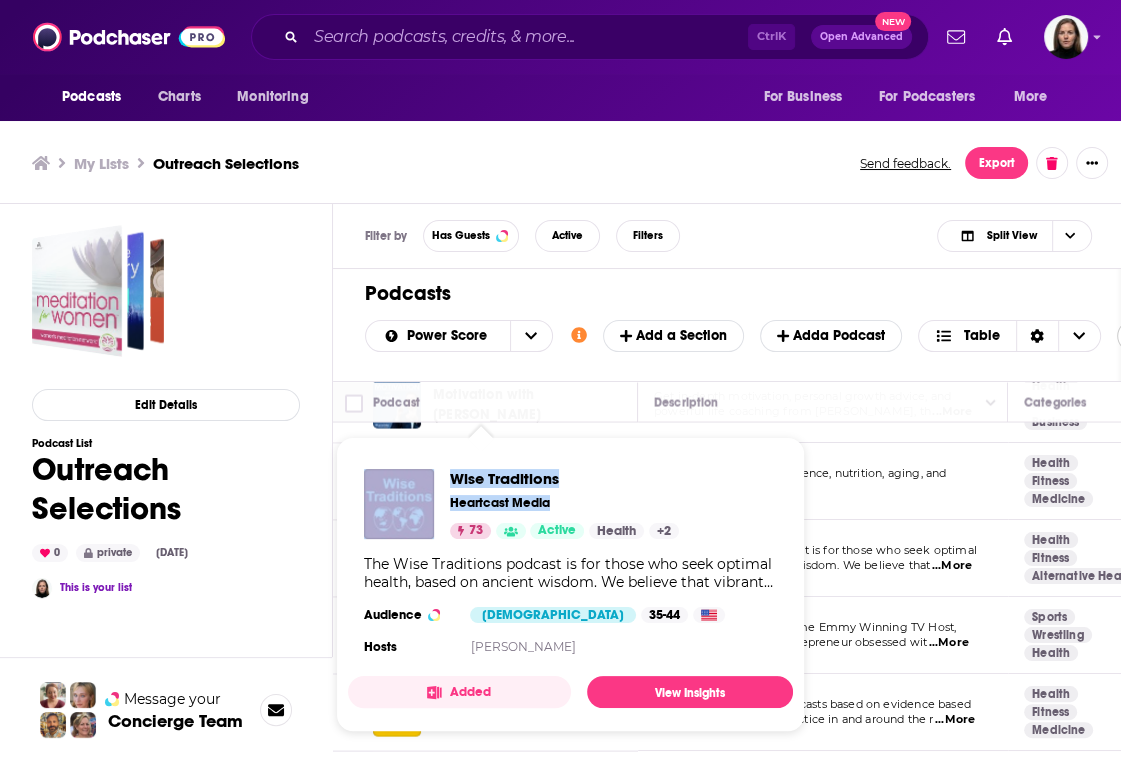 drag, startPoint x: 595, startPoint y: 506, endPoint x: 420, endPoint y: 484, distance: 176.37744 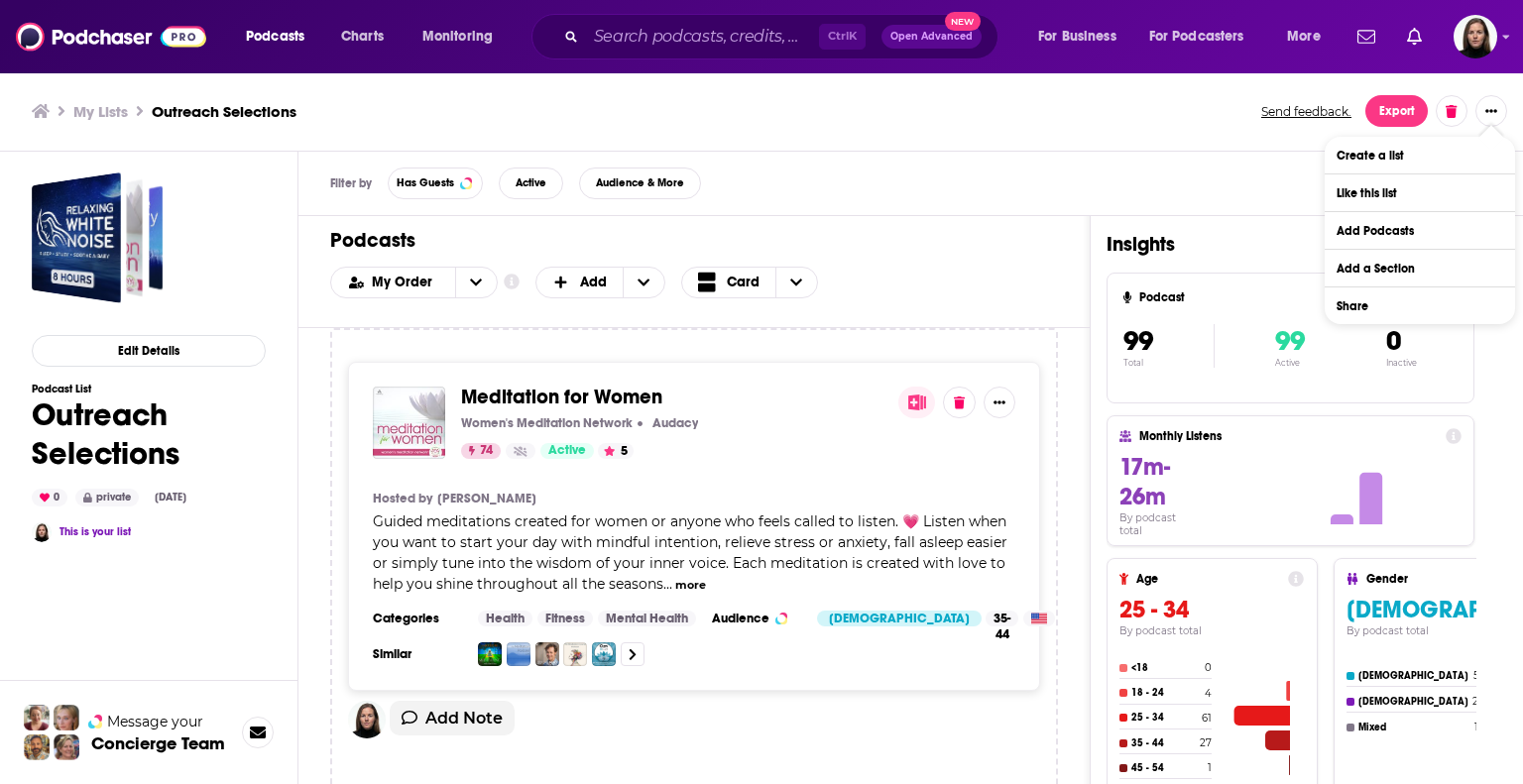 scroll, scrollTop: 0, scrollLeft: 0, axis: both 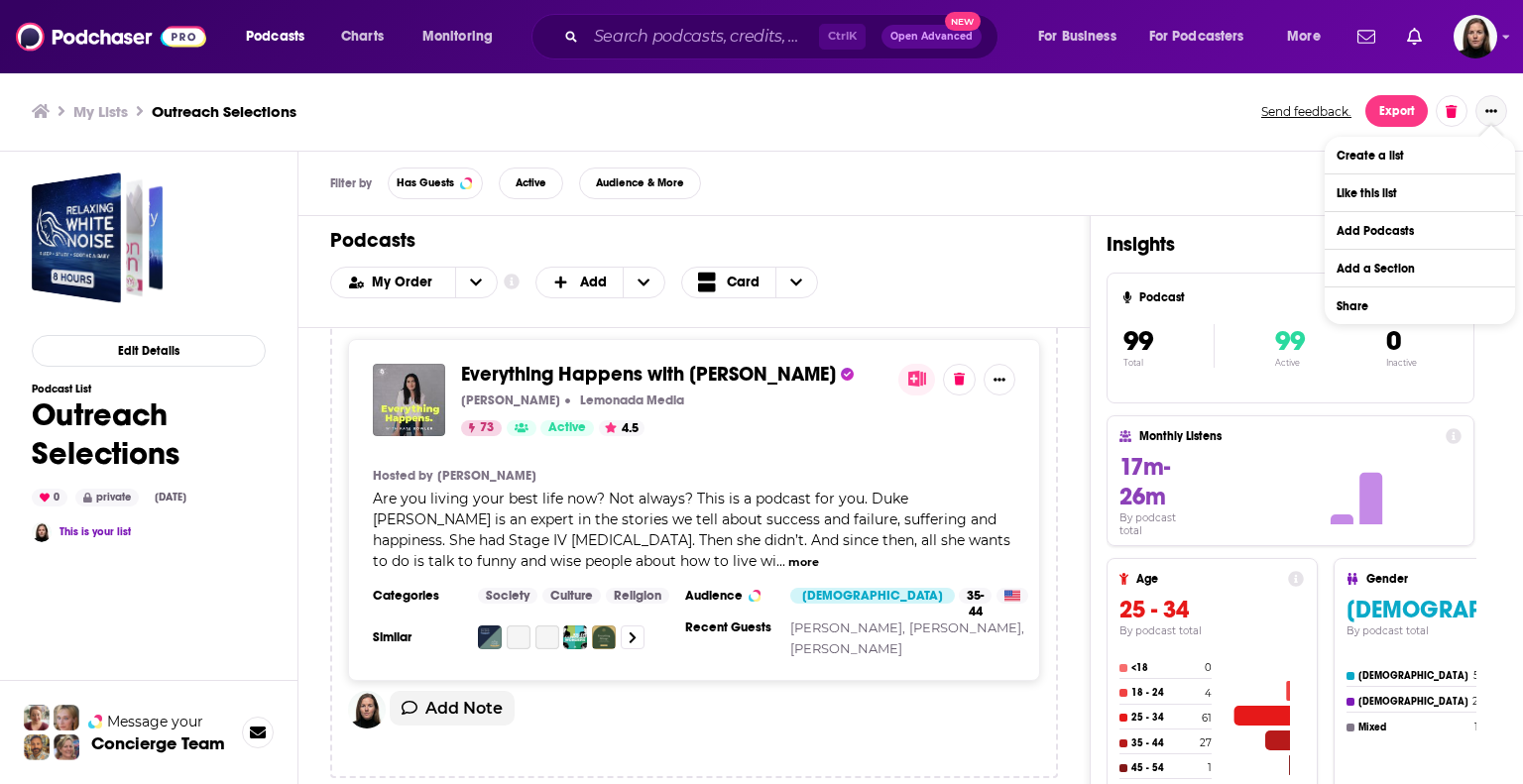click 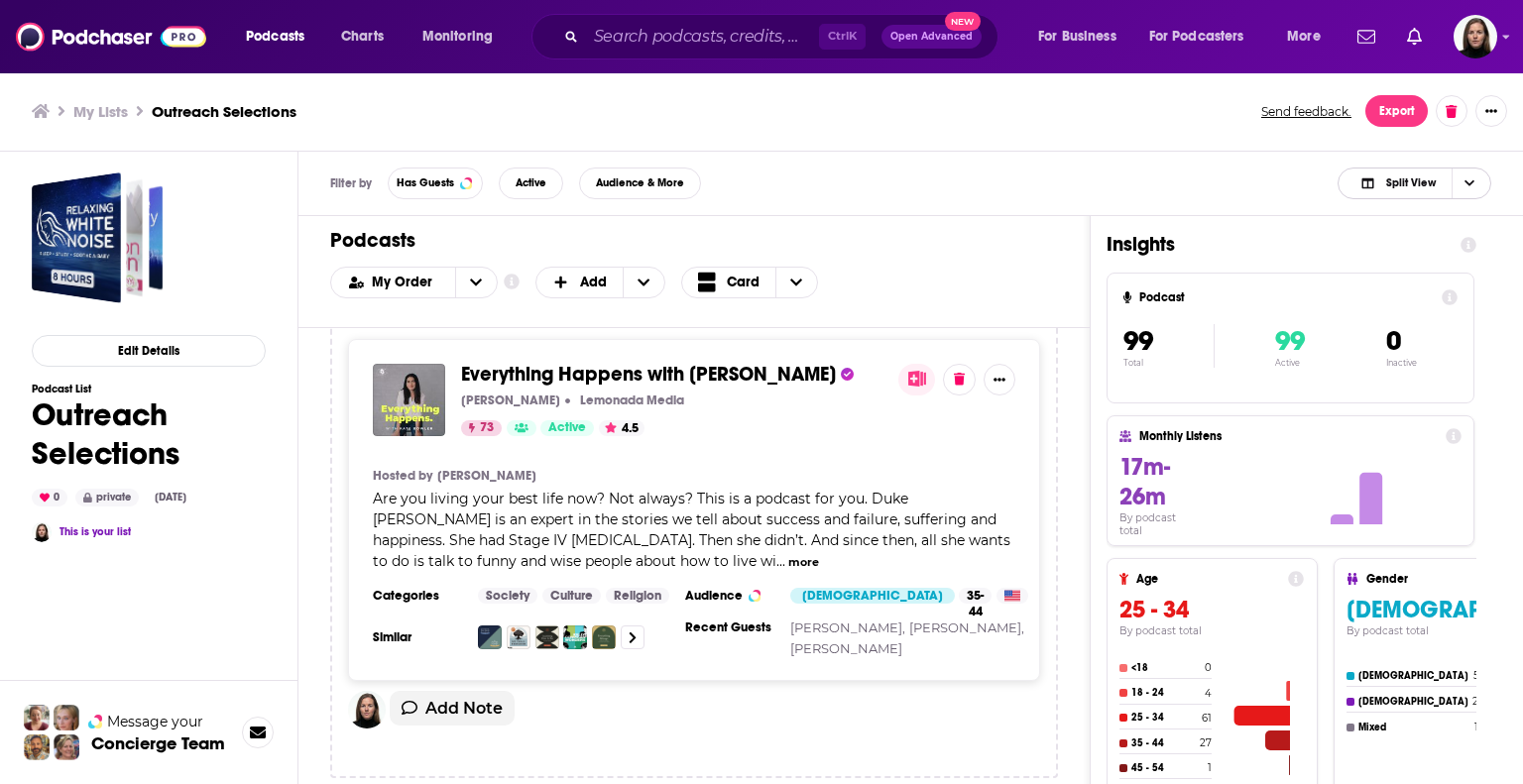 click on "Split View" at bounding box center (1398, 183) 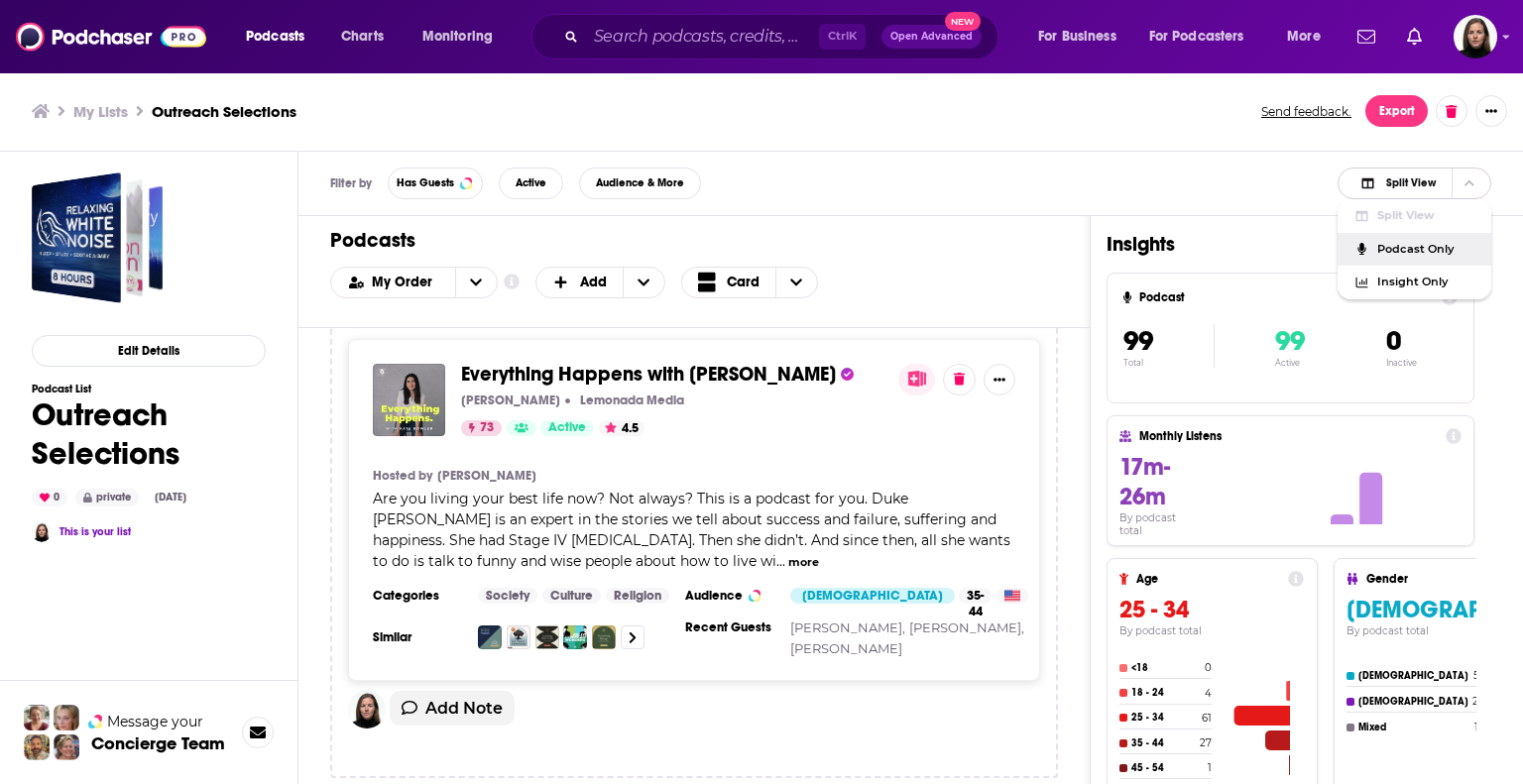 click on "Podcast Only" at bounding box center [1414, 250] 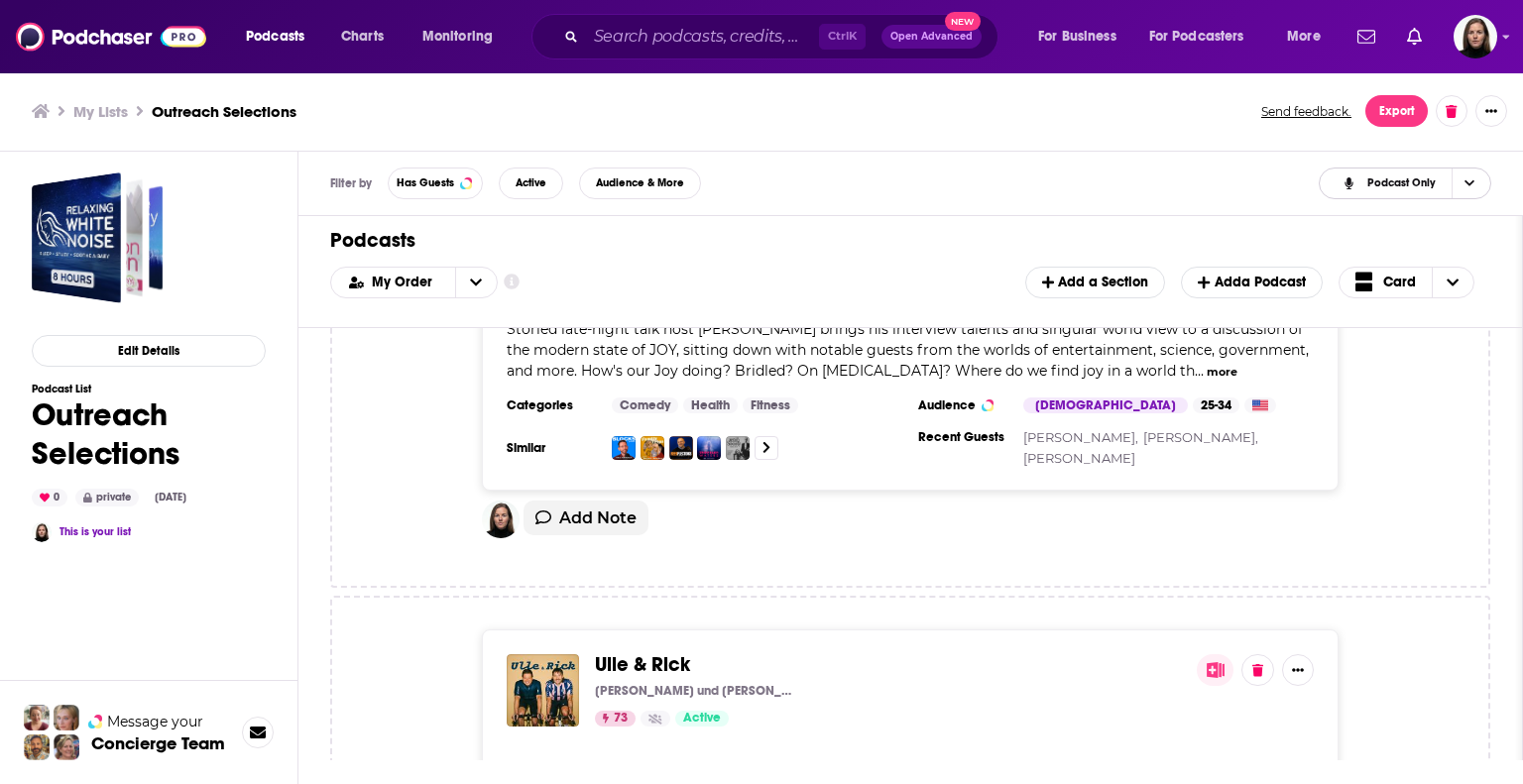 scroll, scrollTop: 9416, scrollLeft: 0, axis: vertical 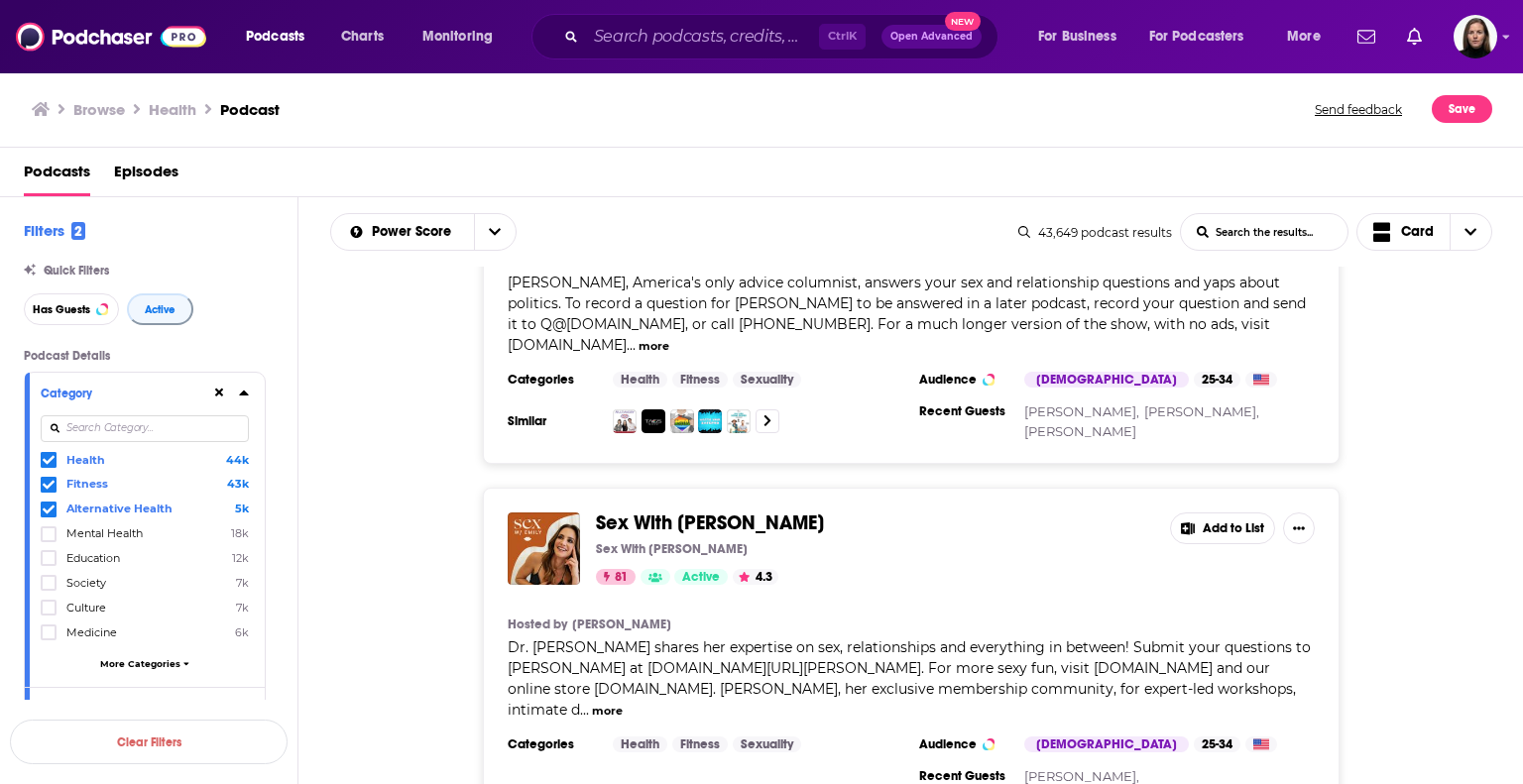 click on "Load More..." at bounding box center (911, 917) 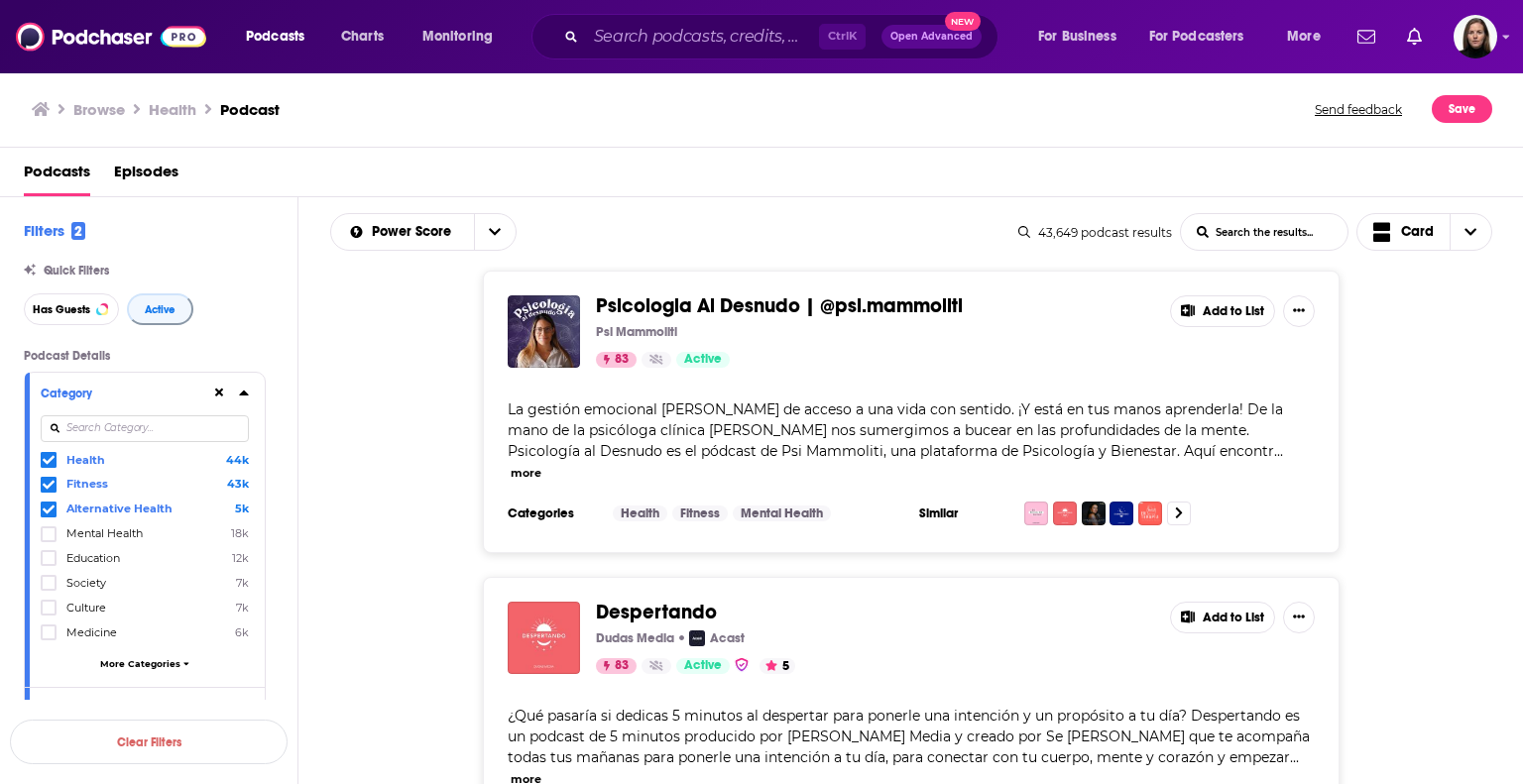 scroll, scrollTop: 13605, scrollLeft: 0, axis: vertical 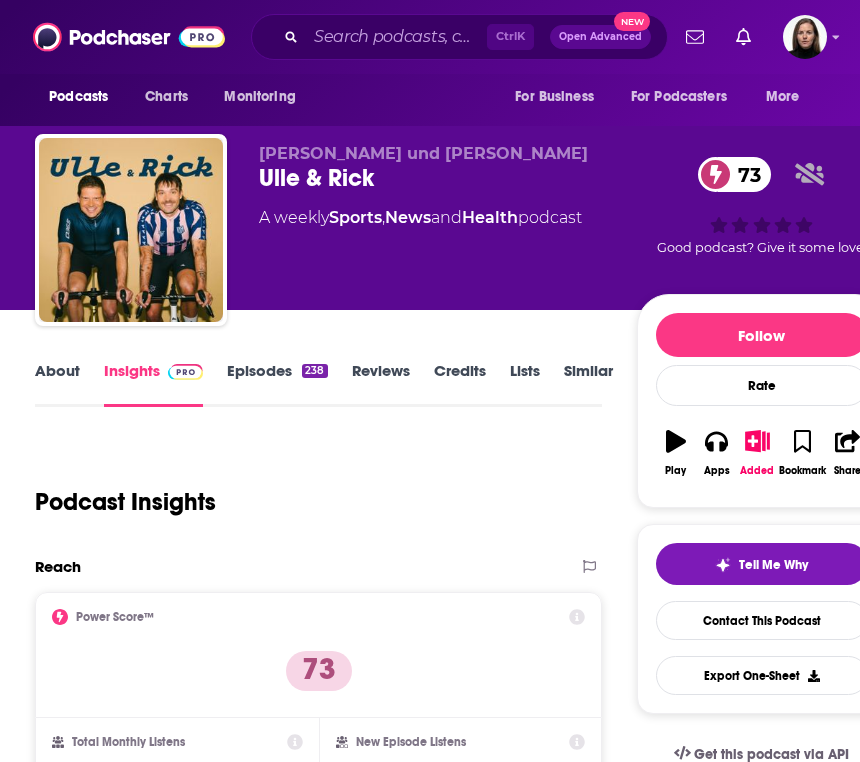 drag, startPoint x: 413, startPoint y: 179, endPoint x: 400, endPoint y: 180, distance: 13.038404 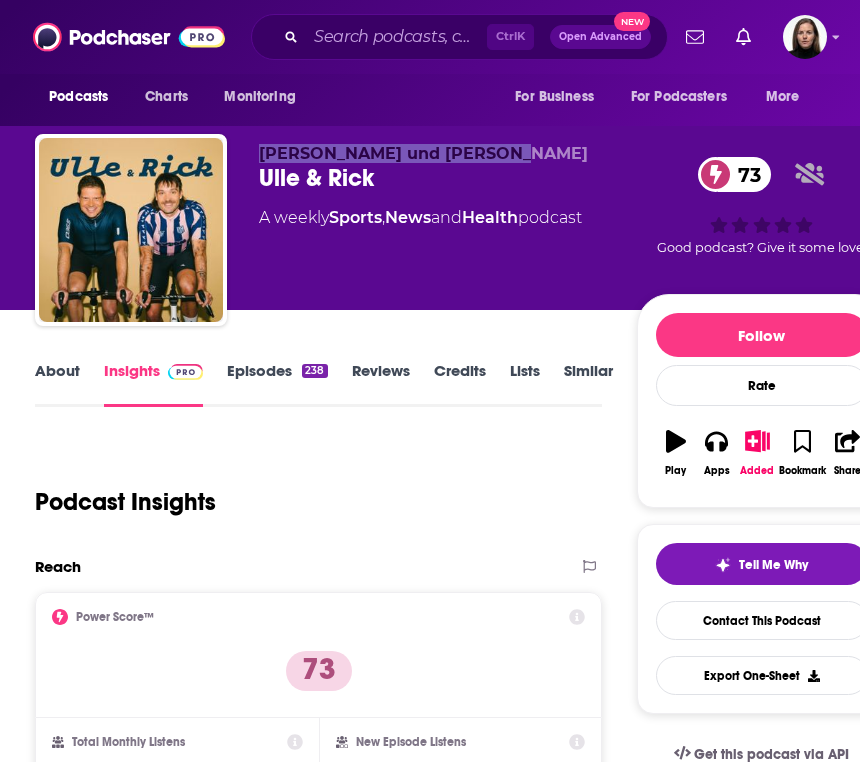 drag, startPoint x: 304, startPoint y: 147, endPoint x: 486, endPoint y: 145, distance: 182.01099 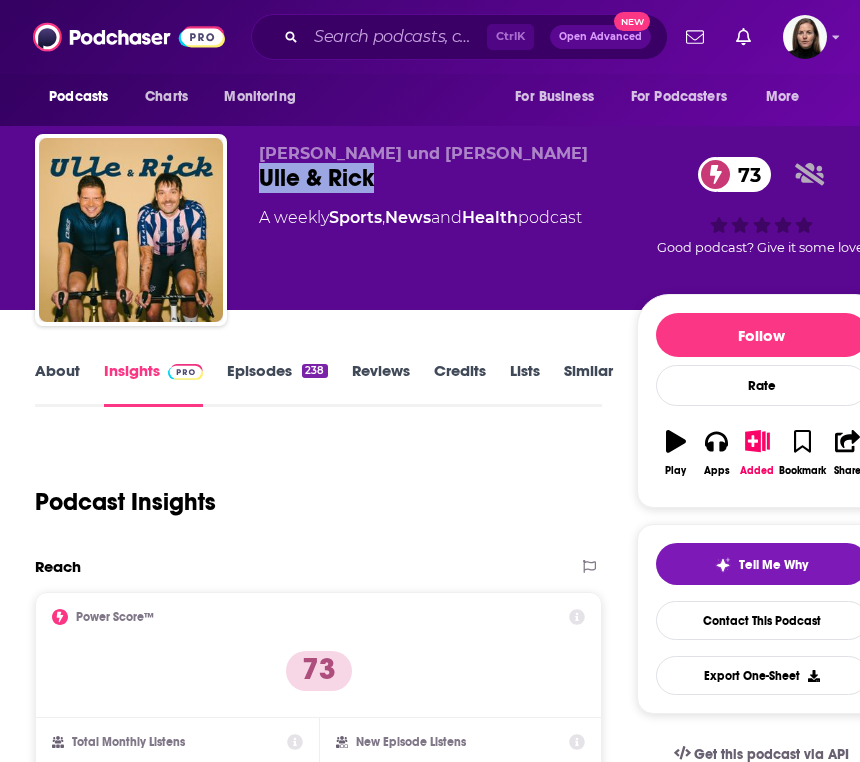 drag, startPoint x: 257, startPoint y: 171, endPoint x: 393, endPoint y: 170, distance: 136.00368 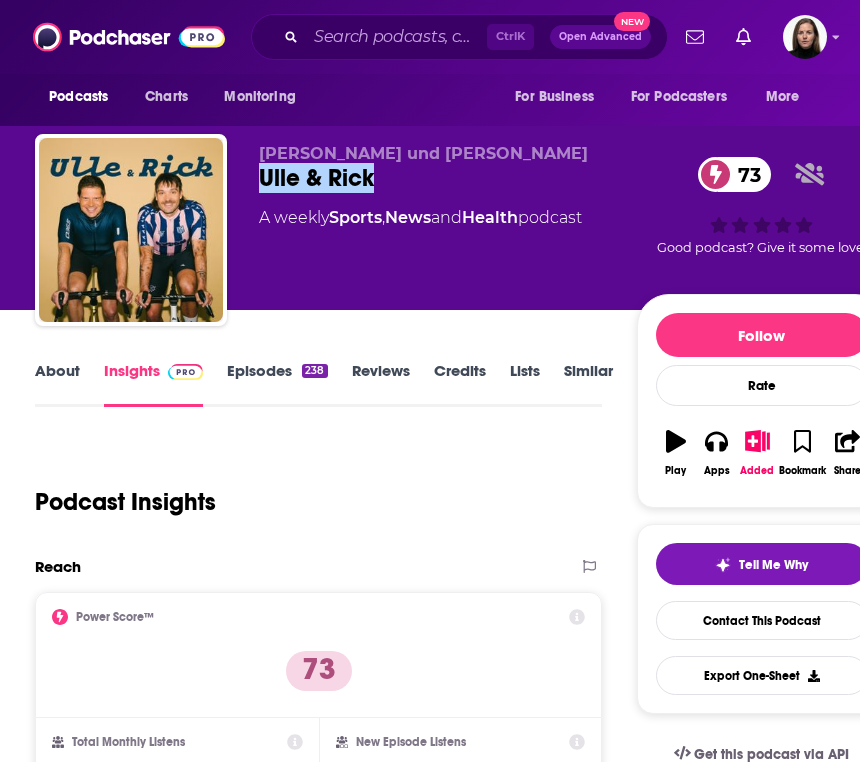 scroll, scrollTop: 300, scrollLeft: 0, axis: vertical 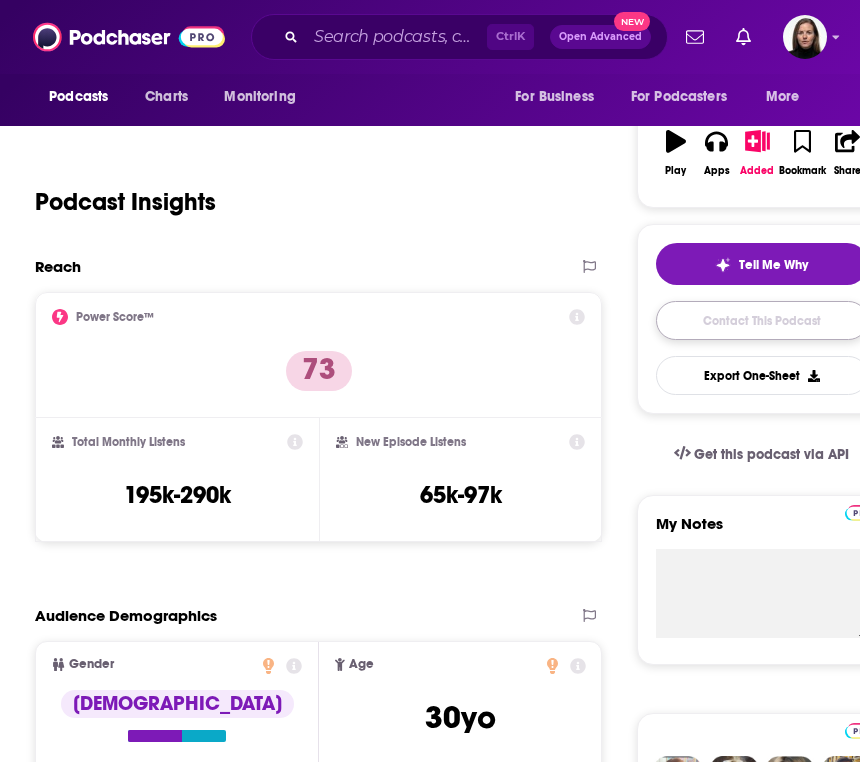 click on "Contact This Podcast" at bounding box center (762, 320) 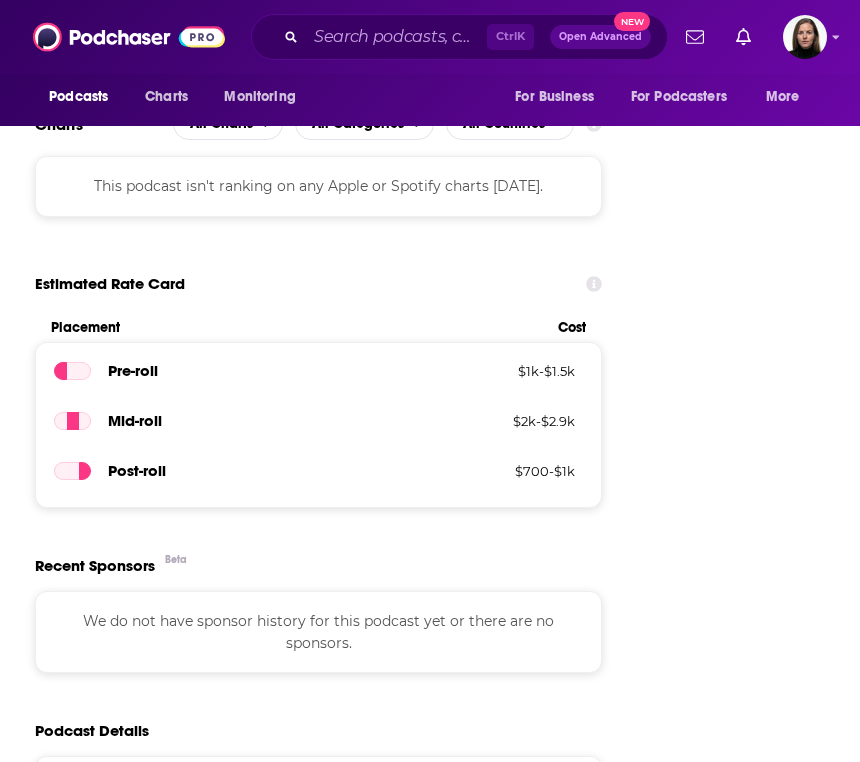 scroll, scrollTop: 1746, scrollLeft: 0, axis: vertical 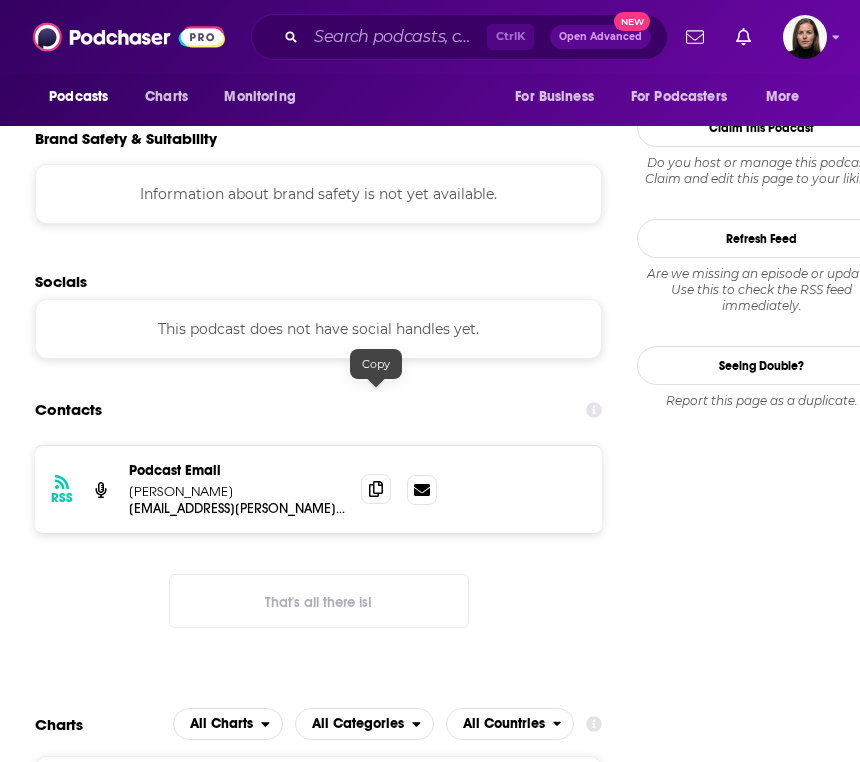 click 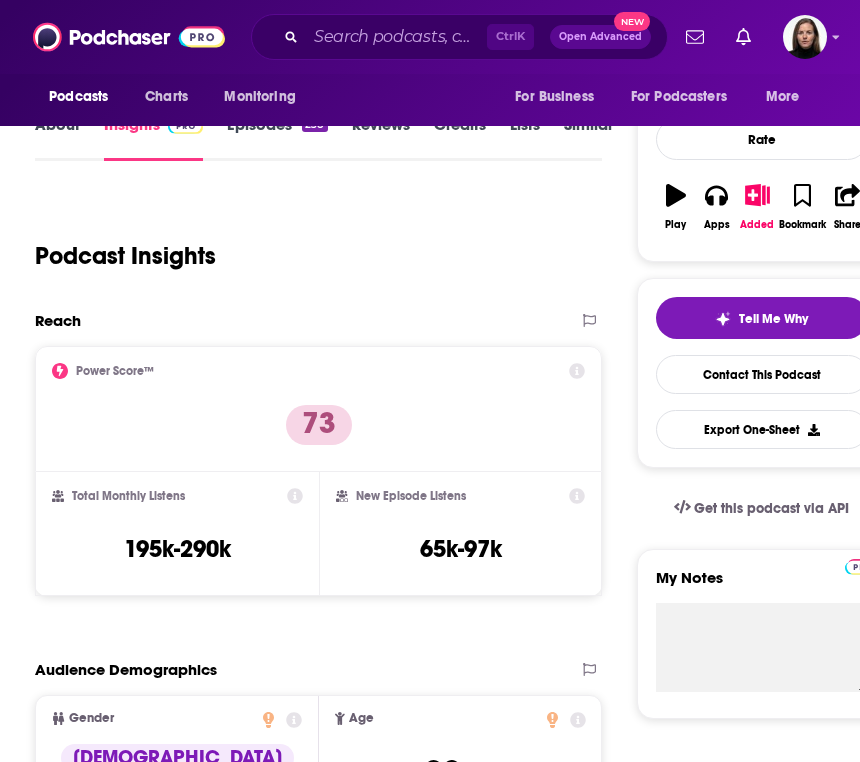 scroll, scrollTop: 0, scrollLeft: 0, axis: both 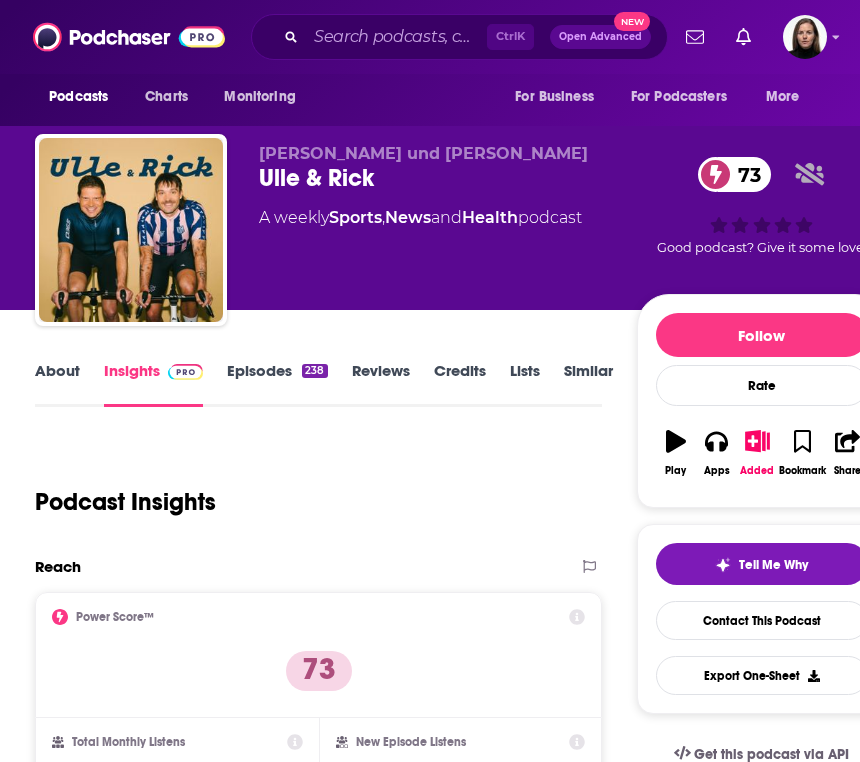 drag, startPoint x: 622, startPoint y: 203, endPoint x: 252, endPoint y: 143, distance: 374.83328 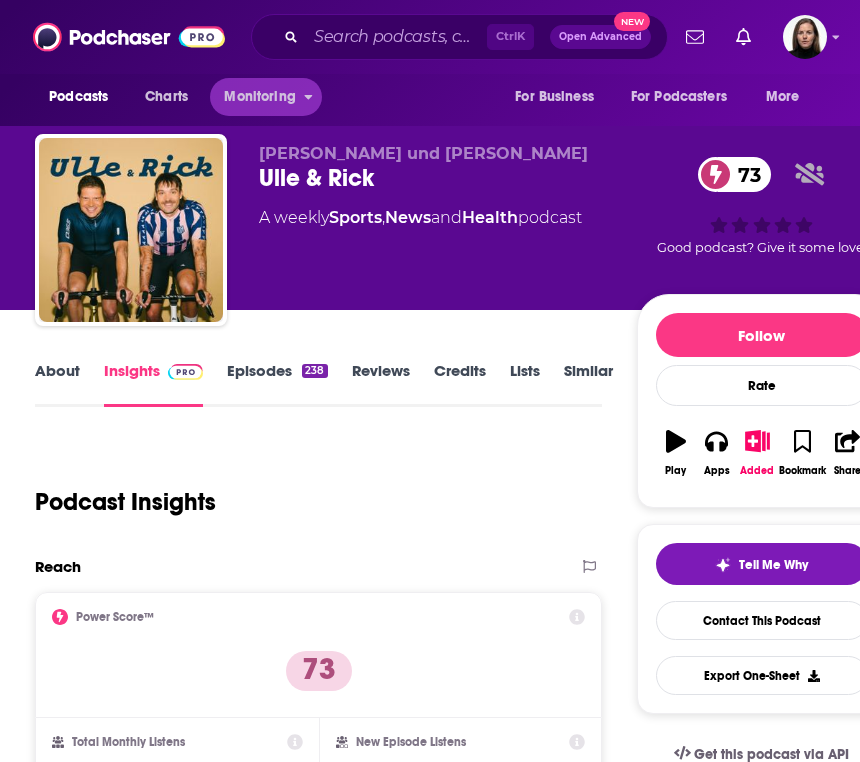 copy on "[PERSON_NAME] und [PERSON_NAME]   [PERSON_NAME] & [PERSON_NAME] 73 A   weekly  Sports ,  News  and  Health  podcast" 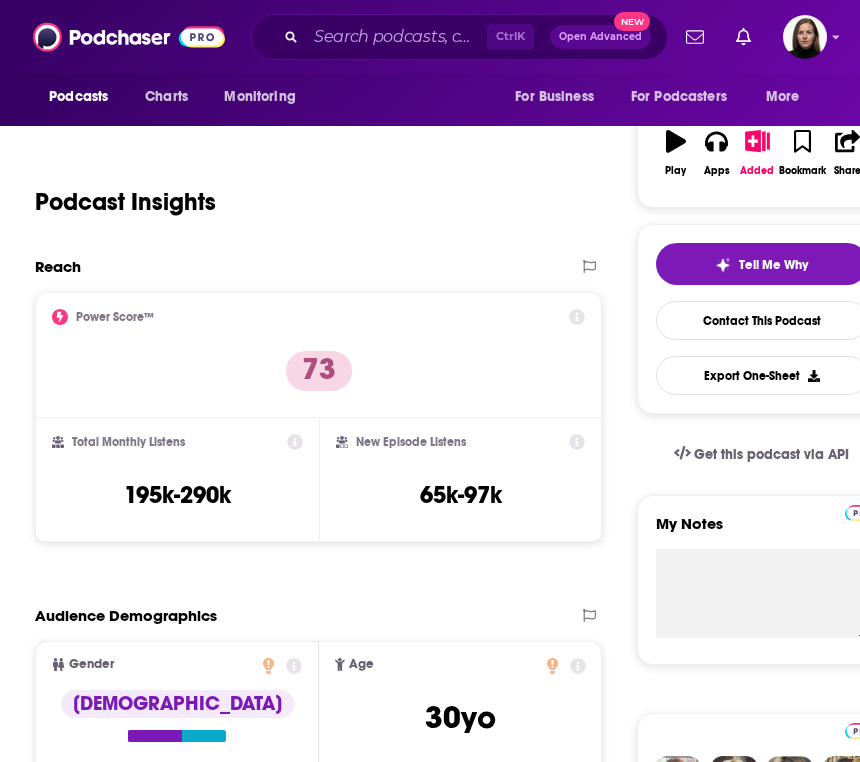 scroll, scrollTop: 0, scrollLeft: 0, axis: both 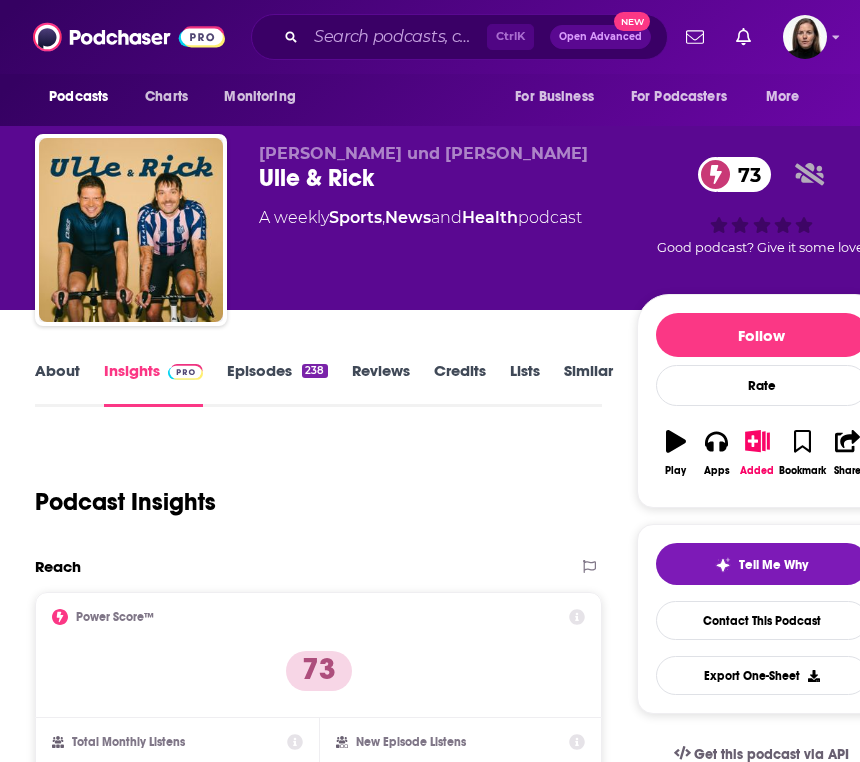 copy on "[PERSON_NAME] und [PERSON_NAME]   [PERSON_NAME] & [PERSON_NAME] 73 A   weekly  Sports ,  News  and  Health  podcast" 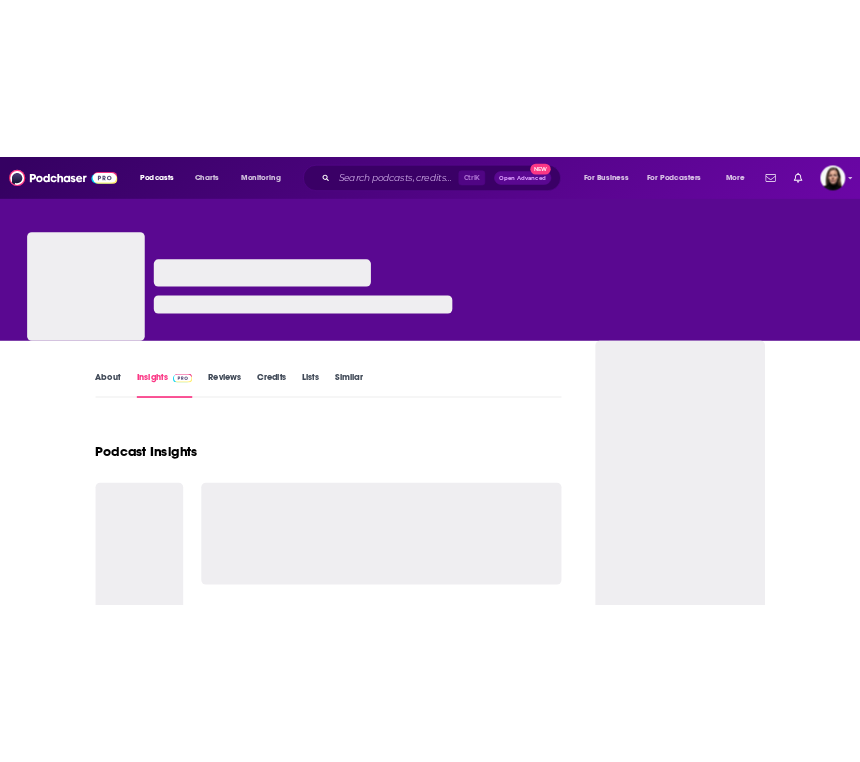 scroll, scrollTop: 0, scrollLeft: 0, axis: both 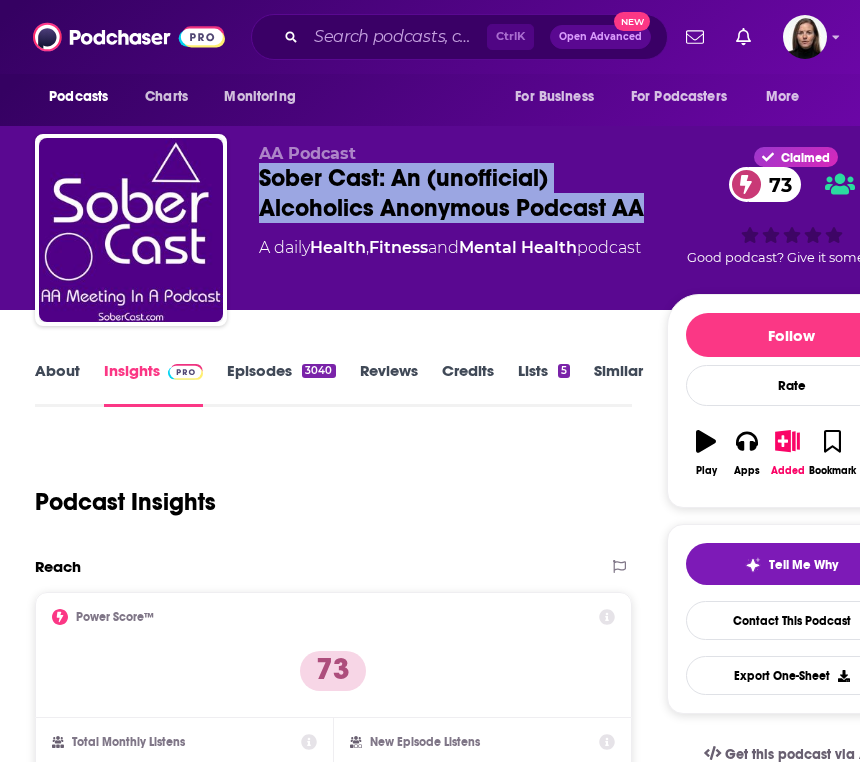 drag, startPoint x: 656, startPoint y: 203, endPoint x: 259, endPoint y: 180, distance: 397.66568 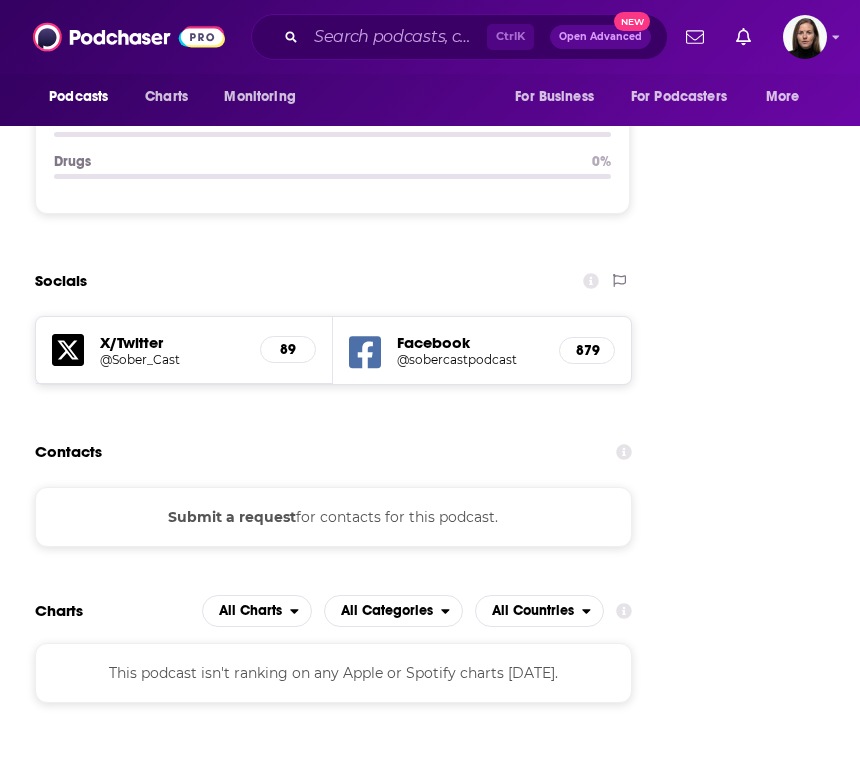 scroll, scrollTop: 2900, scrollLeft: 0, axis: vertical 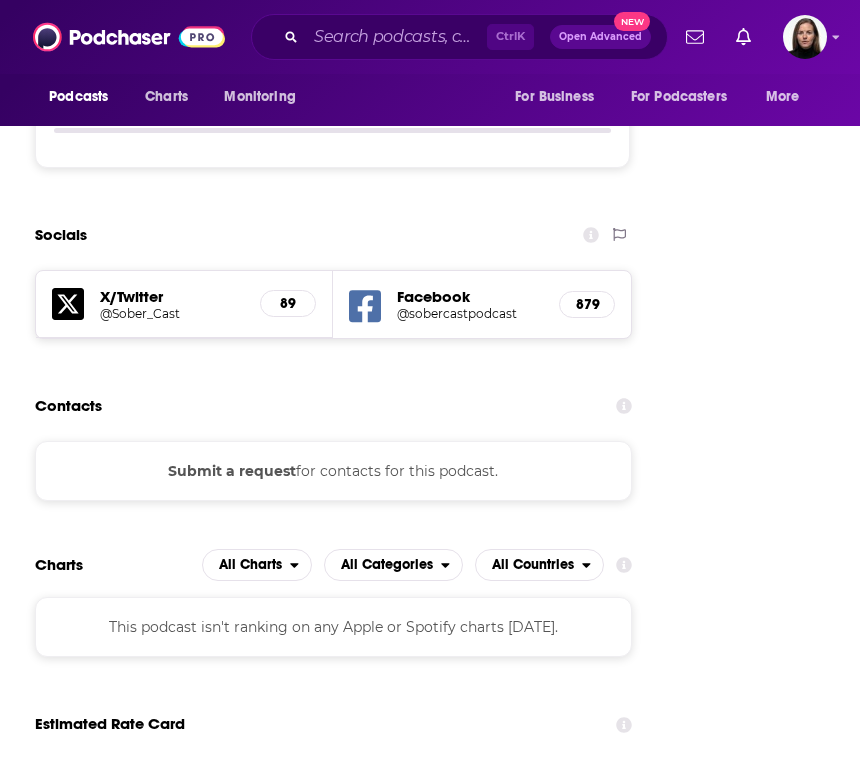 click on "Follow Rate Play Apps Added Bookmark Share Tell Me Why Contact This Podcast Export One-Sheet Get this podcast via API My Notes Your concierge team Ask a question or make a request. Send a message Share This Podcast Recommendation sent [URL][DOMAIN_NAME] Copy Link Followers 5 +3 Hosted by Get 1 FREE month of hosting! Official Website [DOMAIN_NAME] RSS Feed [DOMAIN_NAME] Facebook [URL][DOMAIN_NAME] X/Twitter [DOMAIN_NAME][URL] Claim This Podcast Do you host or manage this podcast? Claim and edit this page to your liking. Refresh Feed Are we missing an episode or update? Use this to check the RSS feed immediately. Seeing Double? Report this page as a duplicate." at bounding box center [792, 2169] 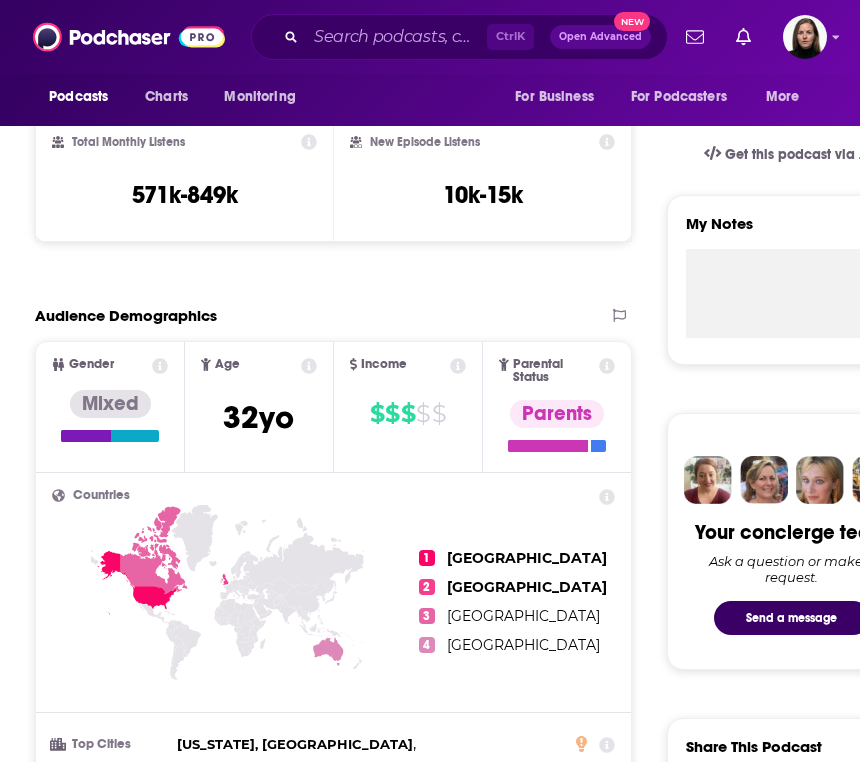 scroll, scrollTop: 200, scrollLeft: 0, axis: vertical 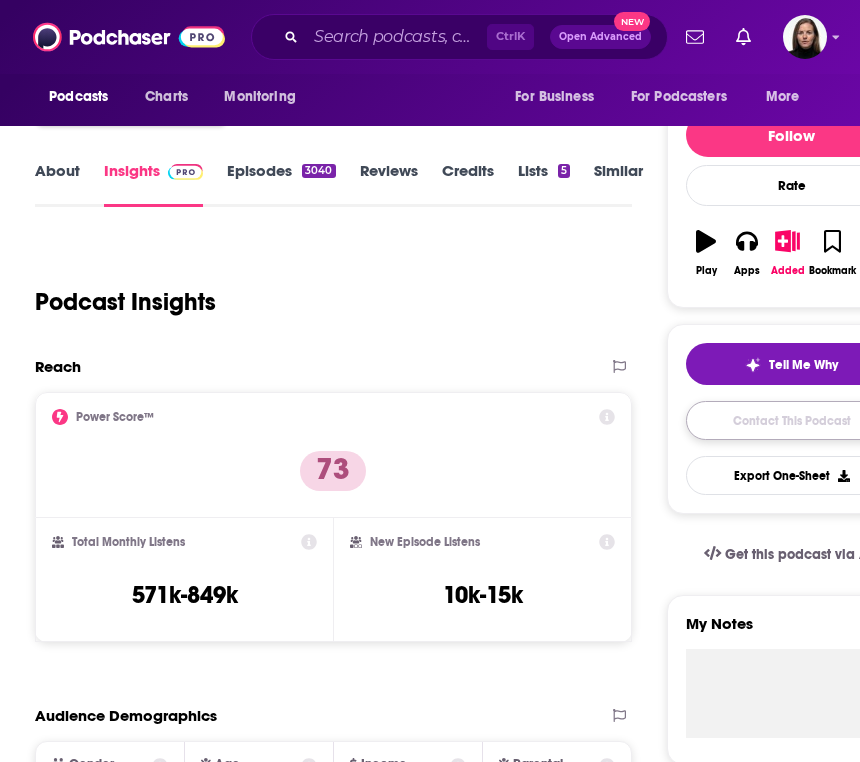 click on "Contact This Podcast" at bounding box center [792, 420] 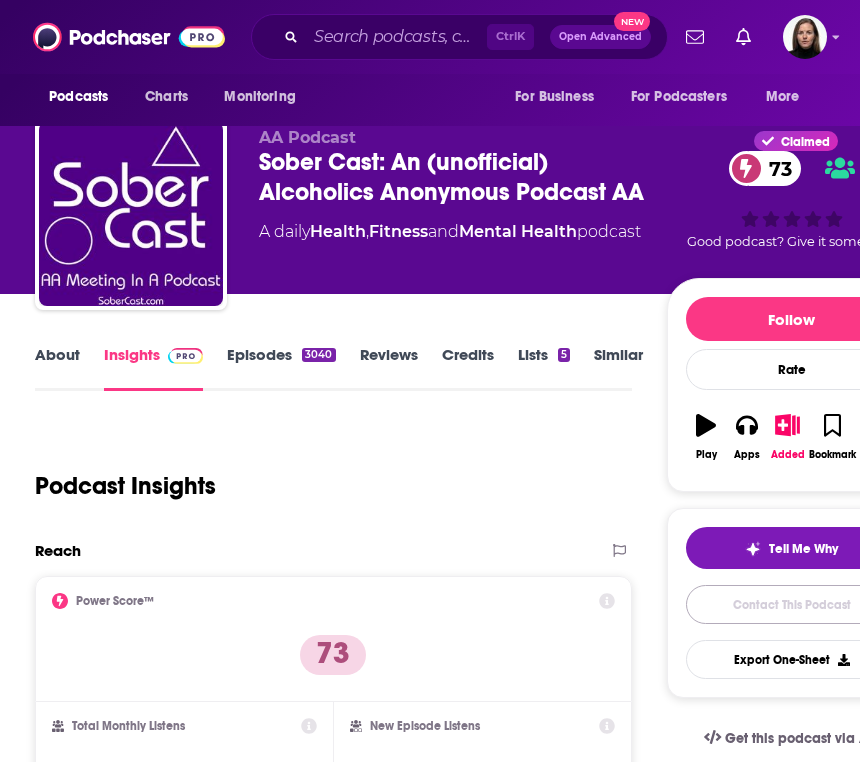 scroll, scrollTop: 0, scrollLeft: 0, axis: both 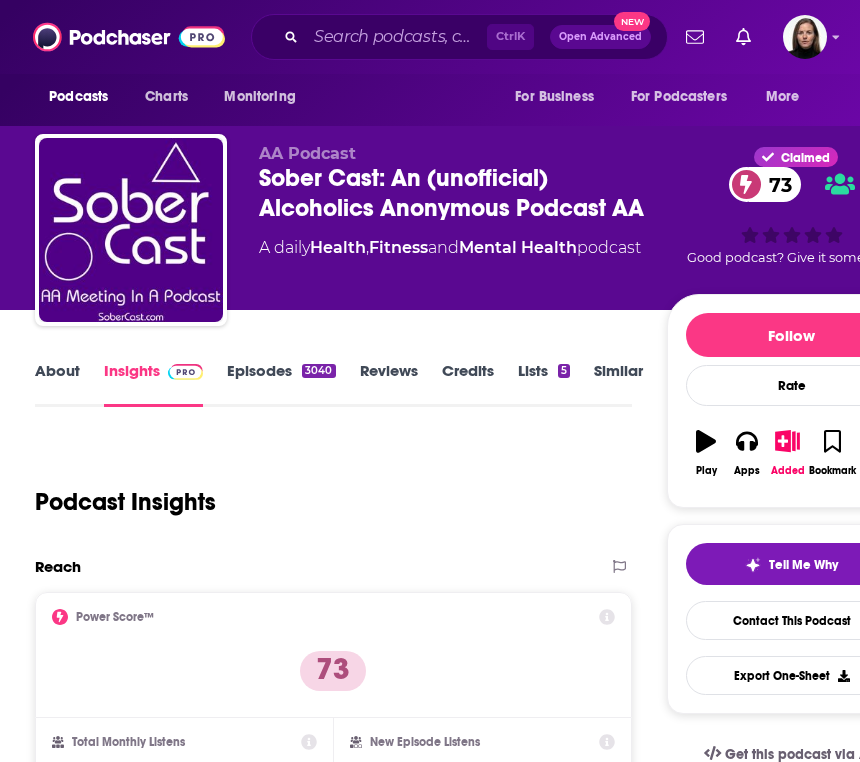 drag, startPoint x: 664, startPoint y: 244, endPoint x: 240, endPoint y: 163, distance: 431.6677 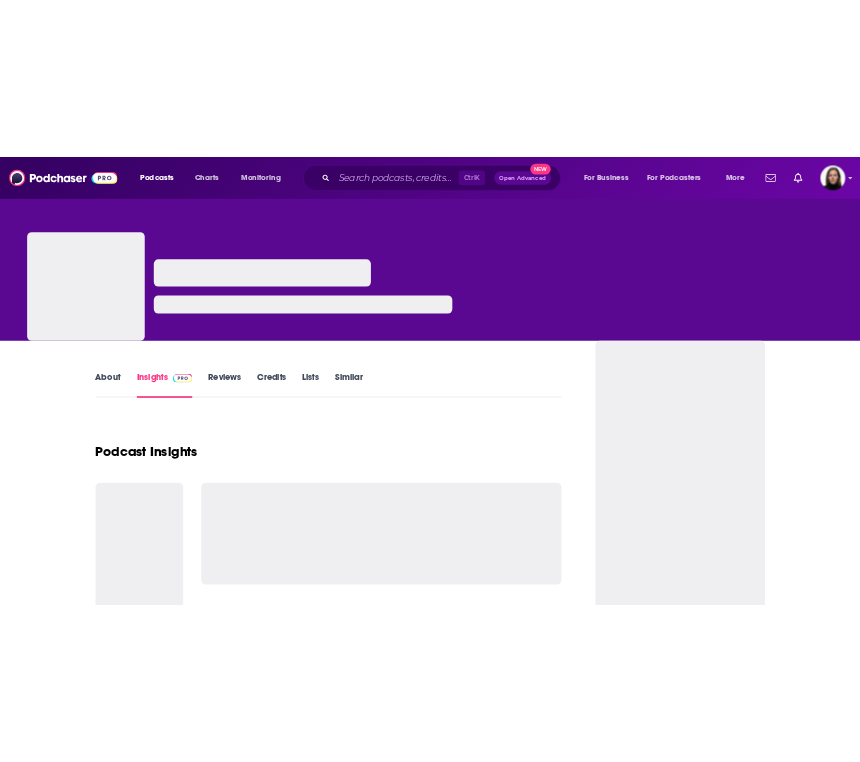 scroll, scrollTop: 0, scrollLeft: 0, axis: both 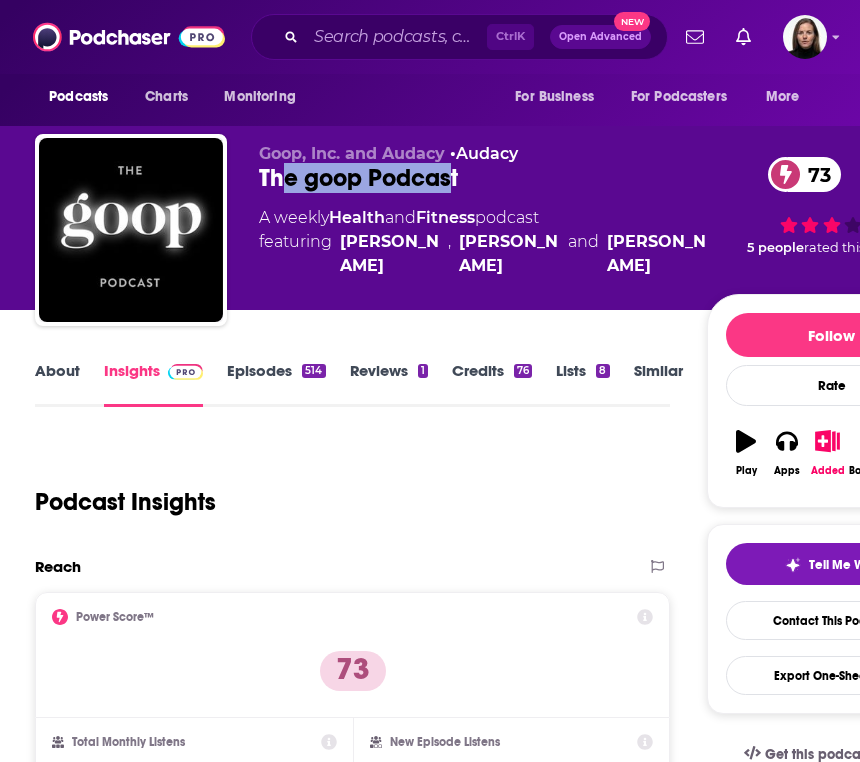 drag, startPoint x: 440, startPoint y: 182, endPoint x: 284, endPoint y: 180, distance: 156.01282 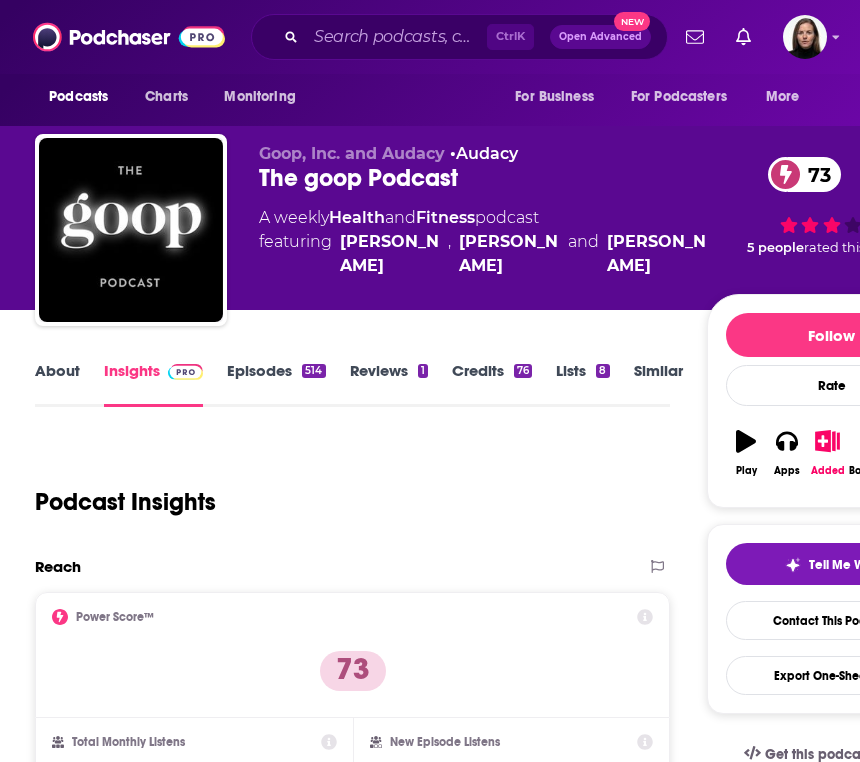 click on "The goop Podcast 73" at bounding box center (482, 178) 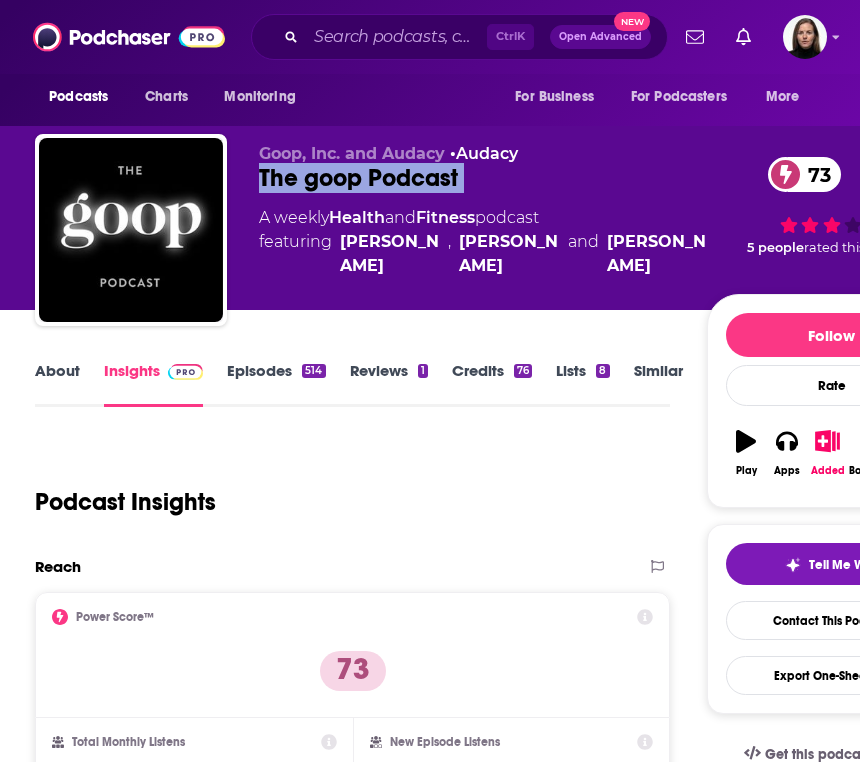 drag, startPoint x: 490, startPoint y: 177, endPoint x: 243, endPoint y: 173, distance: 247.03238 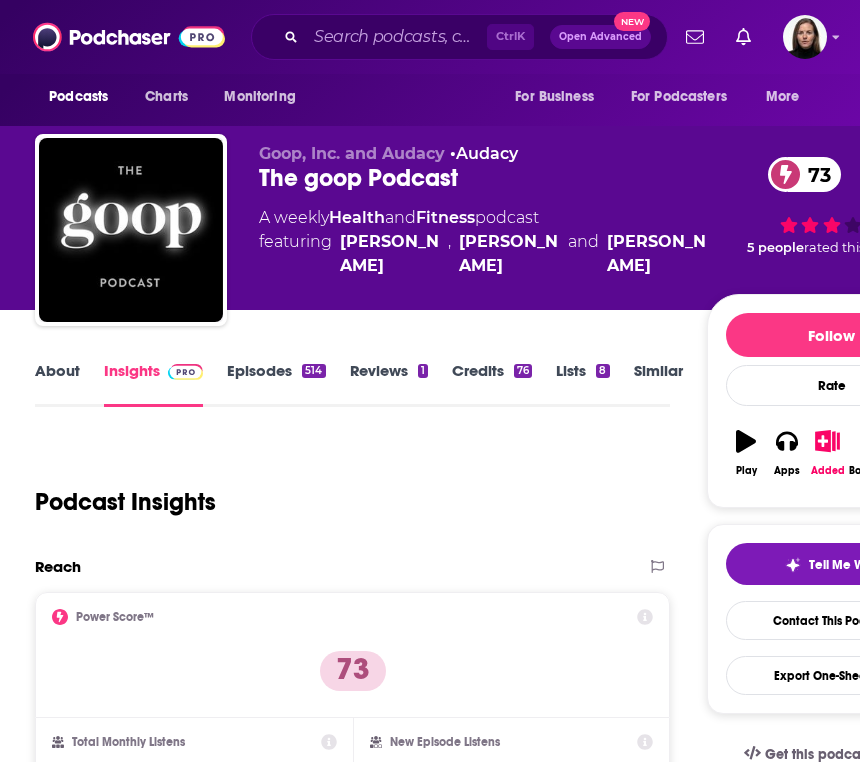 click on "Goop, Inc. and [PERSON_NAME] The goop Podcast 73 A   weekly  Health  and  Fitness  podcast  featuring  [PERSON_NAME] ,  [PERSON_NAME]  and  [PERSON_NAME]" at bounding box center [482, 224] 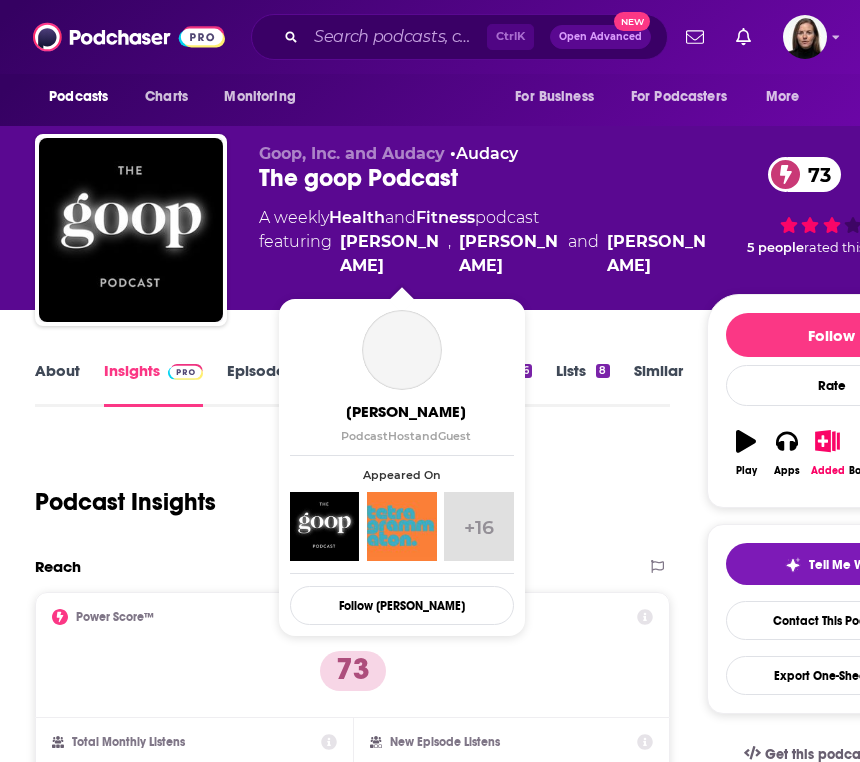 drag, startPoint x: 710, startPoint y: 263, endPoint x: 335, endPoint y: 243, distance: 375.53296 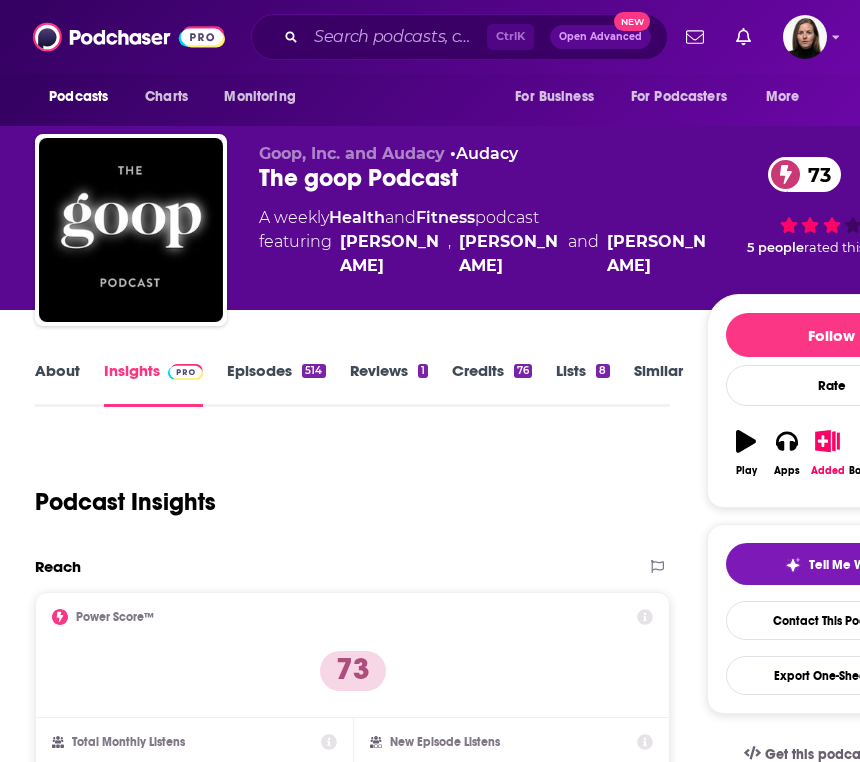 copy on "[PERSON_NAME] ,  [PERSON_NAME]  and  [PERSON_NAME] 73" 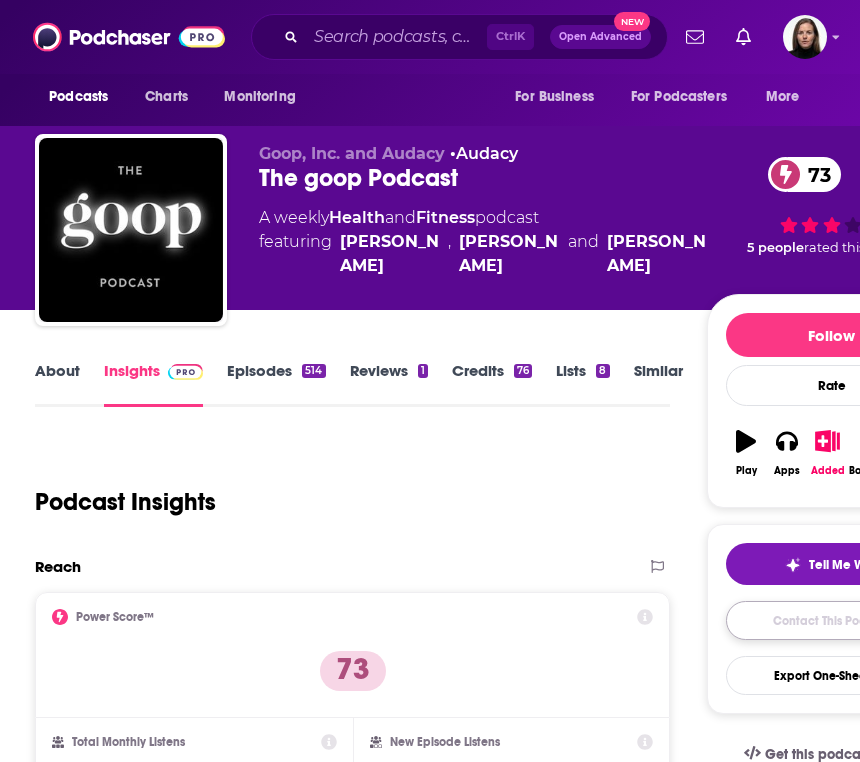 click on "Contact This Podcast" at bounding box center (832, 620) 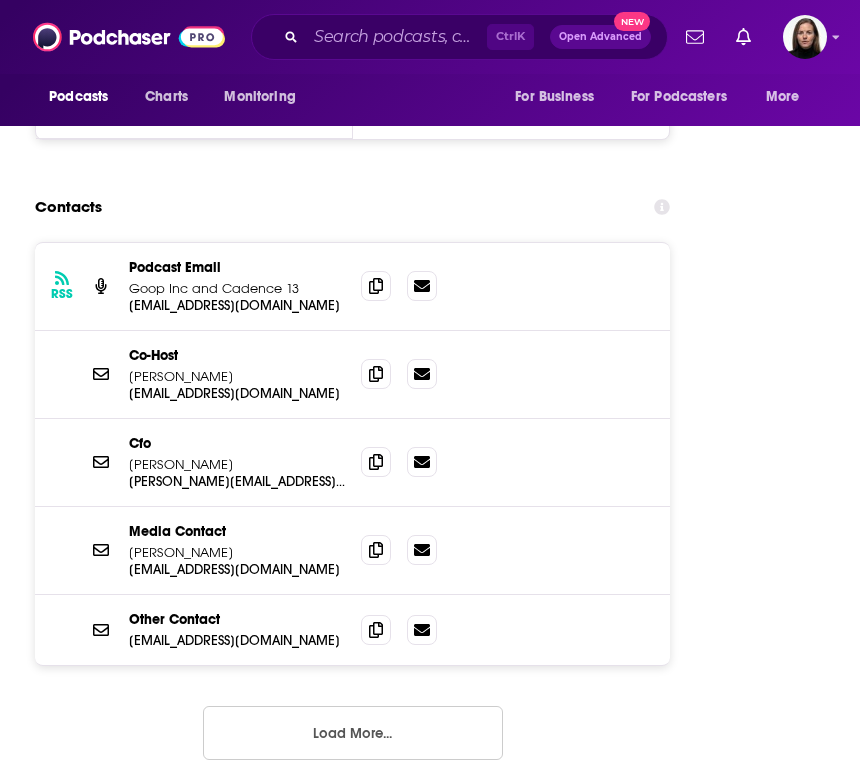 scroll, scrollTop: 3141, scrollLeft: 0, axis: vertical 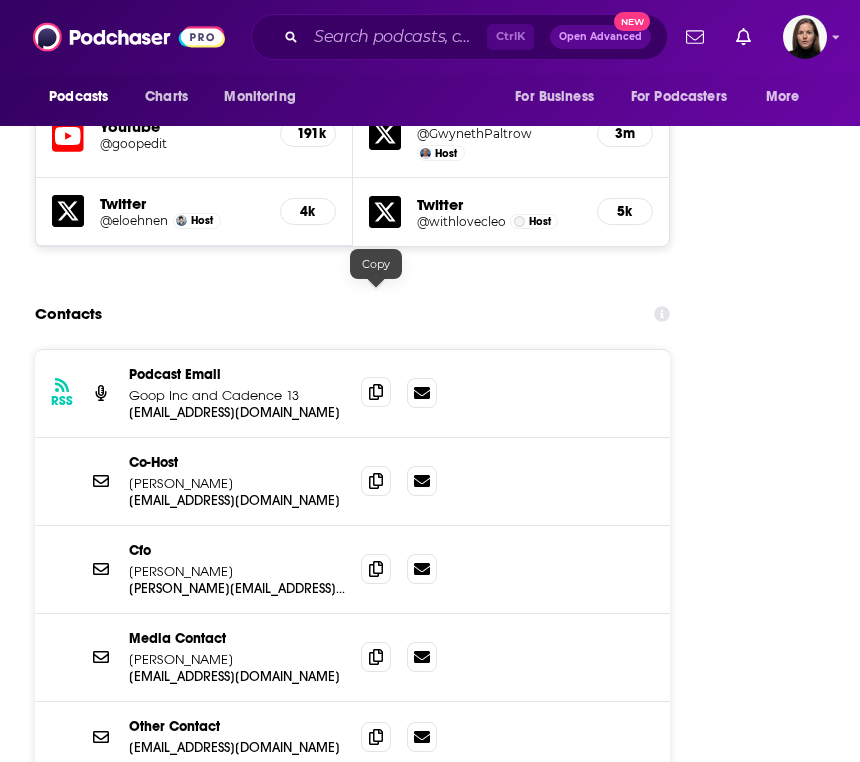 click 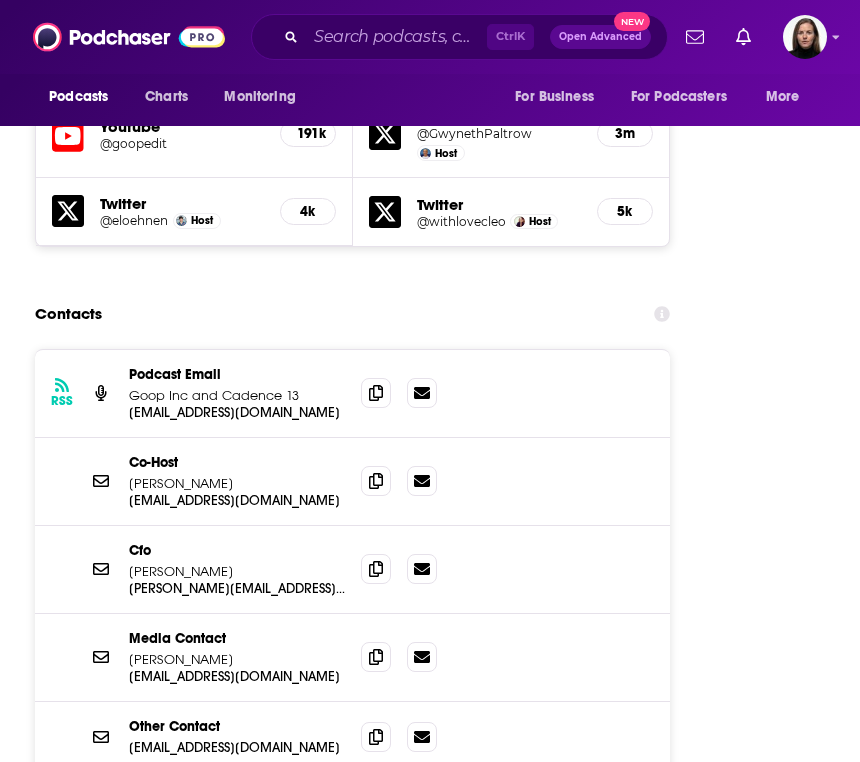 click on "Follow Rate Play Apps Added Bookmark Share Tell Me Why Contact This Podcast Export One-Sheet Get this podcast via API My Notes Your concierge team Ask a question or make a request. Send a message Share This Podcast Recommendation sent https://www.podchaser.com/podcasts/the-goop-podcast-633146 Copy Link Followers 9 +7" at bounding box center [832, 2290] 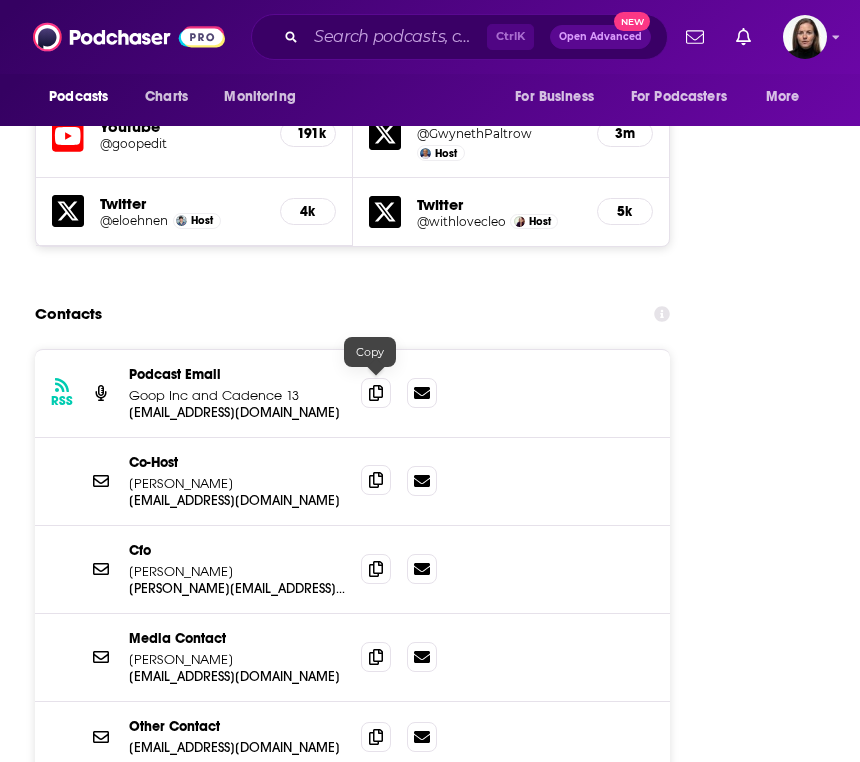 click at bounding box center [376, 480] 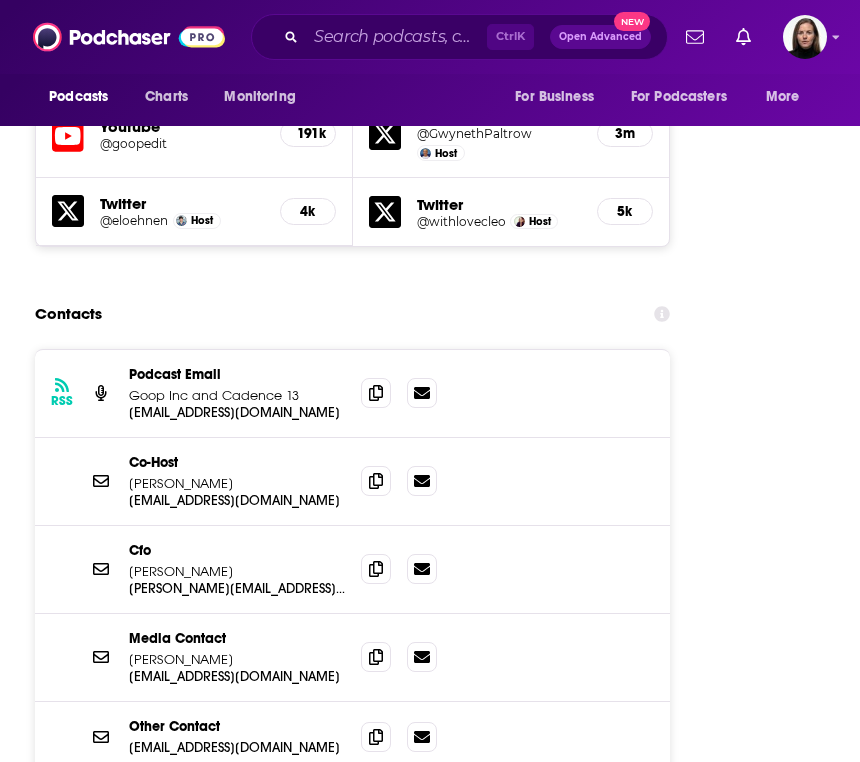 click on "Contacts" at bounding box center (352, 314) 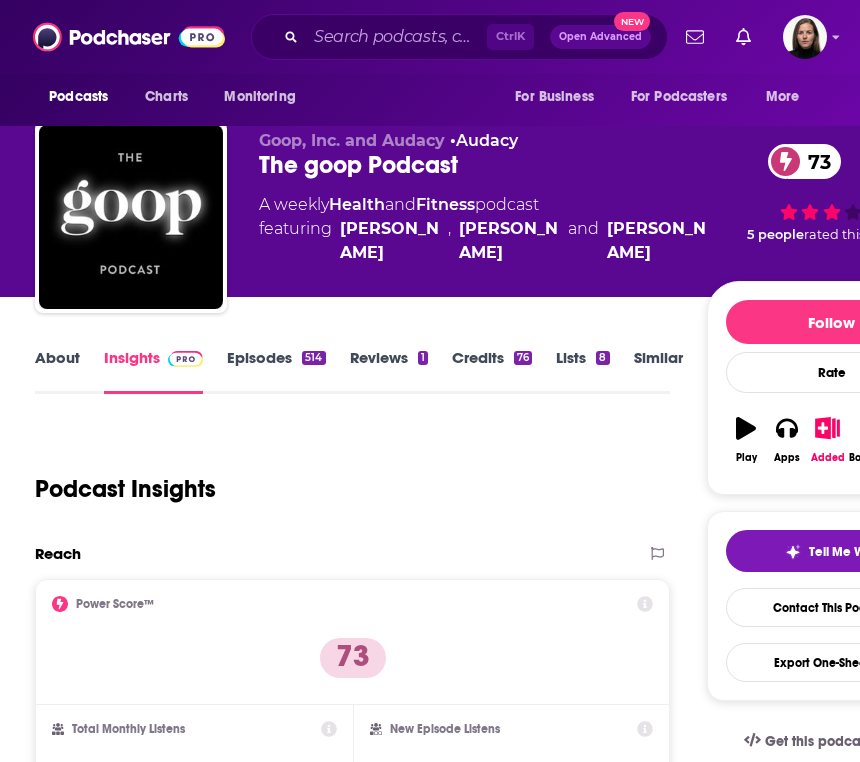 scroll, scrollTop: 0, scrollLeft: 0, axis: both 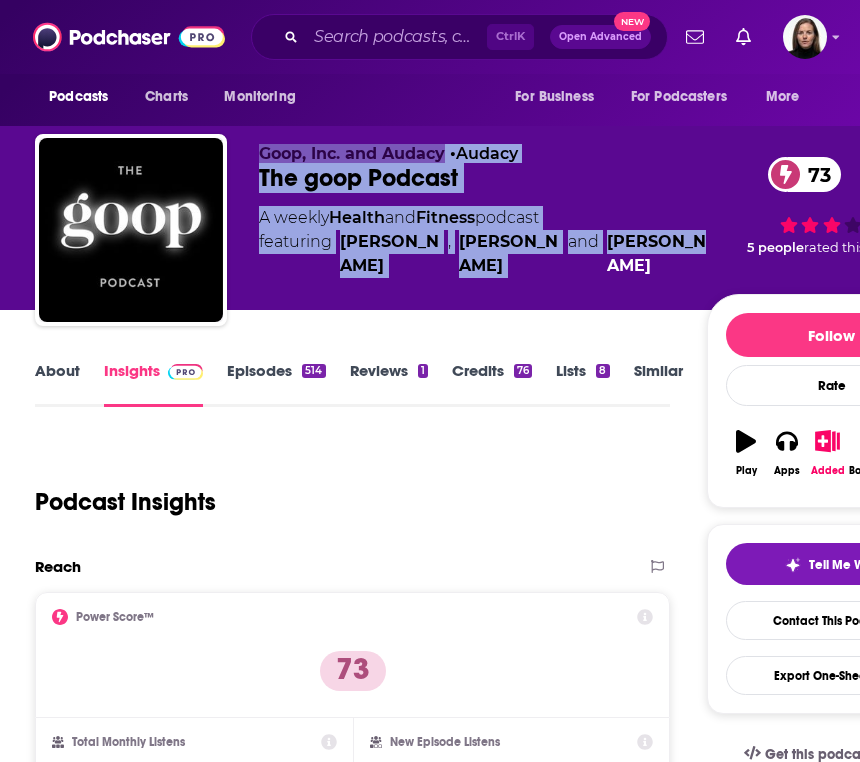 drag, startPoint x: 259, startPoint y: 147, endPoint x: 705, endPoint y: 278, distance: 464.84082 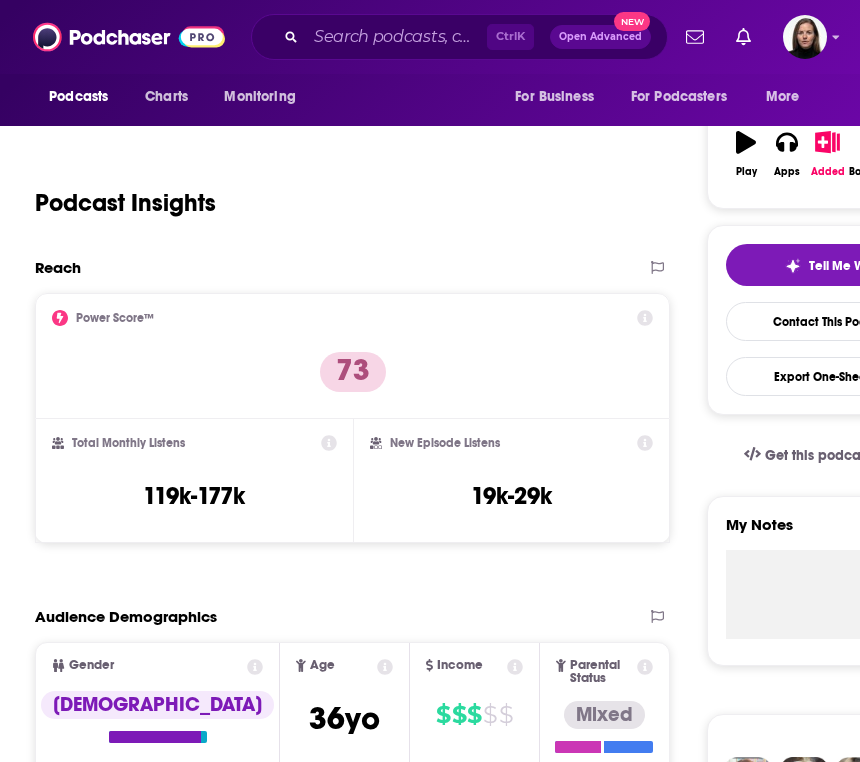 scroll, scrollTop: 300, scrollLeft: 0, axis: vertical 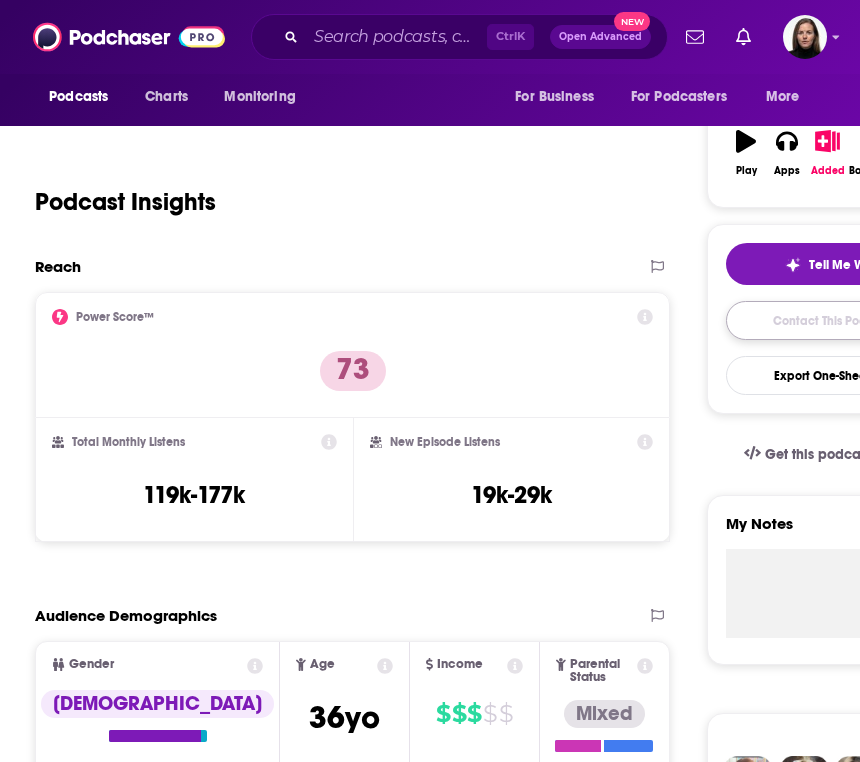 click on "Contact This Podcast" at bounding box center (832, 320) 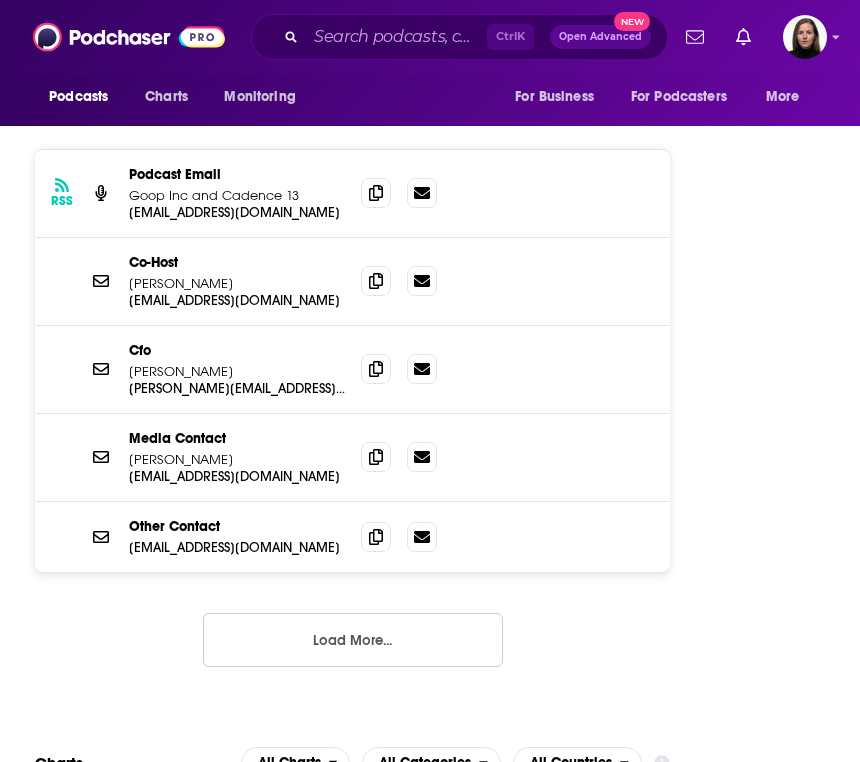 scroll, scrollTop: 3141, scrollLeft: 0, axis: vertical 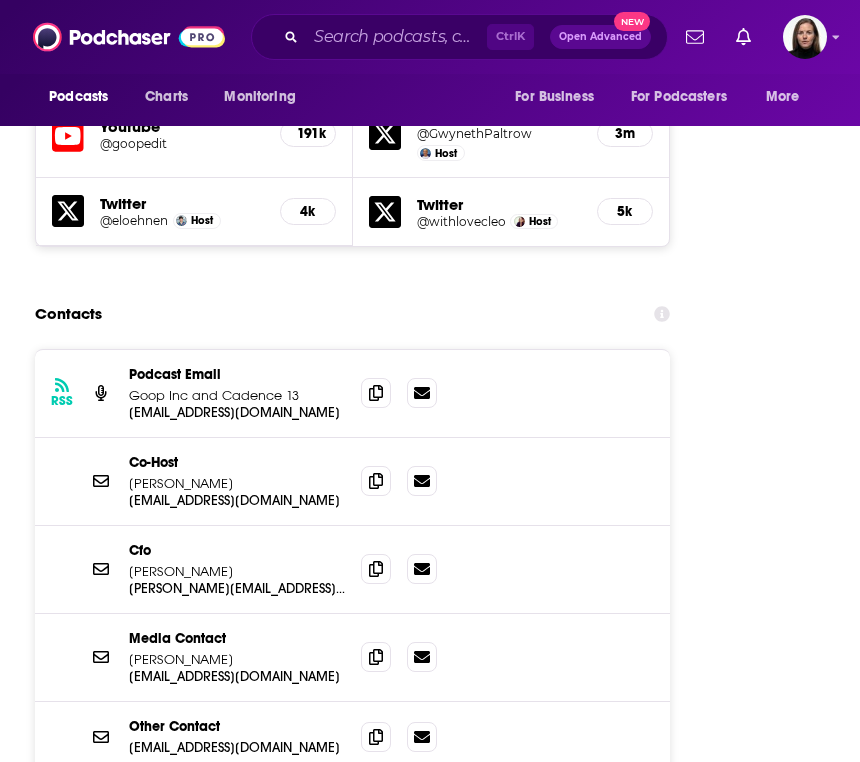 click on "Reach Power Score™ 73 Total Monthly Listens 119k-177k New Episode Listens 19k-29k Export One-Sheet Audience Demographics Gender Male Age 36 yo Income $ $ $ $ $ Parental Status Mixed Countries 1 United States 2 United Kingdom 3 Canada 4 Australia 5 Brazil Top Cities New York, NY , Los Angeles, CA , London , Washington, DC , Toronto , Portland, OR Interests Friends, Family & Relationships , Restaurants, Food & Grocery , Clothes, Shoes, Handbags & Accessories , Charity , Toys, Children & Baby , Healthy Lifestyle Jobs Principals/Owners , Bloggers , Social Media Specialists , Fashion Stylists , Marketing Coordinators , CEOs/Managing Directors Ethnicities White / Caucasian , Hispanic , Asian , African American Show More Content Political Skew Neutral/Mixed Brand Safety & Suitability Adult Graphic Profanity Drugs Weapons Criminal Political Inflammatory 0 15 30 45 60 75 100 Safety Summary Profanity 52 % Adult 36 % Political 33 % Graphic 4 % Criminal 0 % Inflammatory 0 % Drugs 0 % Weapons 0 % Socials Youtube 191k 3m" at bounding box center (352, 2429) 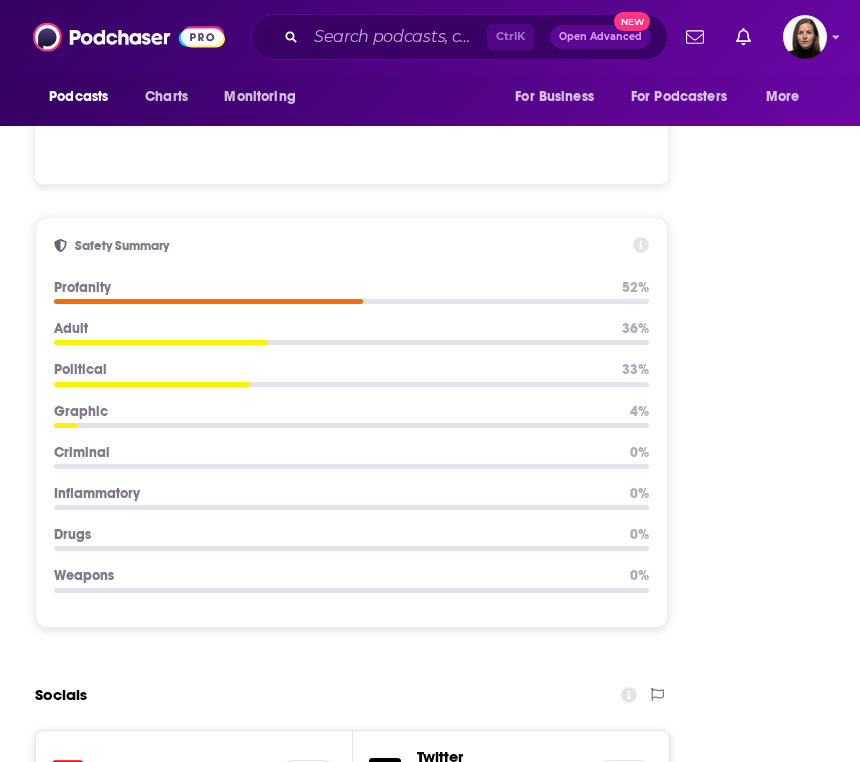 scroll, scrollTop: 2641, scrollLeft: 0, axis: vertical 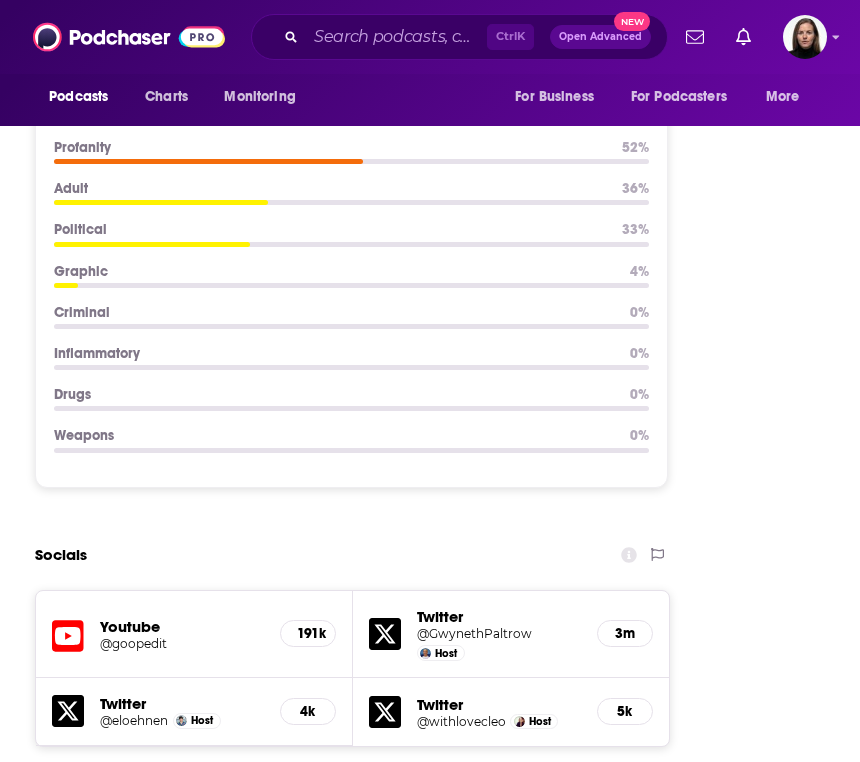 click on "Youtube" at bounding box center (181, 626) 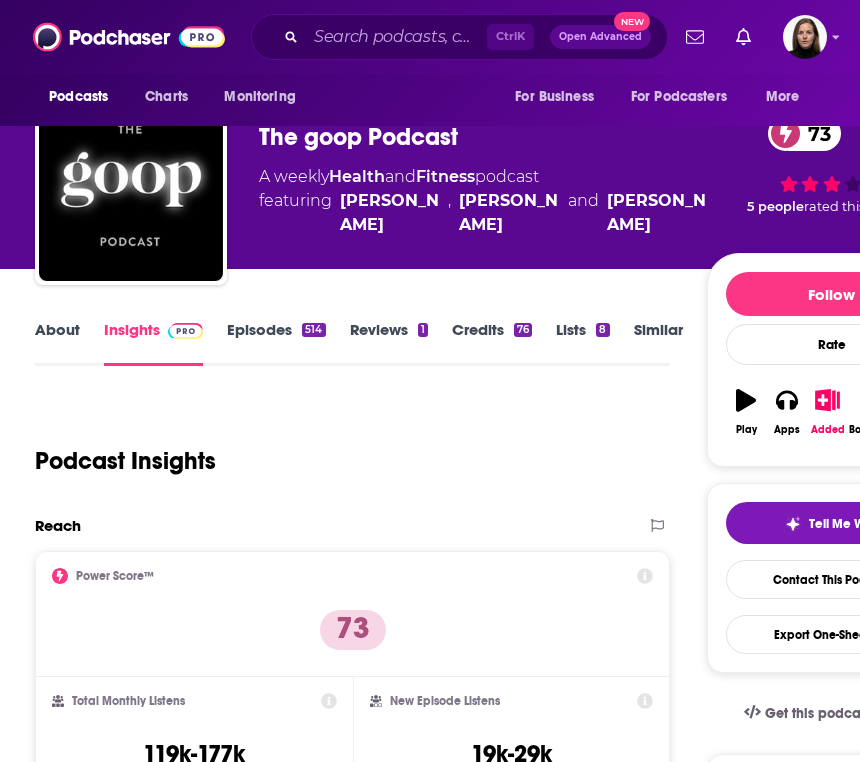 scroll, scrollTop: 0, scrollLeft: 0, axis: both 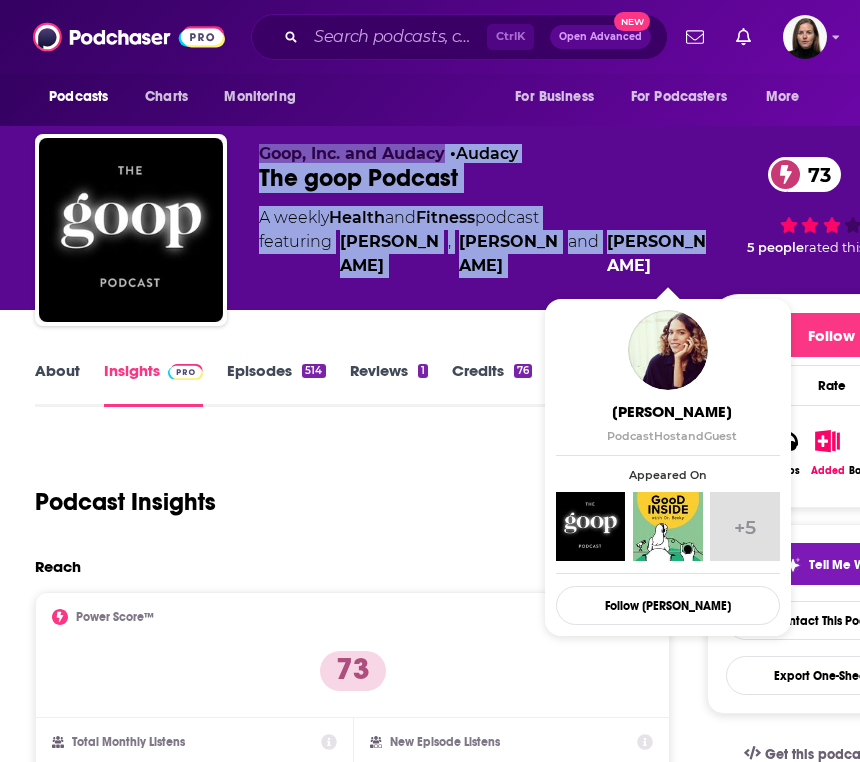 drag, startPoint x: 240, startPoint y: 147, endPoint x: 688, endPoint y: 262, distance: 462.5246 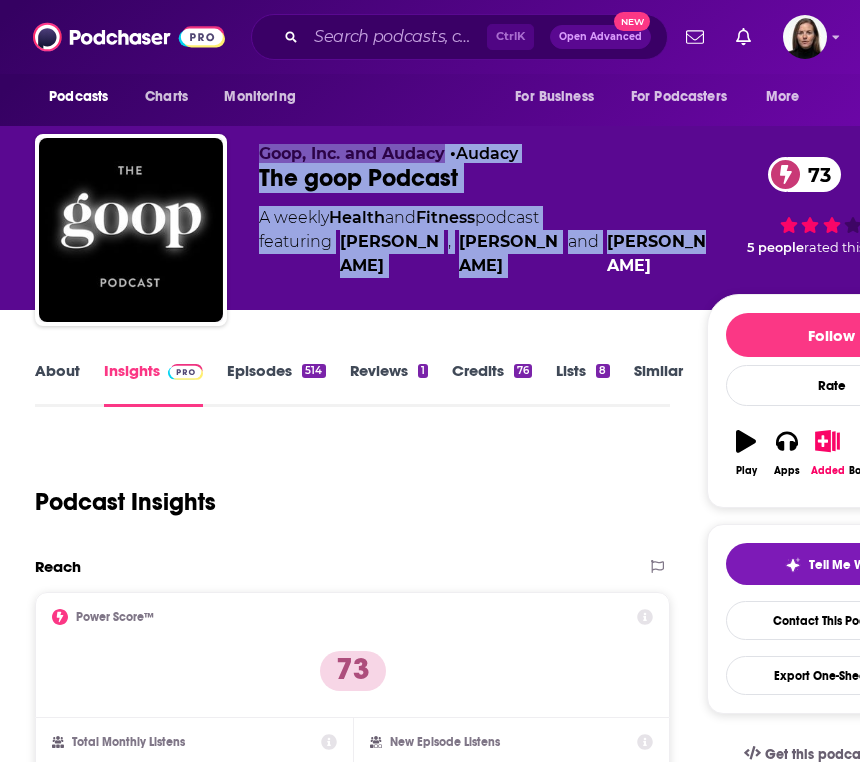 copy on "Goop, Inc. and Audacy    •  Audacy The goop Podcast 73 A   weekly  Health  and  Fitness  podcast  featuring  Gwyneth Paltrow ,  Elise Loehnen  and  Cleo Wade" 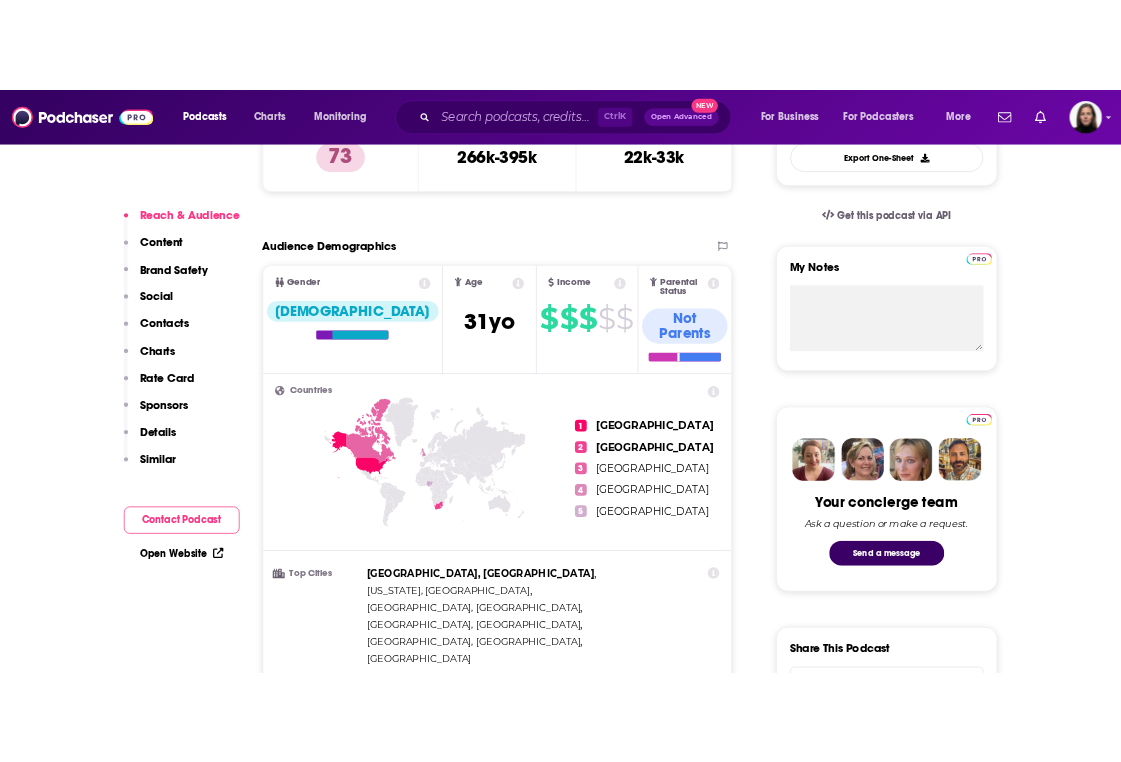 scroll, scrollTop: 100, scrollLeft: 0, axis: vertical 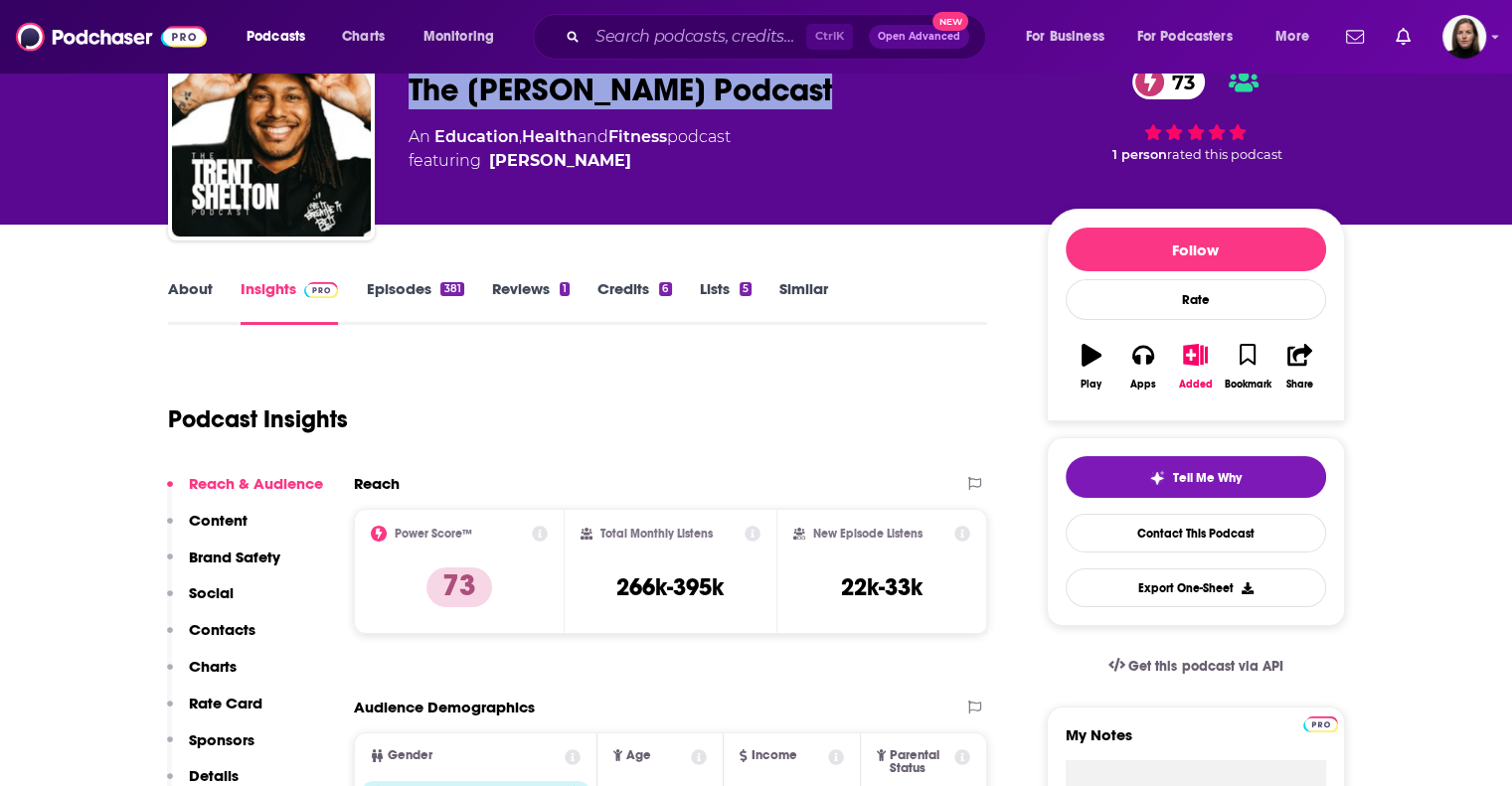 drag, startPoint x: 805, startPoint y: 91, endPoint x: 407, endPoint y: 94, distance: 398.01131 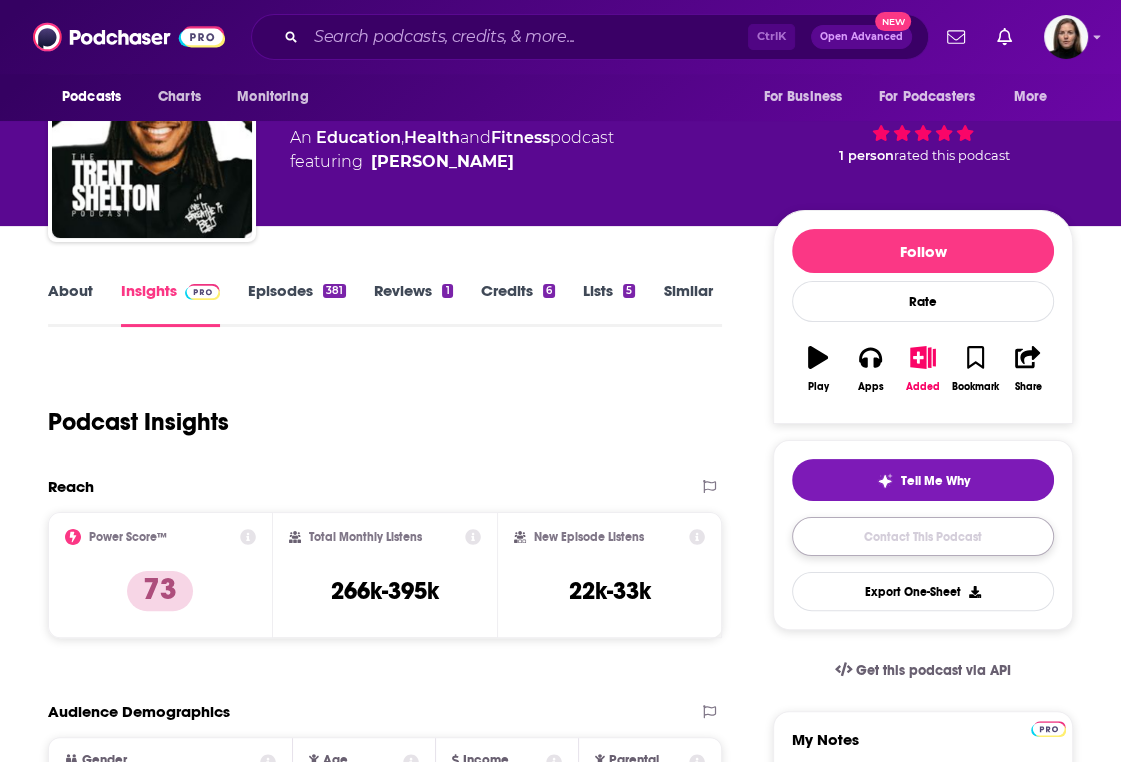 click on "Contact This Podcast" at bounding box center [923, 536] 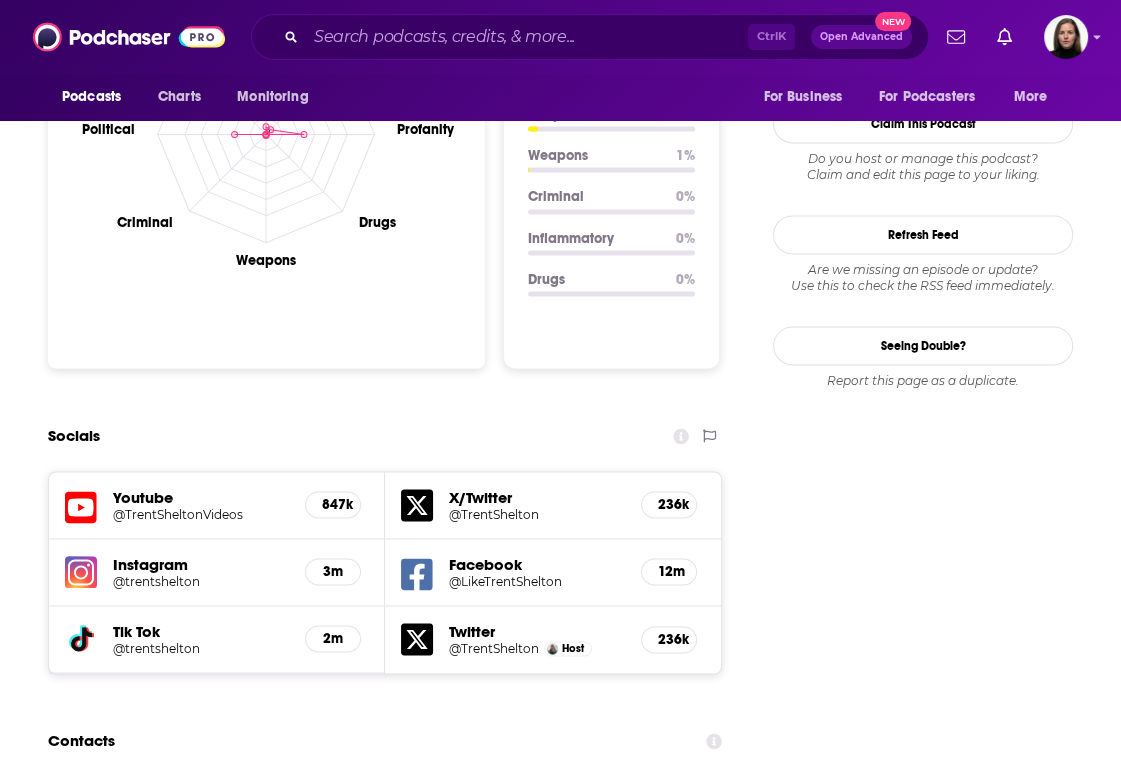 scroll, scrollTop: 2155, scrollLeft: 0, axis: vertical 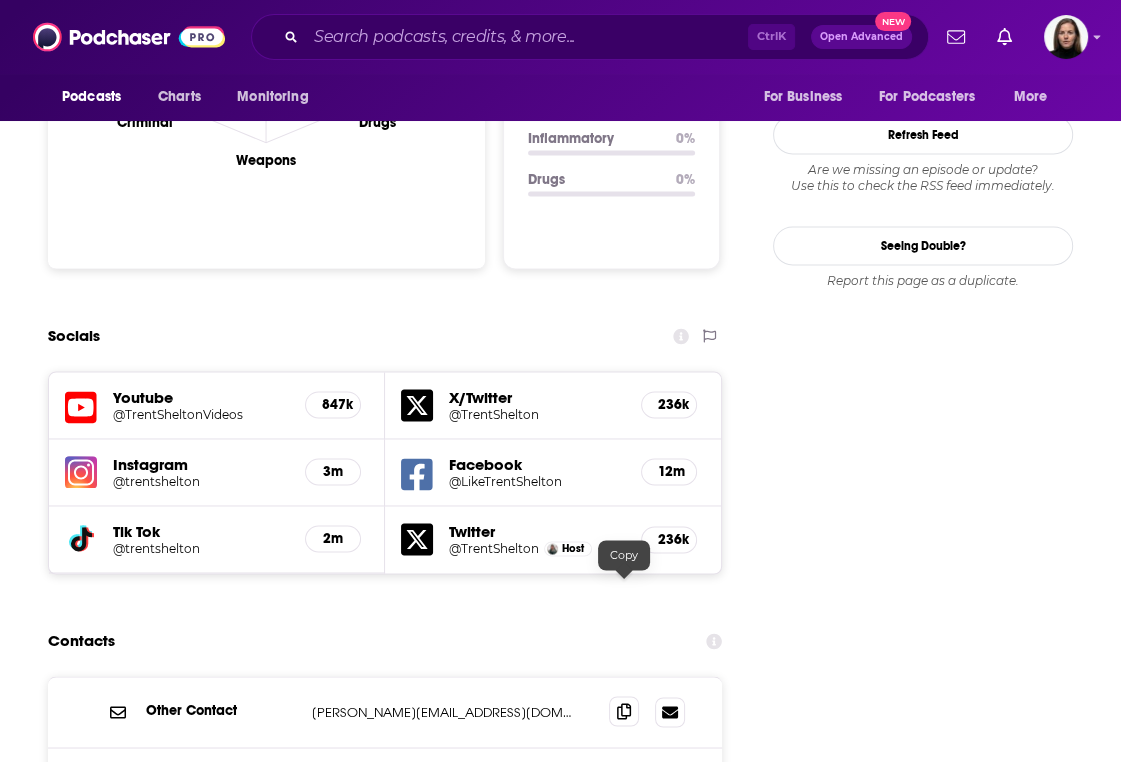 click 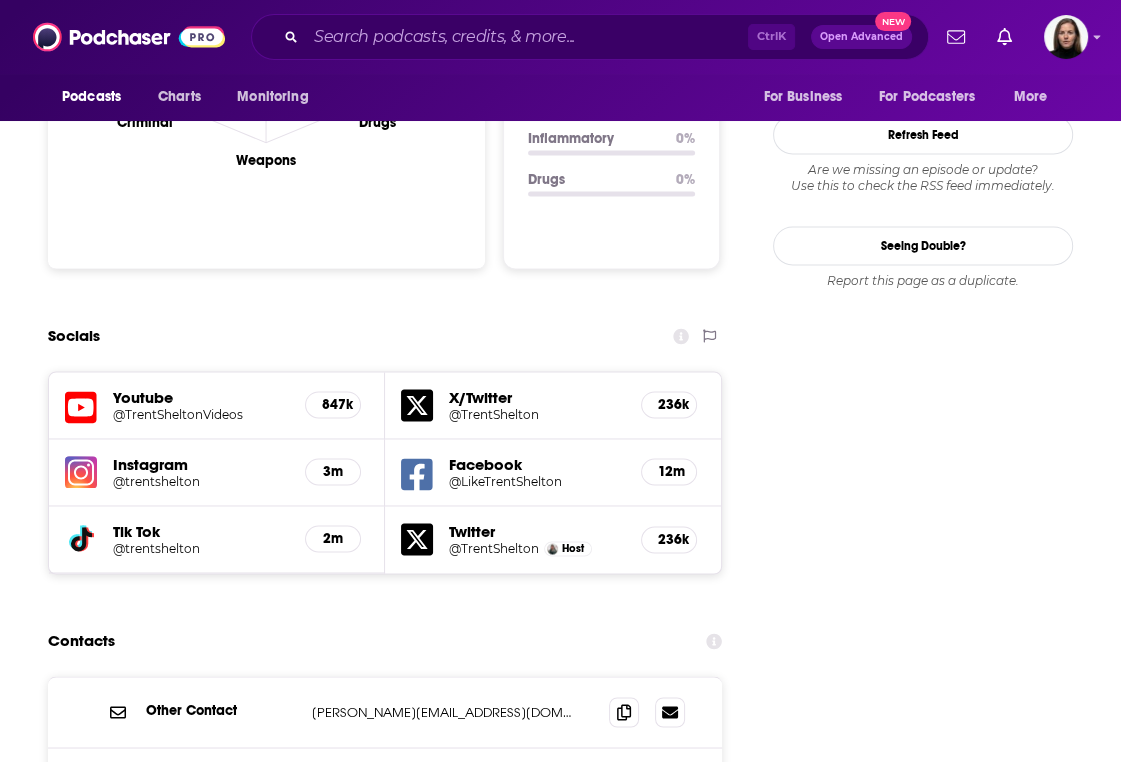 click on "Contacts" at bounding box center (385, 641) 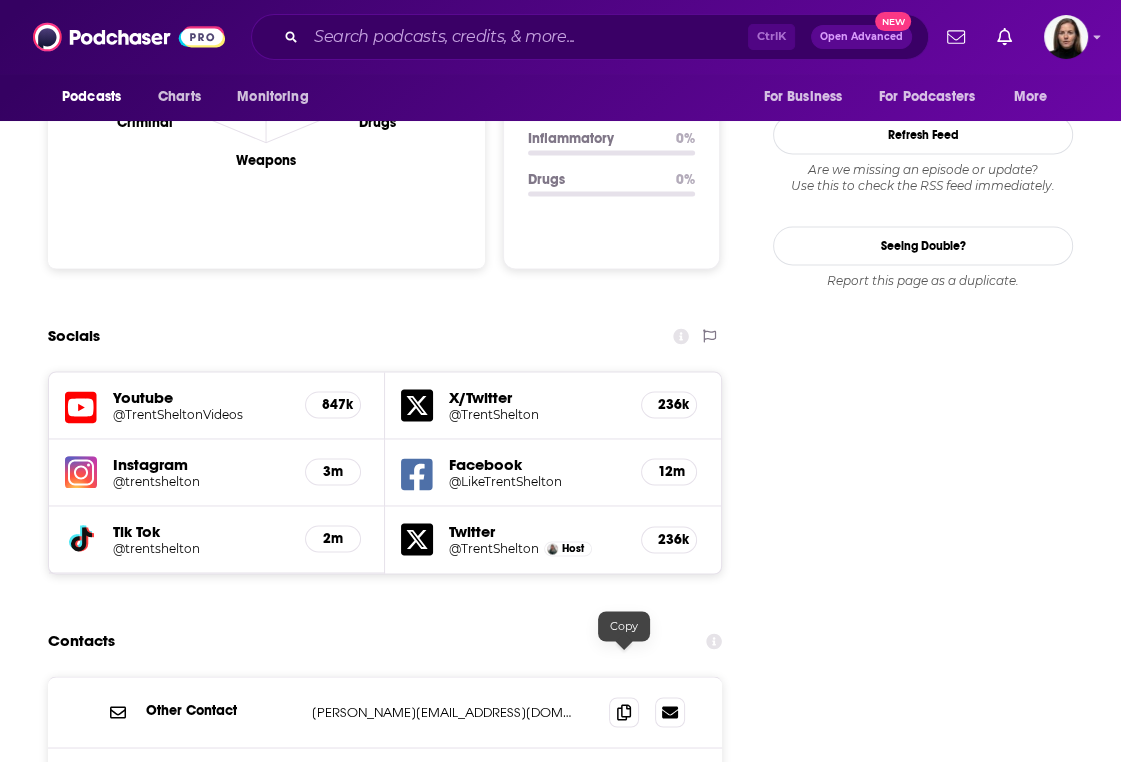 click 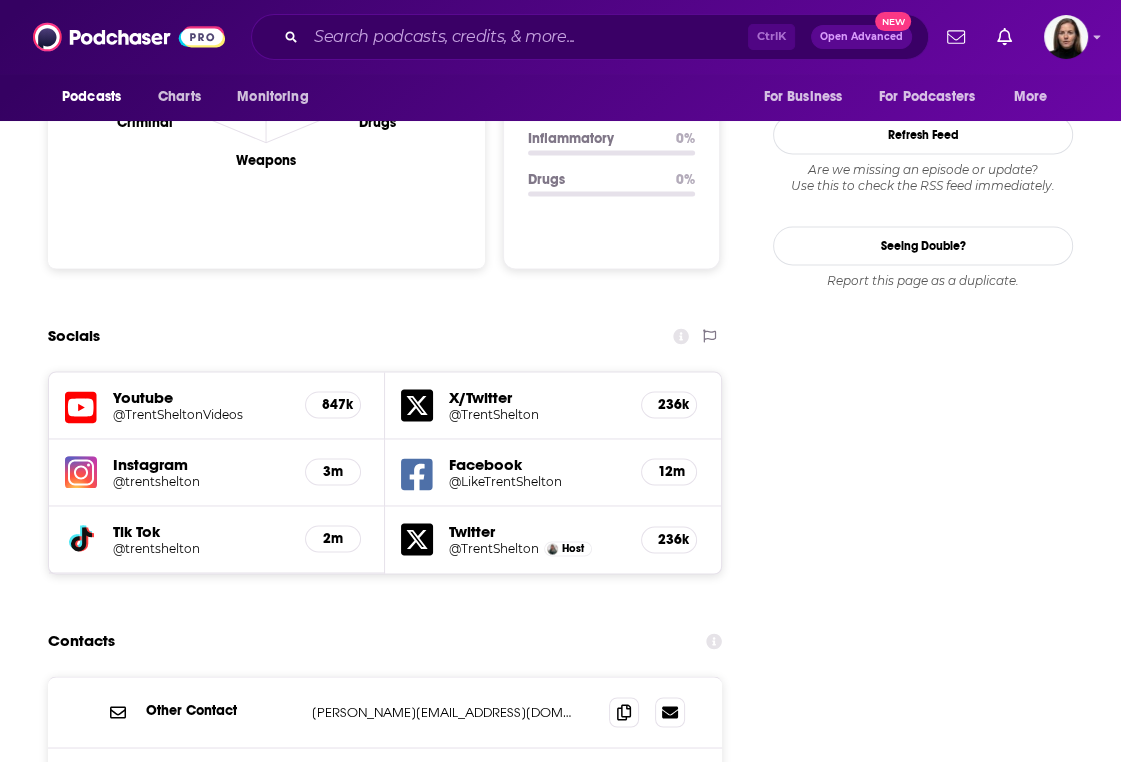 click 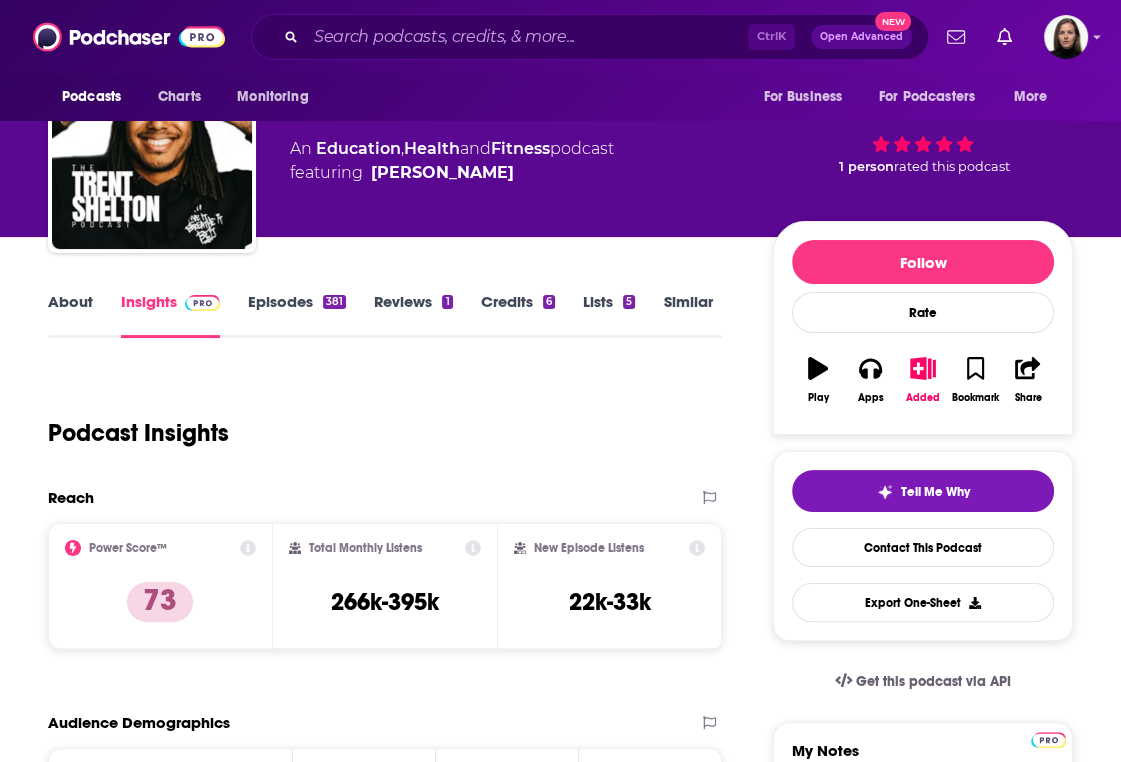 scroll, scrollTop: 0, scrollLeft: 0, axis: both 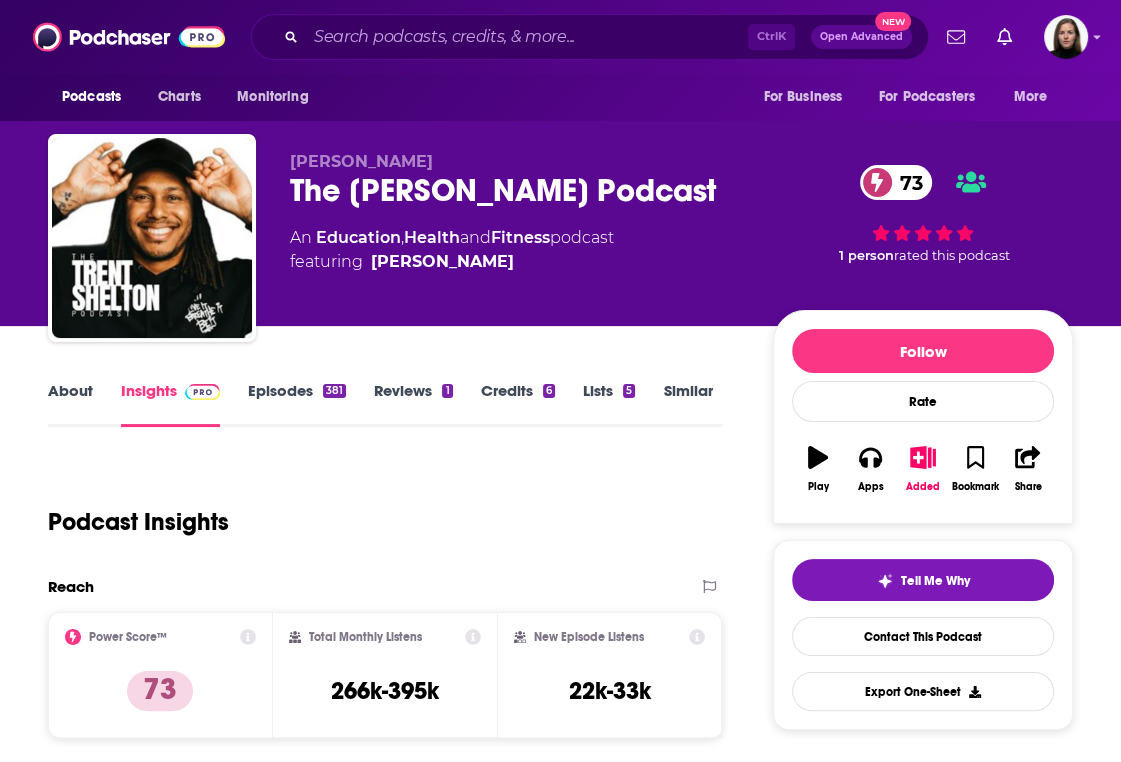 drag, startPoint x: 503, startPoint y: 255, endPoint x: 310, endPoint y: 129, distance: 230.48862 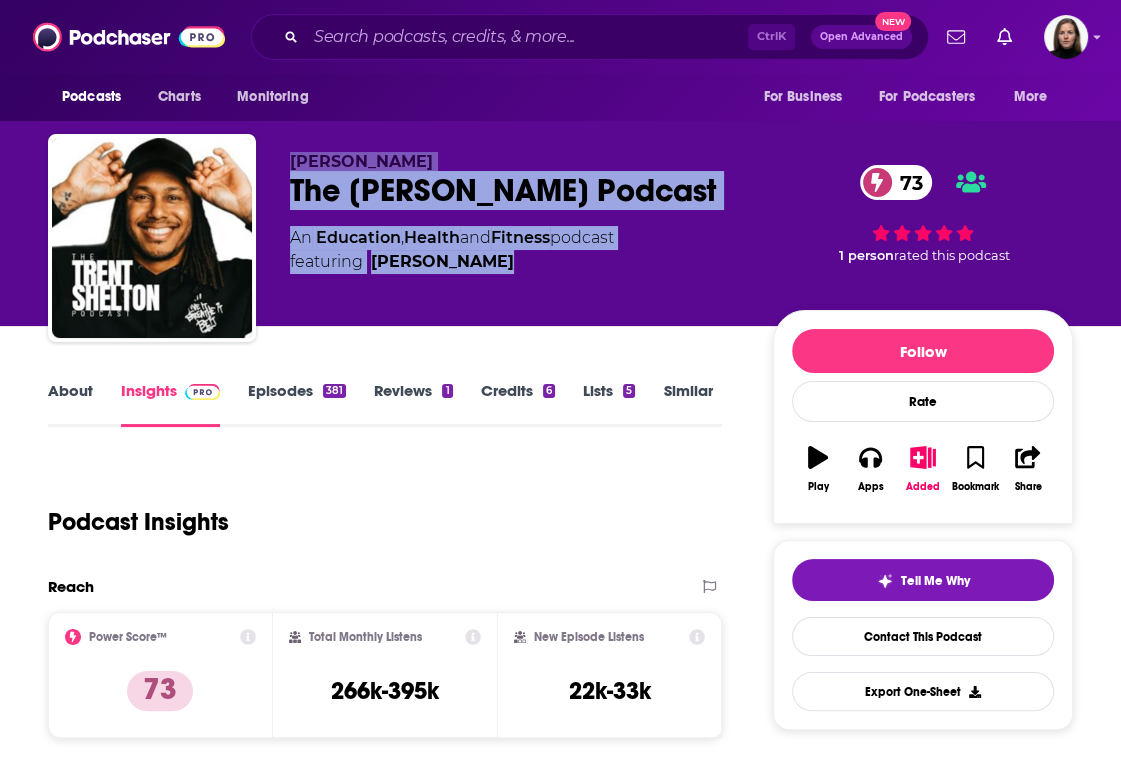 drag, startPoint x: 280, startPoint y: 155, endPoint x: 496, endPoint y: 281, distance: 250.064 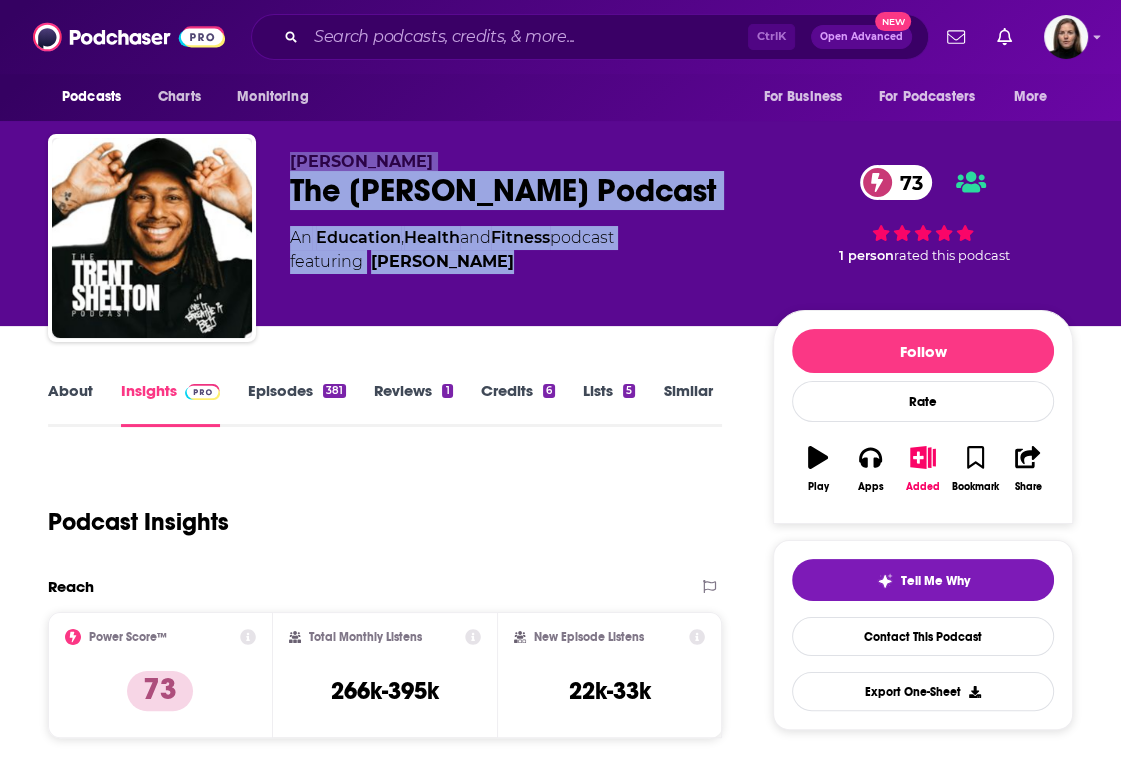 click on "Trent Shelton   The Trent Shelton Podcast 73 An   Education ,  Health  and  Fitness  podcast  featuring  Trent Shelton 73   1   person  rated this podcast" at bounding box center [560, 242] 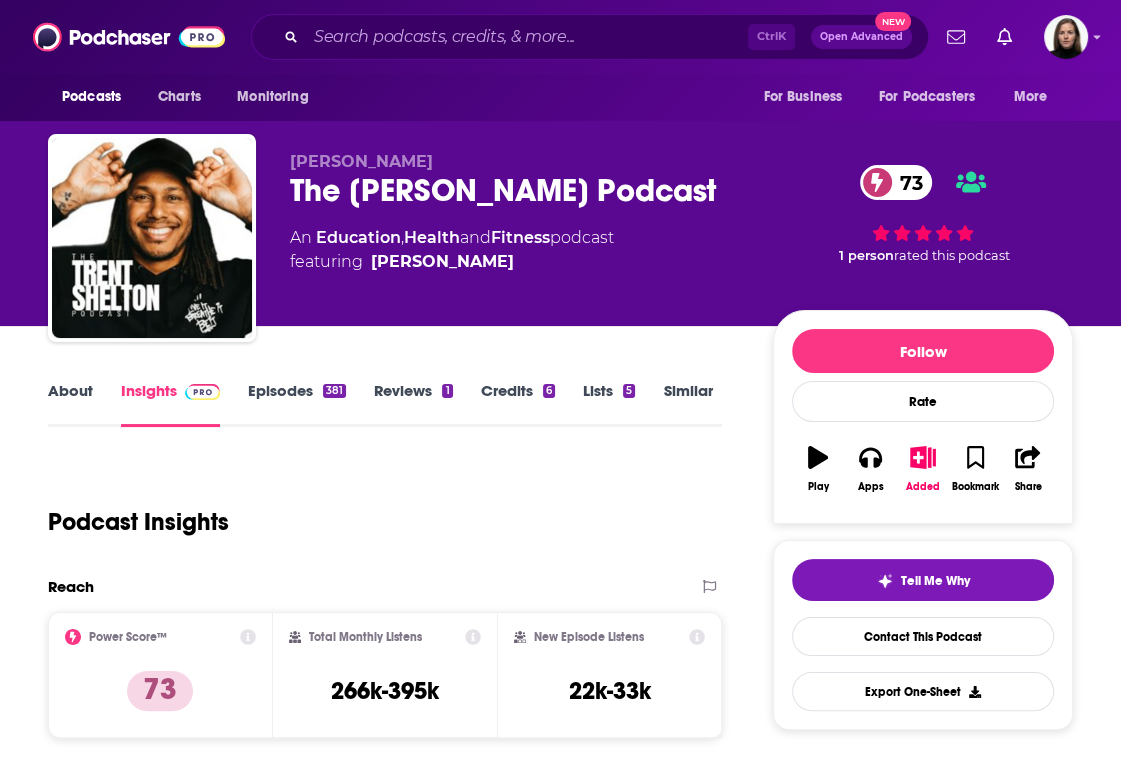 click on "Podcasts Charts Monitoring For Business For Podcasters More" at bounding box center (560, 97) 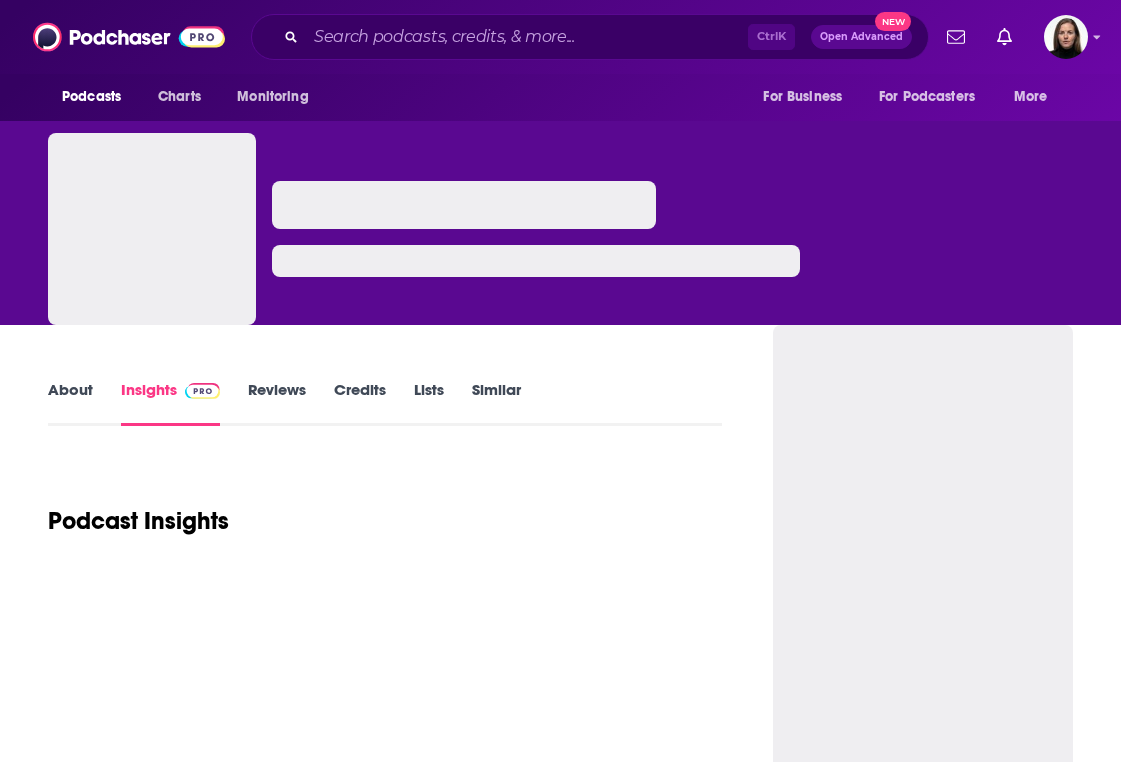 scroll, scrollTop: 0, scrollLeft: 0, axis: both 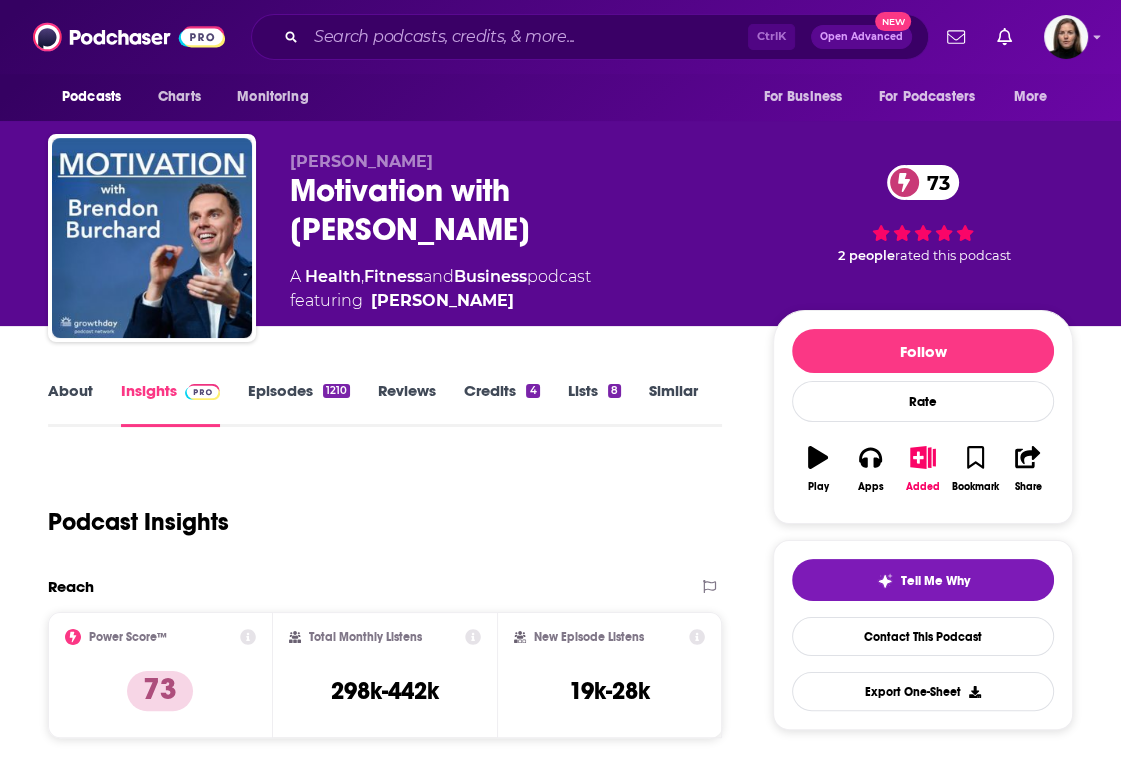drag, startPoint x: 444, startPoint y: 235, endPoint x: 280, endPoint y: 200, distance: 167.69318 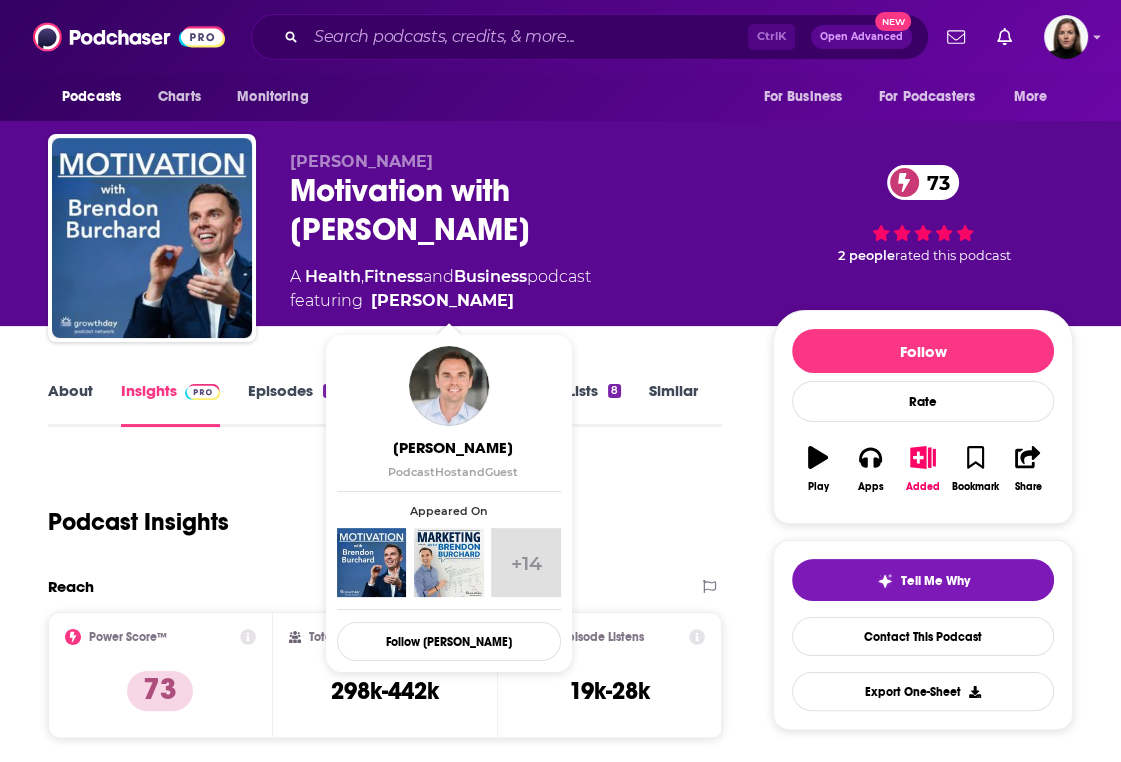 drag, startPoint x: 572, startPoint y: 311, endPoint x: 526, endPoint y: 295, distance: 48.703182 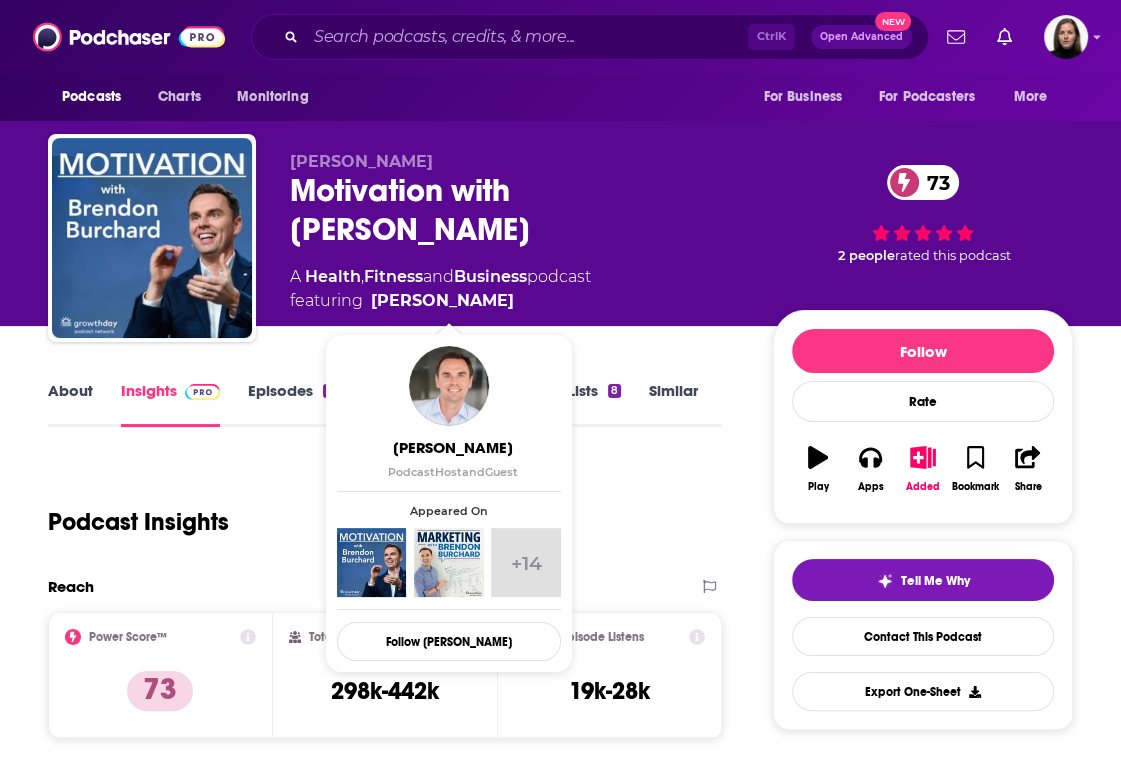 click on "featuring  [PERSON_NAME]" 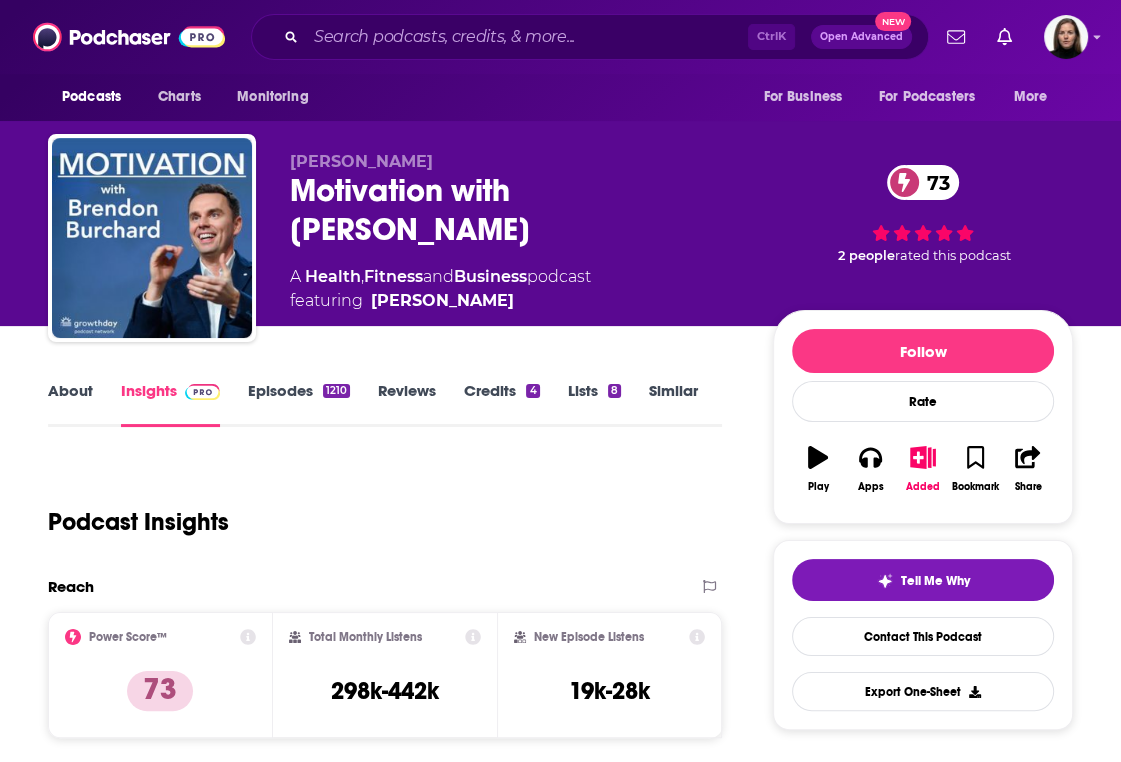 copy on "[PERSON_NAME]" 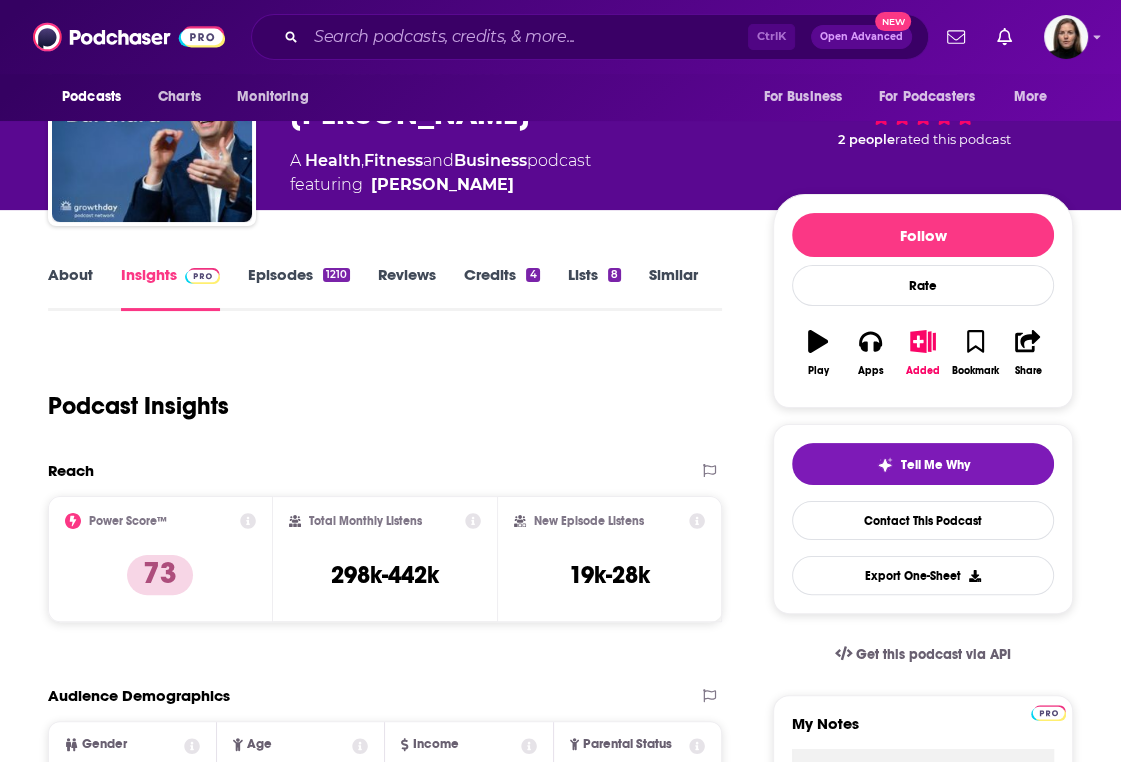 scroll, scrollTop: 300, scrollLeft: 0, axis: vertical 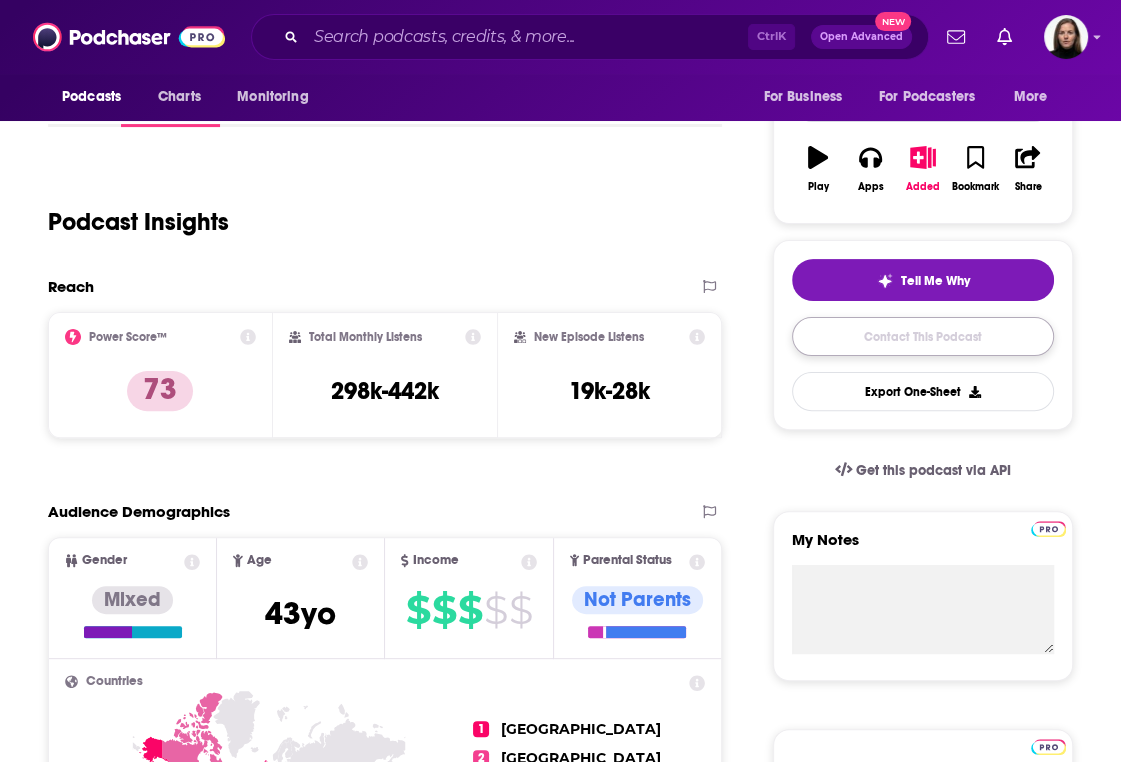 click on "Contact This Podcast" at bounding box center (923, 336) 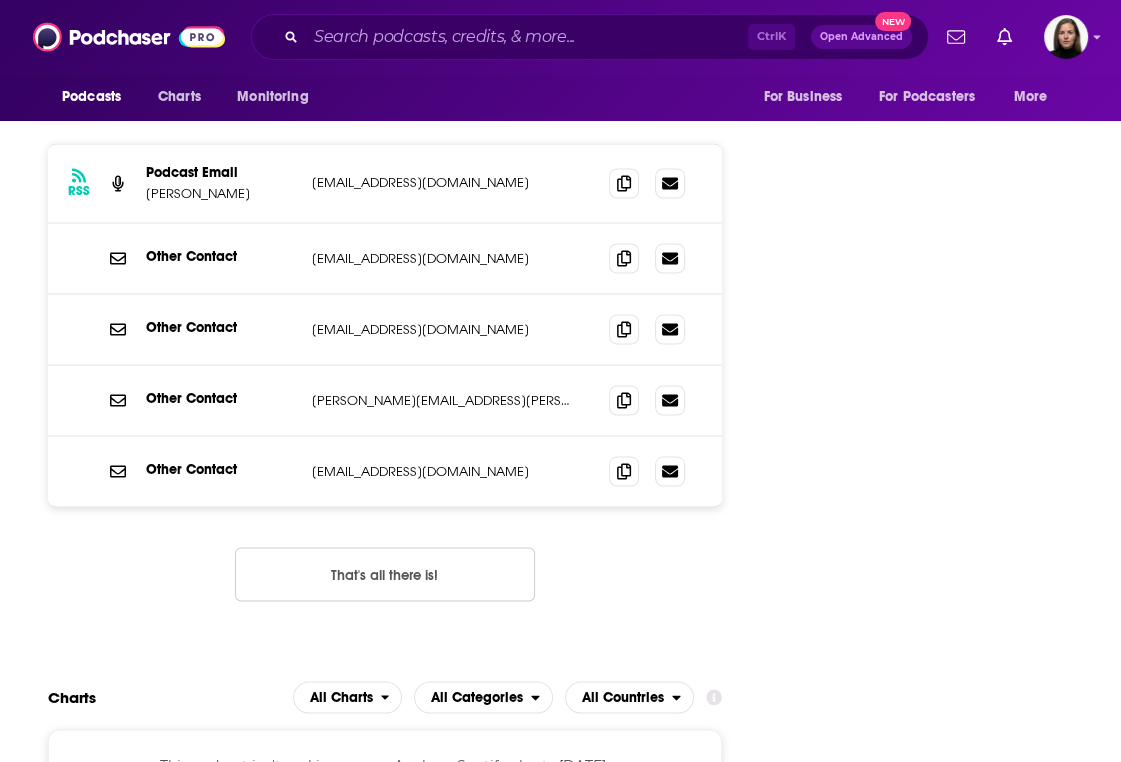 scroll, scrollTop: 2186, scrollLeft: 0, axis: vertical 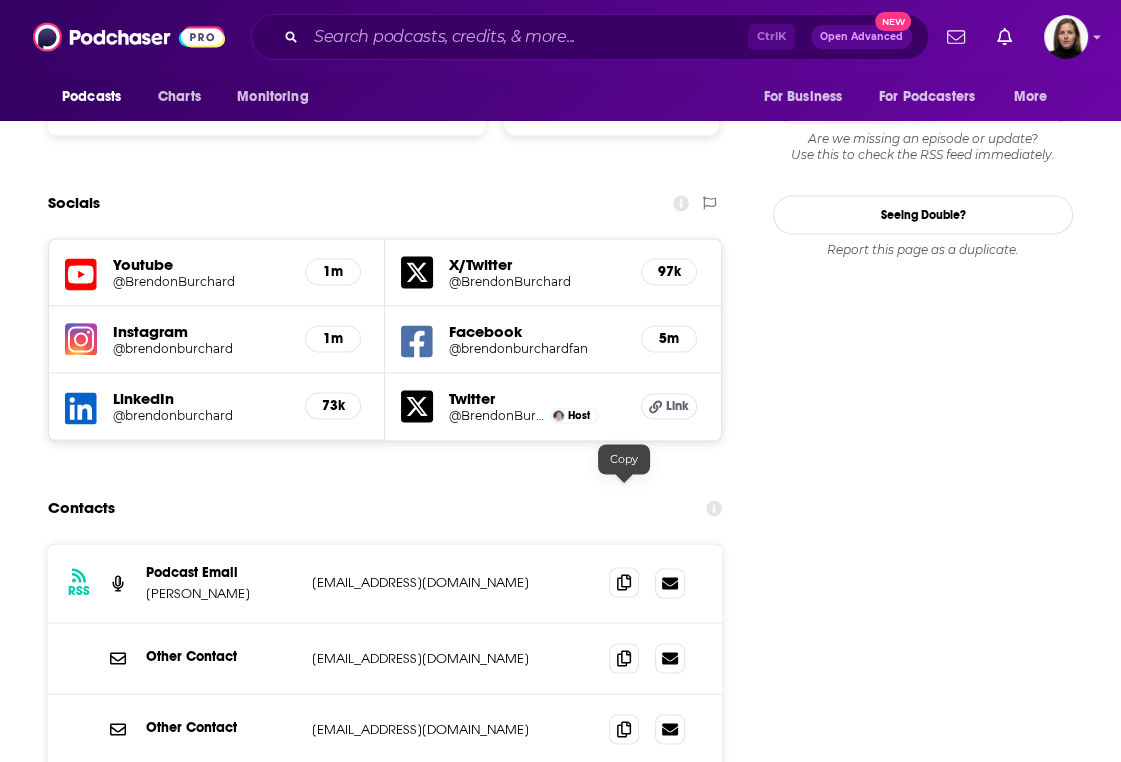 click at bounding box center (624, 582) 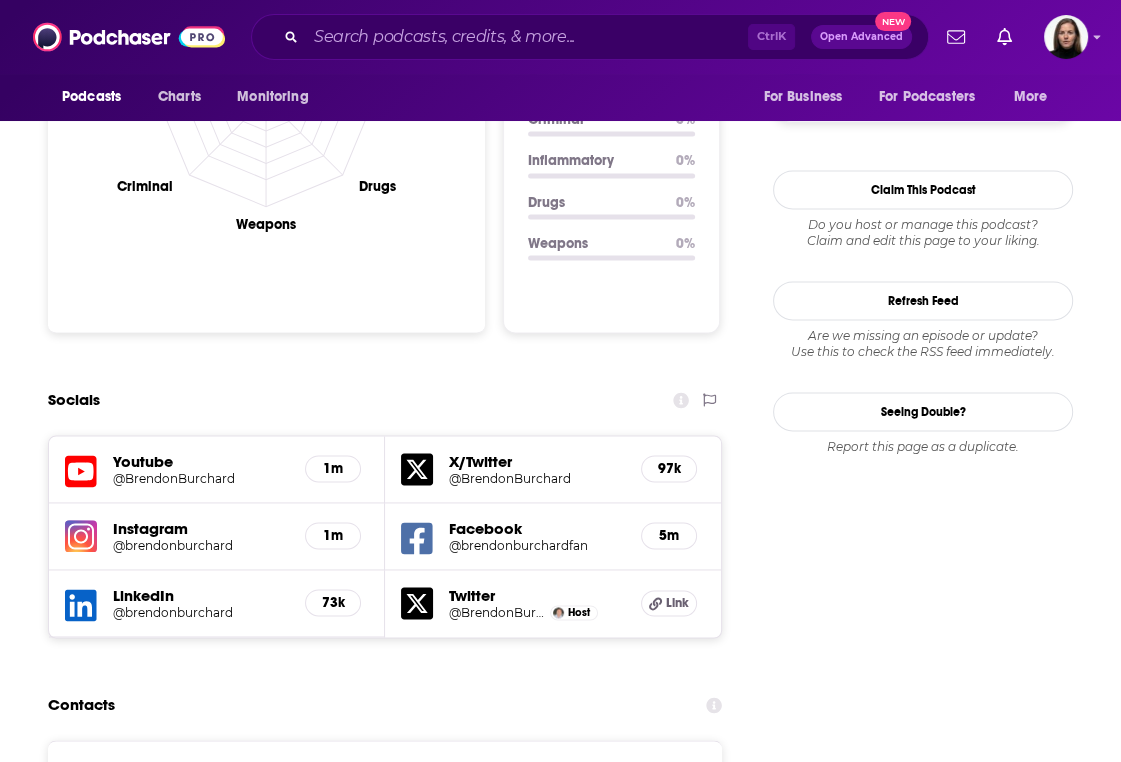 scroll, scrollTop: 1986, scrollLeft: 0, axis: vertical 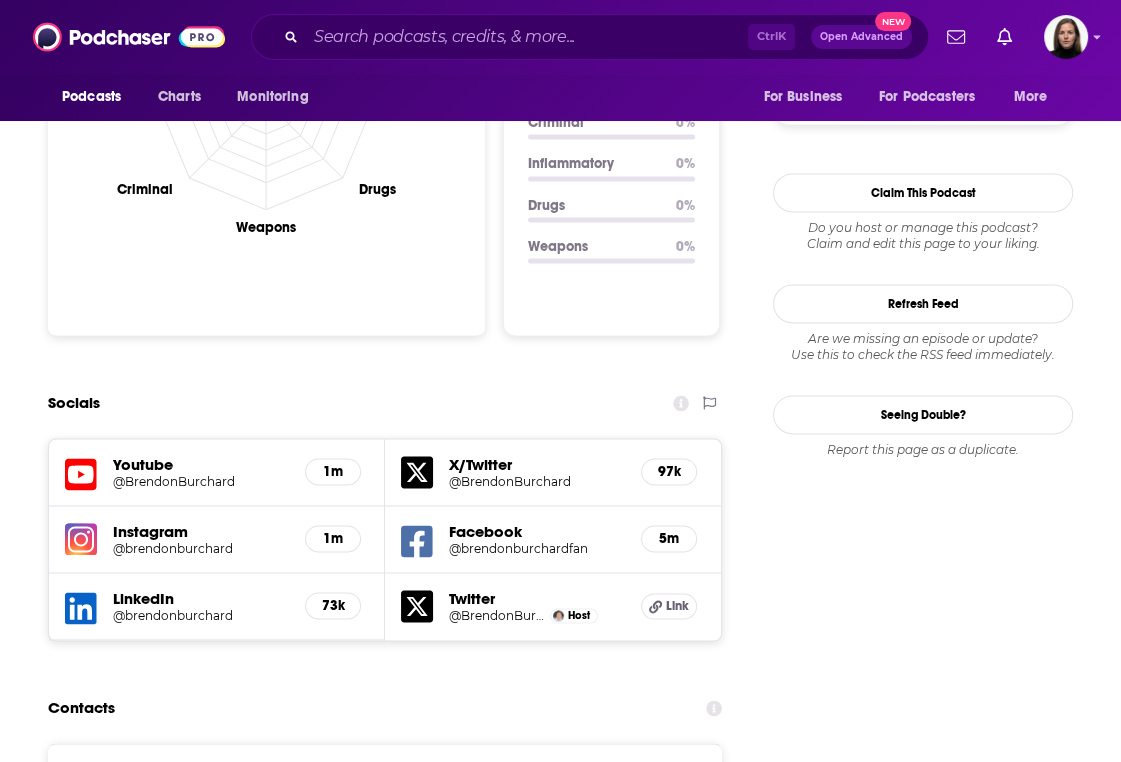click on "Follow Rate Play Apps Added Bookmark Share Tell Me Why Contact This Podcast Export One-Sheet Get this podcast via API My Notes Your concierge team Ask a question or make a request. Send a message Share This Podcast Recommendation sent [URL][DOMAIN_NAME] Copy Link Followers 32 +29 Official Website [DOMAIN_NAME] RSS Feed [DOMAIN_NAME] Facebook [URL][DOMAIN_NAME] X/Twitter [DOMAIN_NAME][URL] Instagram [DOMAIN_NAME][URL] YouTube [URL][DOMAIN_NAME] Linkedin [URL][DOMAIN_NAME] Claim This Podcast Do you host or manage this podcast? Claim and edit this page to your liking. Refresh Feed Are we missing an episode or update? Use this to check the RSS feed immediately. Seeing Double? Report this page as a duplicate." at bounding box center (923, 3071) 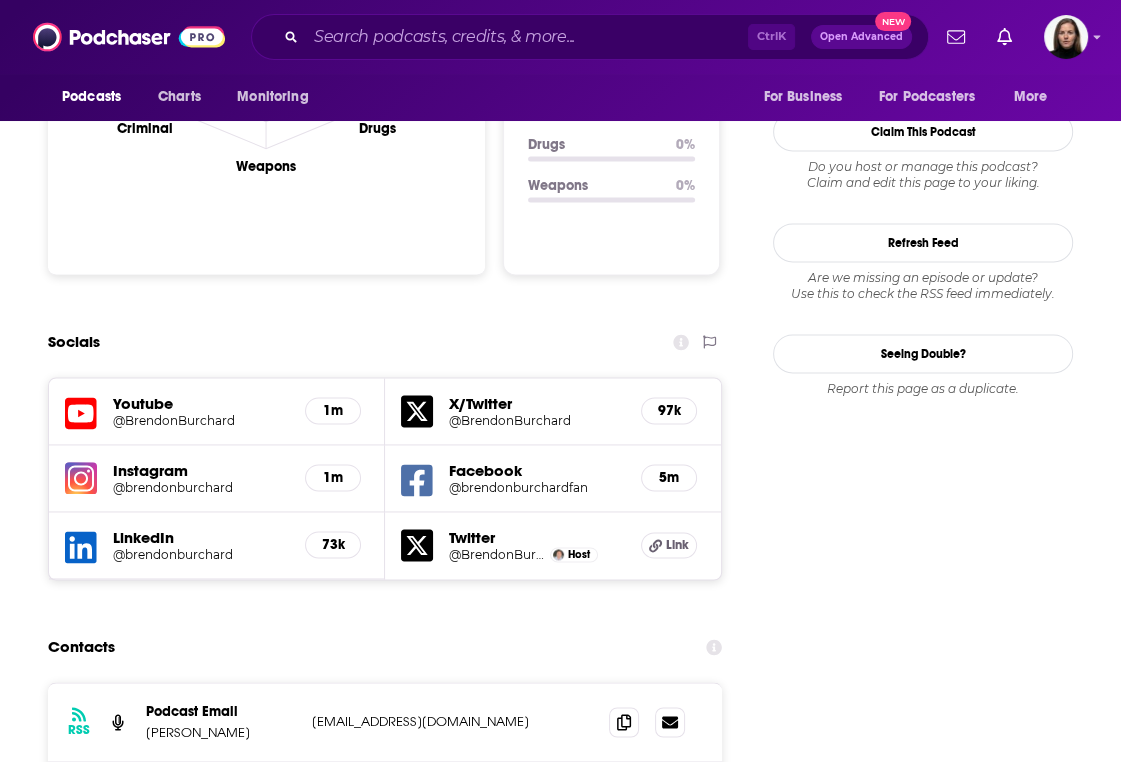 scroll, scrollTop: 1986, scrollLeft: 0, axis: vertical 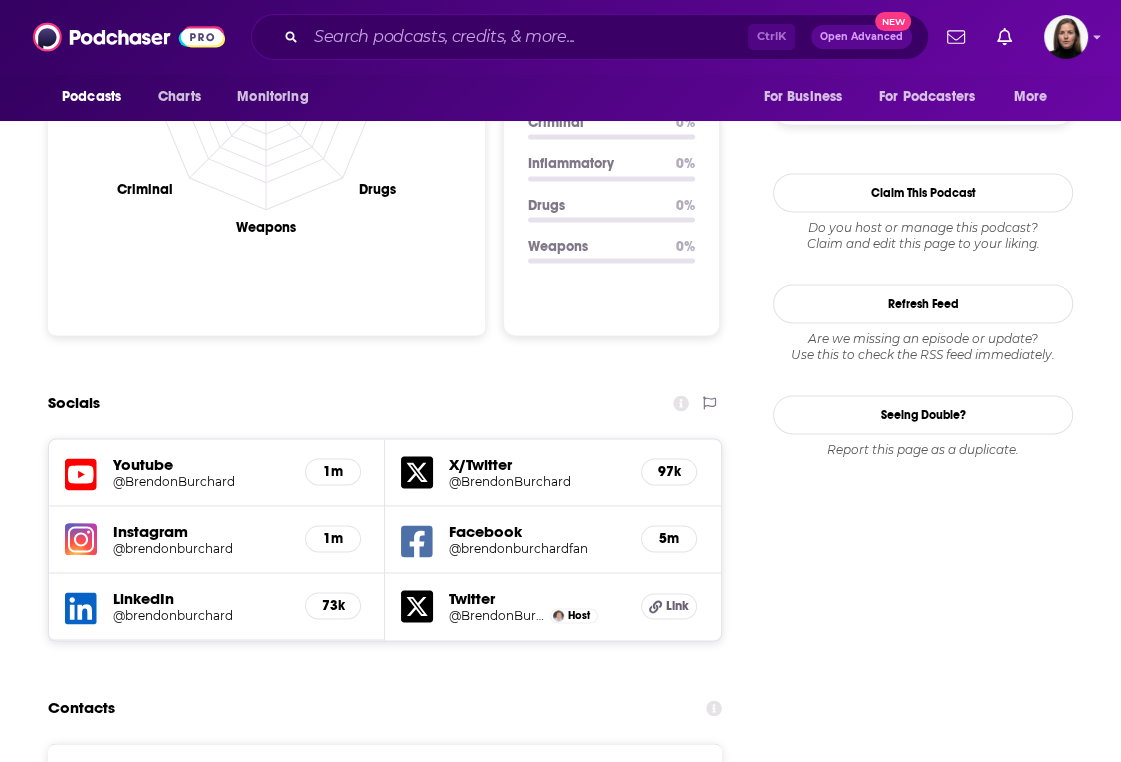 click 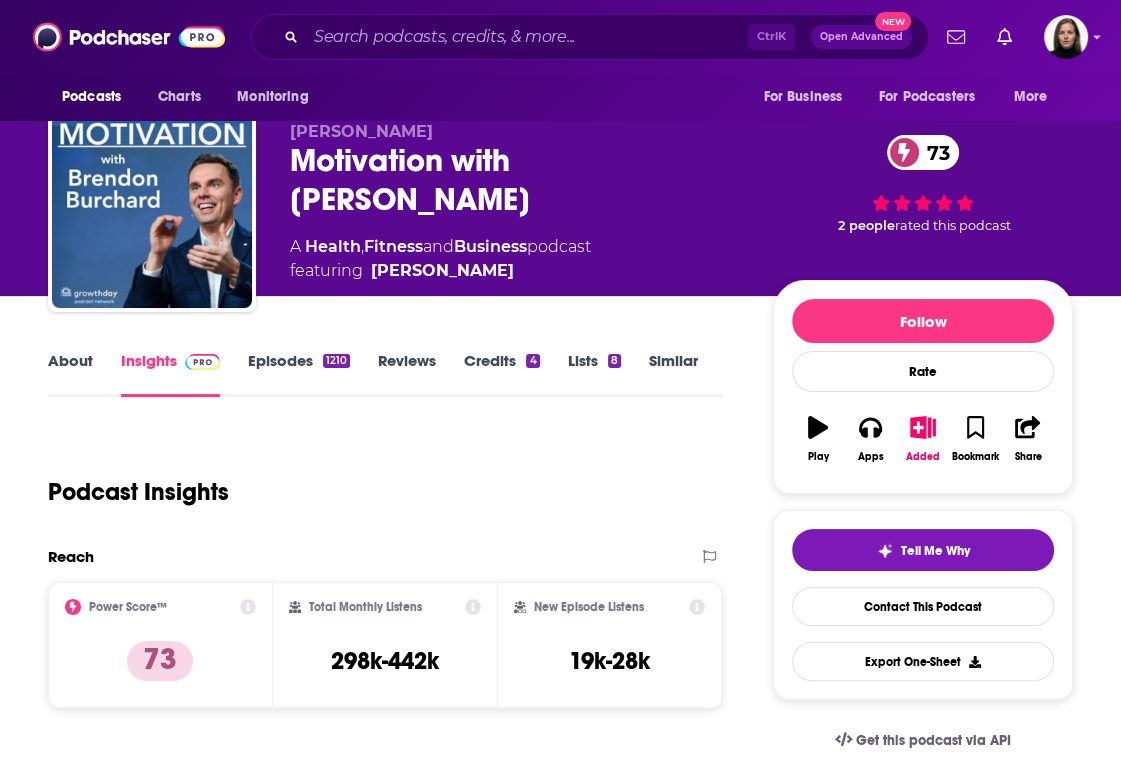 scroll, scrollTop: 0, scrollLeft: 0, axis: both 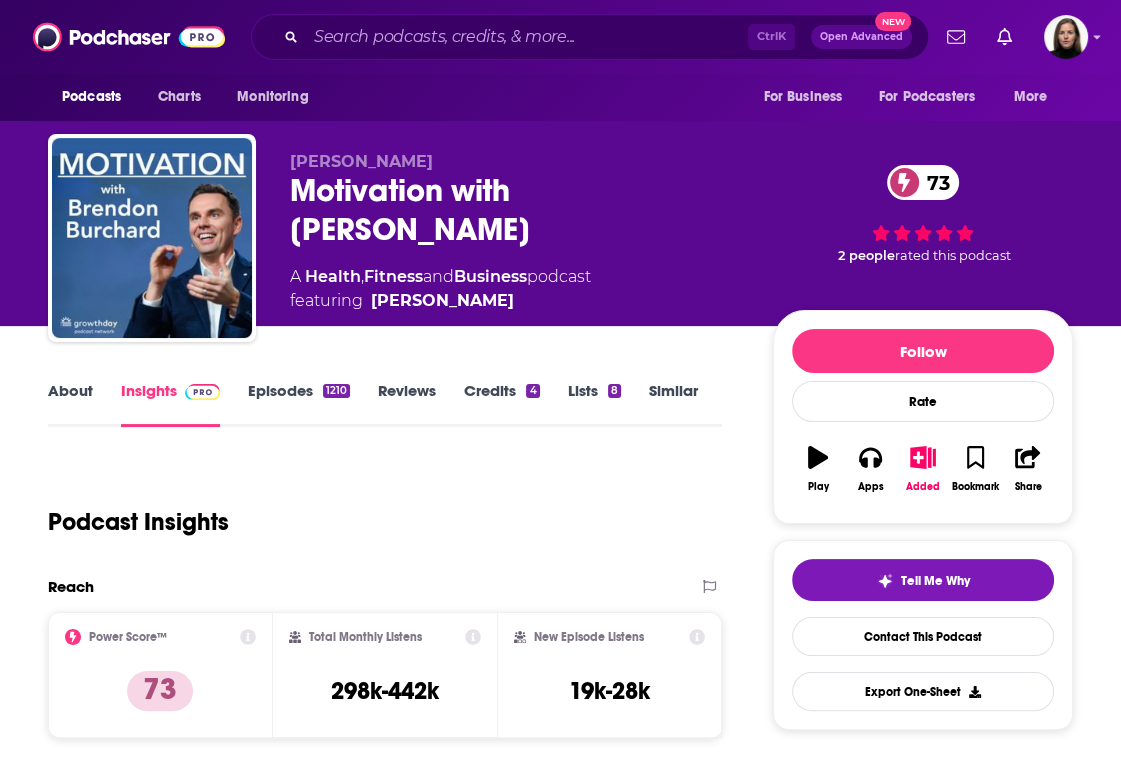 drag, startPoint x: 536, startPoint y: 303, endPoint x: 300, endPoint y: 164, distance: 273.8923 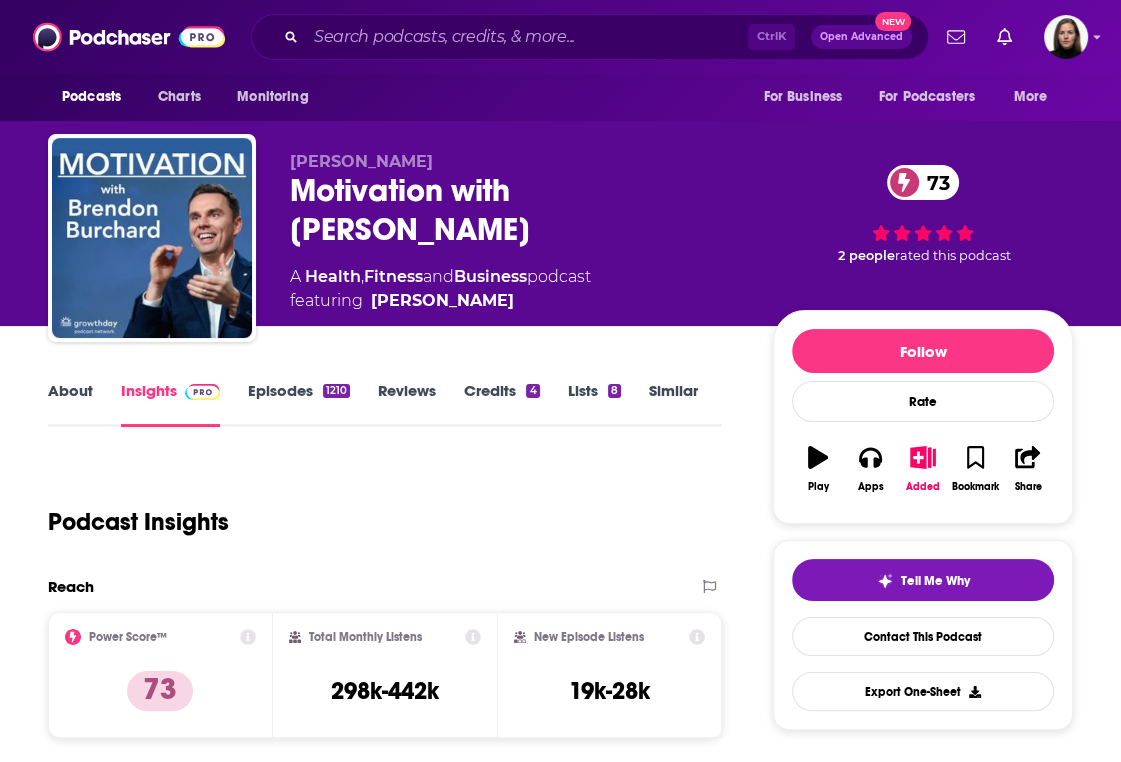 click on "[PERSON_NAME]   Motivation with [PERSON_NAME] 73 A   Health ,  Fitness  and  Business  podcast  featuring  [PERSON_NAME] 73   2   people  rated this podcast" at bounding box center (560, 242) 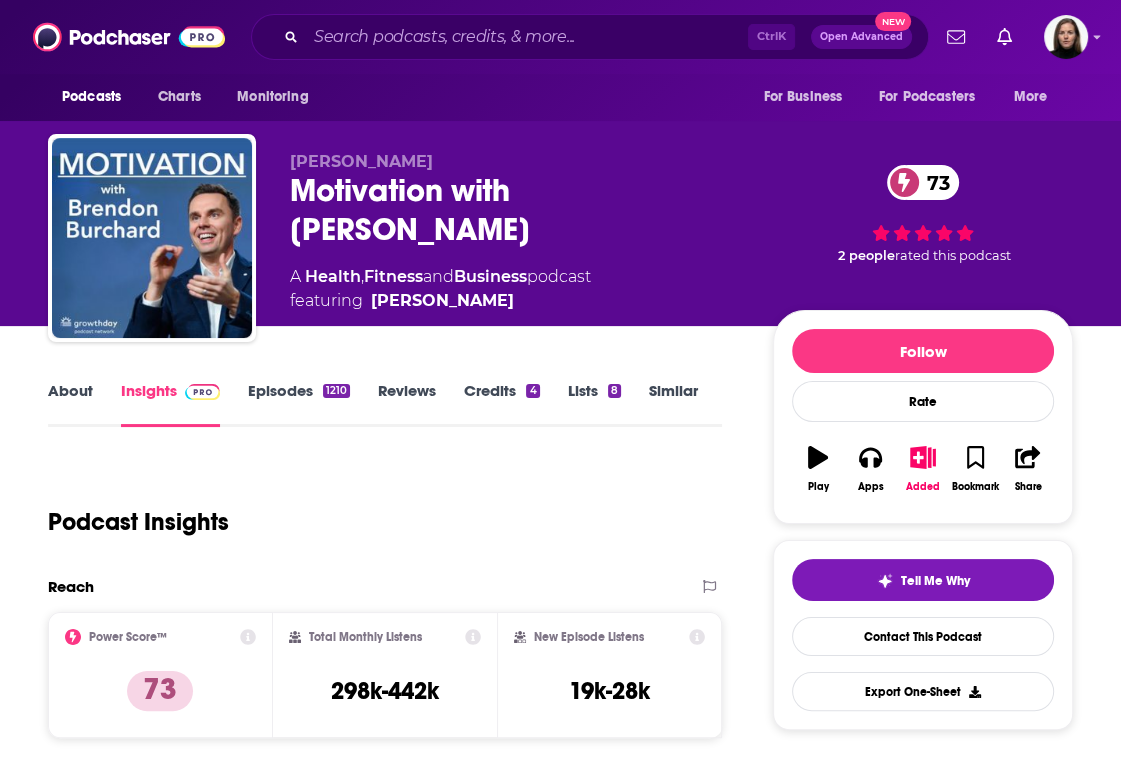 copy on "[PERSON_NAME]   Motivation with [PERSON_NAME] 73 A   Health ,  Fitness  and  Business  podcast  featuring" 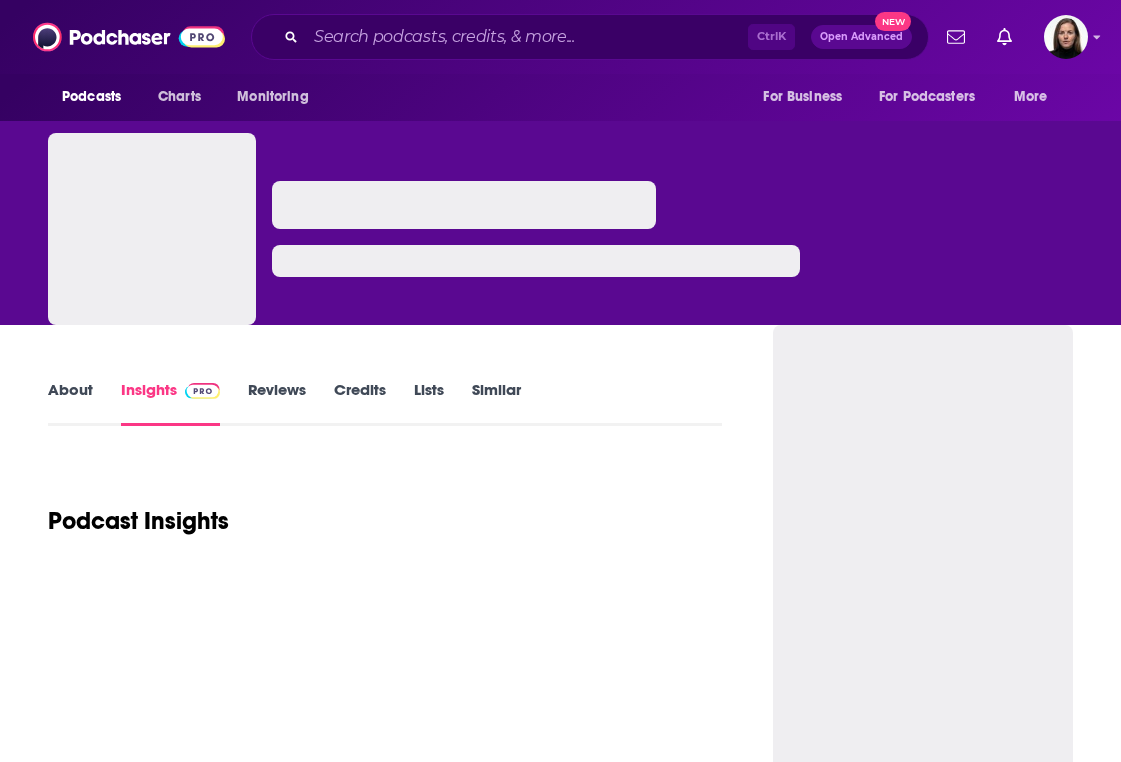 scroll, scrollTop: 0, scrollLeft: 0, axis: both 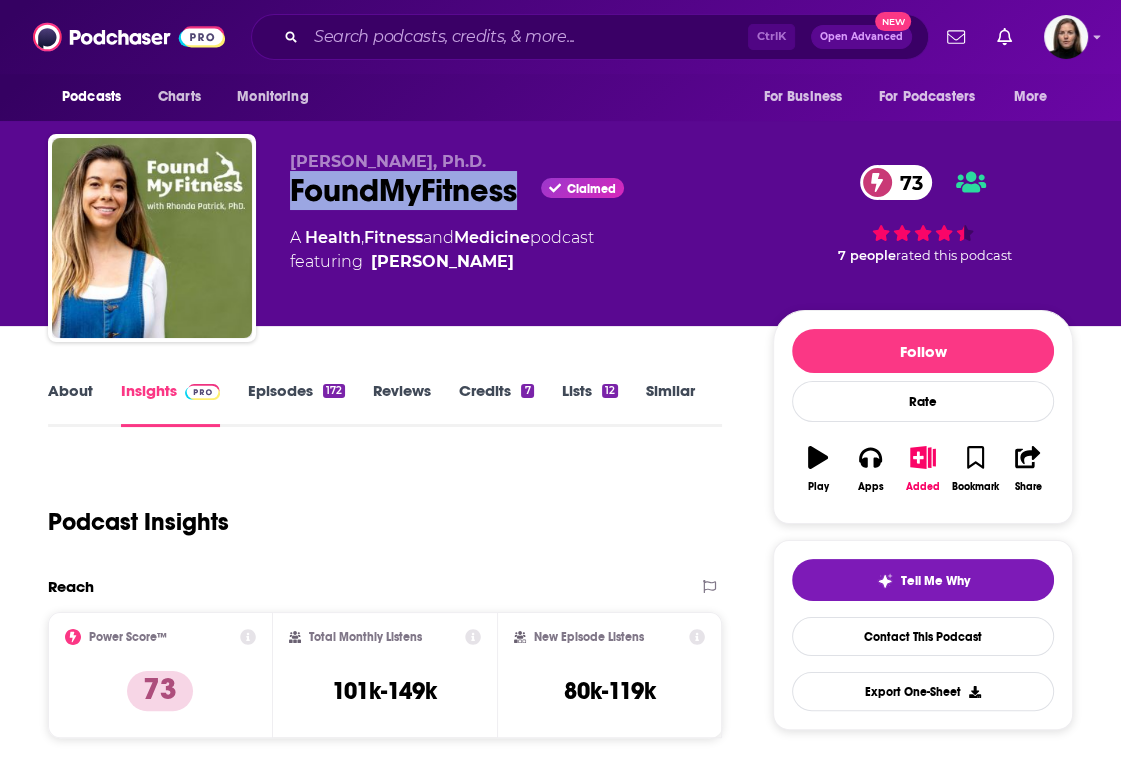drag, startPoint x: 290, startPoint y: 191, endPoint x: 519, endPoint y: 194, distance: 229.01965 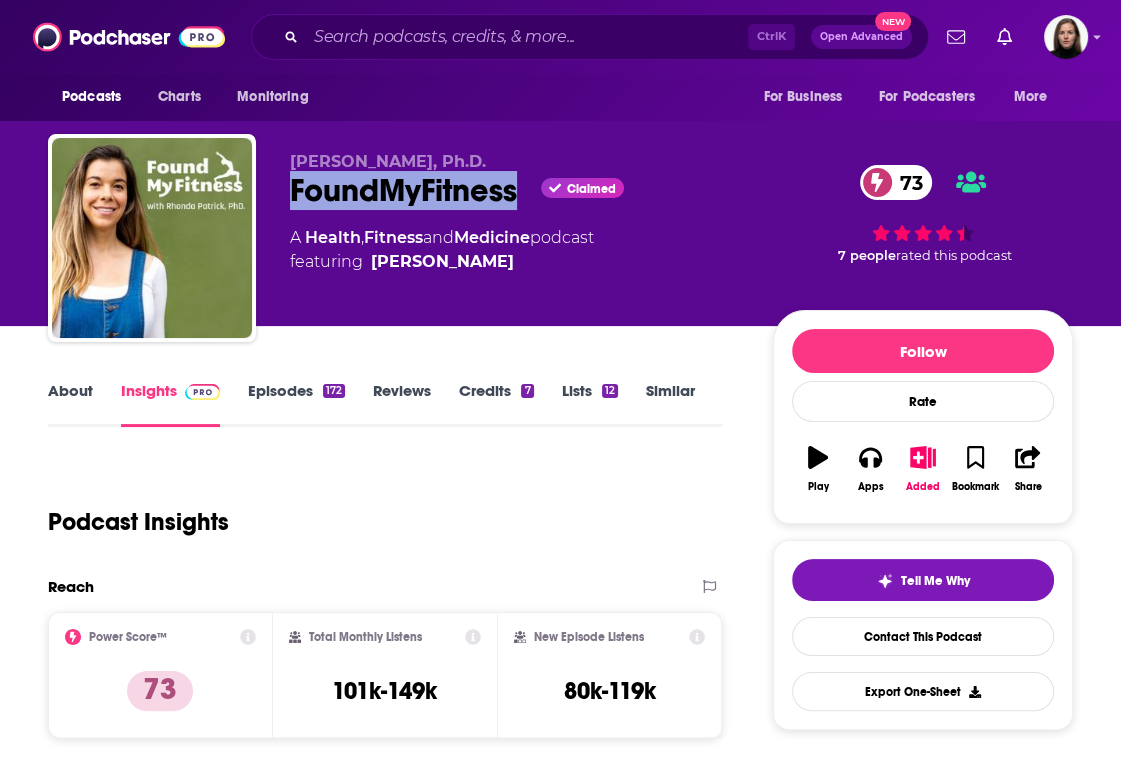 click on "FoundMyFitness Claimed 73" at bounding box center (515, 190) 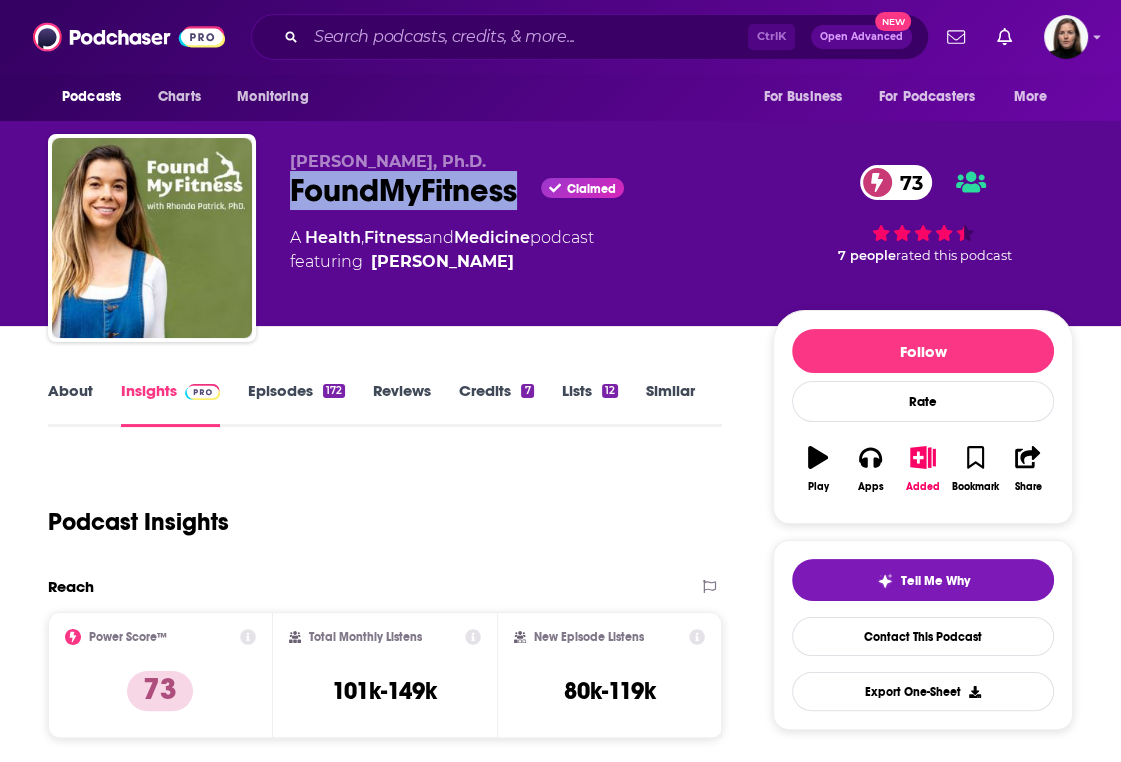copy on "FoundMyFitness" 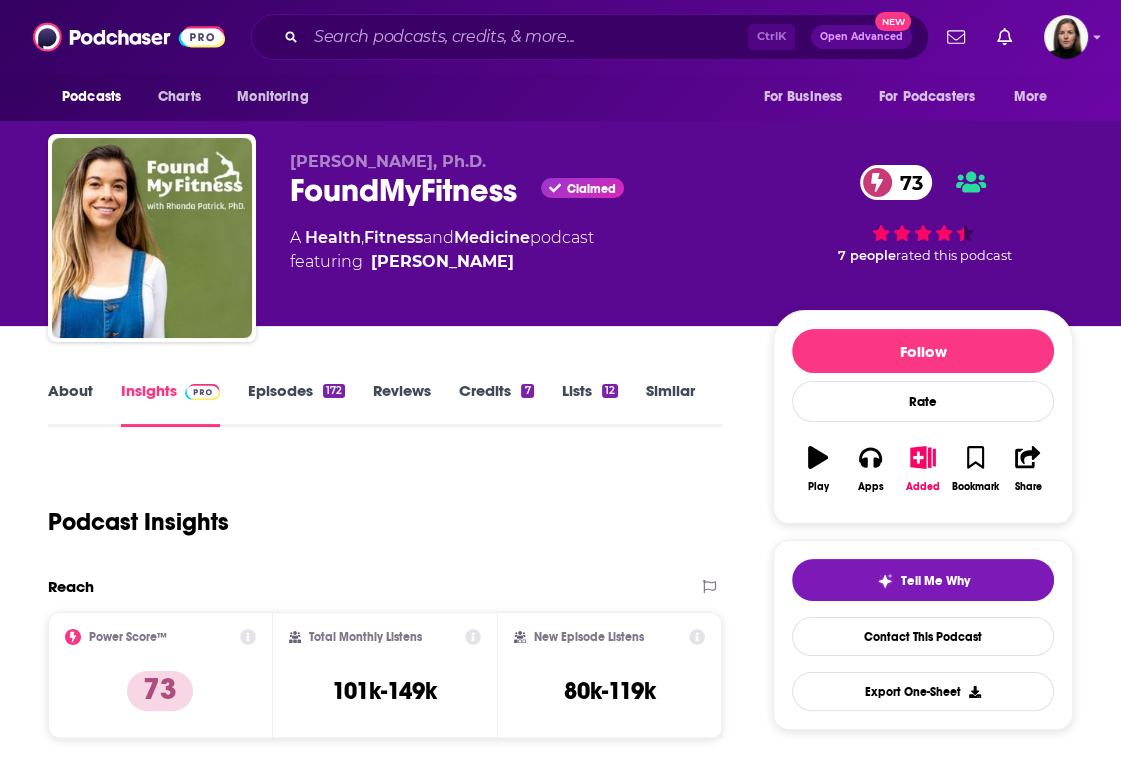 click on "A   Health ,  Fitness  and  Medicine  podcast  featuring  [PERSON_NAME]" at bounding box center (515, 250) 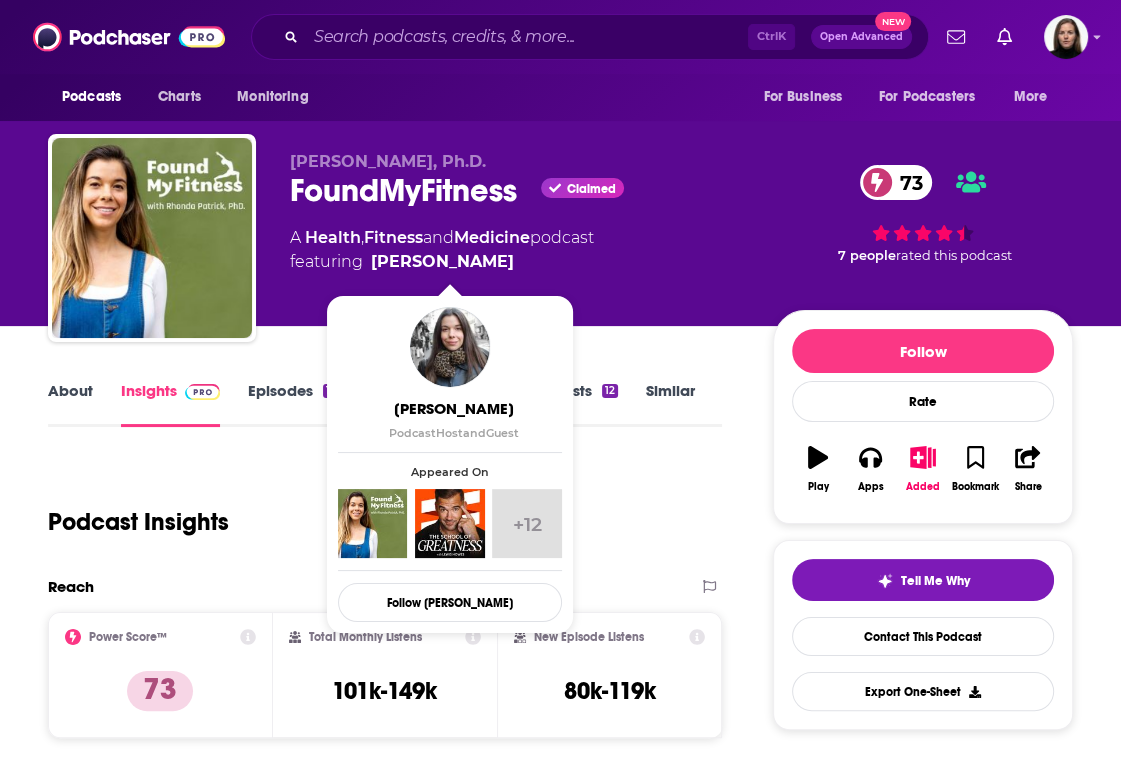 drag, startPoint x: 364, startPoint y: 258, endPoint x: 528, endPoint y: 256, distance: 164.01219 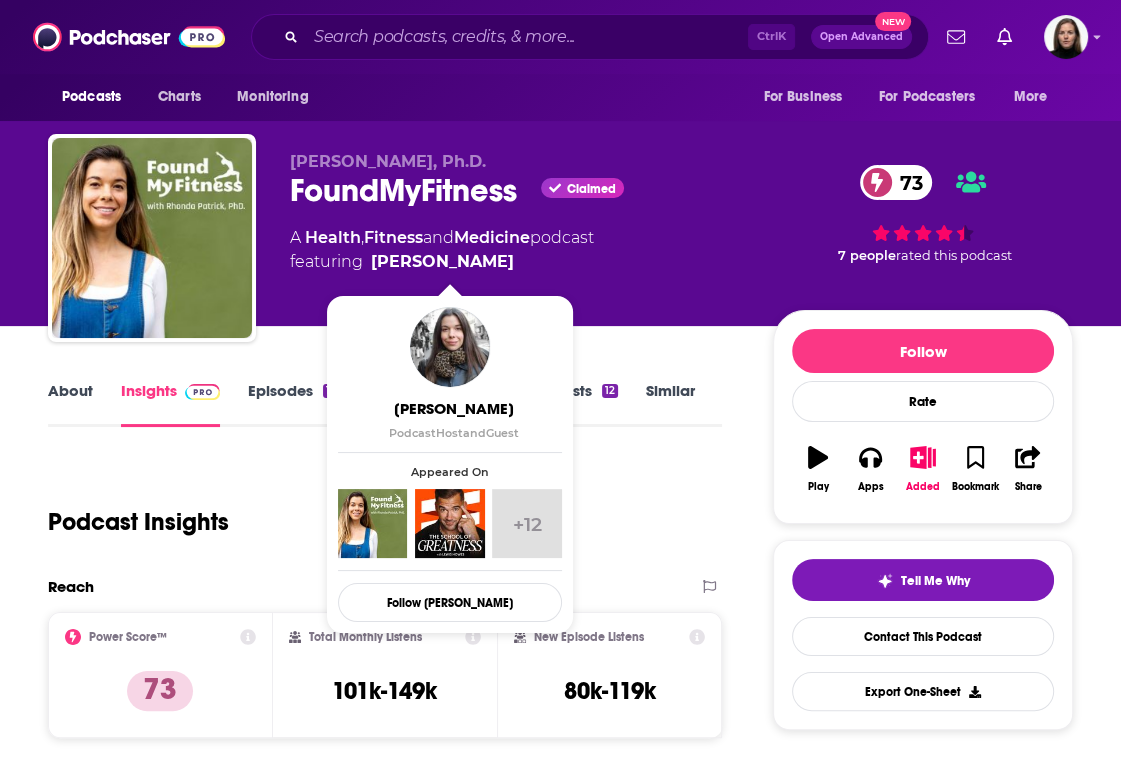click on "featuring  [PERSON_NAME]" 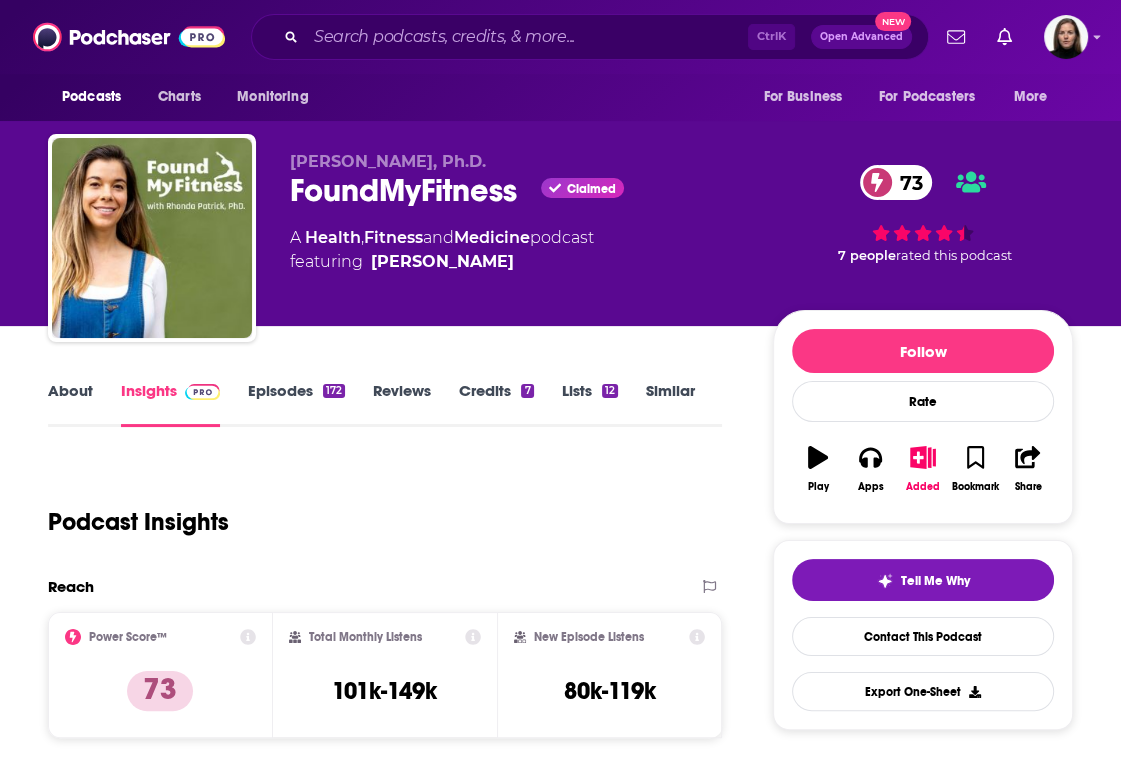 copy on "[PERSON_NAME]" 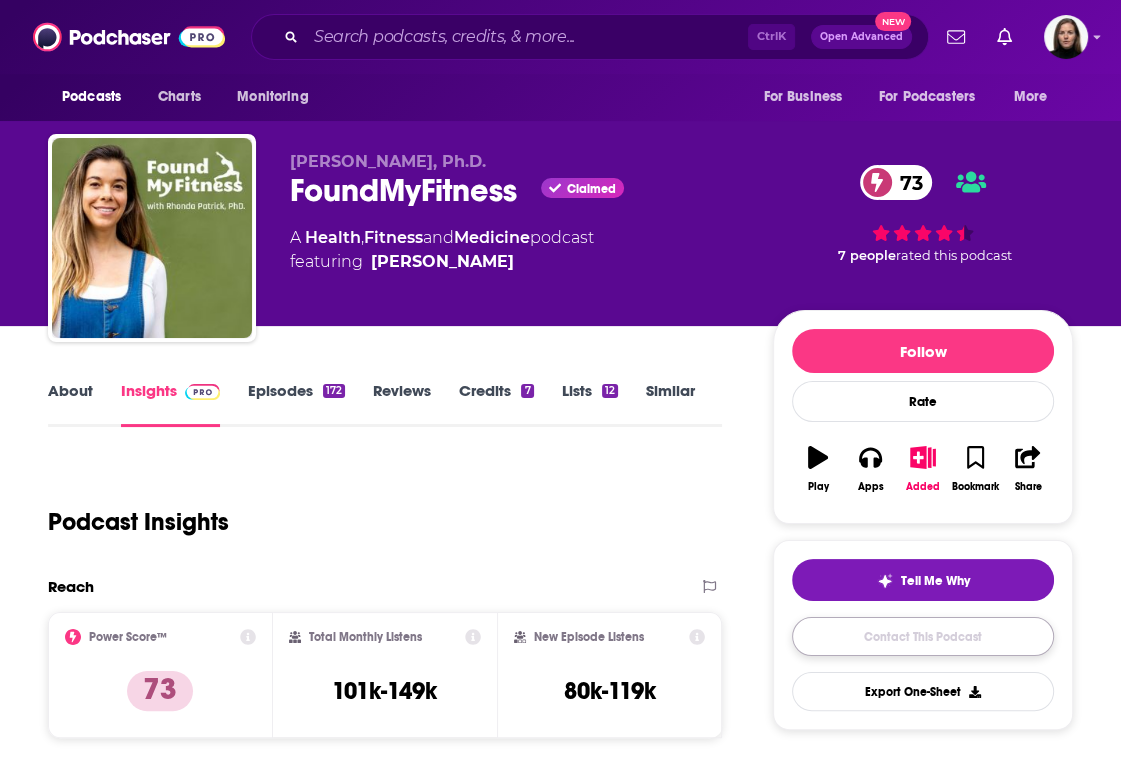 click on "Contact This Podcast" at bounding box center [923, 636] 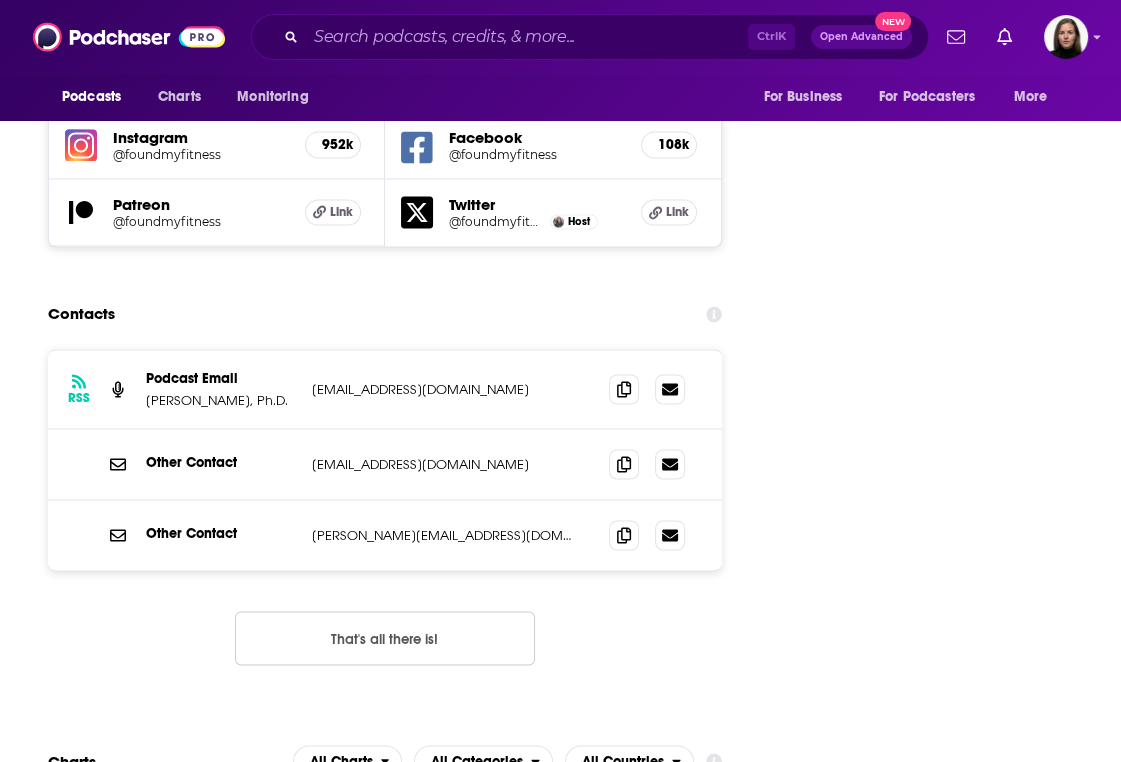 scroll, scrollTop: 2186, scrollLeft: 0, axis: vertical 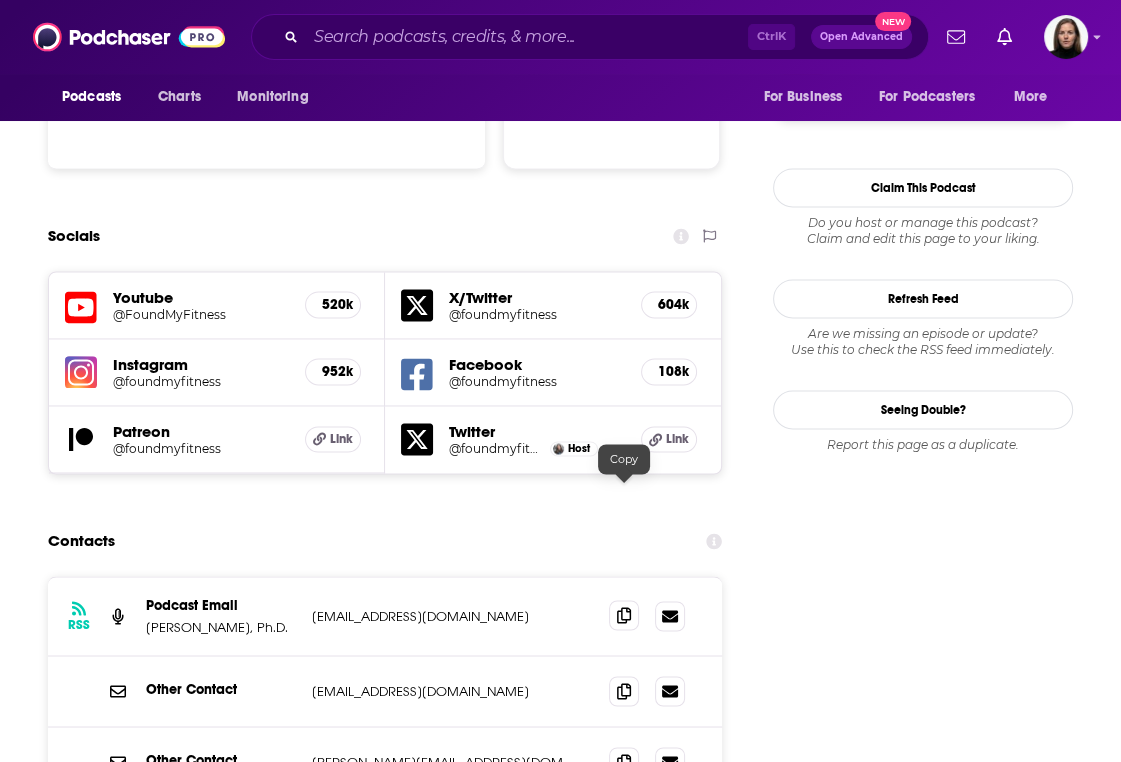 click at bounding box center (624, 615) 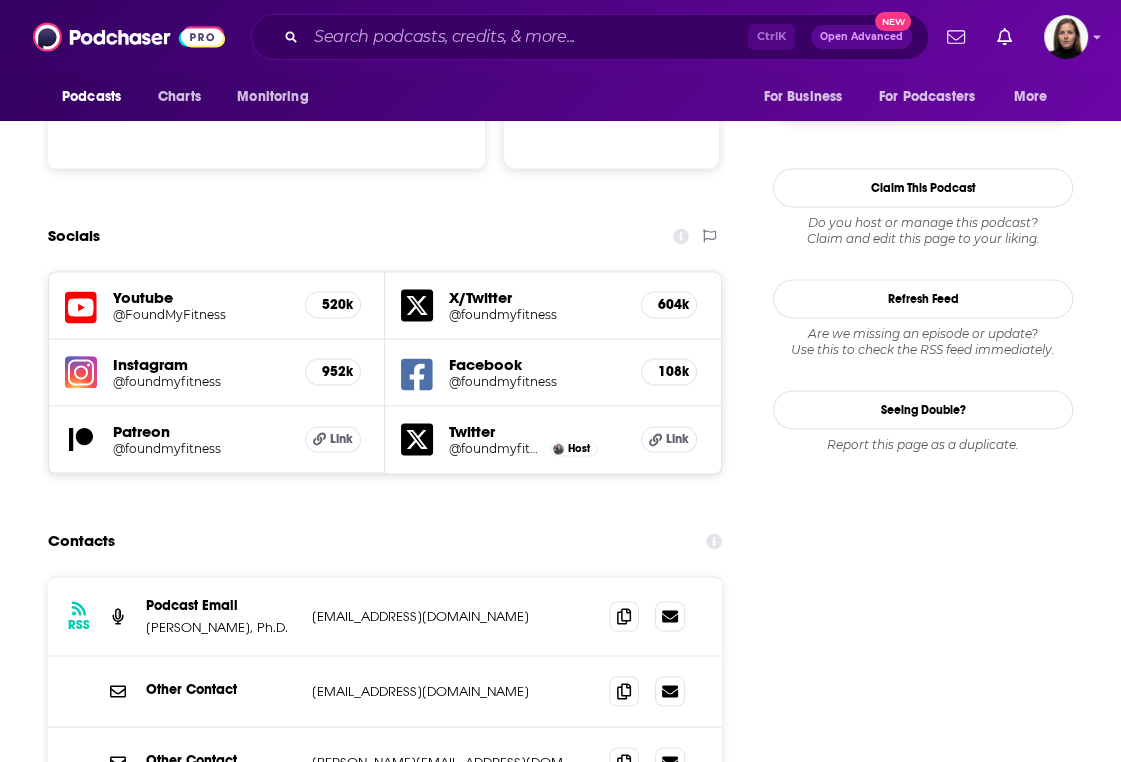 click on "Contacts" at bounding box center (385, 541) 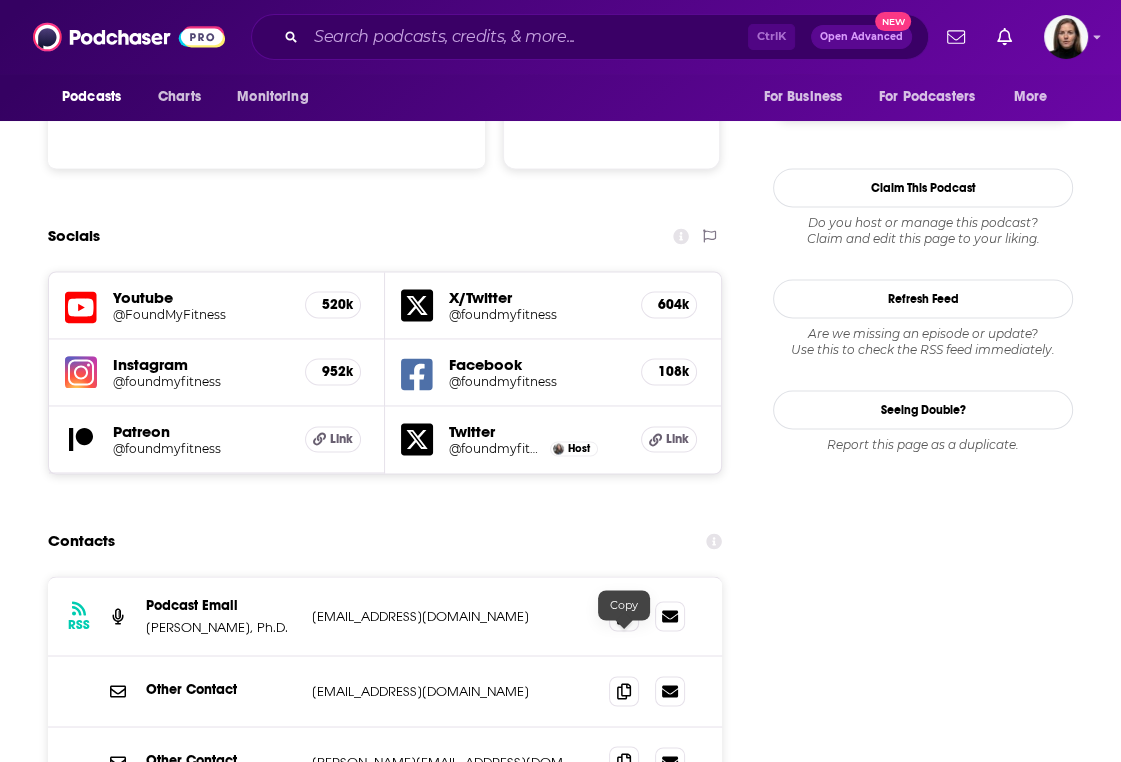 click 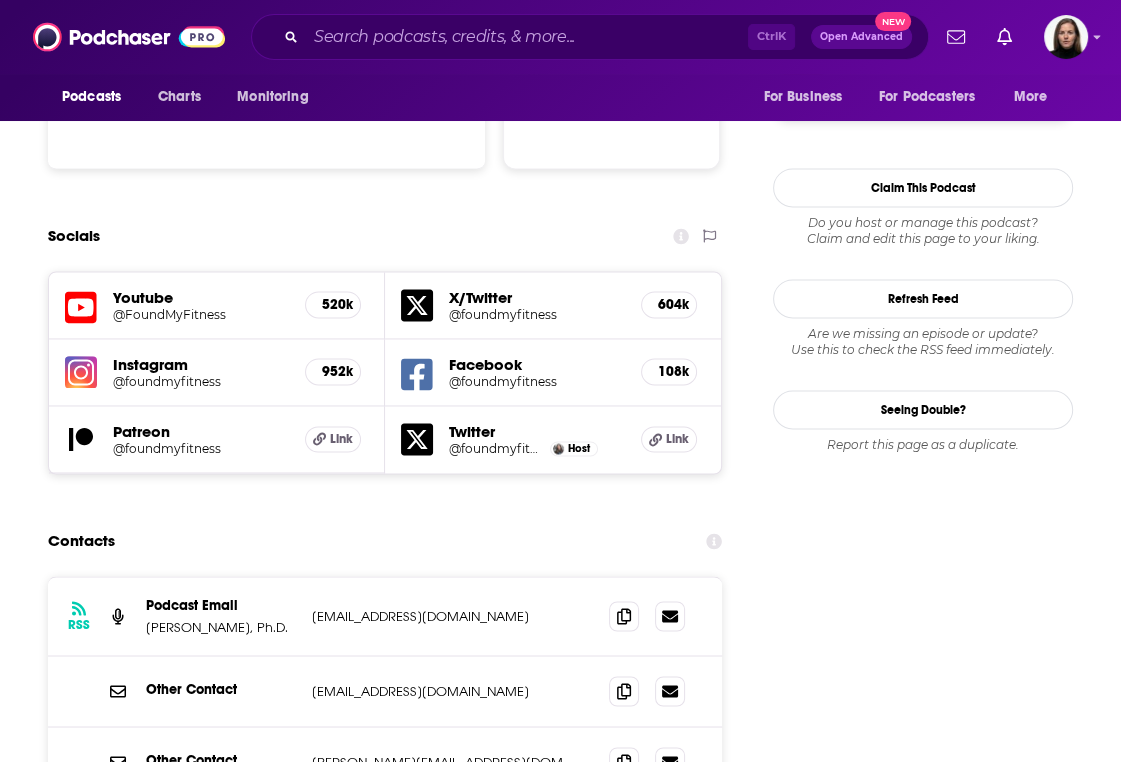 click on "Follow Rate Play Apps Added Bookmark Share Tell Me Why Contact This Podcast Export One-Sheet Get this podcast via API My Notes Your concierge team Ask a question or make a request. Send a message Share This Podcast Recommendation sent https://www.podchaser.com/podcasts/foundmyfitness-54631 Copy Link Followers 20 +17 Hosted by Use code: 'podchaser' for rest of Jul + Aug FREE! Official Website foundmyfitness.com RSS Feed podcast.foundmyfitness.com Facebook https://www.facebook.com/foundmyfitness X/Twitter twitter.com/foundmyfitness Instagram instagram.com/foundmyfitness YouTube https://www.youtube.com/@FoundMyFitness Patreon https://www.patreon.com/foundmyfitness Claim This Podcast Do you host or manage this podcast? Claim and edit this page to your liking. Refresh Feed Are we missing an episode or update? Use this to check the RSS feed immediately. Seeing Double? Report this page as a duplicate." at bounding box center [923, 2821] 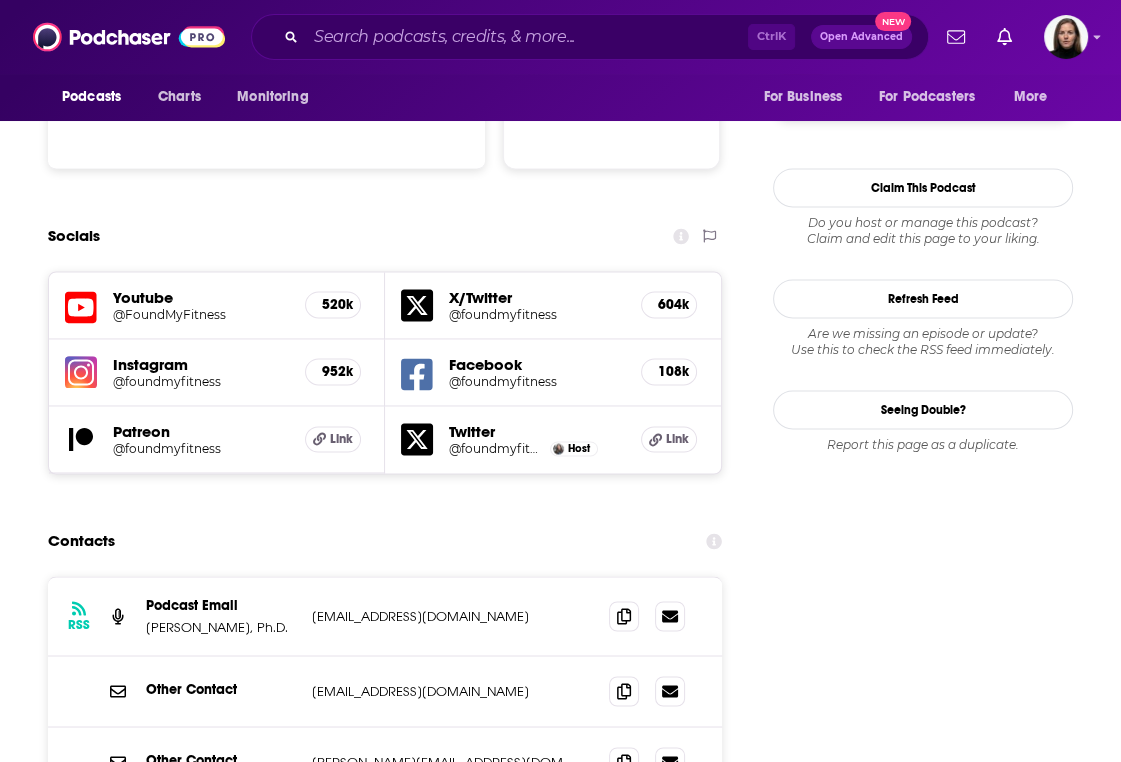 scroll, scrollTop: 1986, scrollLeft: 0, axis: vertical 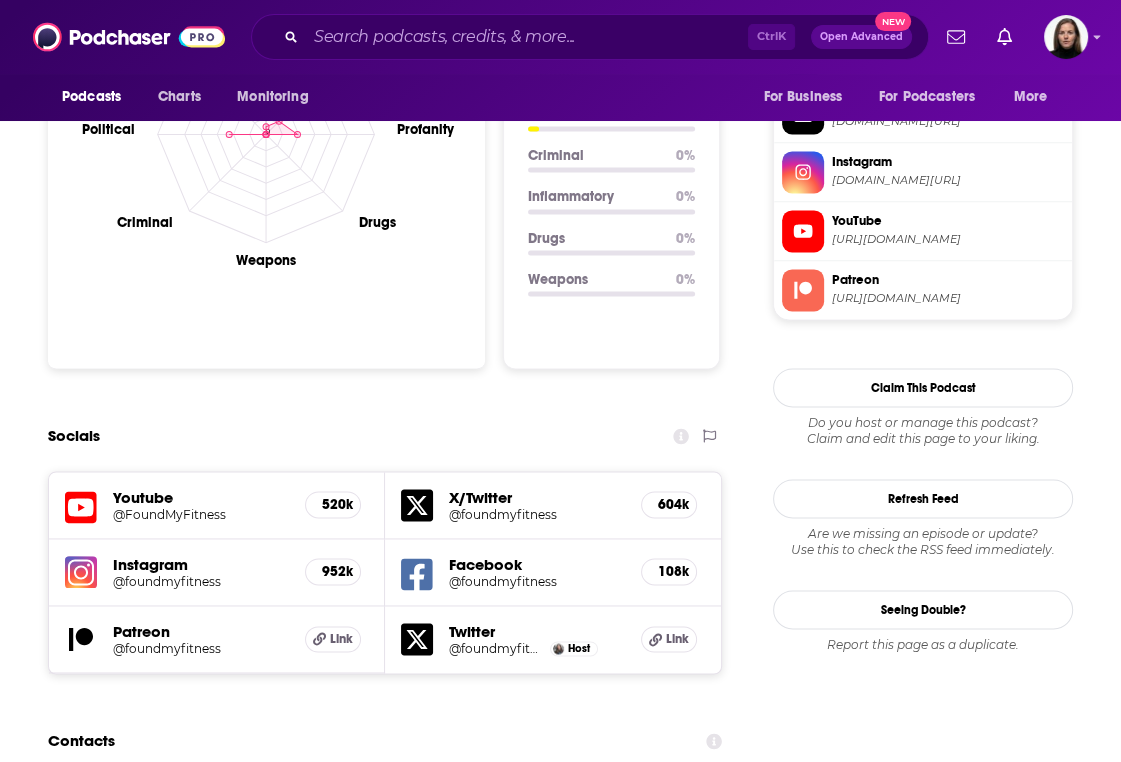click on "@FoundMyFitness" at bounding box center (201, 514) 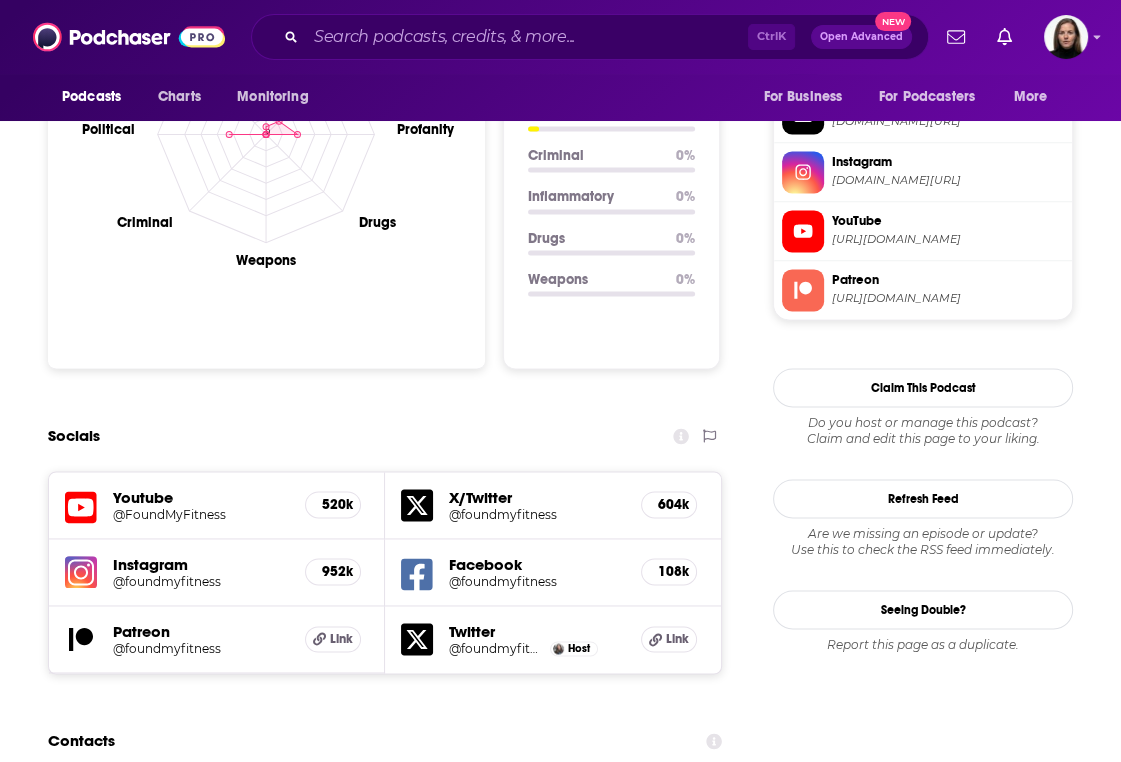 click on "Reach Power Score™ 73 Total Monthly Listens 101k-149k New Episode Listens 80k-119k Export One-Sheet Audience Demographics Gender Male Age 26 yo Income $ $ $ $ $ Parental Status Not Parents Countries 1 United States 2 United Kingdom 3 Canada 4 Australia 5 Ireland Top Cities London , Los Angeles, CA , Chicago, IL , Toronto , San Francisco, CA , Seattle, WA Interests Sports , Science , Pets , Travel , Finance , News Jobs Principals/Owners , Sports Coaches , Health Educators , Personal Trainers , Directors , Nutritionists Ethnicities White / Caucasian , Hispanic , Asian , African American Show More Content Political Skew Neutral/Mixed Brand Safety & Suitability Adult Graphic Profanity Drugs Weapons Criminal Political Inflammatory 0 15 30 45 60 75 100 Safety Summary Political 34 % Profanity 29 % Graphic 17 % Adult 7 % Criminal 0 % Inflammatory 0 % Drugs 0 % Weapons 0 % Socials Youtube @FoundMyFitness 520k X/Twitter @foundmyfitness 604k Instagram @foundmyfitness 952k Facebook @foundmyfitness 108k Patreon Link" at bounding box center [385, 3162] 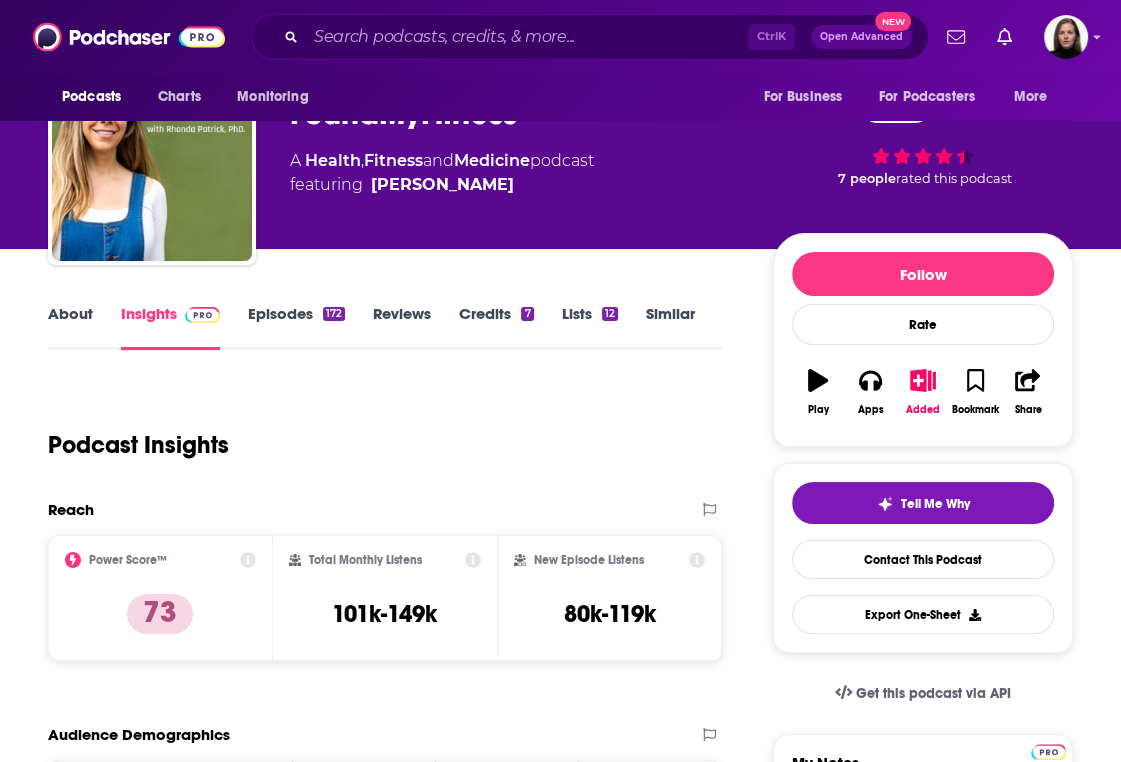 scroll, scrollTop: 0, scrollLeft: 0, axis: both 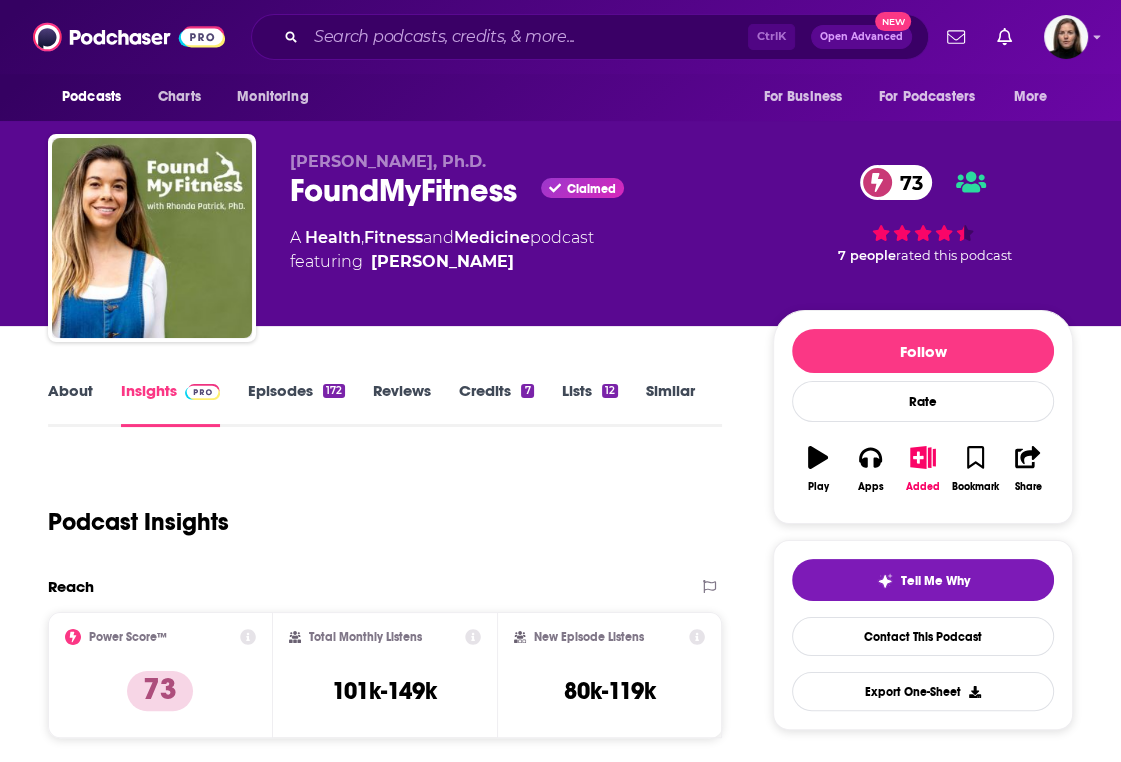 drag, startPoint x: 543, startPoint y: 271, endPoint x: 296, endPoint y: 223, distance: 251.62074 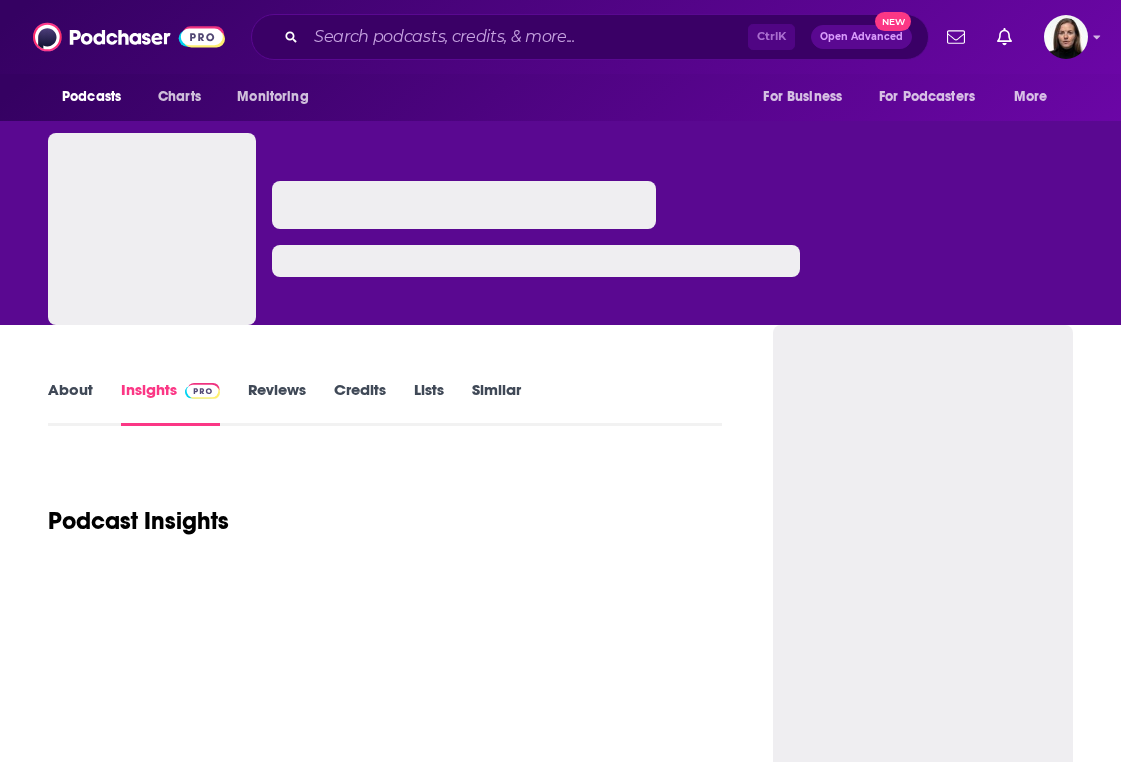 scroll, scrollTop: 0, scrollLeft: 0, axis: both 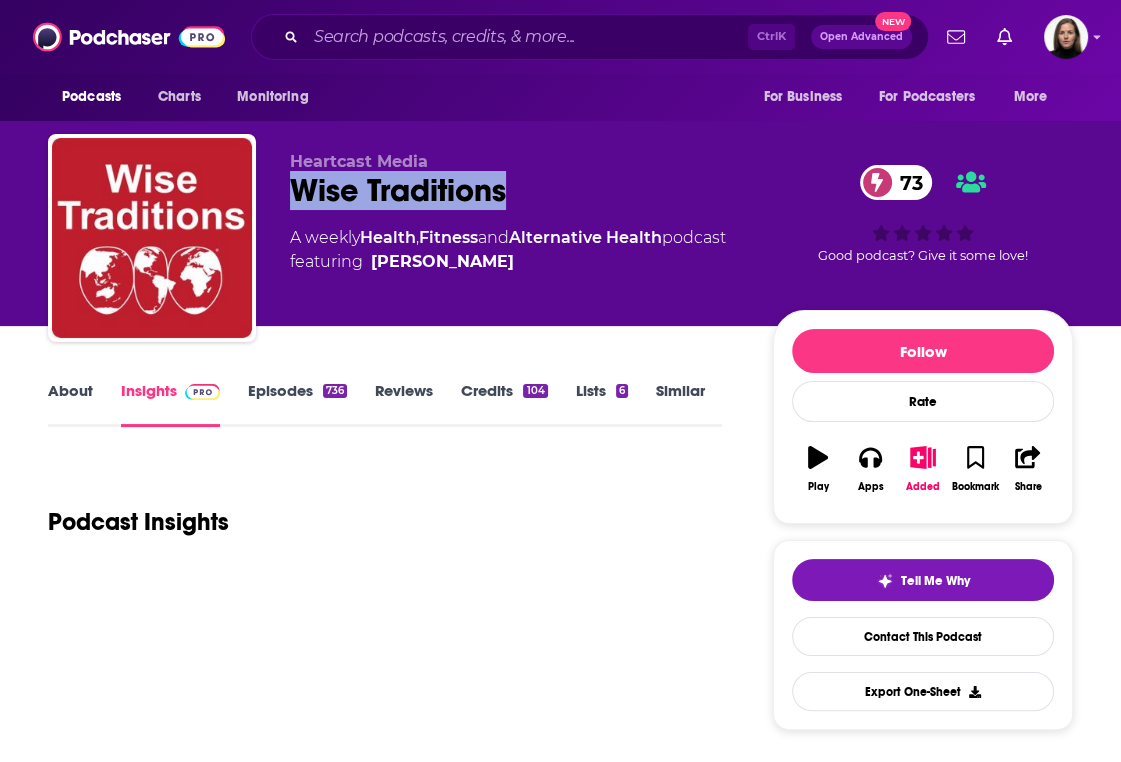 drag, startPoint x: 549, startPoint y: 198, endPoint x: 281, endPoint y: 203, distance: 268.04663 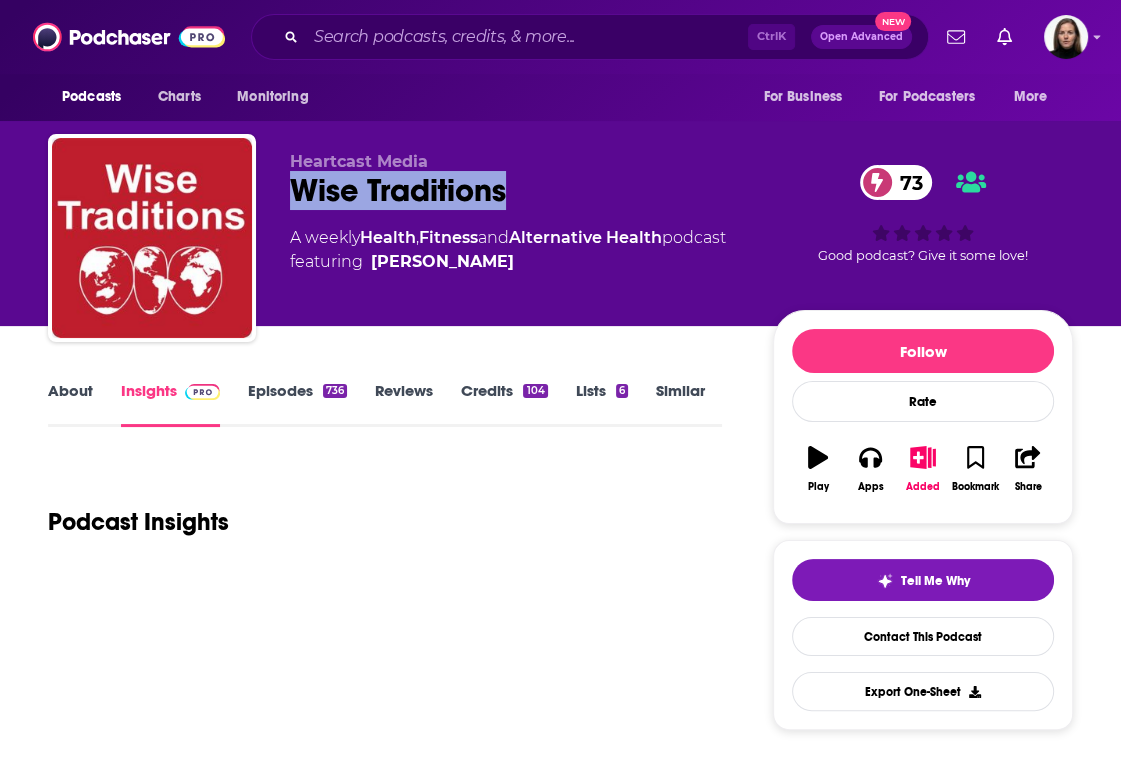 click on "Heartcast Media   Wise Traditions 73 A   weekly  Health ,  Fitness  and  Alternative Health  podcast  featuring  [PERSON_NAME] 73 Good podcast? Give it some love!" at bounding box center [560, 242] 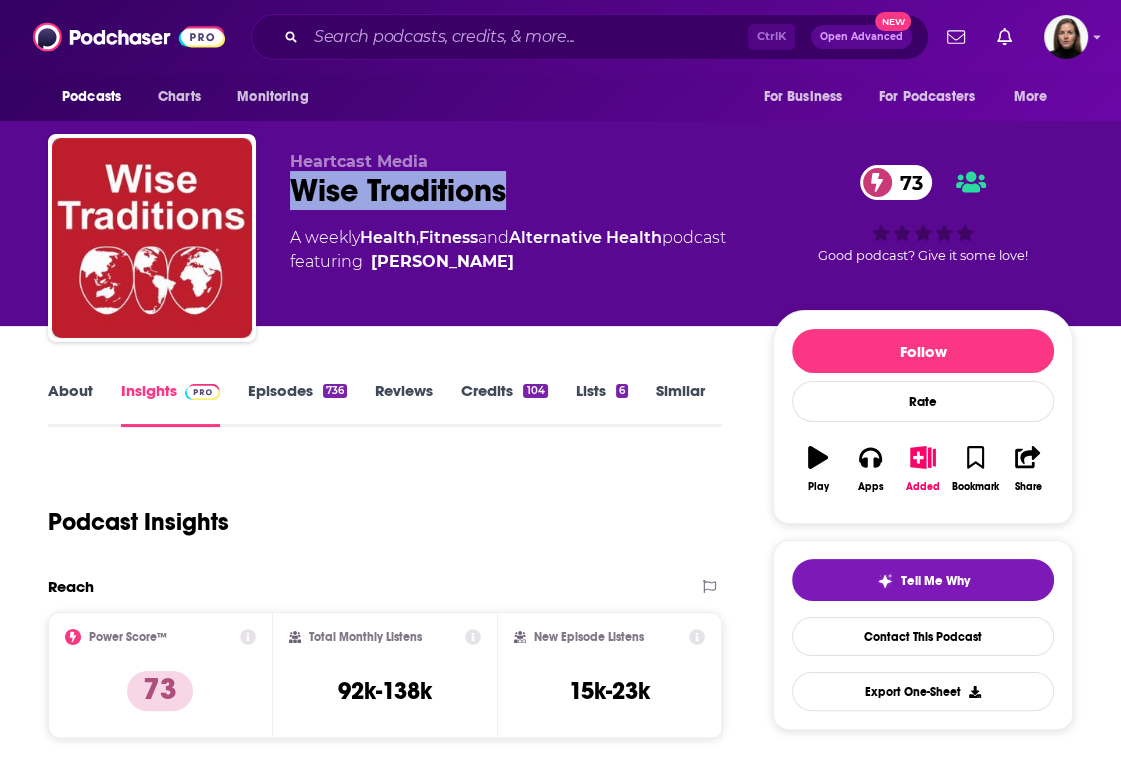 copy on "Wise Traditions" 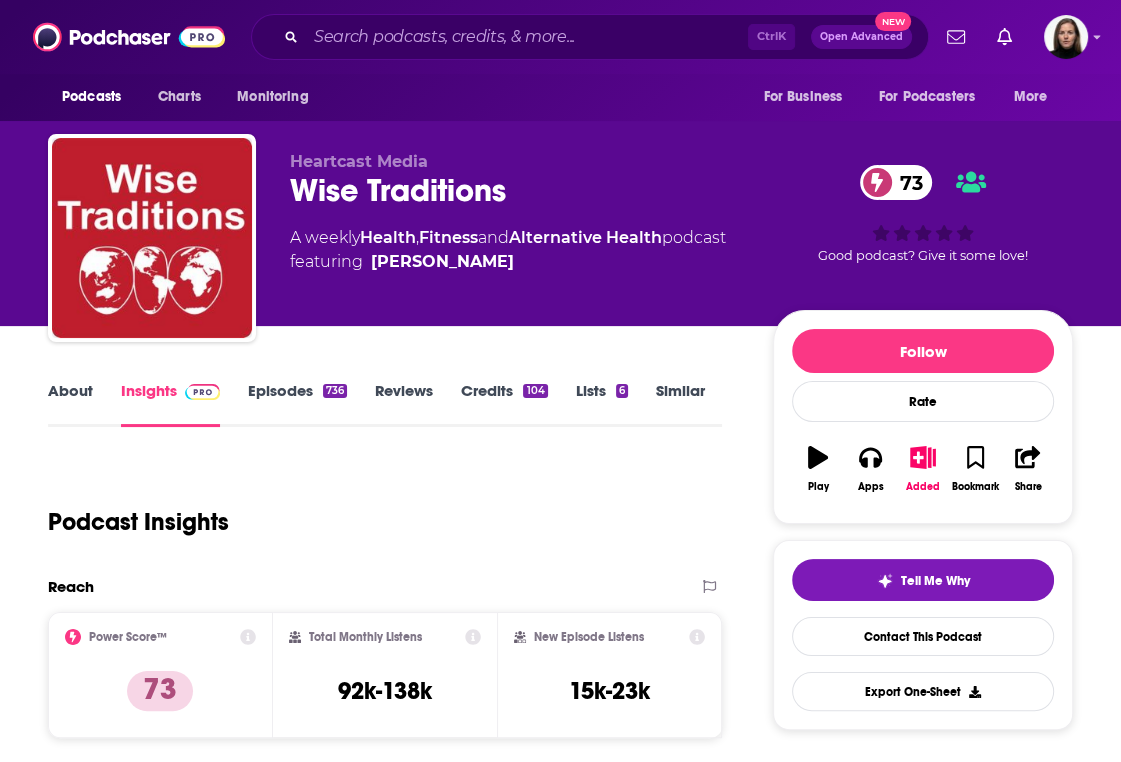click on "Podcast Insights" at bounding box center [377, 510] 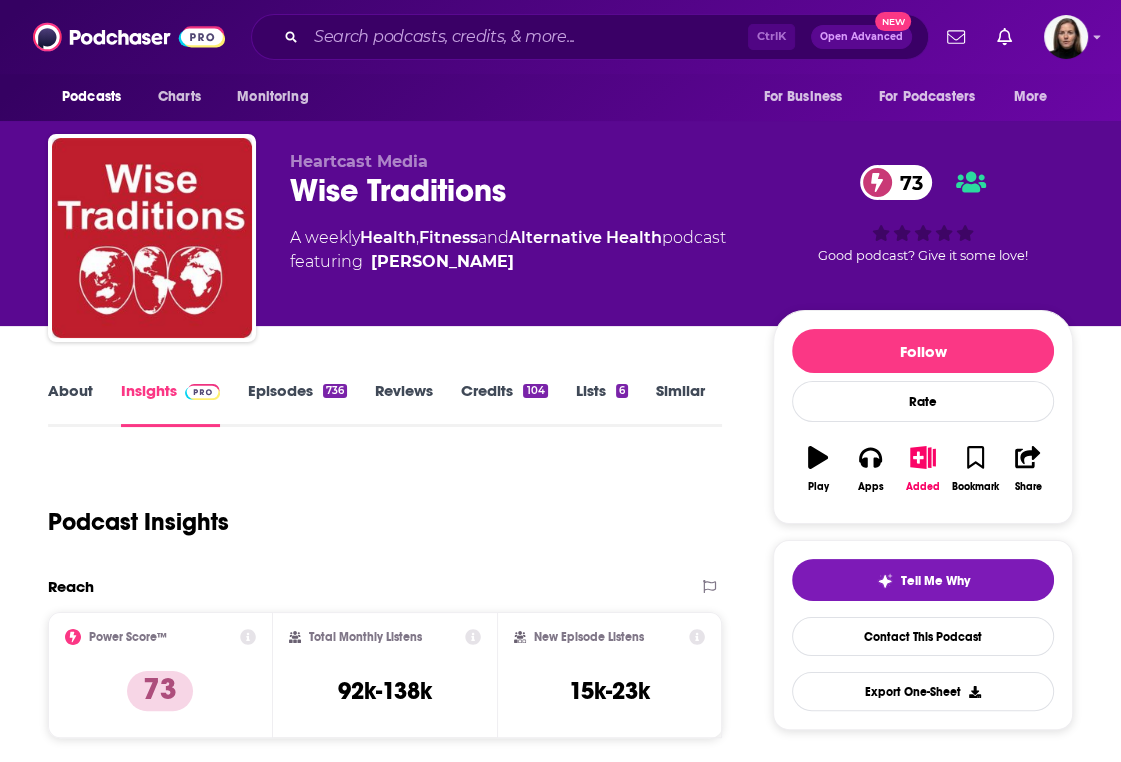 drag, startPoint x: 548, startPoint y: 288, endPoint x: 530, endPoint y: 284, distance: 18.439089 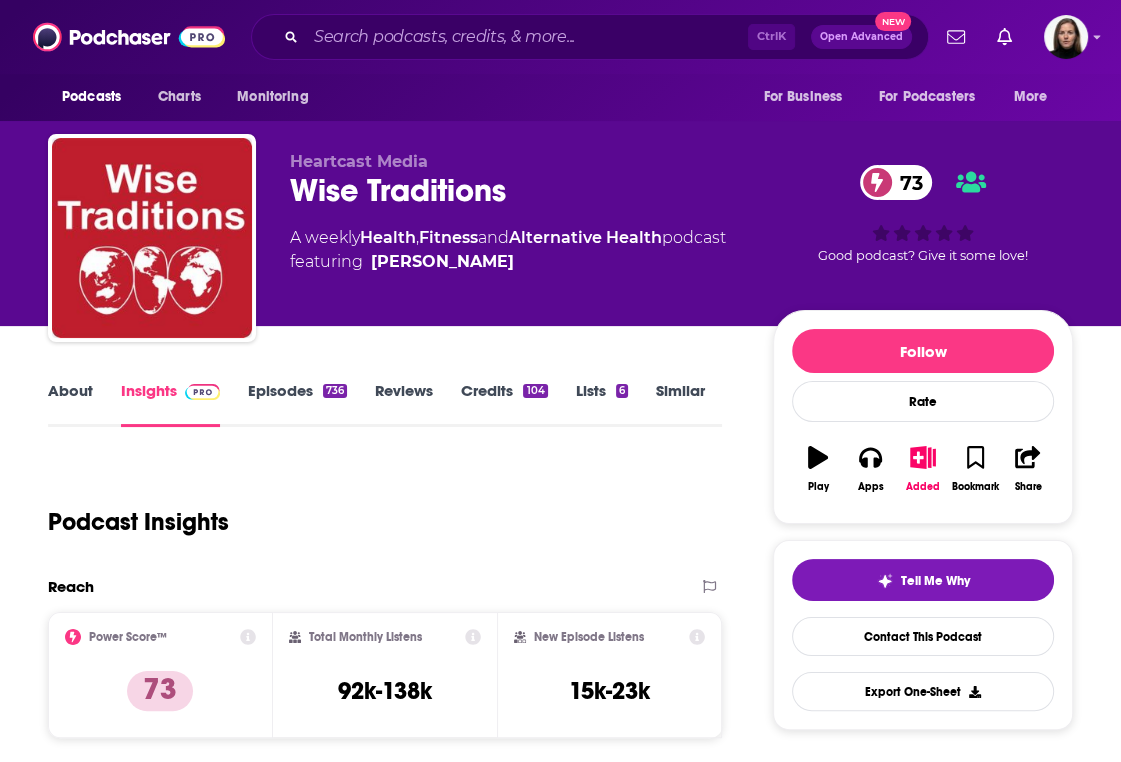 click on "featuring  [PERSON_NAME]" at bounding box center [508, 262] 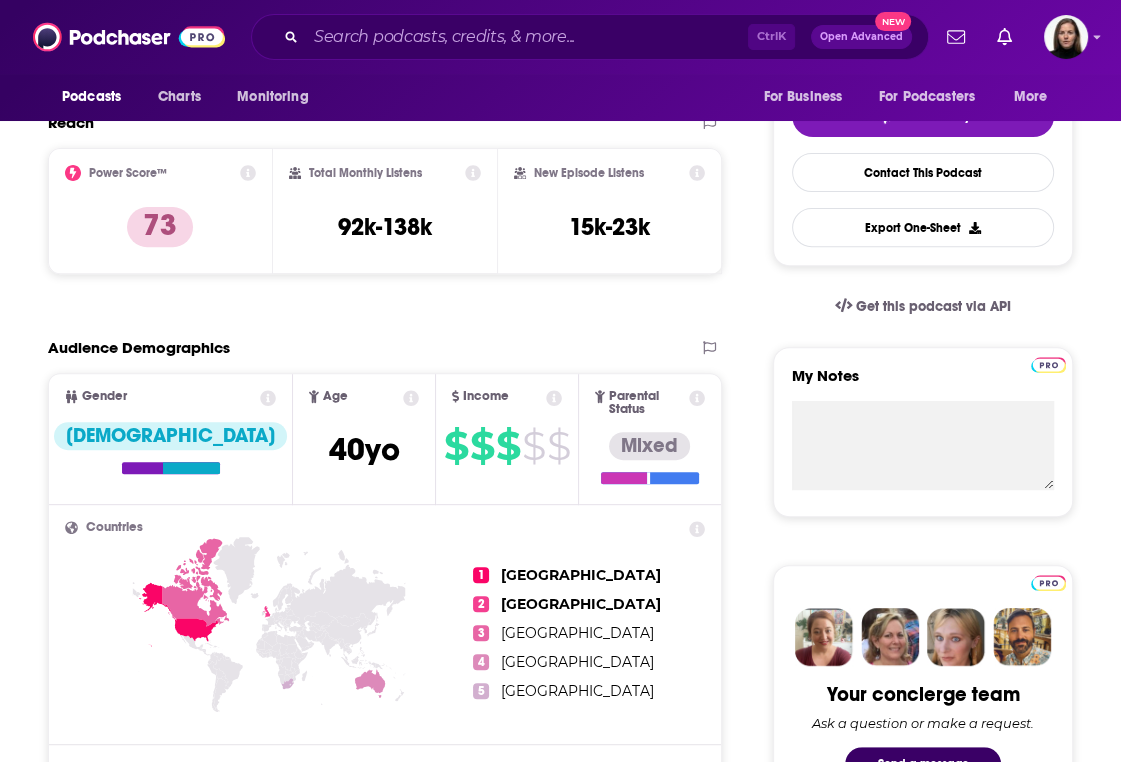 scroll, scrollTop: 300, scrollLeft: 0, axis: vertical 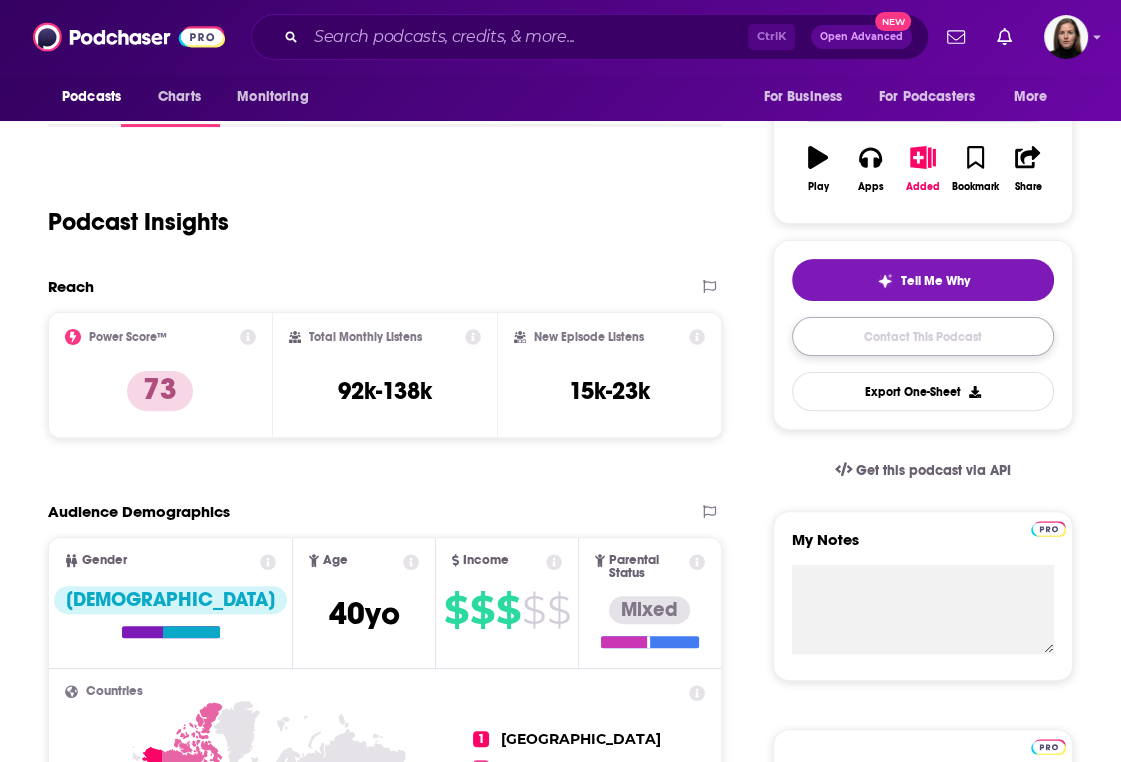 click on "Contact This Podcast" at bounding box center (923, 336) 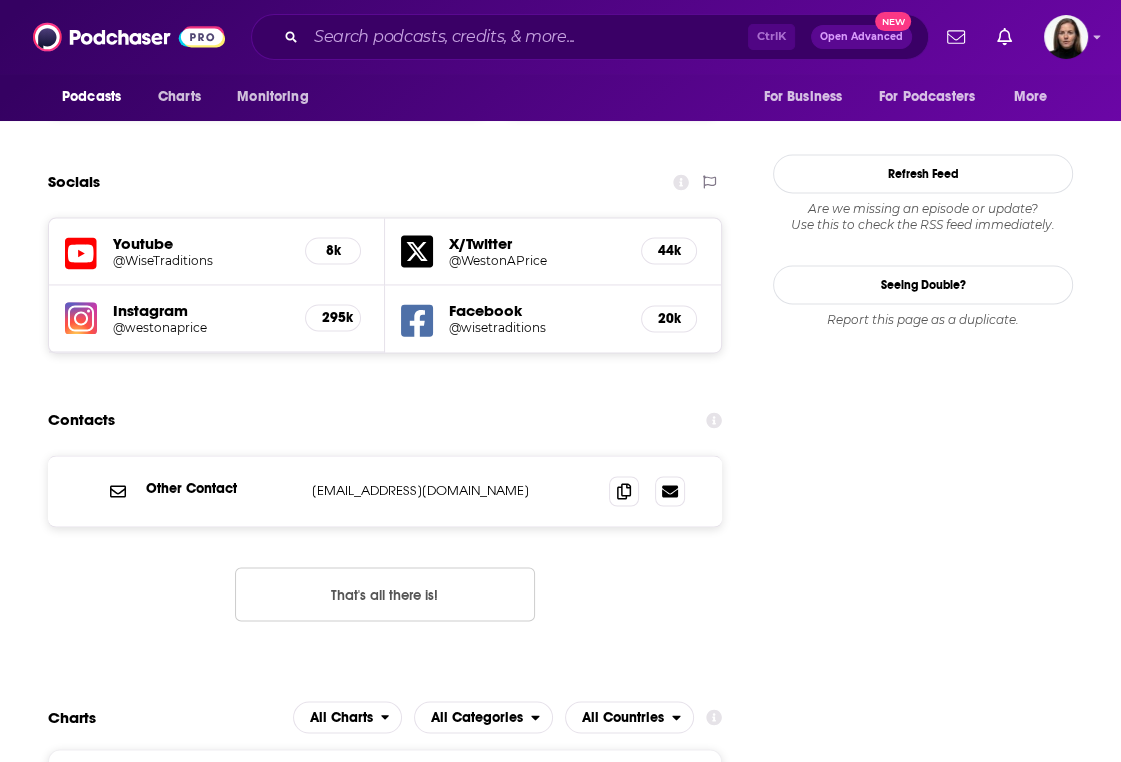 scroll, scrollTop: 1940, scrollLeft: 0, axis: vertical 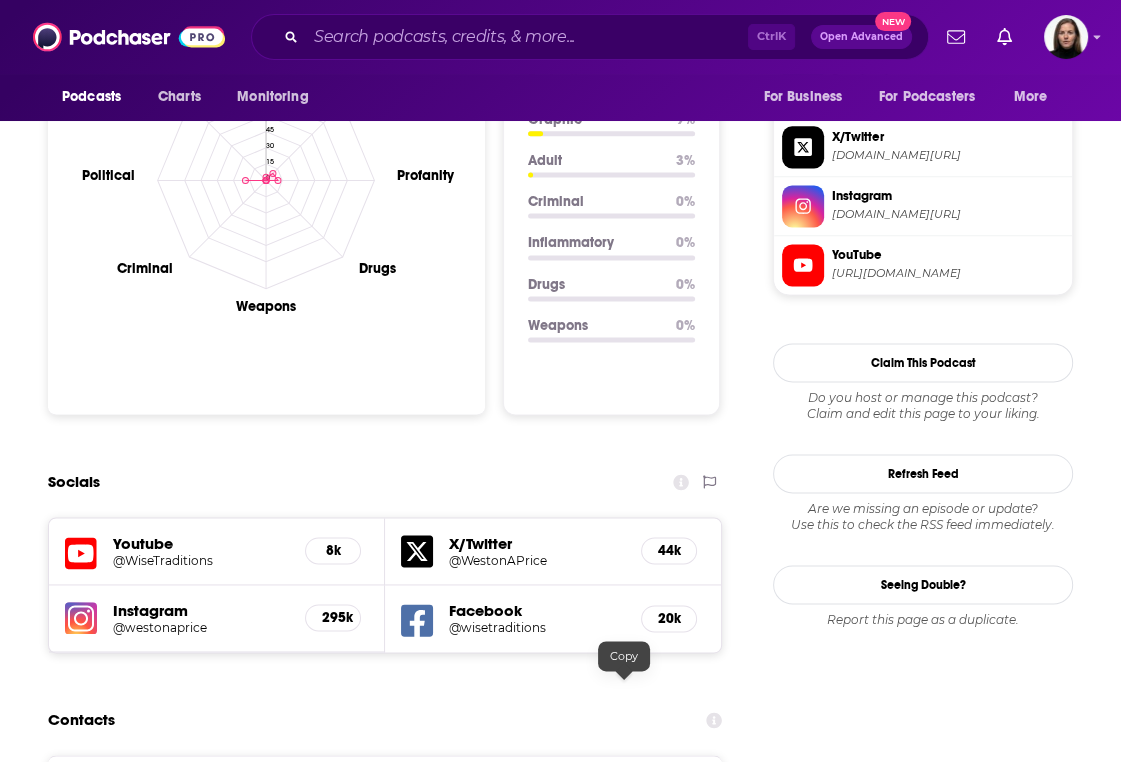 click 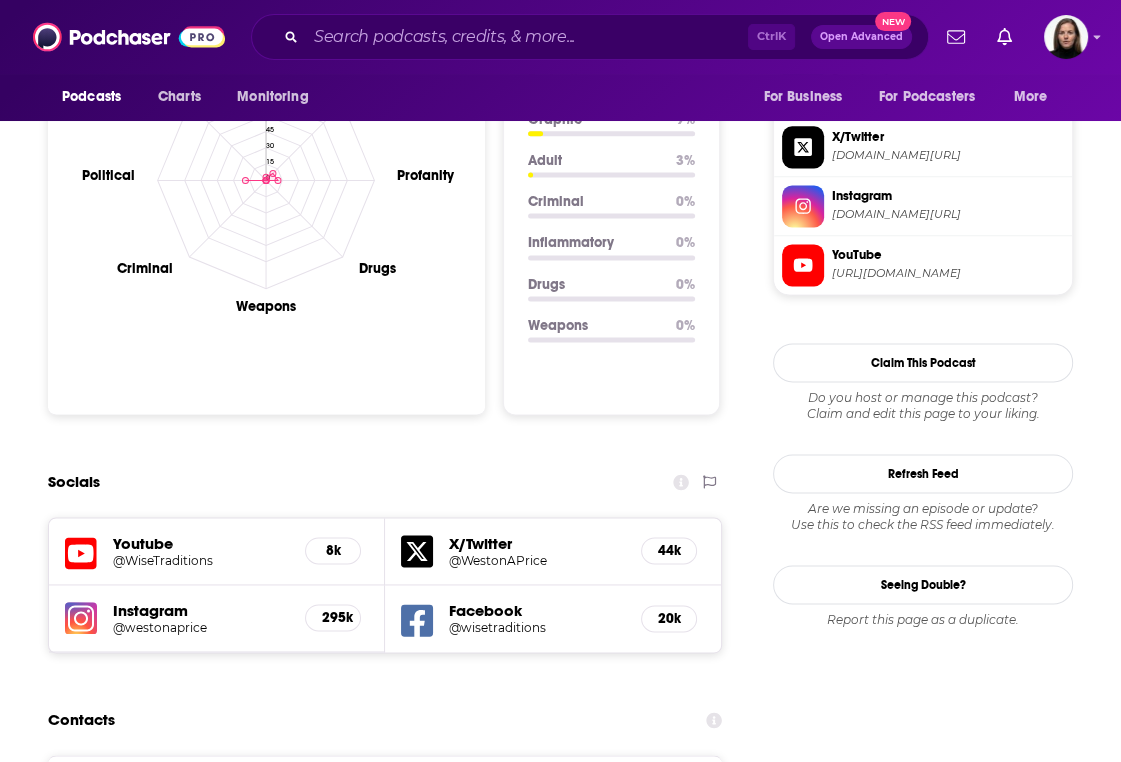 click on "Reach Power Score™ 73 Total Monthly Listens 92k-138k New Episode Listens 15k-23k Export One-Sheet Audience Demographics Gender Female Age 40 yo Income $ $ $ $ $ Parental Status Mixed Countries 1 United States 2 United Kingdom 3 Canada 4 Australia 5 South Africa Top Cities New York, NY , London , Los Angeles, CA , San Francisco, CA , Toronto , Chicago, IL Interests Alternative medicine , Nonfiction , Nutrition/Weight loss , Spirituality , Self help , Wining & dining Jobs Nutritionists , Health Educators , Principals/Owners , Authors/Writers , Physical Therapists , Consultants Ethnicities White / Caucasian , Hispanic , Asian , African American Show More Content Political Skew Medium Right Brand Safety & Suitability Adult Graphic Profanity Drugs Weapons Criminal Political Inflammatory 0 15 30 45 60 75 100 Safety Summary Political 19 % Profanity 11 % Graphic 9 % Adult 3 % Criminal 0 % Inflammatory 0 % Drugs 0 % Weapons 0 % Socials Youtube @WiseTraditions 8k X/Twitter @WestonAPrice 44k Instagram @westonaprice" at bounding box center (385, 3104) 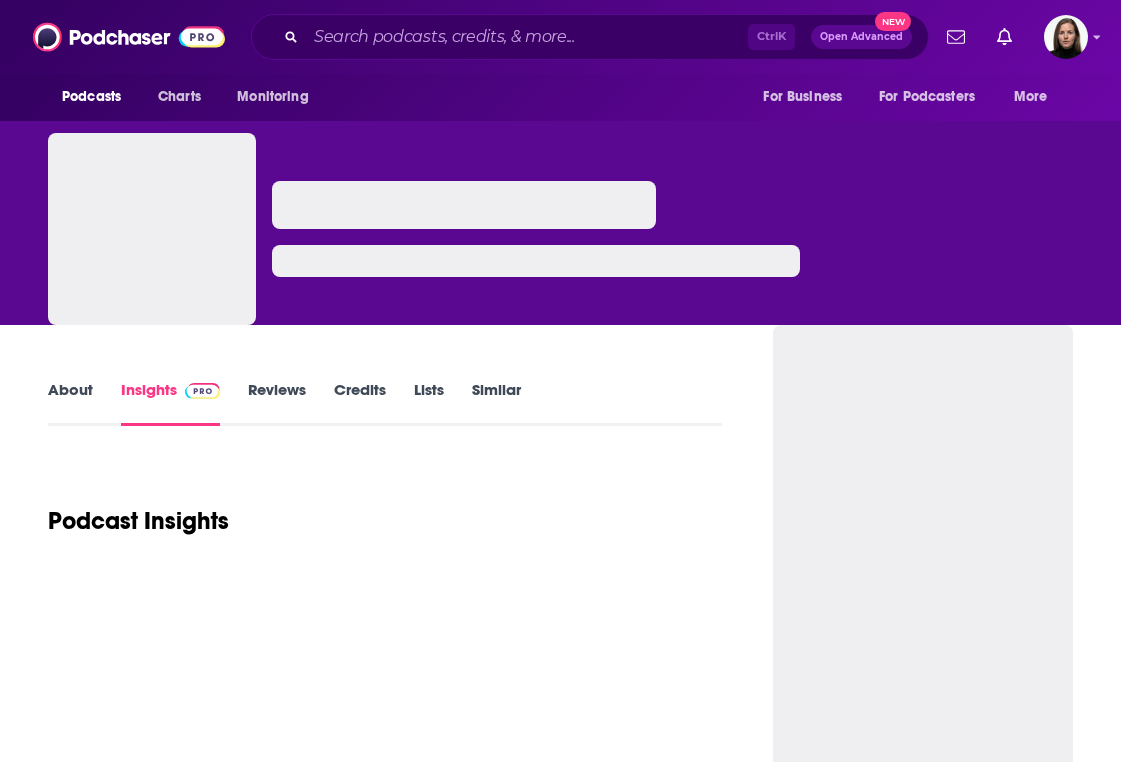 scroll, scrollTop: 0, scrollLeft: 0, axis: both 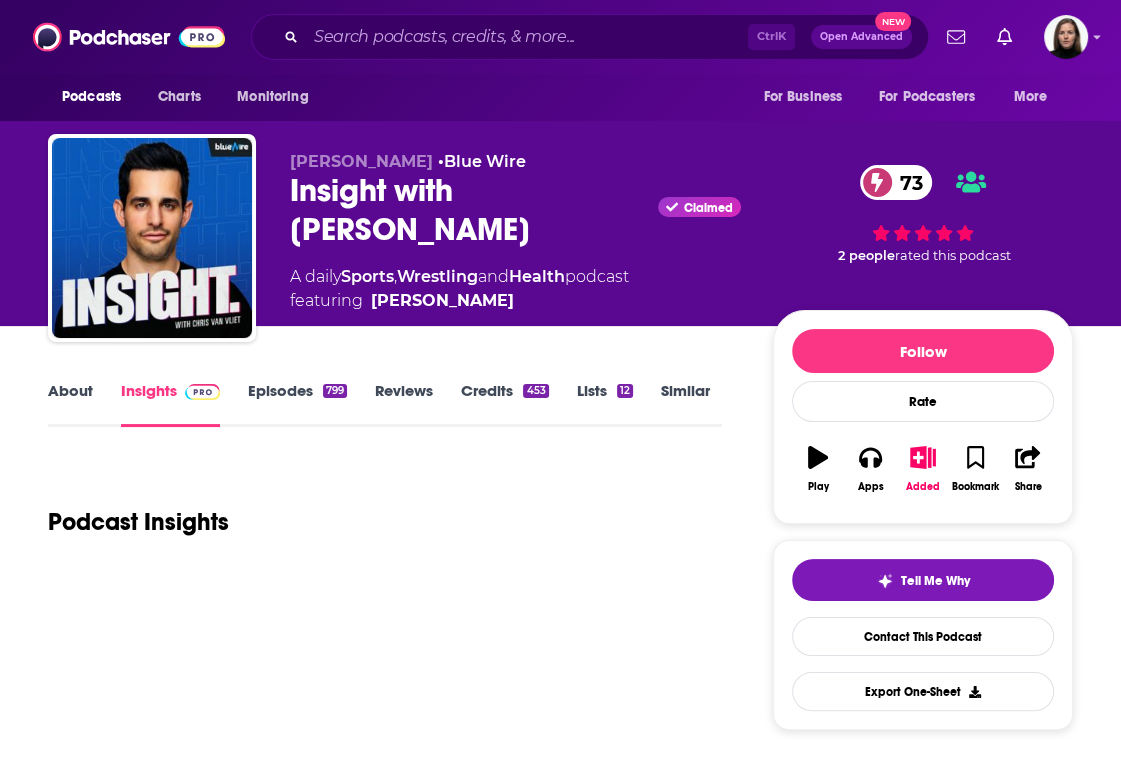 drag, startPoint x: 363, startPoint y: 228, endPoint x: 277, endPoint y: 200, distance: 90.44335 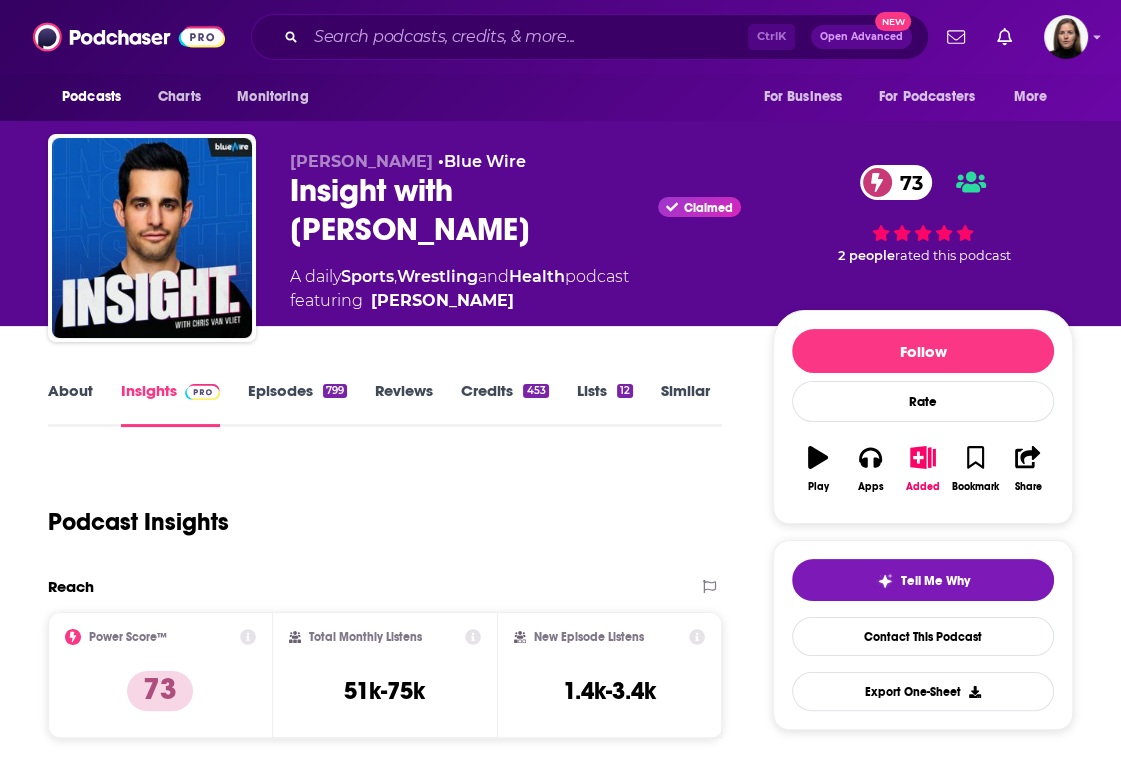 click on "Podcast Insights" at bounding box center [377, 510] 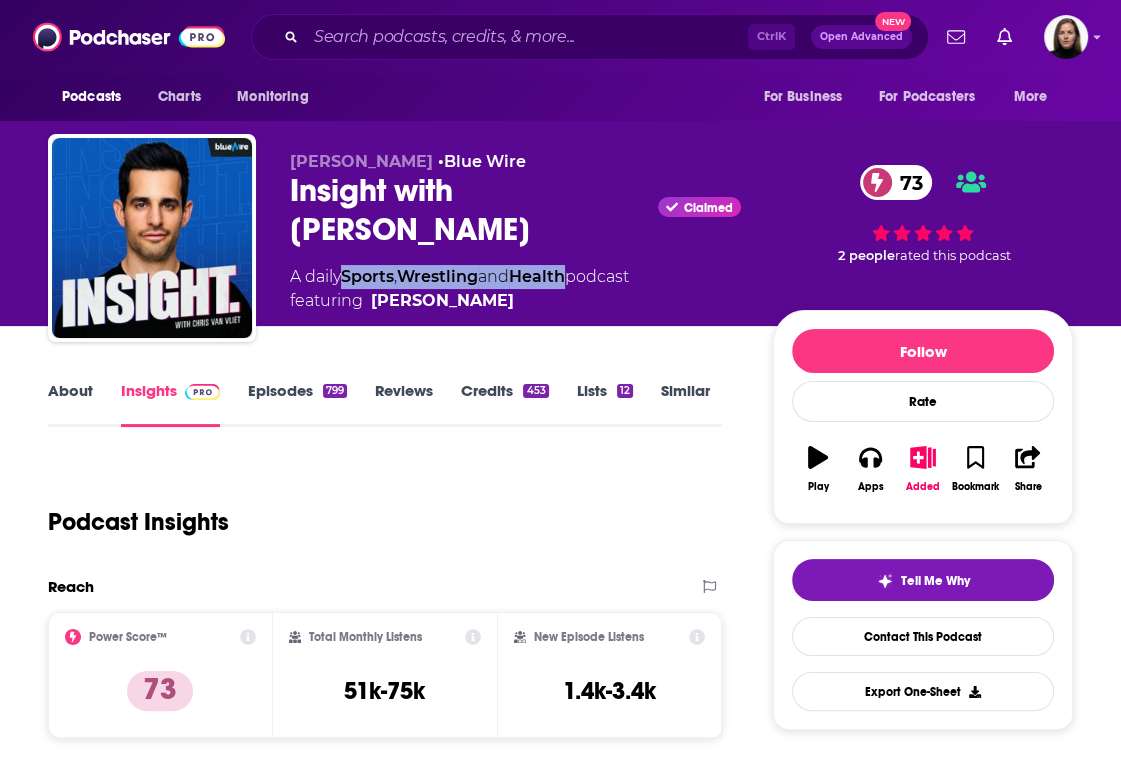 drag, startPoint x: 345, startPoint y: 267, endPoint x: 577, endPoint y: 275, distance: 232.1379 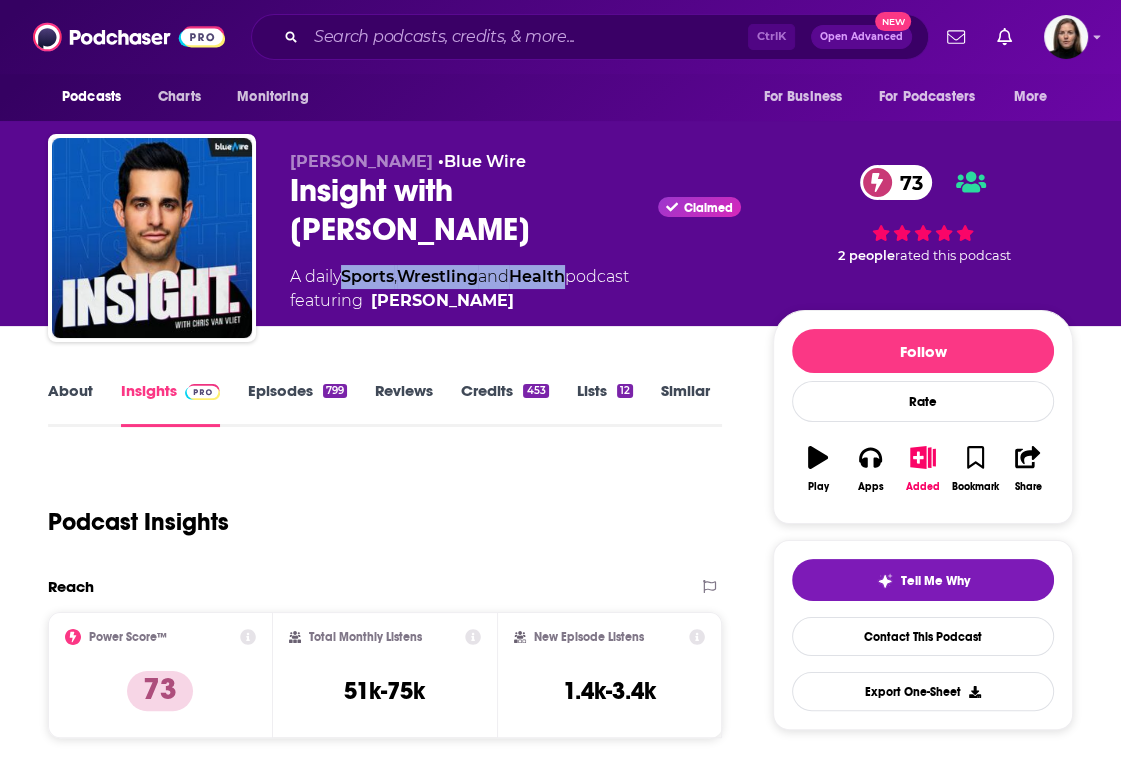 click on "A   daily  Sports ,  Wrestling  and  Health  podcast  featuring  [PERSON_NAME]" at bounding box center (459, 289) 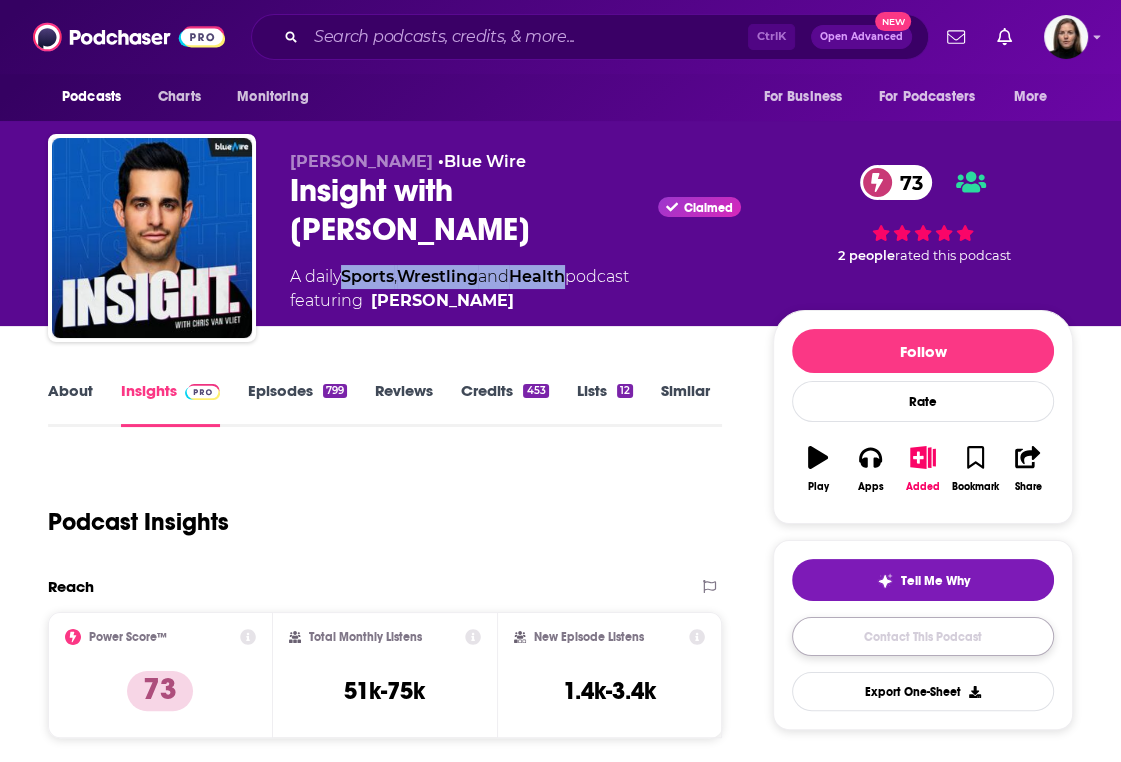 click on "Contact This Podcast" at bounding box center (923, 636) 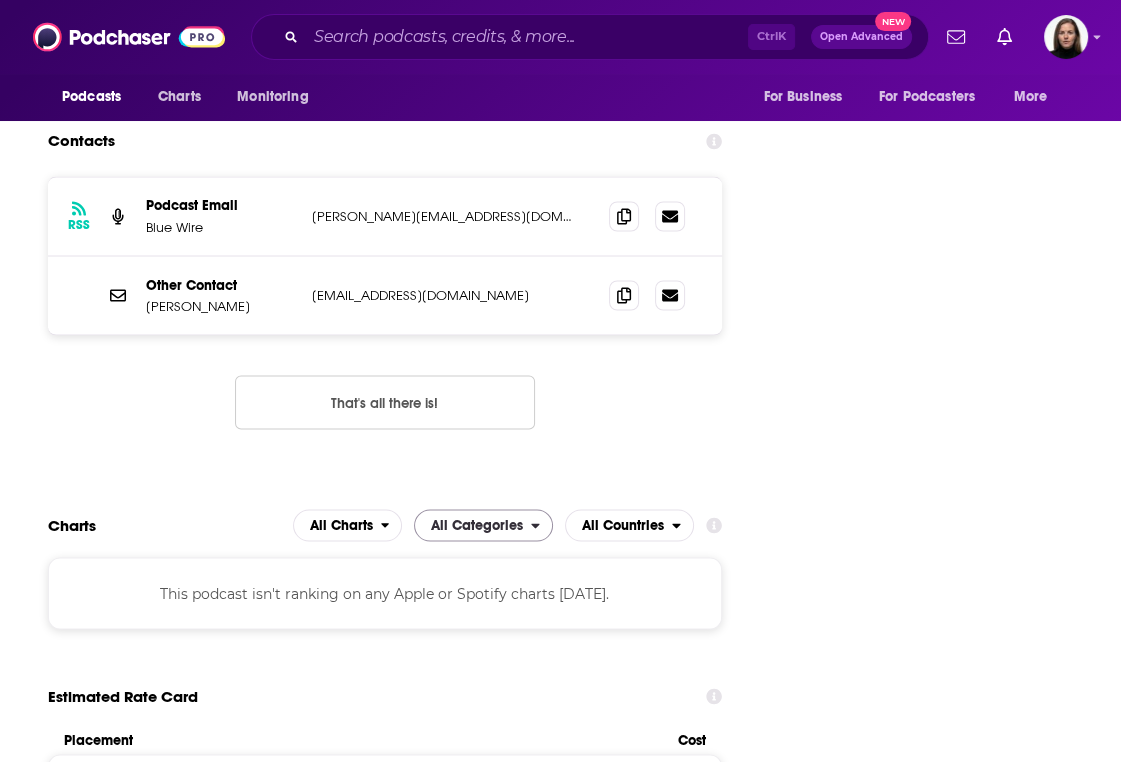 scroll, scrollTop: 2286, scrollLeft: 0, axis: vertical 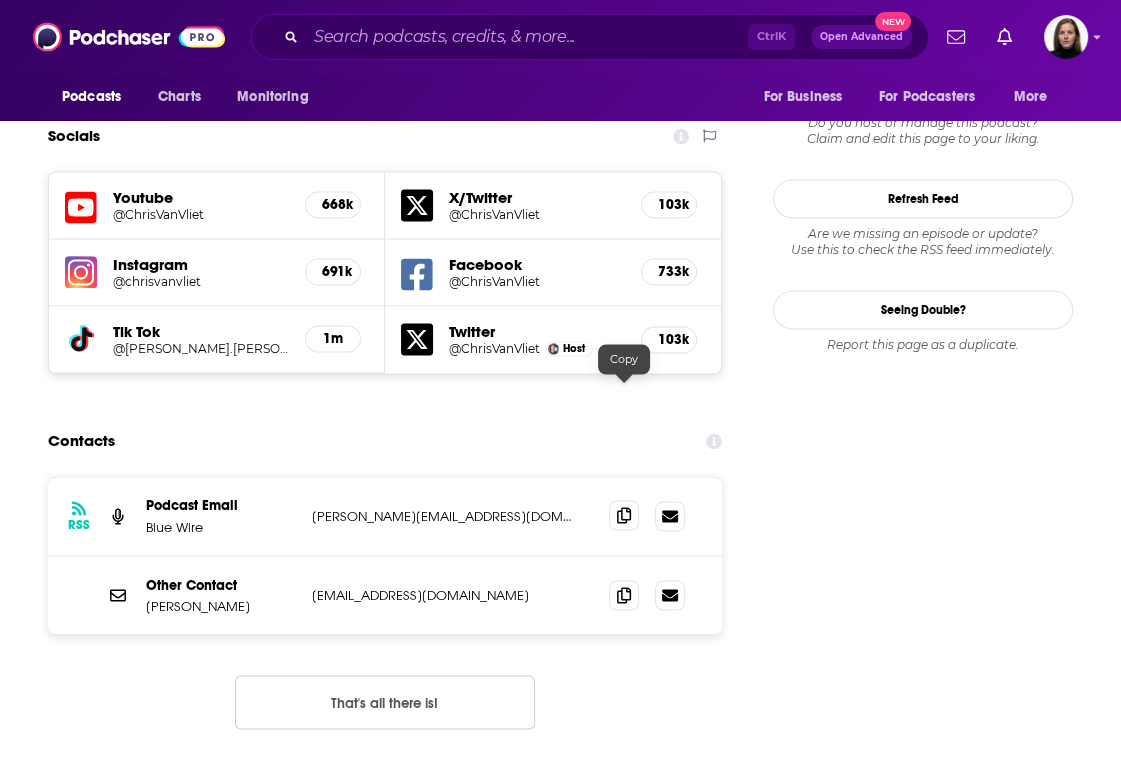 click 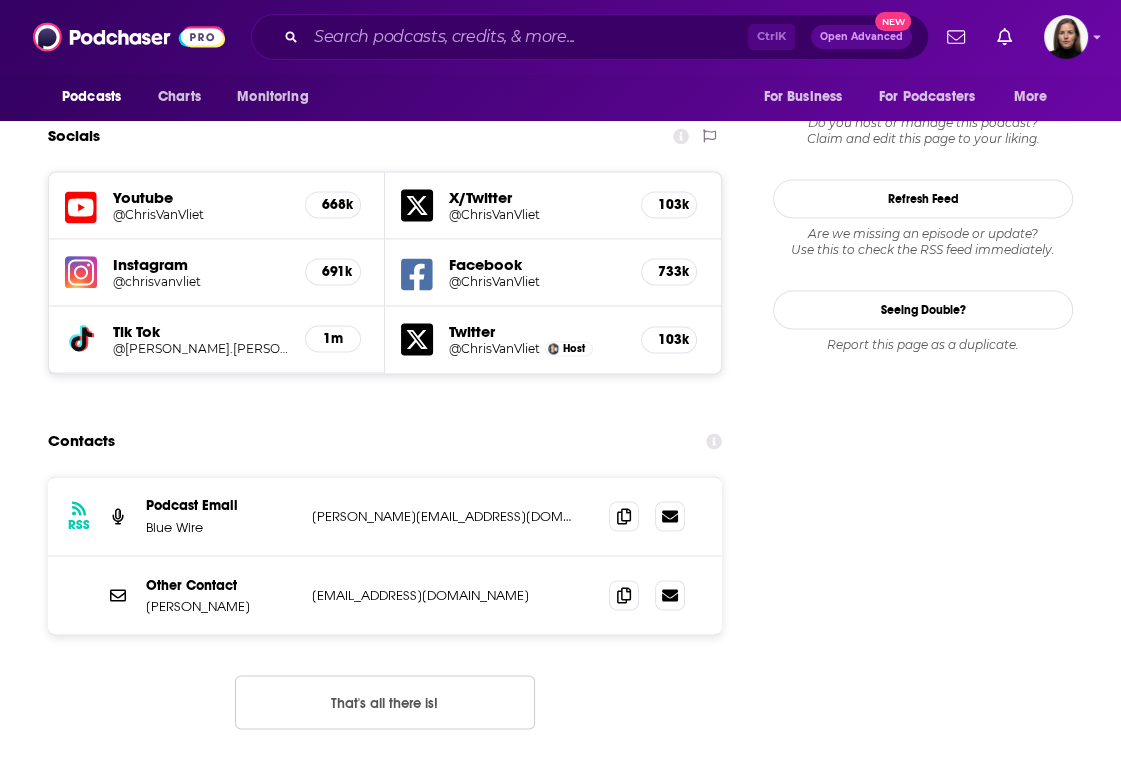 click on "Follow Rate Play Apps Added Bookmark Share Tell Me Why Contact This Podcast Export One-Sheet Get this podcast via API My Notes Your concierge team Ask a question or make a request. Send a message Share This Podcast Recommendation sent [URL][DOMAIN_NAME][PERSON_NAME] Copy Link Followers 14 +11 Hosted by Use Code: PODCHASER for 50% OFF your first 2 months! Official Website [DOMAIN_NAME] RSS Feed [DOMAIN_NAME] Facebook [URL][DOMAIN_NAME] X/Twitter [DOMAIN_NAME][URL] TikTok [DOMAIN_NAME][URL][PERSON_NAME][DOMAIN_NAME][PERSON_NAME] Instagram [DOMAIN_NAME][URL] YouTube [URL][DOMAIN_NAME] Claim This Podcast Do you host or manage this podcast? Claim and edit this page to your liking. Refresh Feed Are we missing an episode or update? Use this to check the RSS feed immediately. Seeing Double? Report this page as a duplicate." at bounding box center (923, 2818) 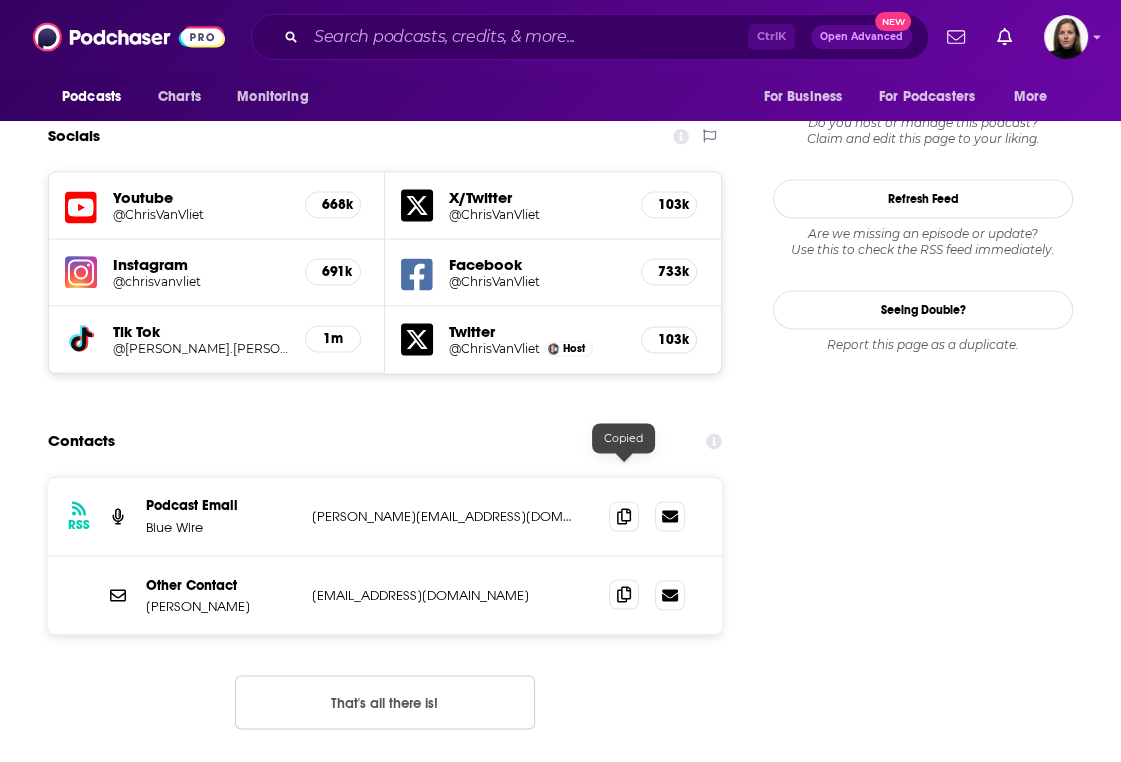 click 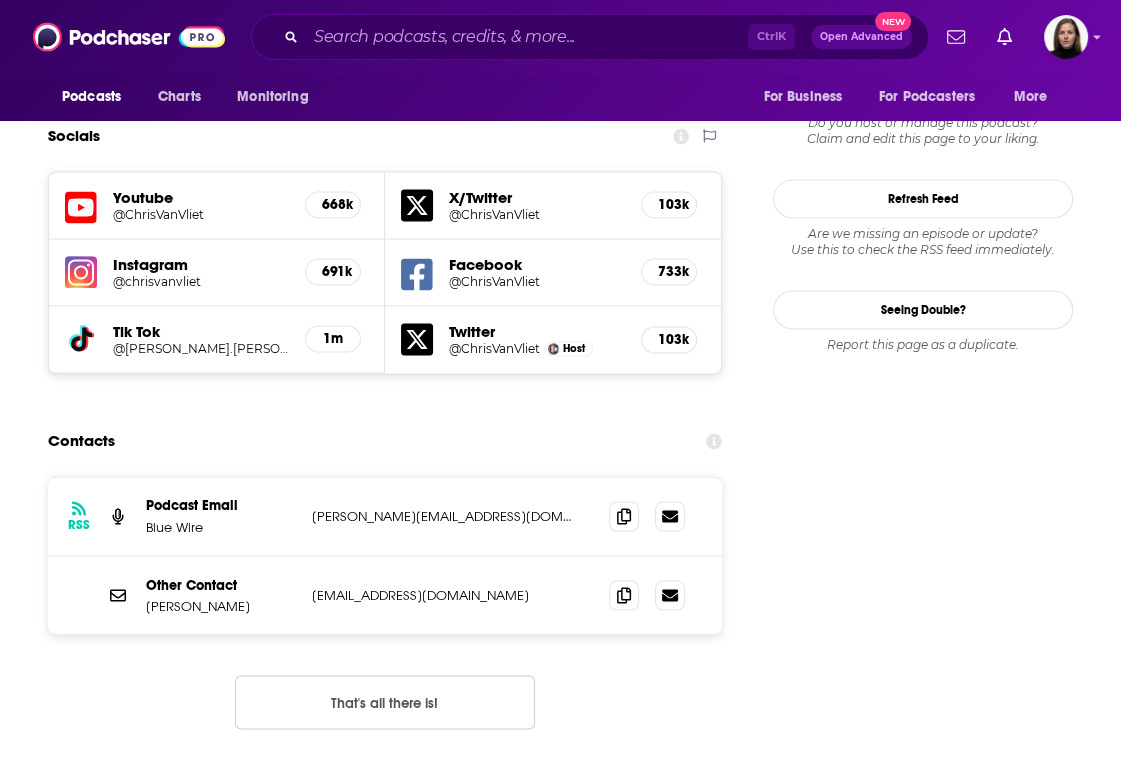click on "Follow Rate Play Apps Added Bookmark Share Tell Me Why Contact This Podcast Export One-Sheet Get this podcast via API My Notes Your concierge team Ask a question or make a request. Send a message Share This Podcast Recommendation sent [URL][DOMAIN_NAME][PERSON_NAME] Copy Link Followers 14 +11 Hosted by Use Code: PODCHASER for 50% OFF your first 2 months! Official Website [DOMAIN_NAME] RSS Feed [DOMAIN_NAME] Facebook [URL][DOMAIN_NAME] X/Twitter [DOMAIN_NAME][URL] TikTok [DOMAIN_NAME][URL][PERSON_NAME][DOMAIN_NAME][PERSON_NAME] Instagram [DOMAIN_NAME][URL] YouTube [URL][DOMAIN_NAME] Claim This Podcast Do you host or manage this podcast? Claim and edit this page to your liking. Refresh Feed Are we missing an episode or update? Use this to check the RSS feed immediately. Seeing Double? Report this page as a duplicate." at bounding box center [923, 2818] 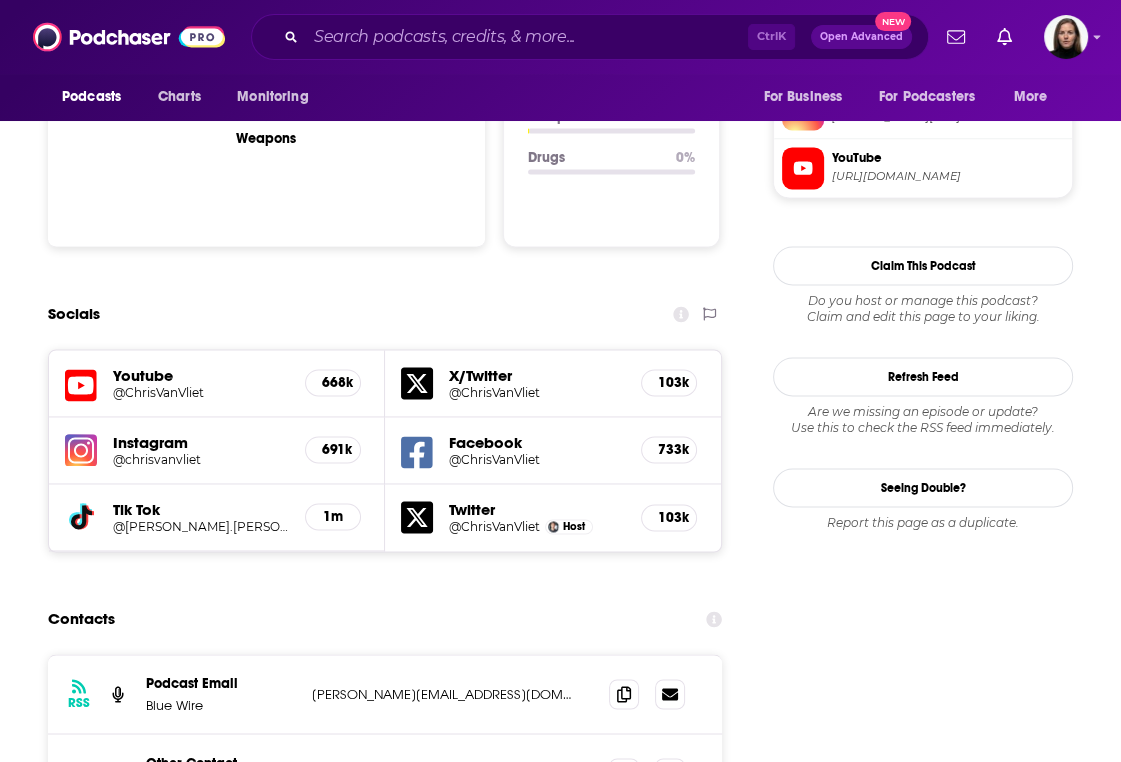scroll, scrollTop: 1986, scrollLeft: 0, axis: vertical 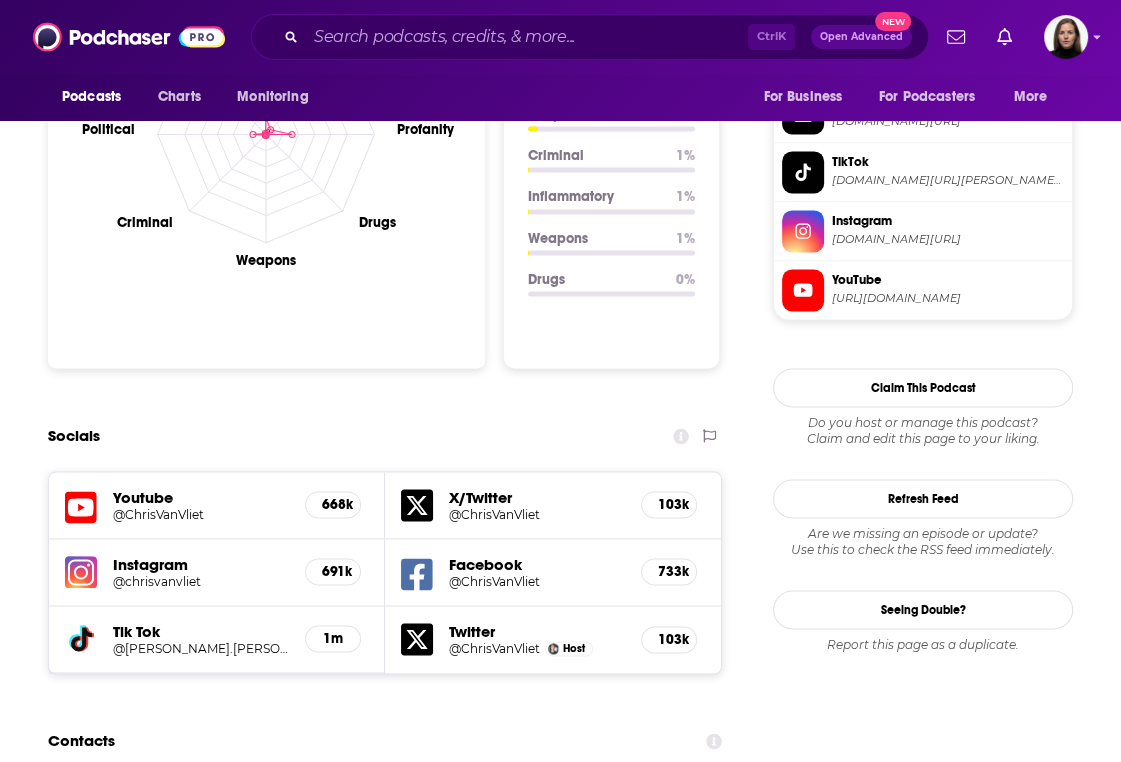click 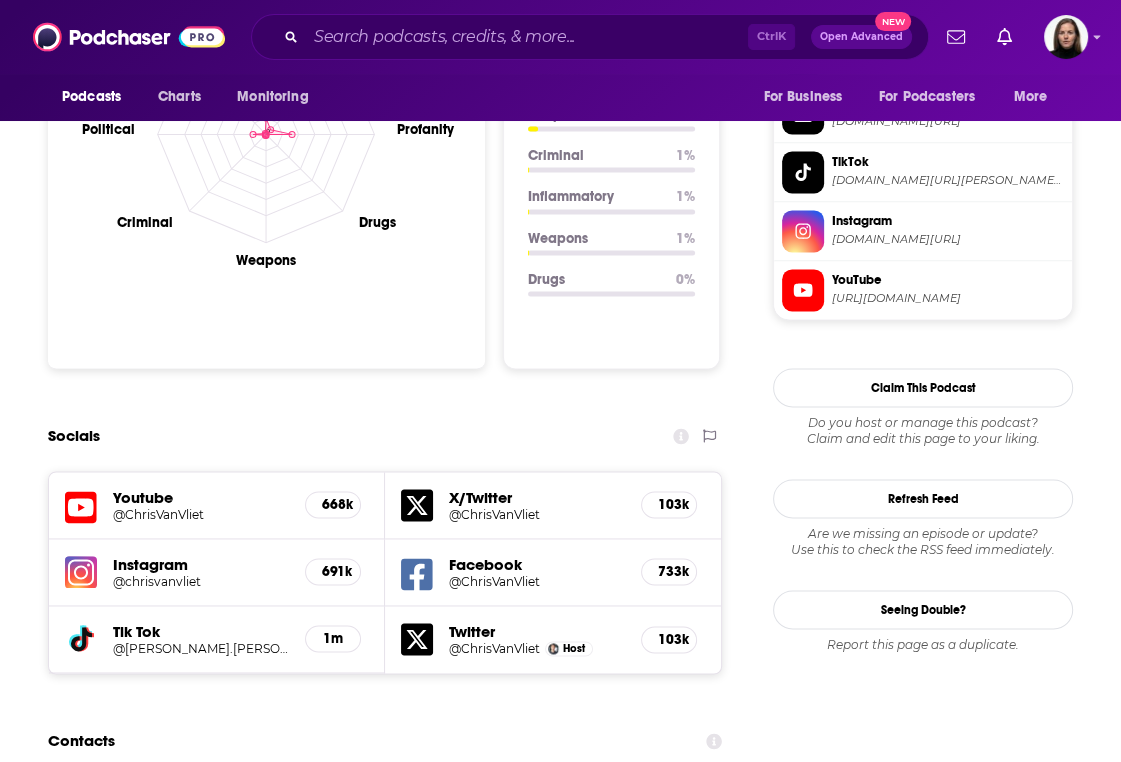 click on "Podcasts Charts Monitoring For Business For Podcasters More" at bounding box center [560, 97] 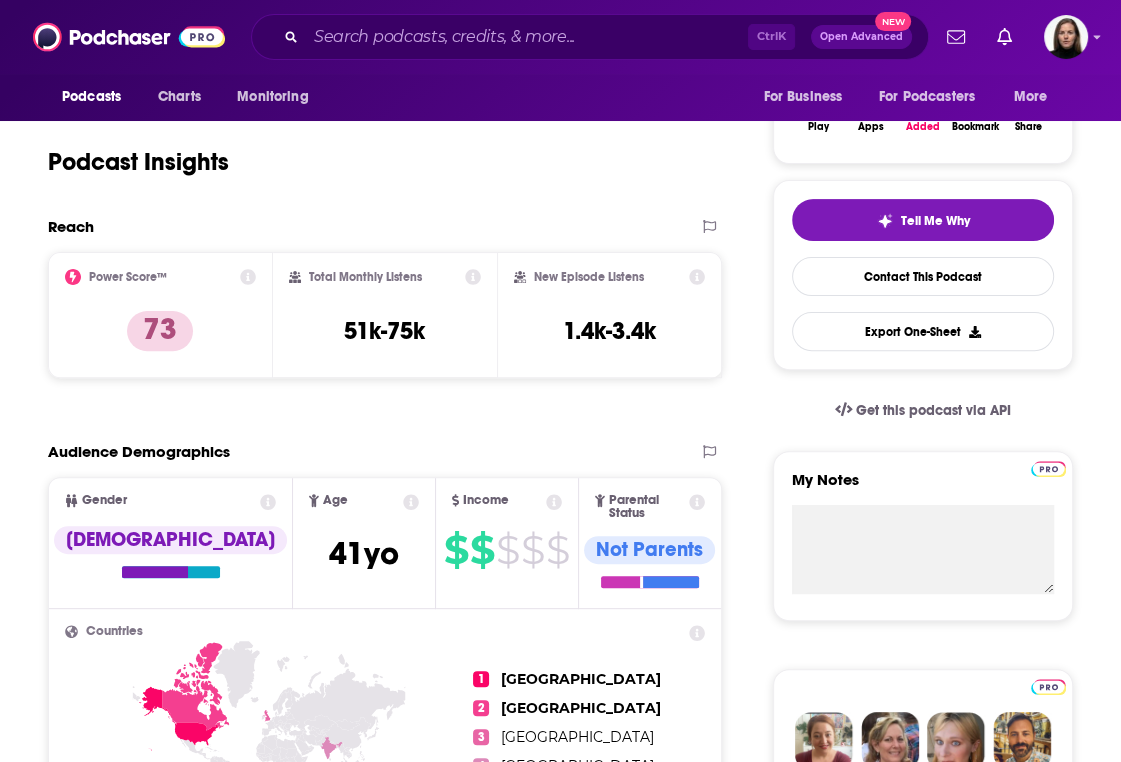 scroll, scrollTop: 0, scrollLeft: 0, axis: both 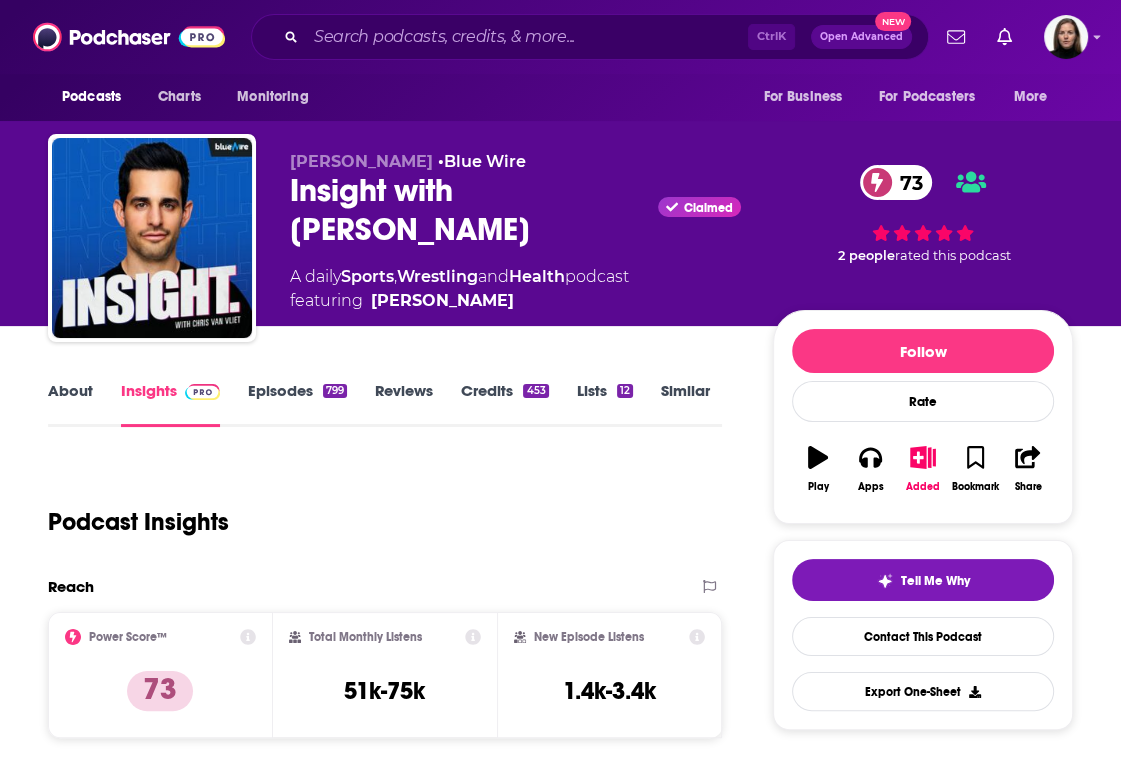 drag, startPoint x: 534, startPoint y: 311, endPoint x: 280, endPoint y: 159, distance: 296.00674 